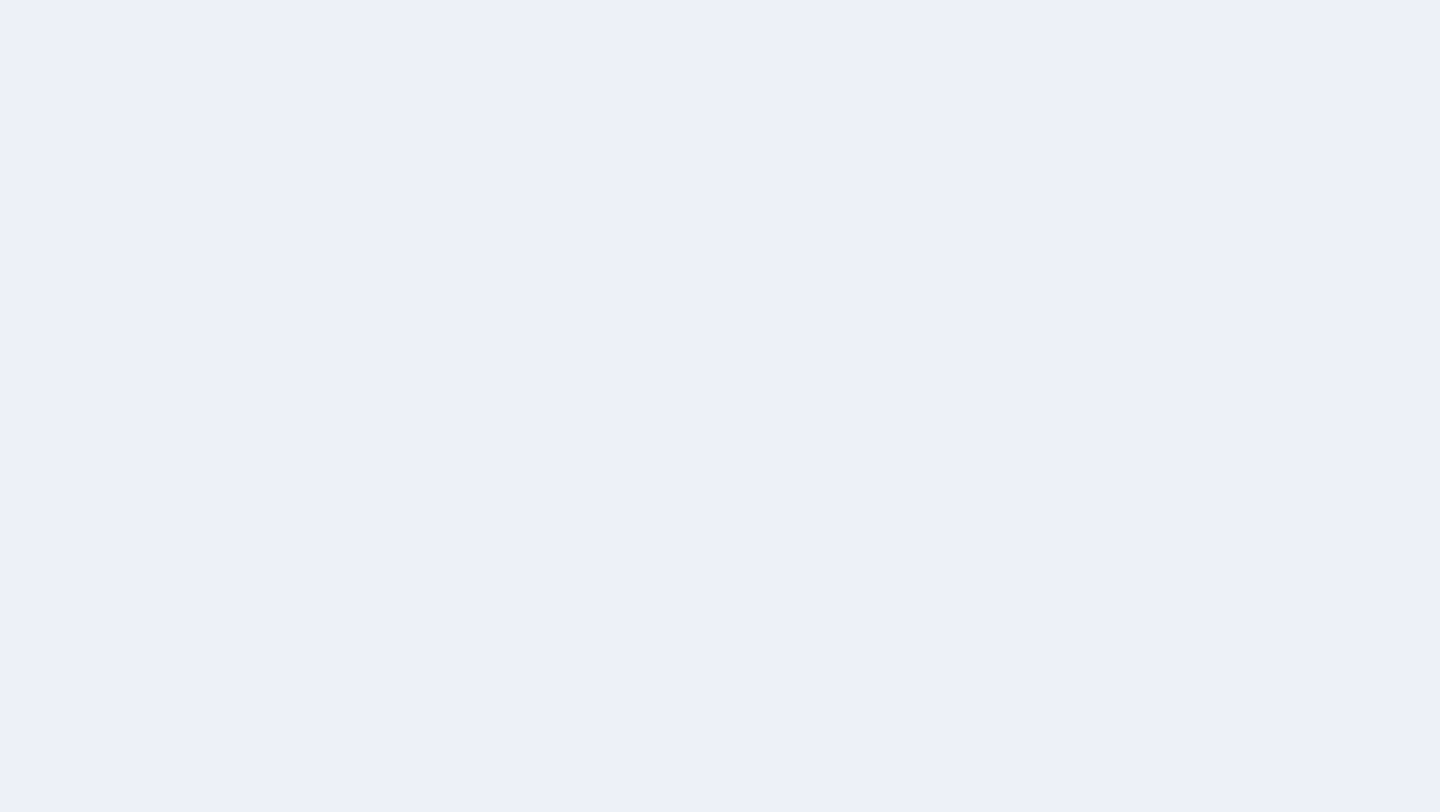 scroll, scrollTop: 0, scrollLeft: 0, axis: both 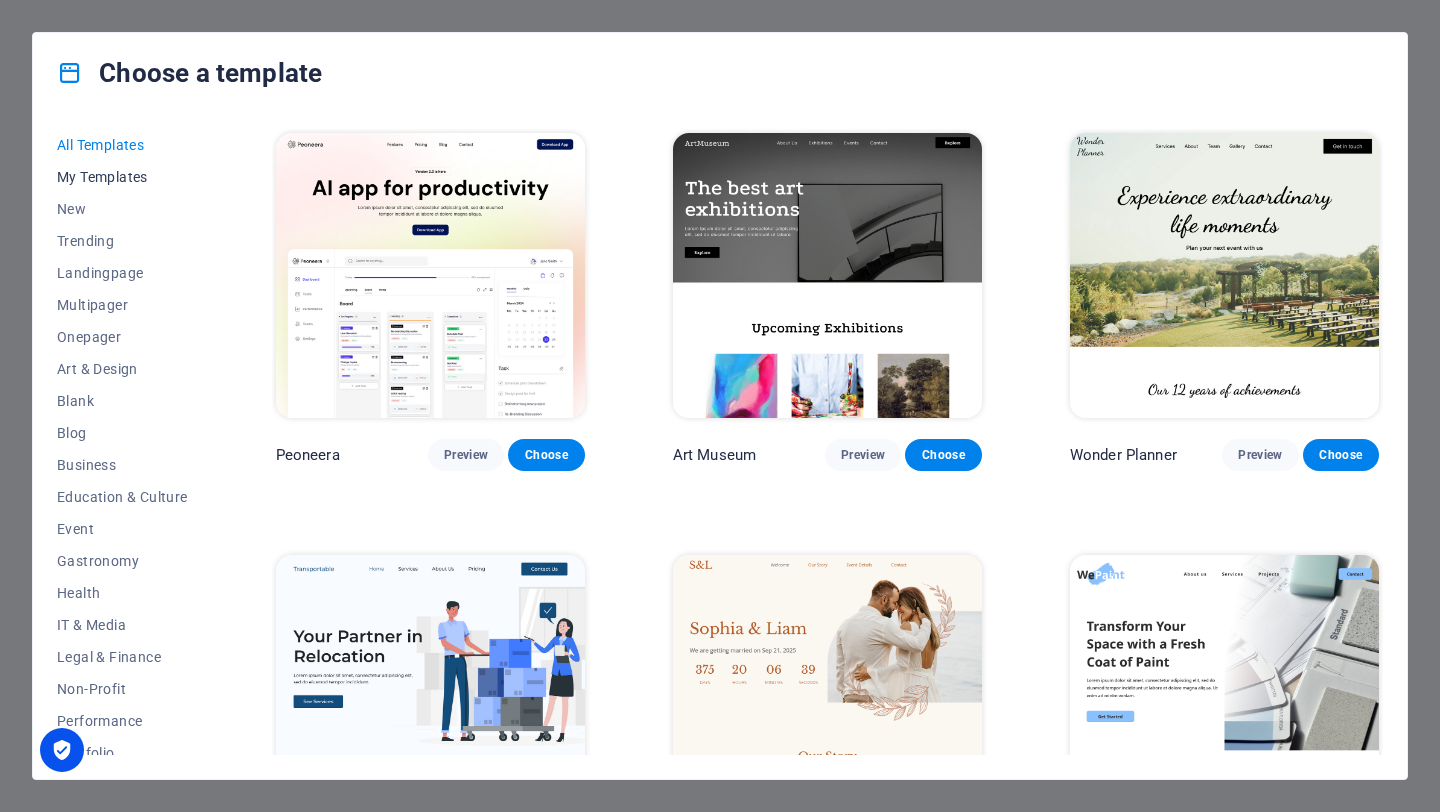 click on "My Templates" at bounding box center (122, 177) 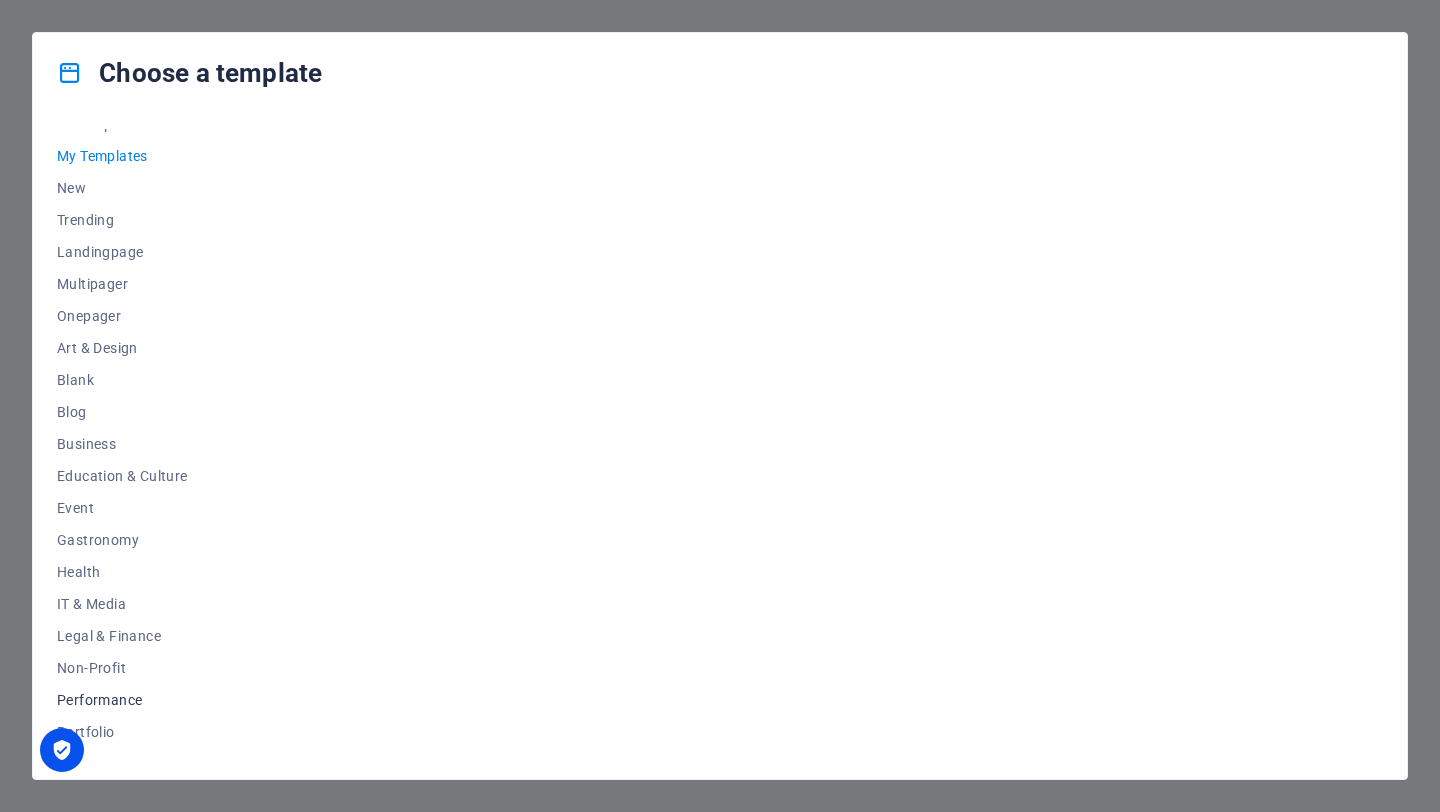 scroll, scrollTop: 0, scrollLeft: 0, axis: both 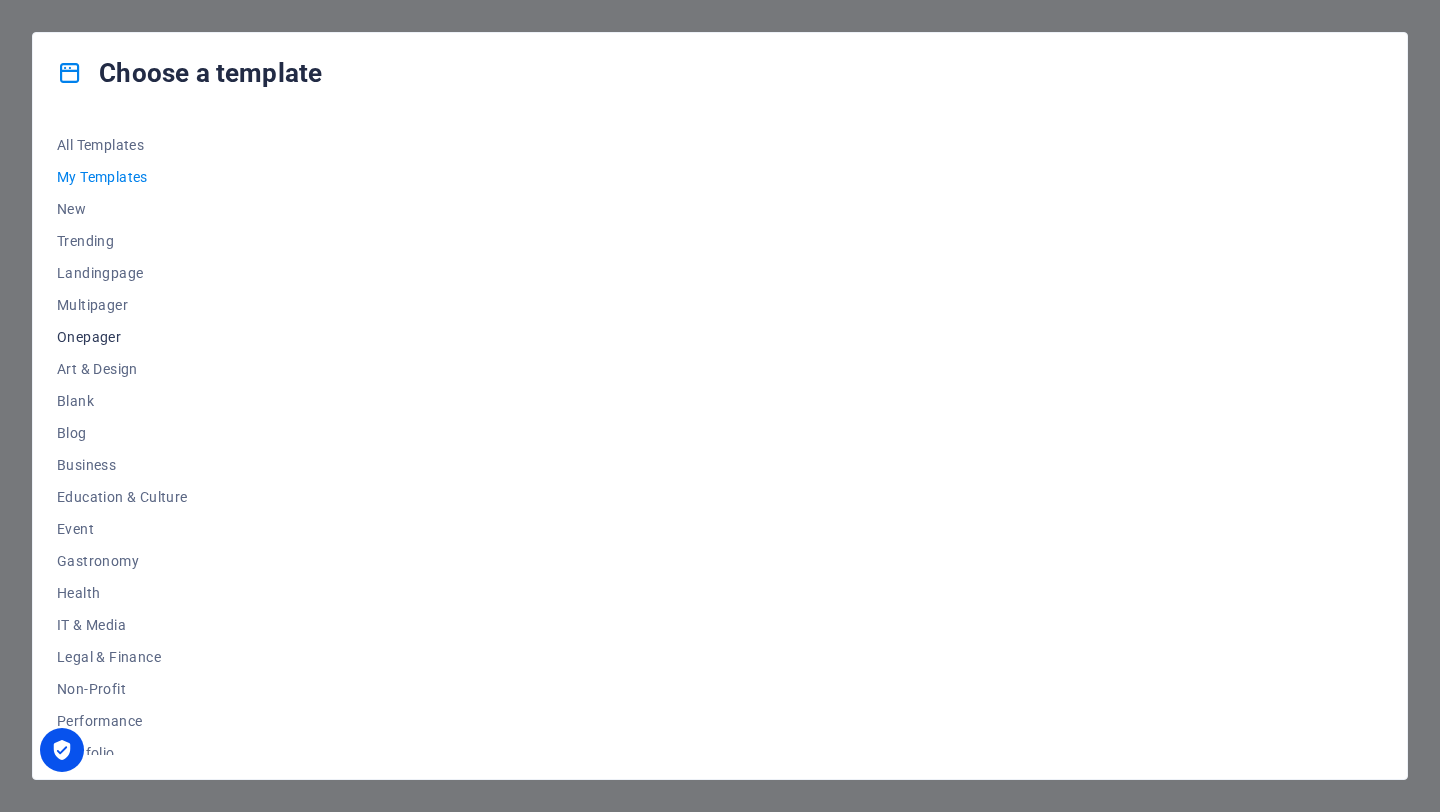 click on "Onepager" at bounding box center [122, 337] 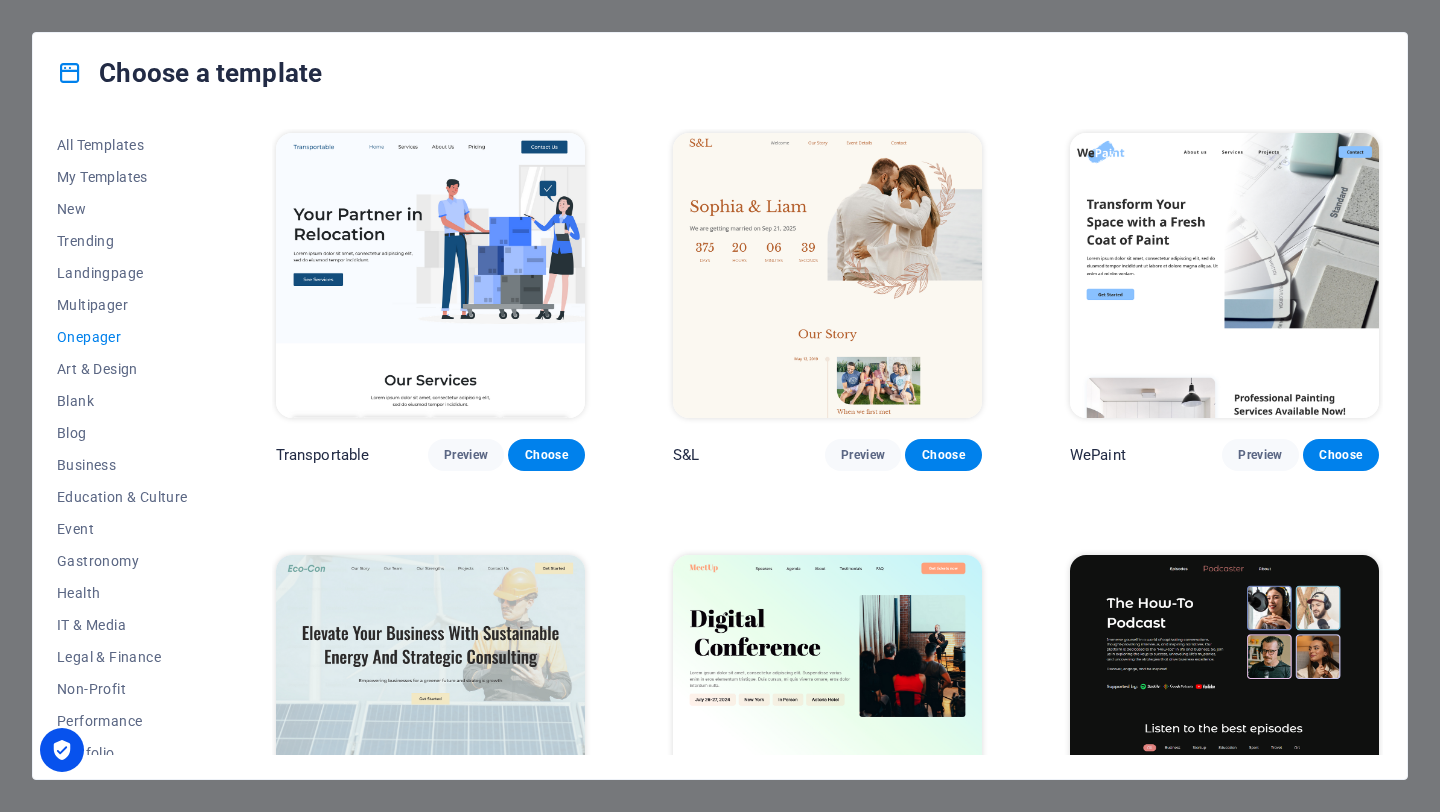 click on "Onepager" at bounding box center [122, 337] 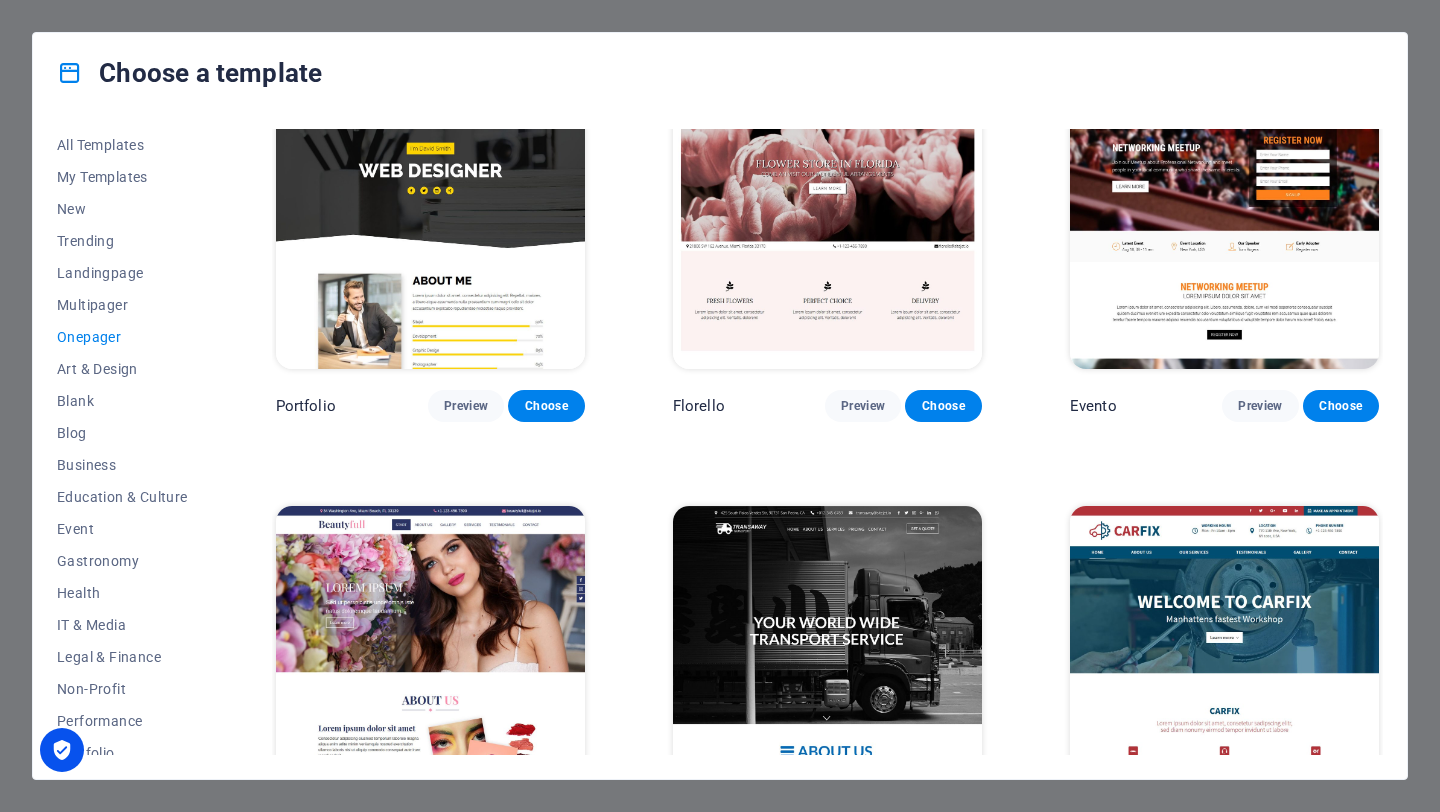 scroll, scrollTop: 7866, scrollLeft: 0, axis: vertical 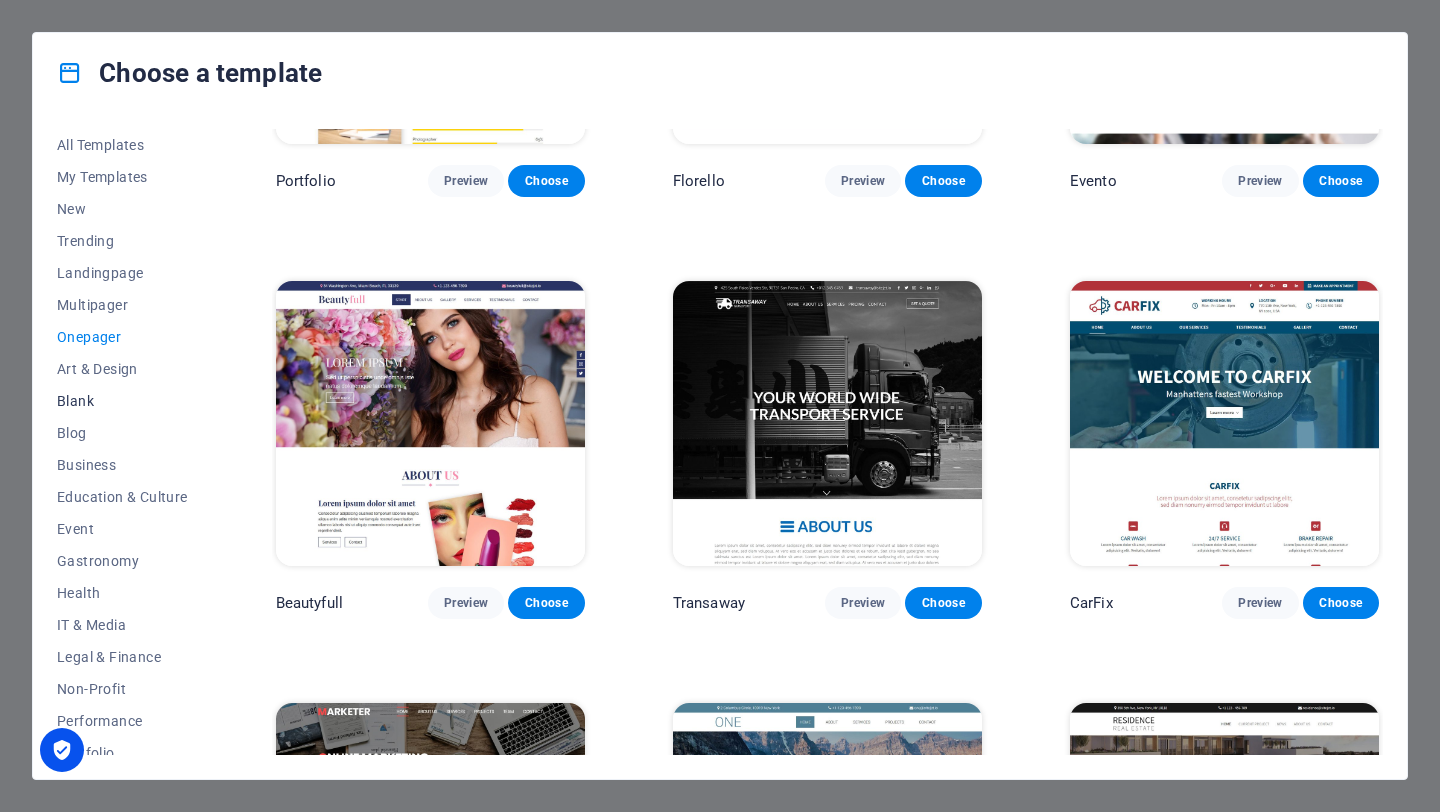 click on "Blank" at bounding box center (122, 401) 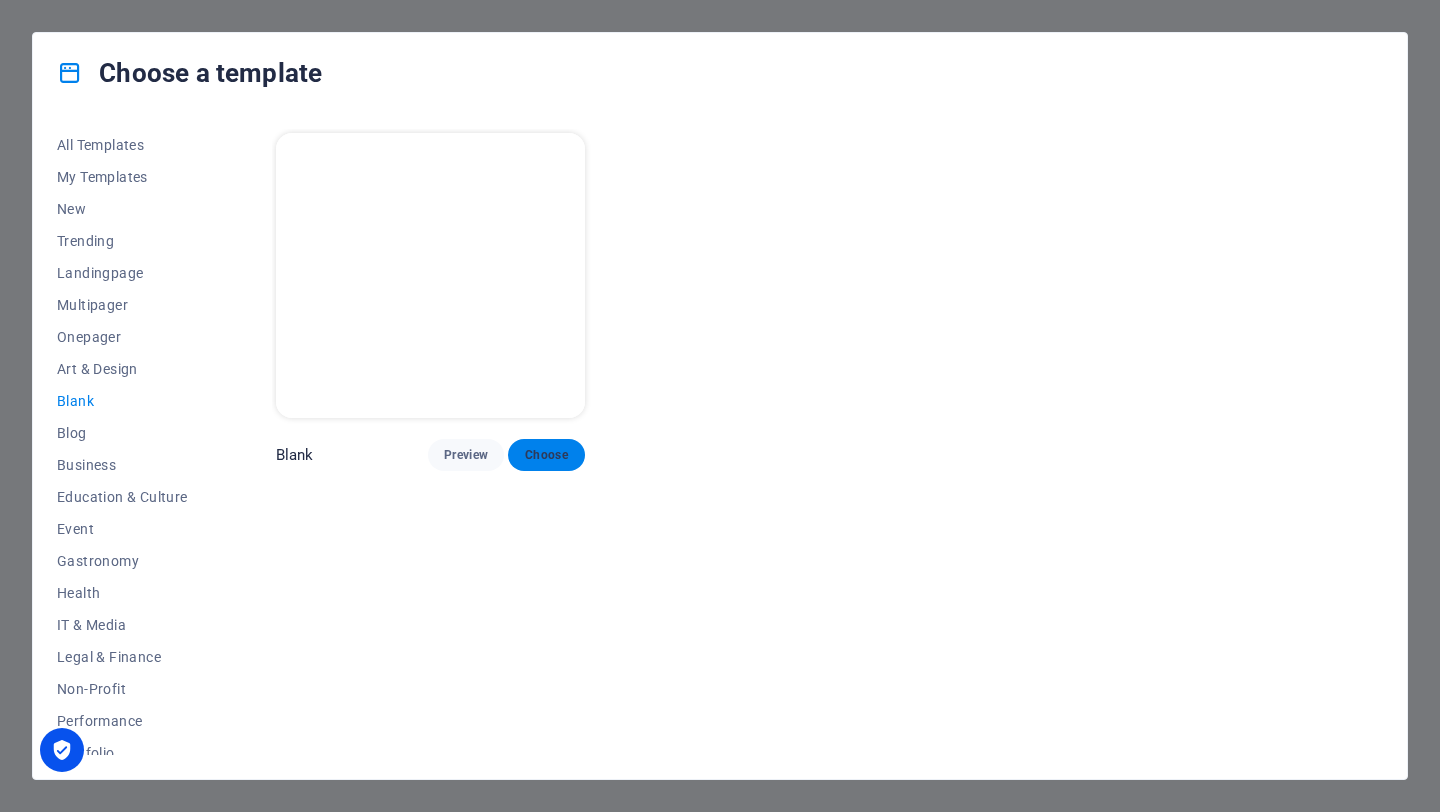click on "Choose" at bounding box center [546, 455] 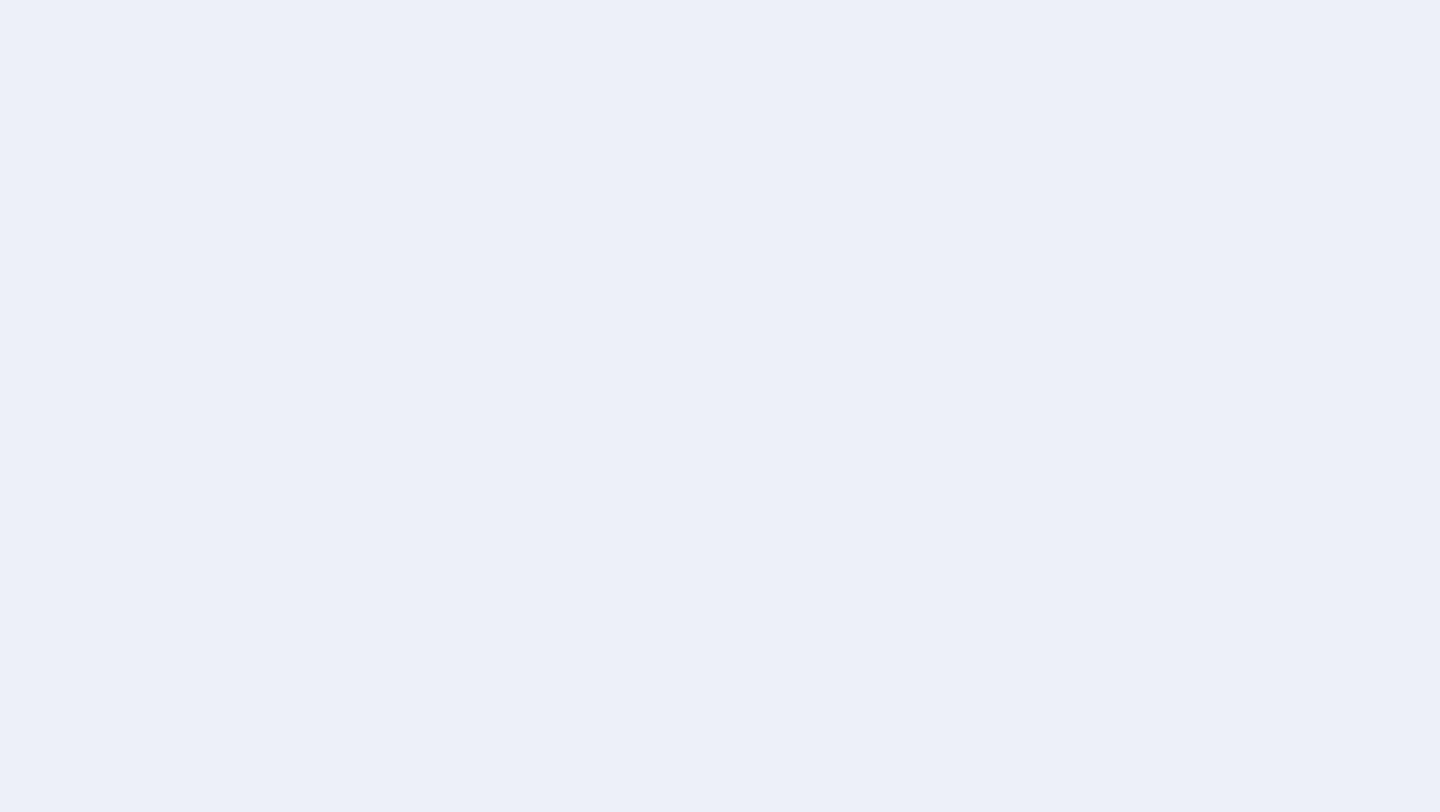 scroll, scrollTop: 0, scrollLeft: 0, axis: both 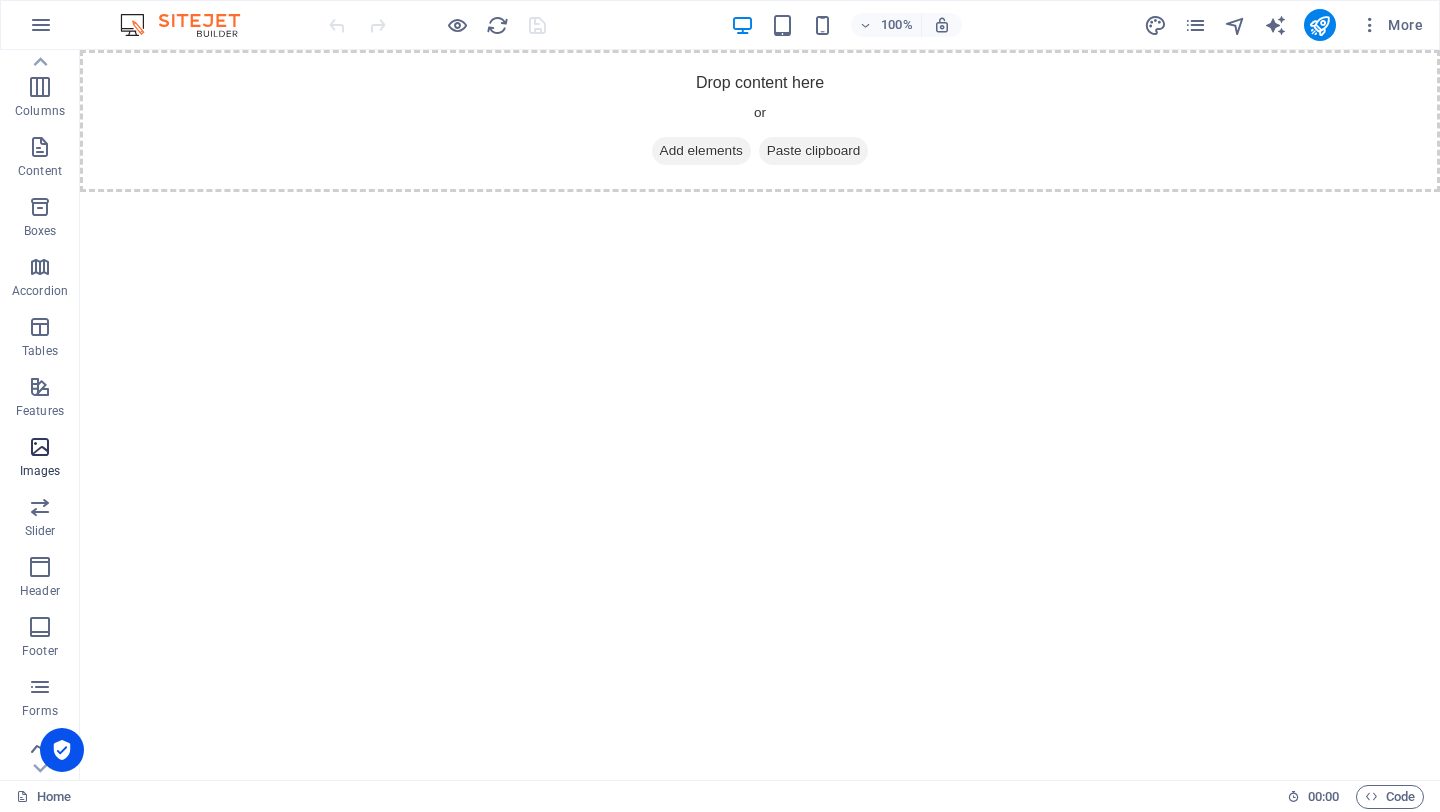 click at bounding box center [40, 447] 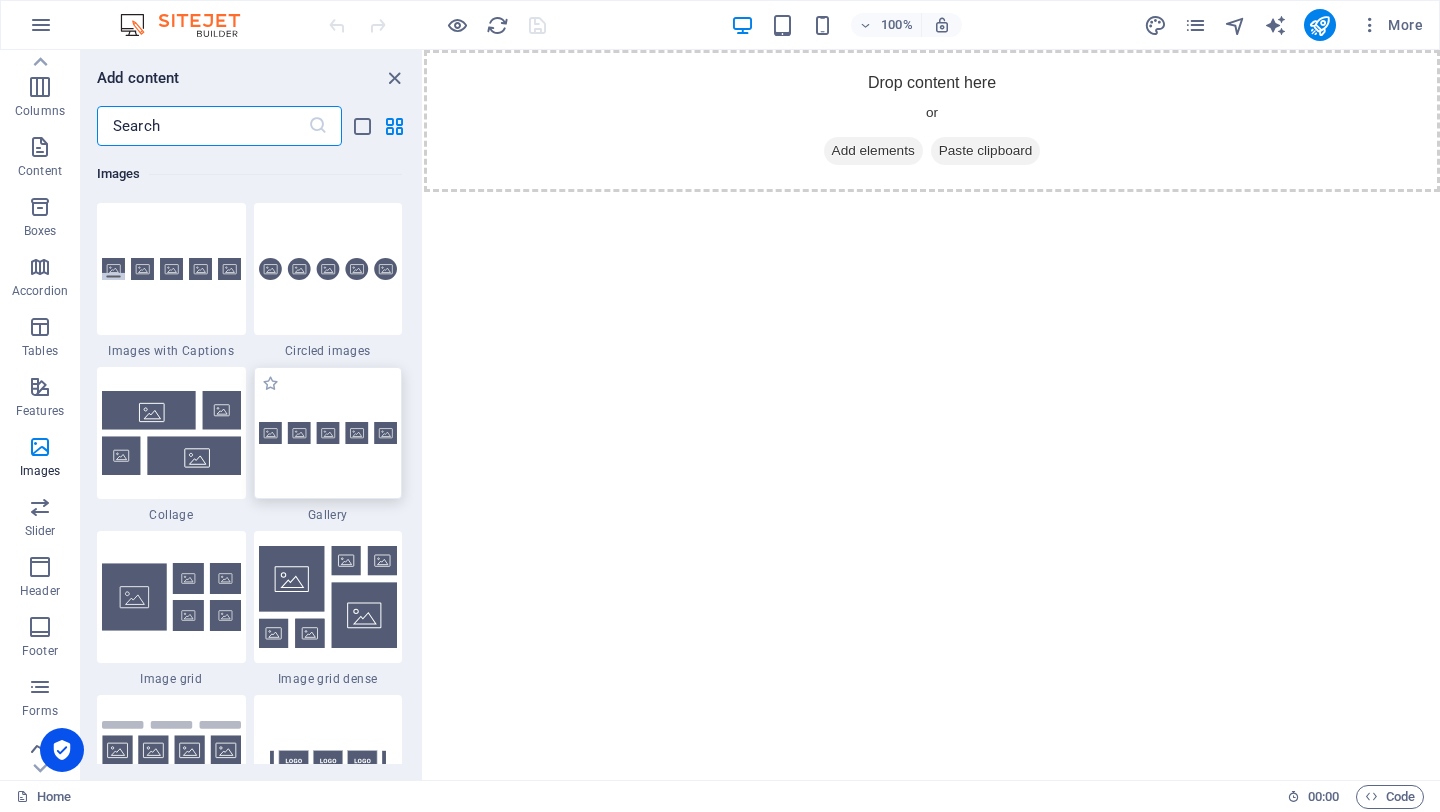 scroll, scrollTop: 10109, scrollLeft: 0, axis: vertical 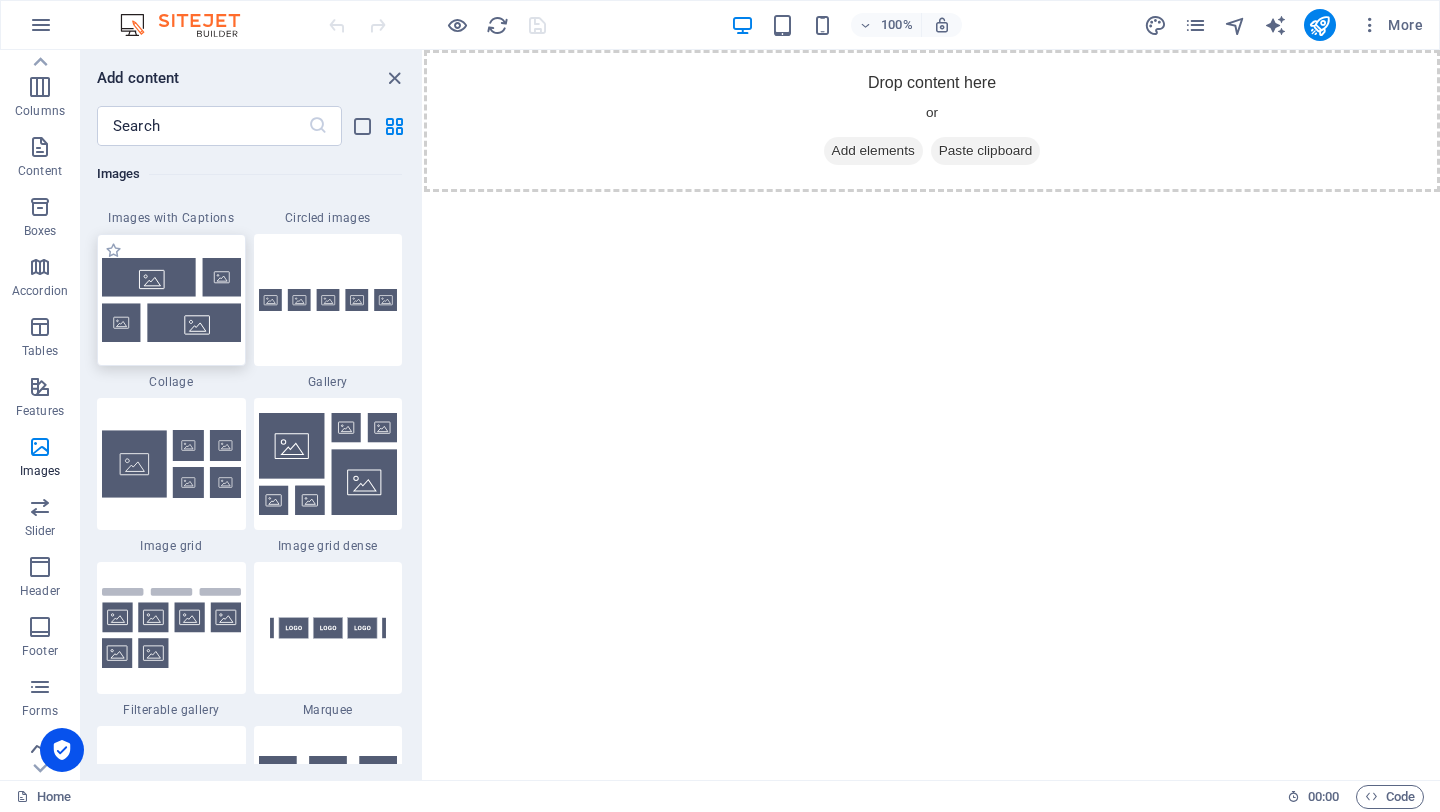 click at bounding box center [171, 299] 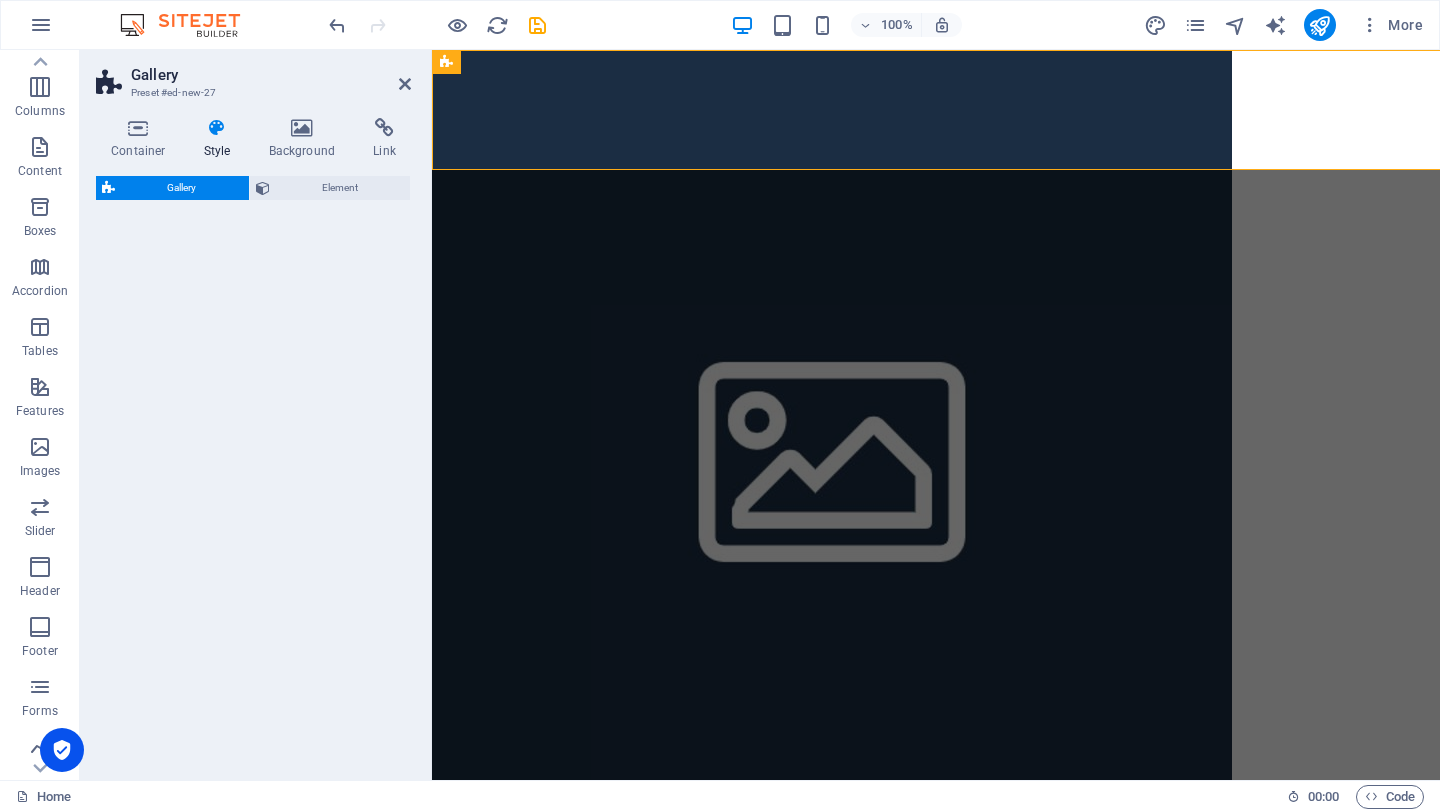 select on "rem" 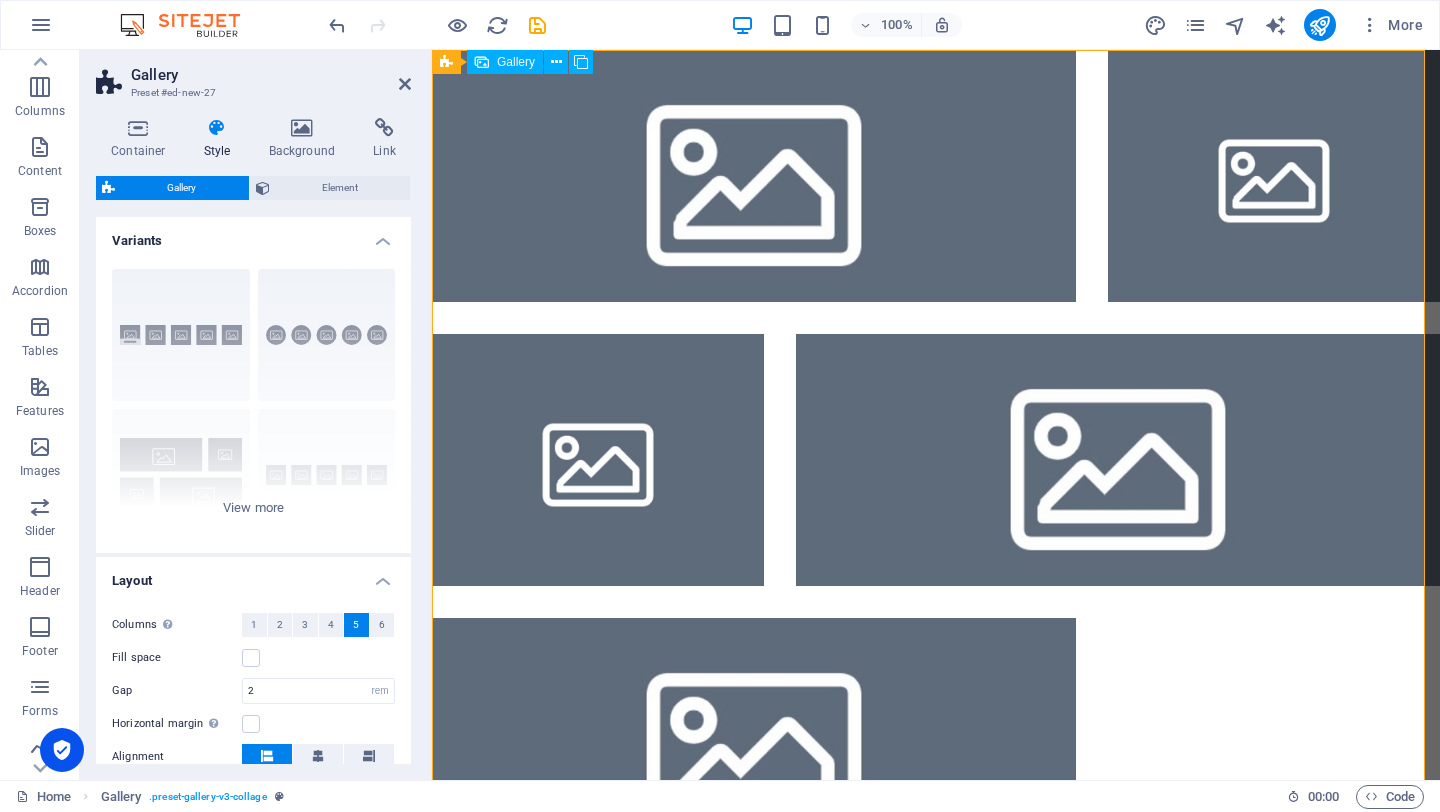 scroll, scrollTop: 90, scrollLeft: 0, axis: vertical 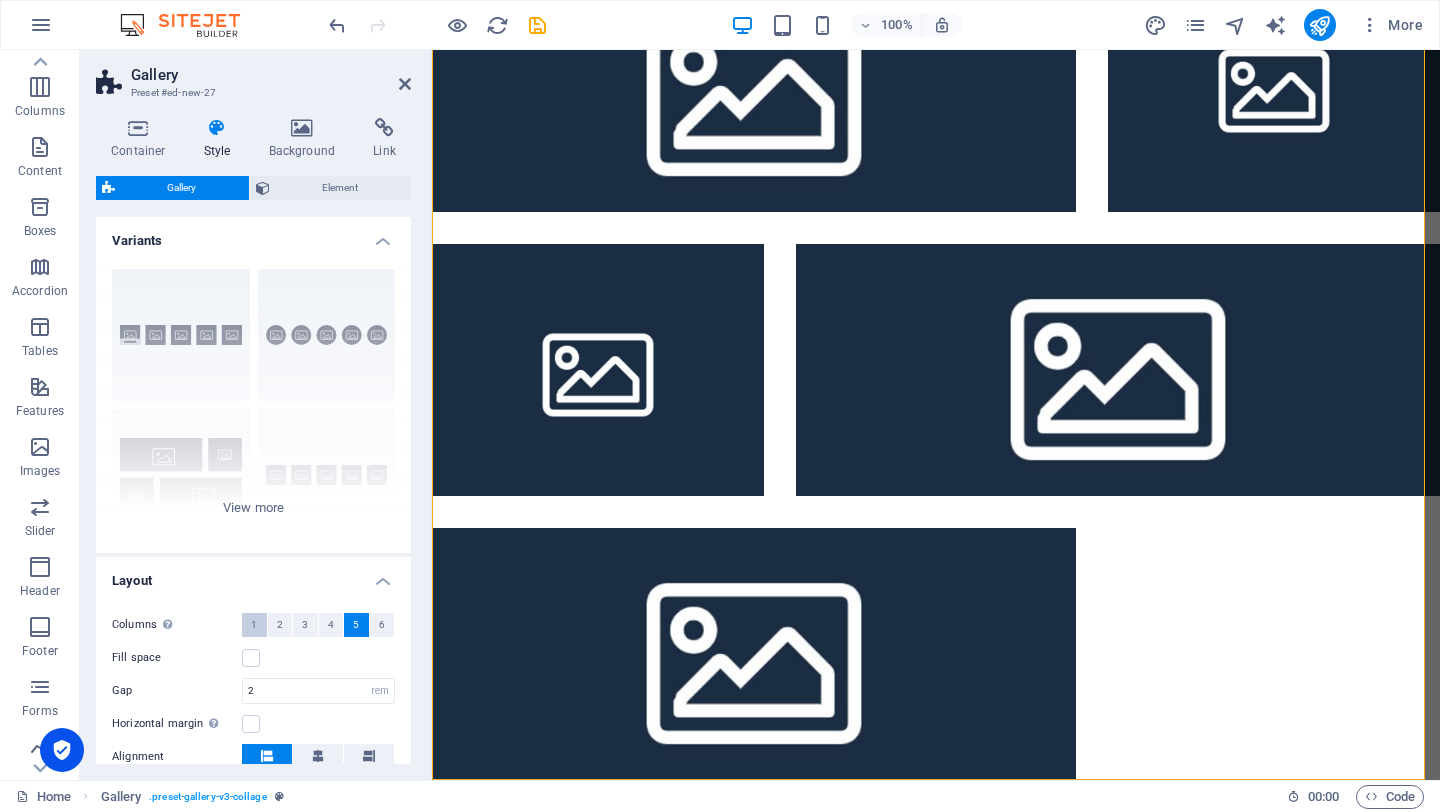 click on "1" at bounding box center (254, 625) 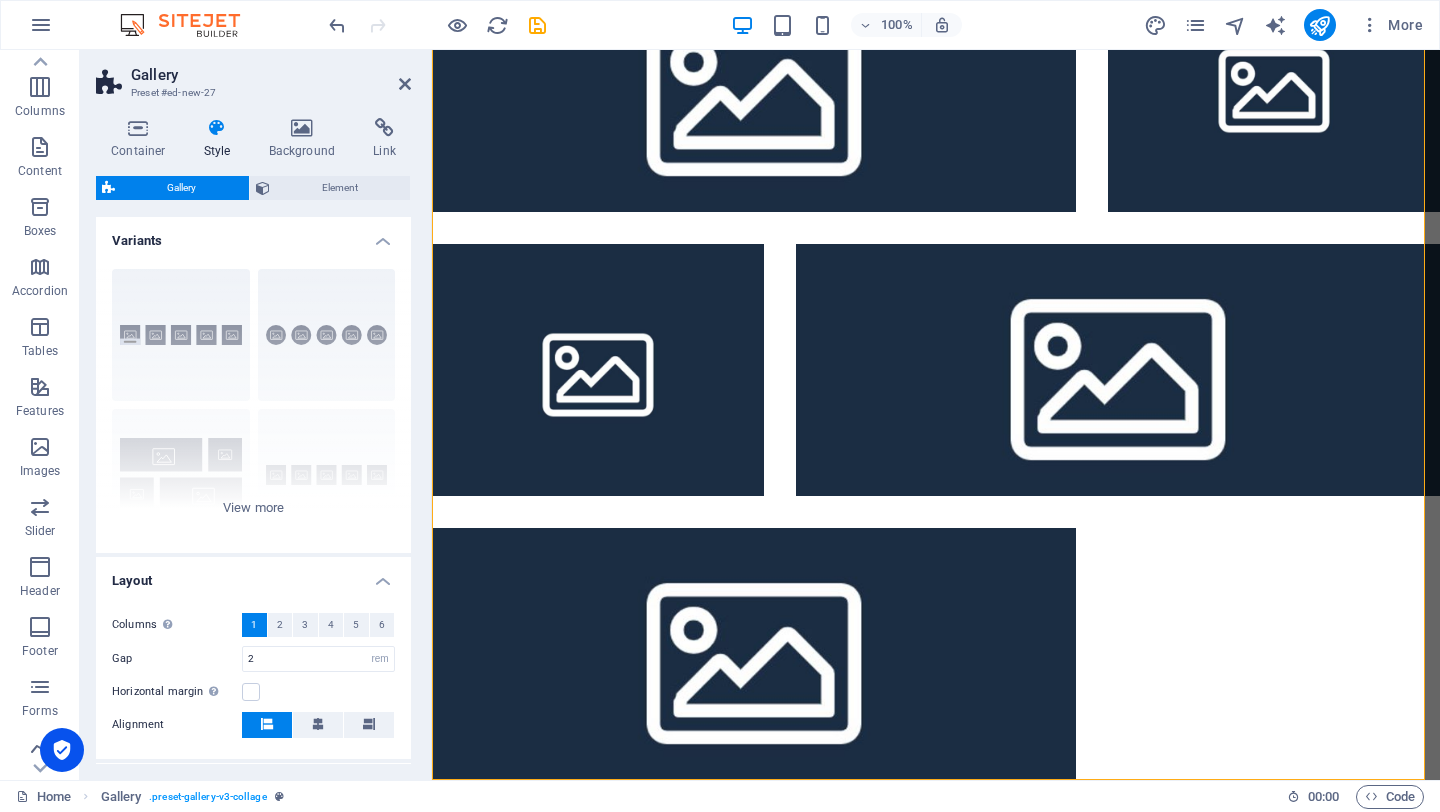 click on "Columns Only if "Style" is set to "Default". 1 2 3 4 5 6 Fill space Gap 2 px rem % vh vw Horizontal margin Only if the containers "Content width" is not set to "Default" Alignment" at bounding box center [253, 676] 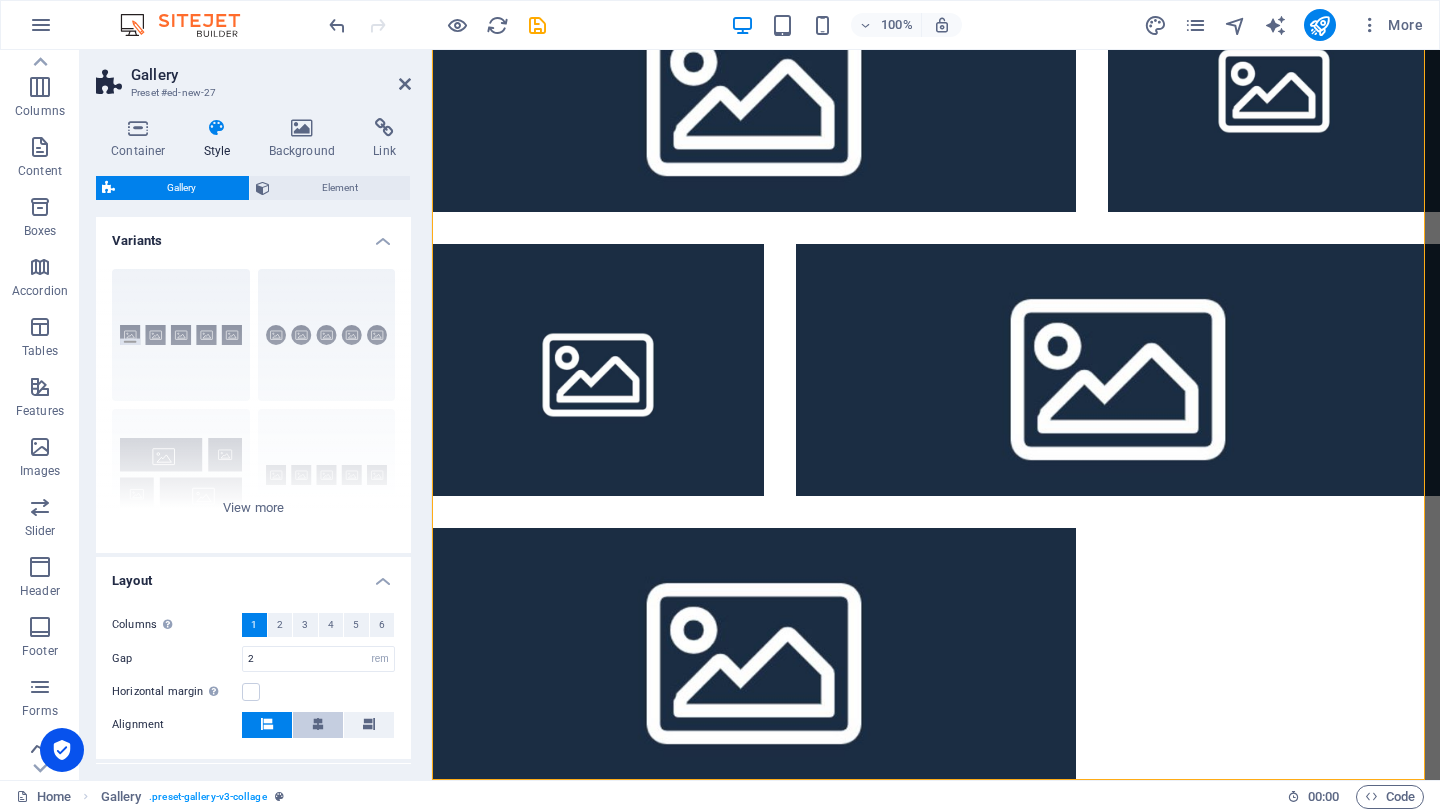 drag, startPoint x: 321, startPoint y: 721, endPoint x: 308, endPoint y: 725, distance: 13.601471 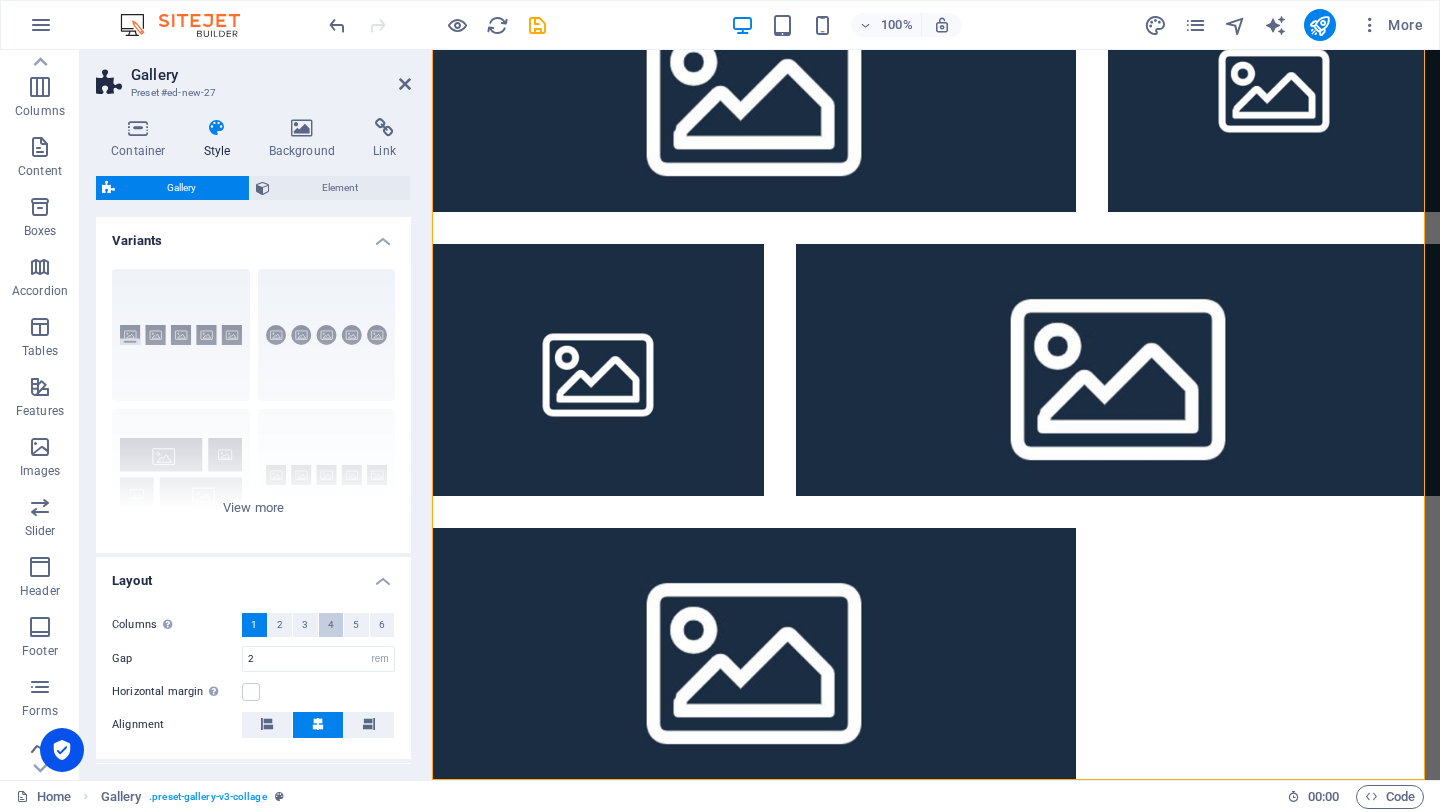 scroll, scrollTop: 133, scrollLeft: 0, axis: vertical 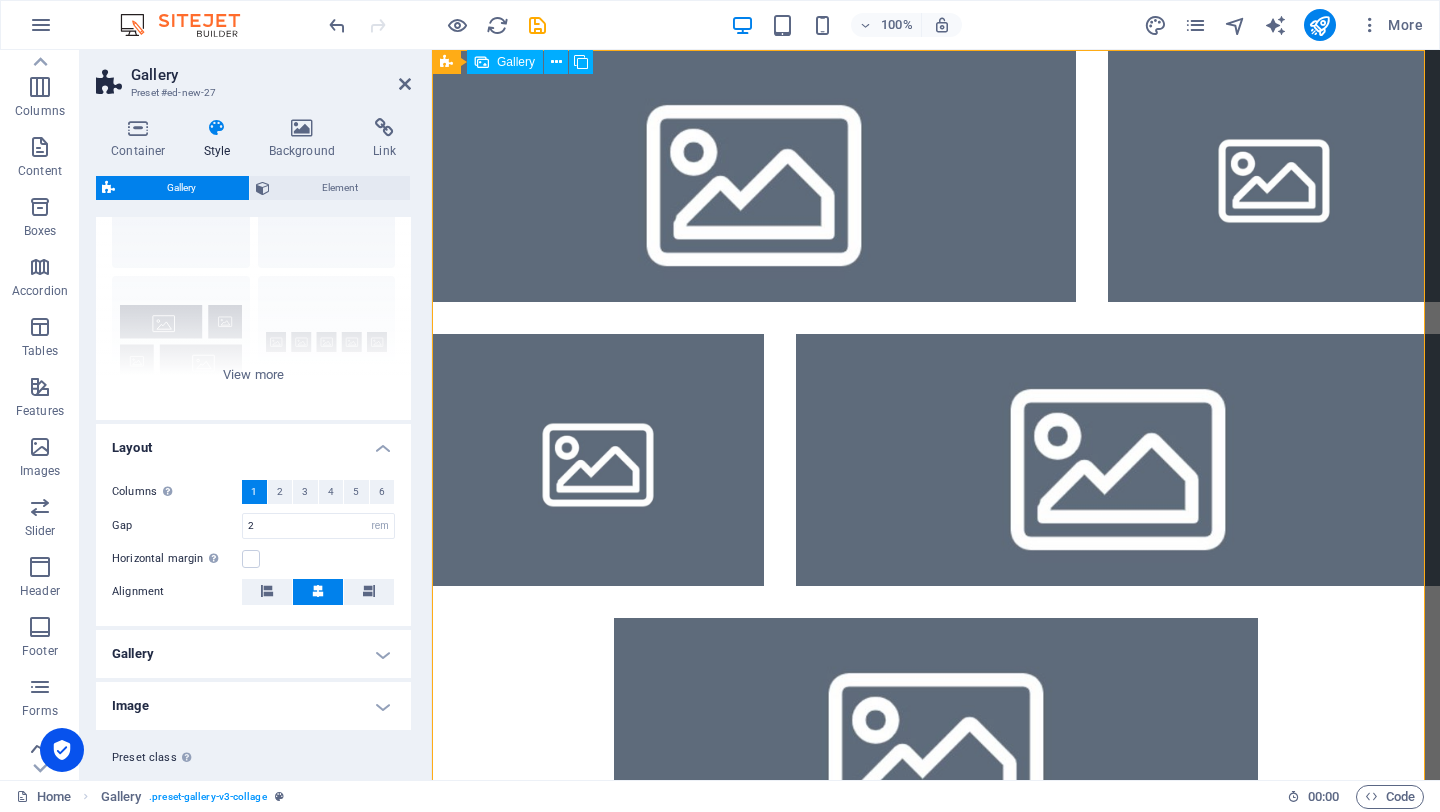 click at bounding box center (754, 176) 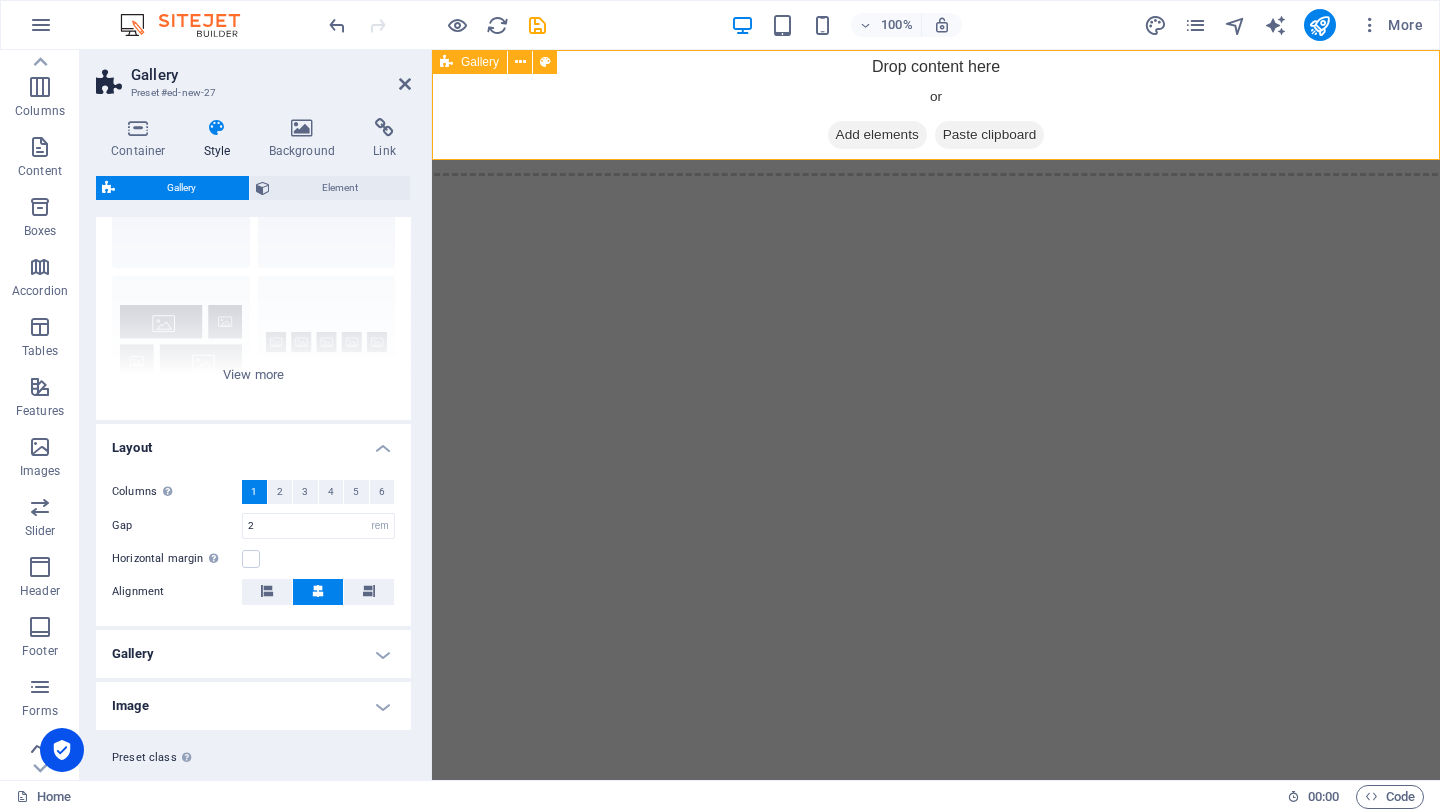 click on "Add elements" at bounding box center [877, 135] 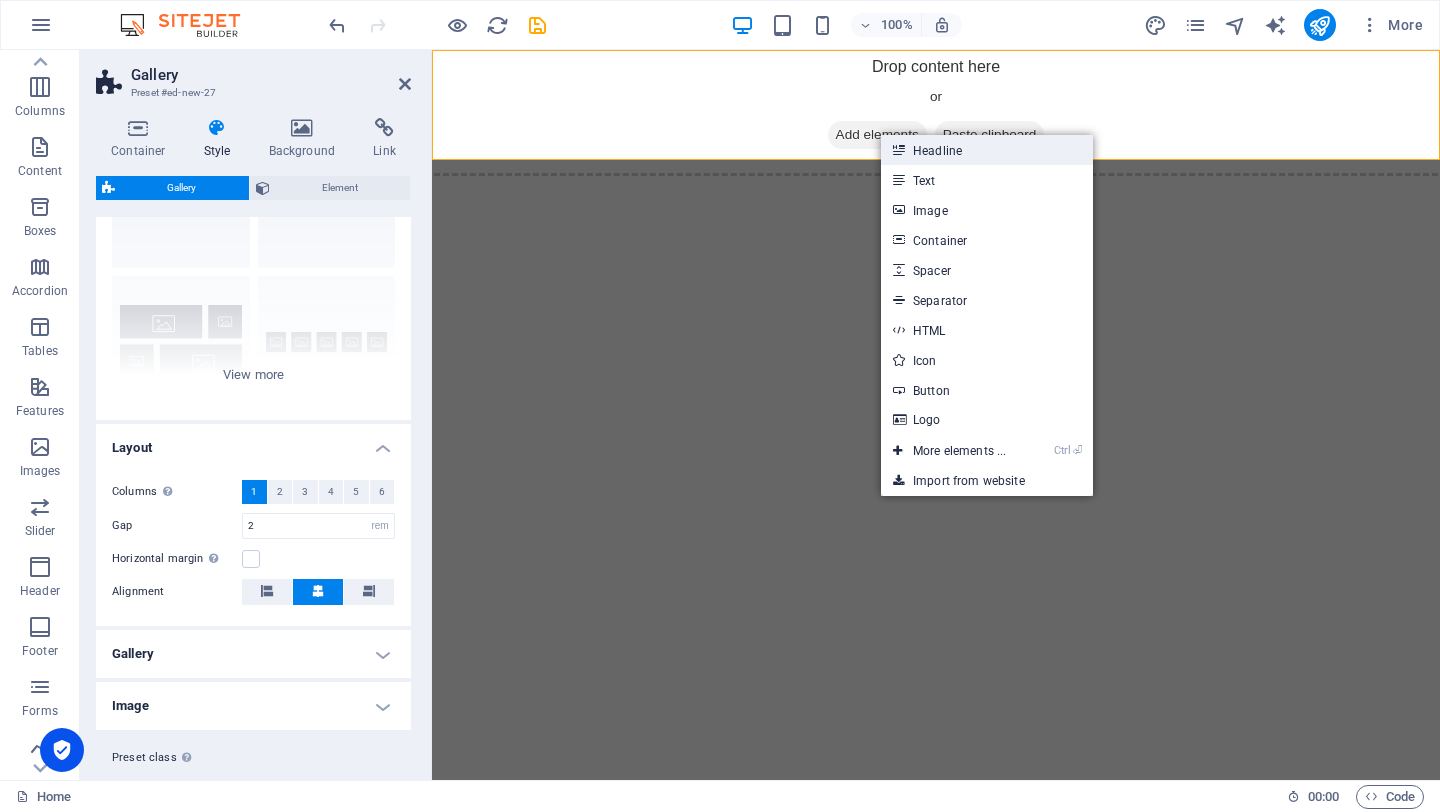 click on "Headline" at bounding box center (987, 150) 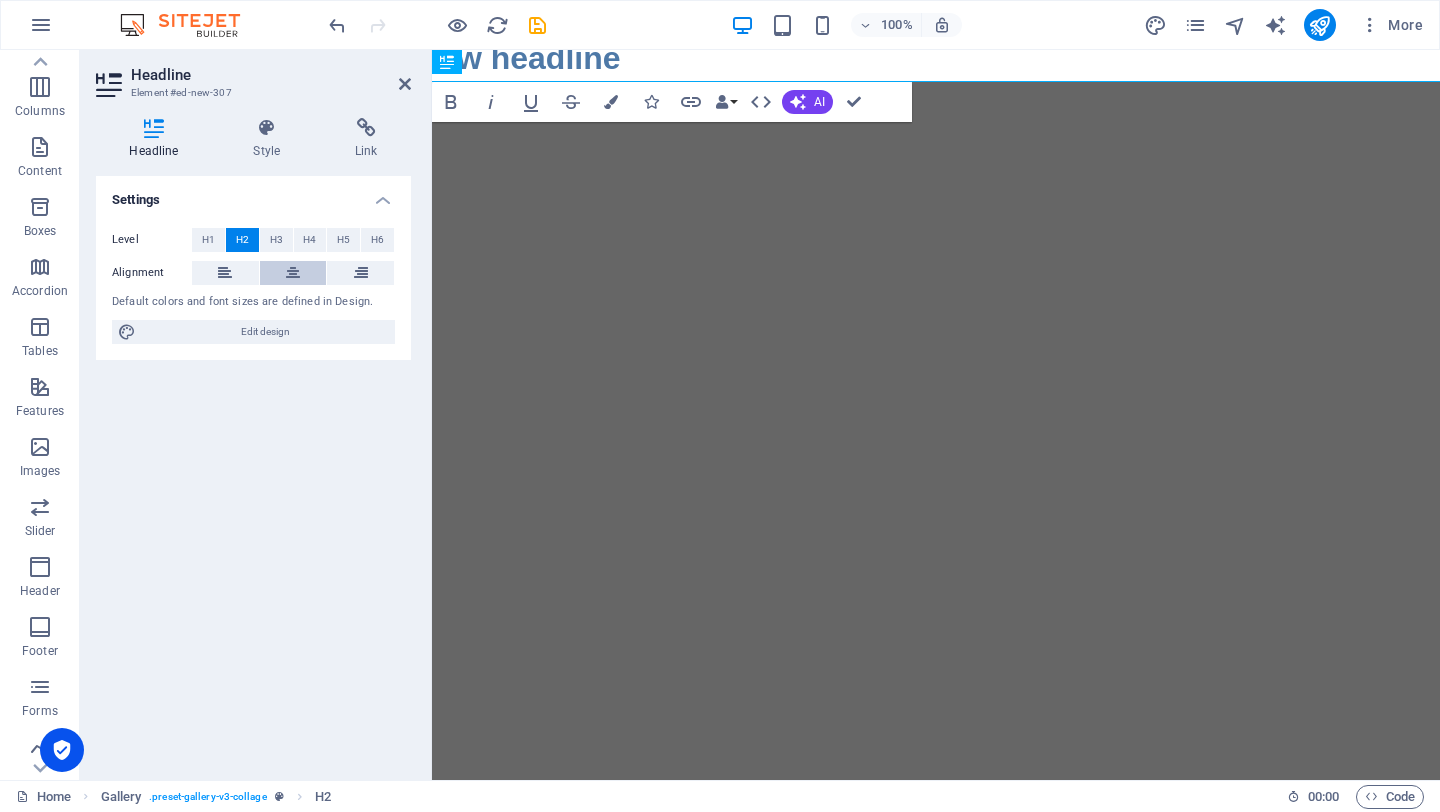 click at bounding box center (293, 273) 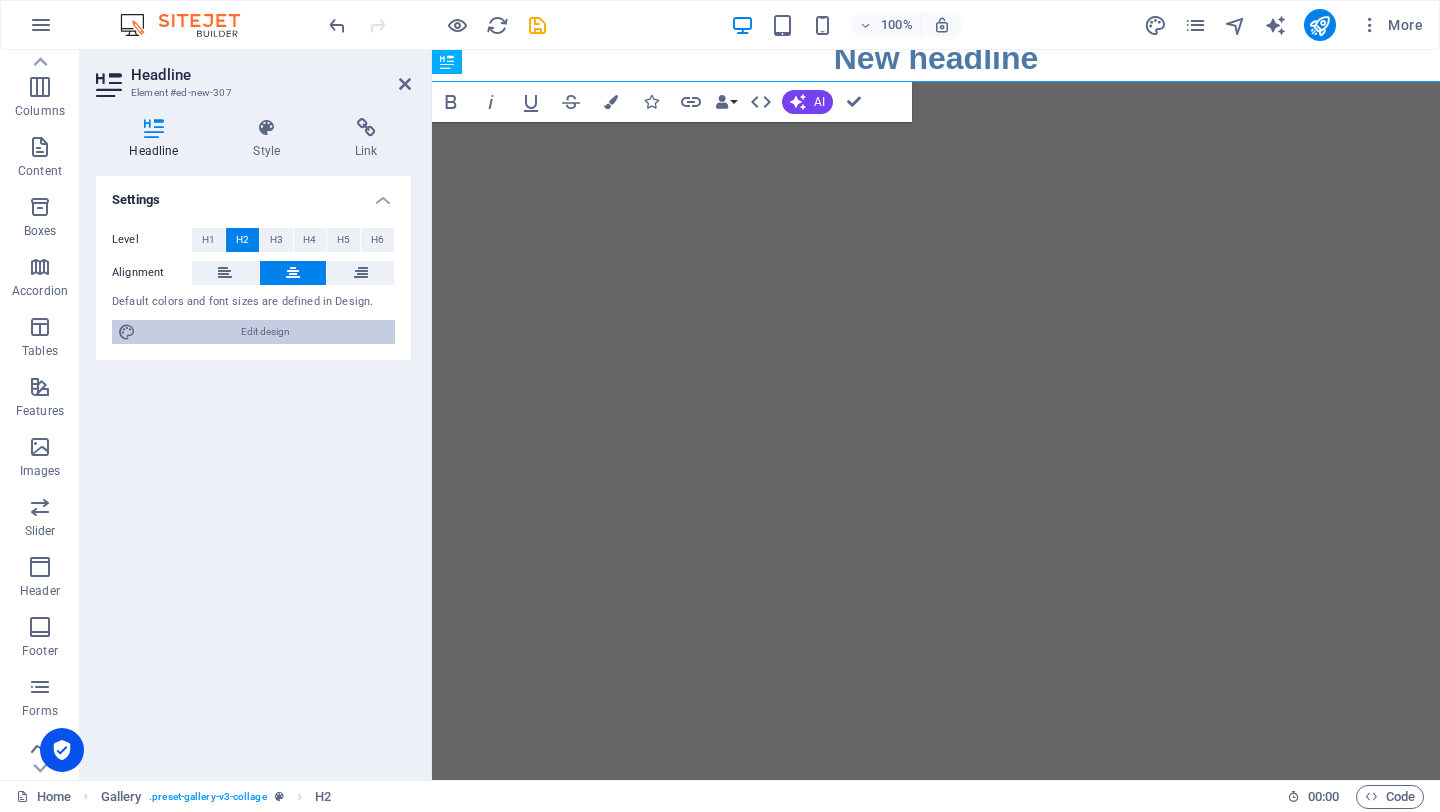 click on "Edit design" at bounding box center [265, 332] 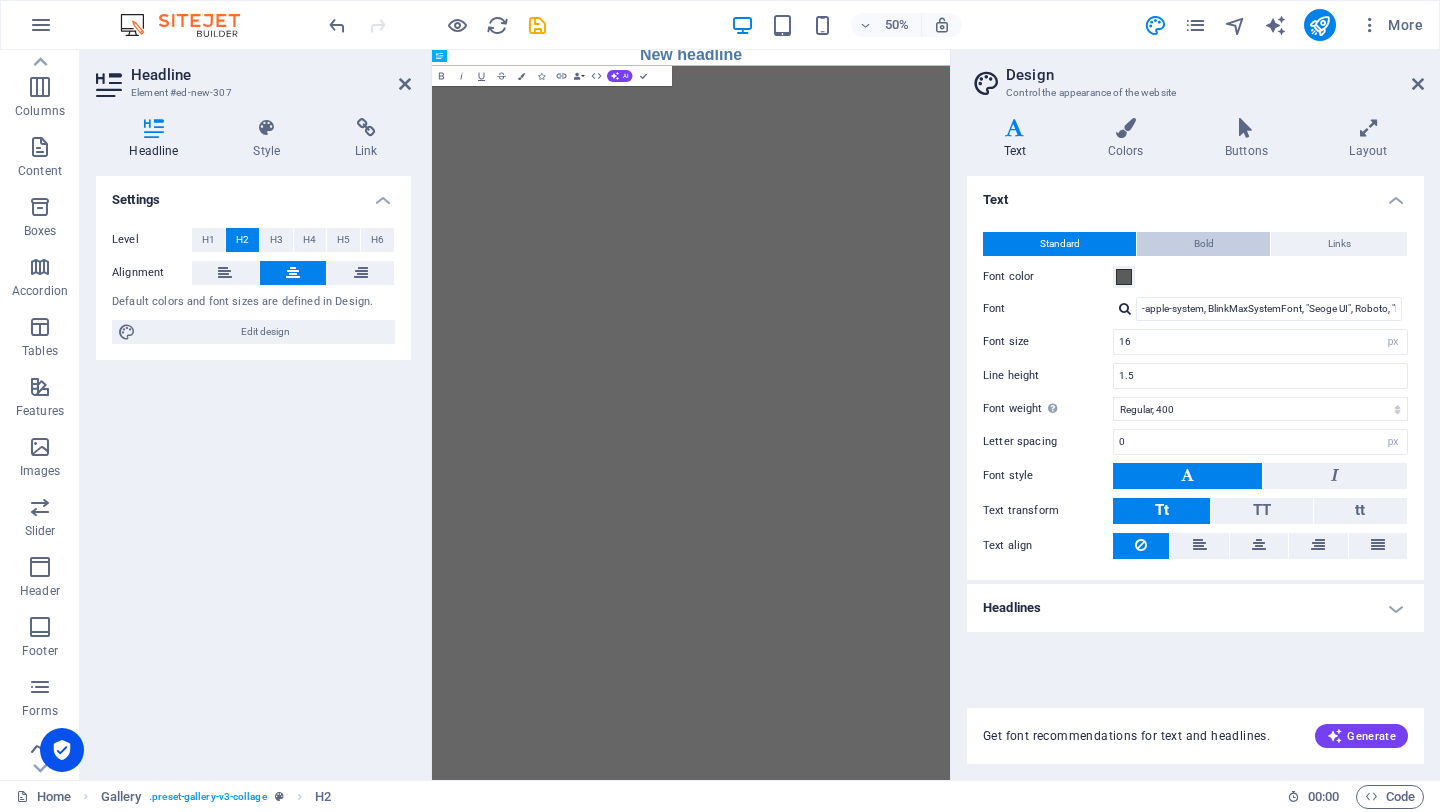 click on "Bold" at bounding box center (1203, 244) 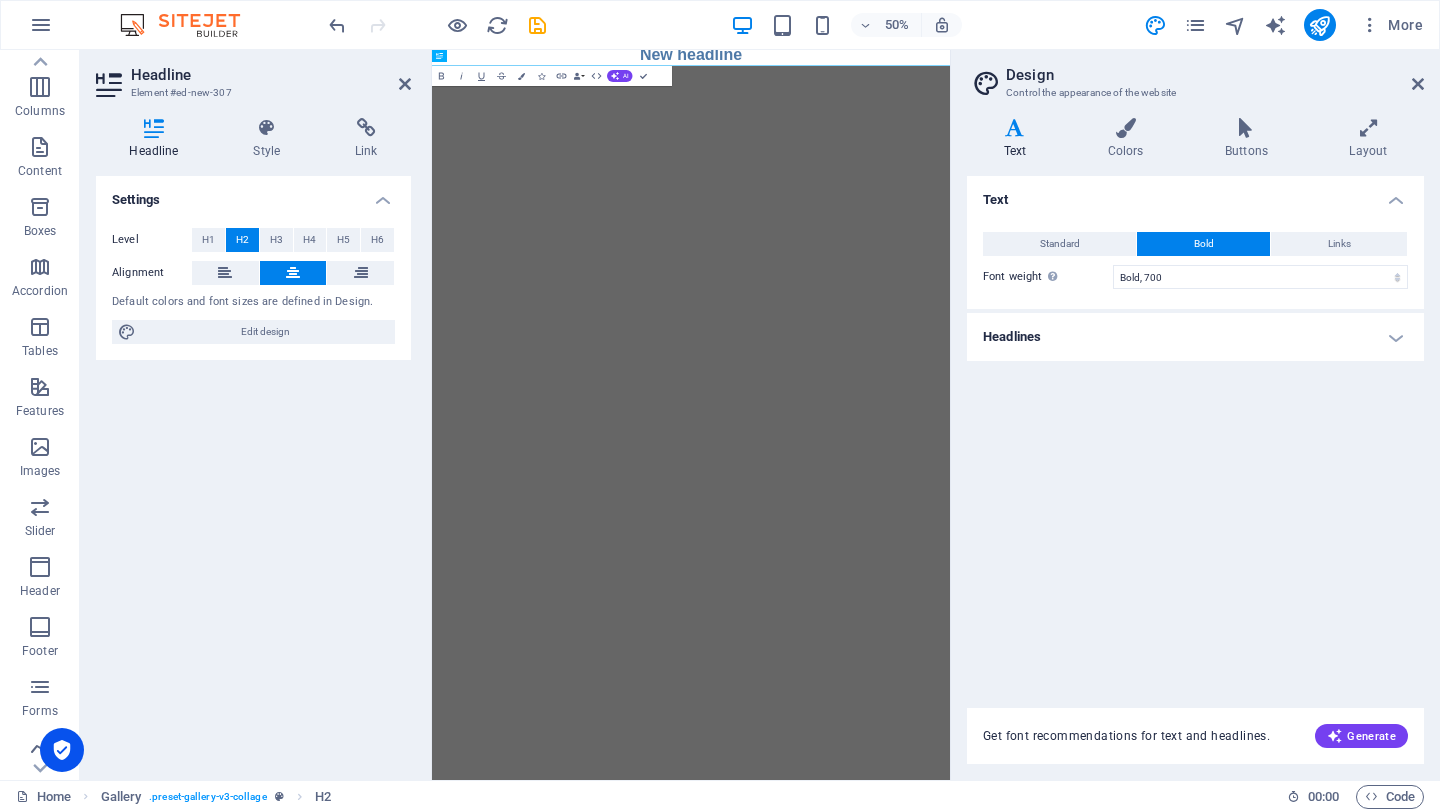 click on "Headlines" at bounding box center [1195, 337] 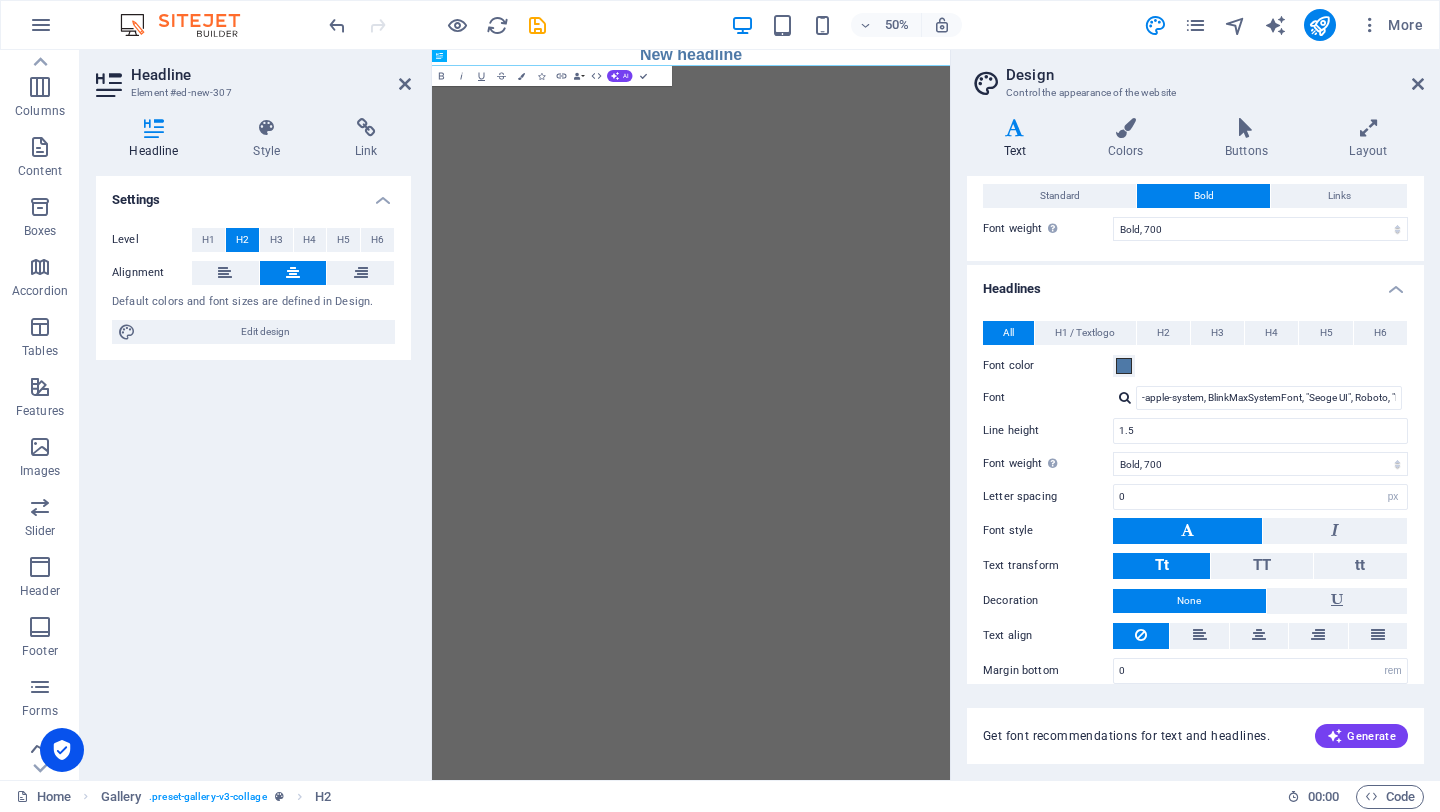 scroll, scrollTop: 65, scrollLeft: 0, axis: vertical 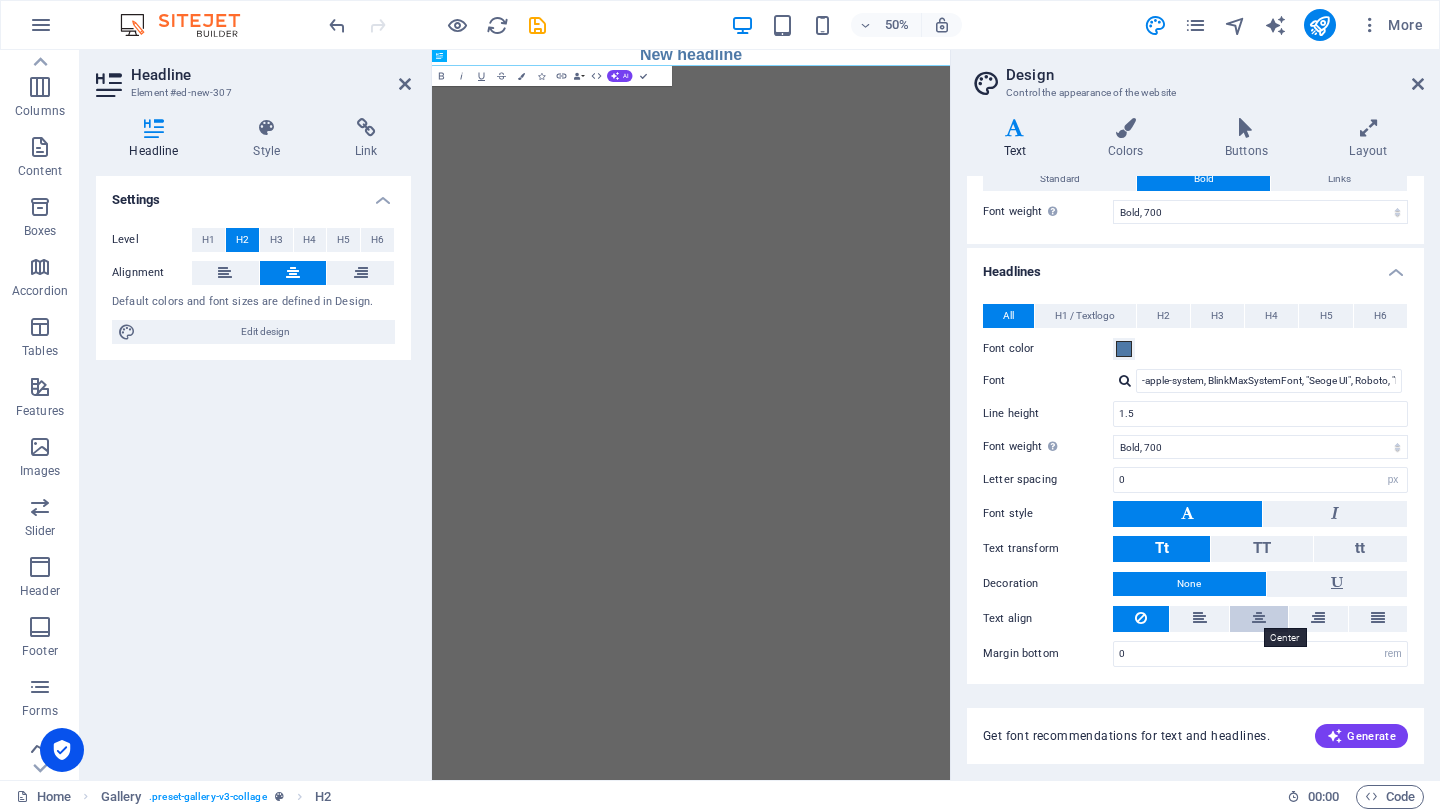 click at bounding box center (1259, 618) 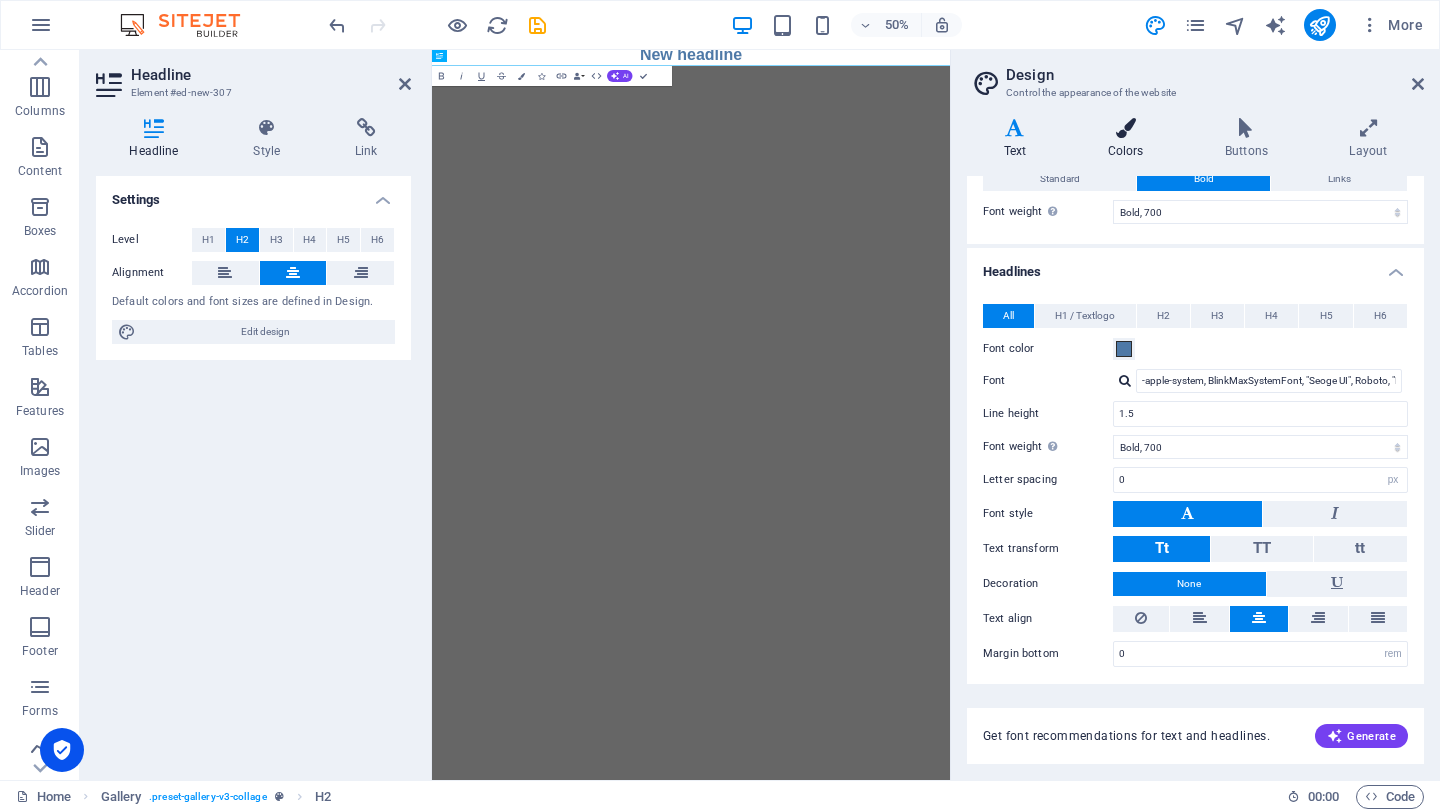 drag, startPoint x: 1133, startPoint y: 134, endPoint x: 1132, endPoint y: 147, distance: 13.038404 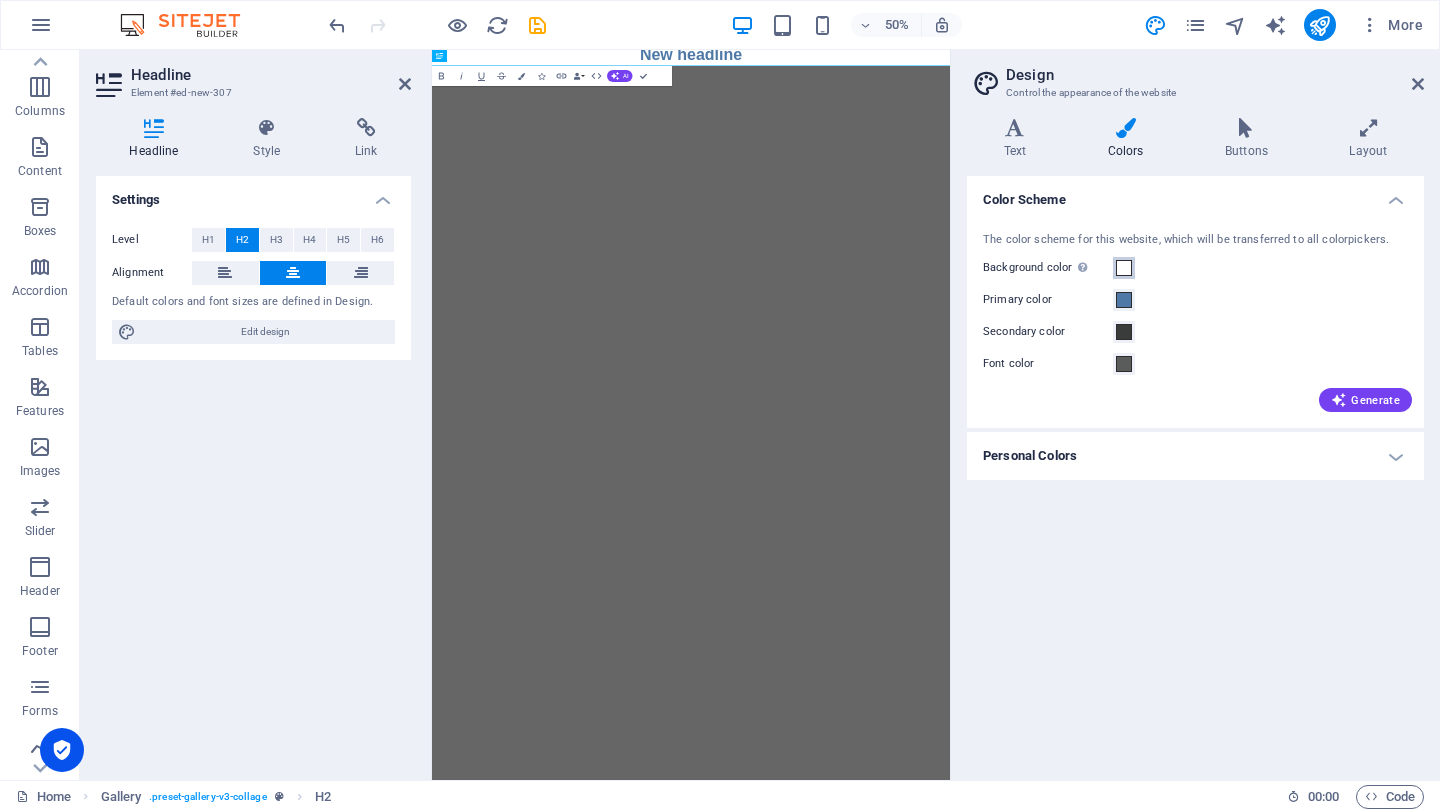 click at bounding box center [1124, 268] 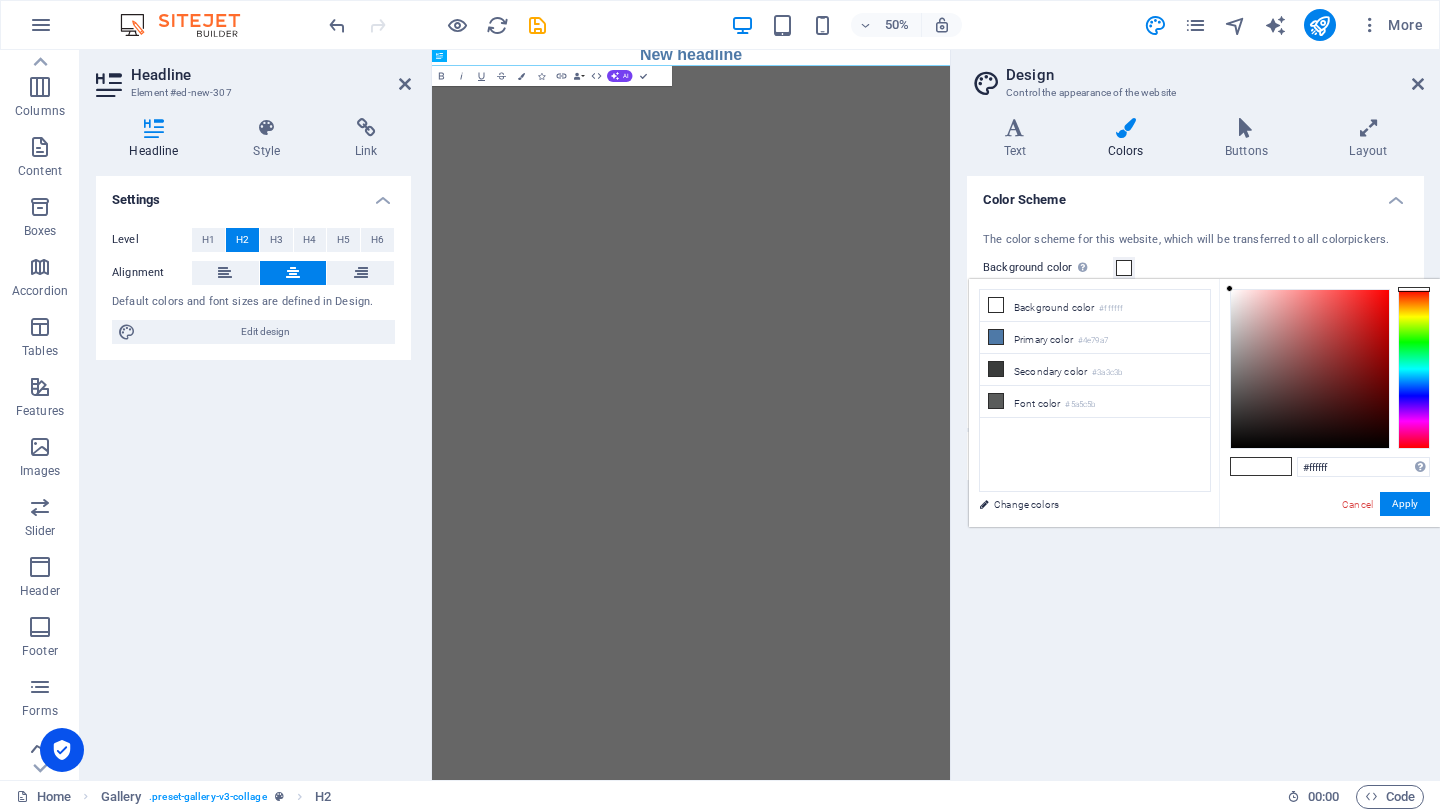 drag, startPoint x: 1226, startPoint y: 285, endPoint x: 1302, endPoint y: 348, distance: 98.71677 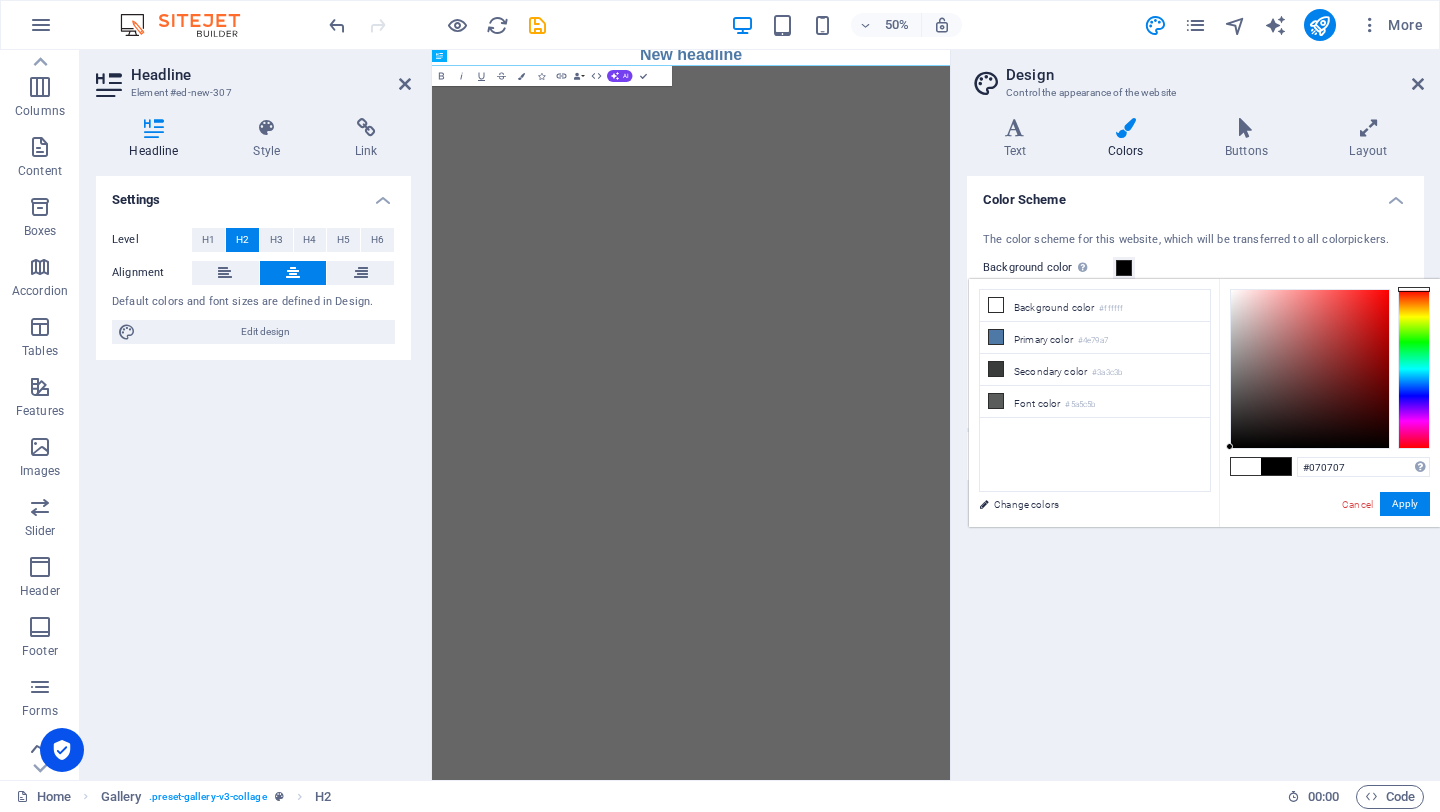 type on "#000000" 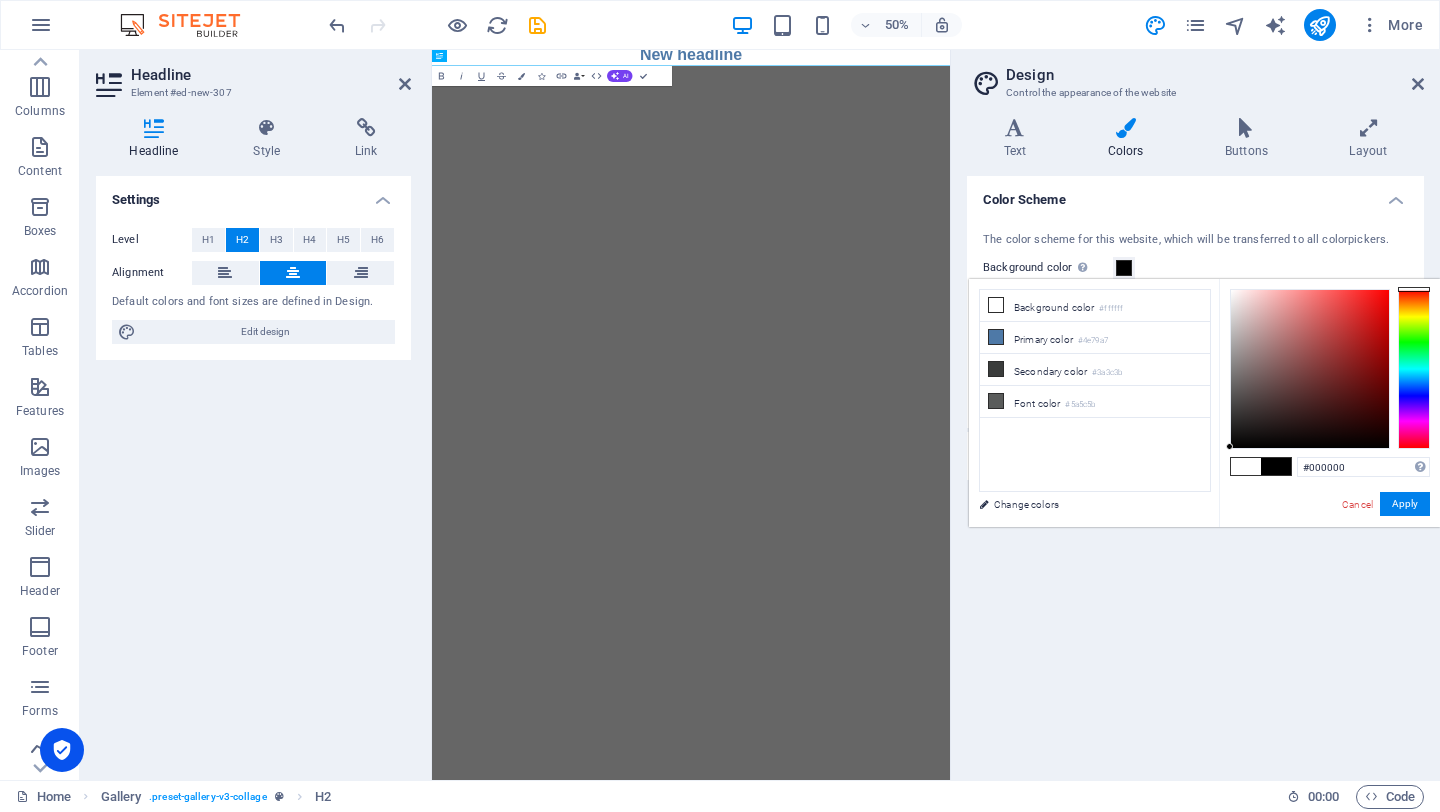 drag, startPoint x: 1252, startPoint y: 355, endPoint x: 1229, endPoint y: 465, distance: 112.37882 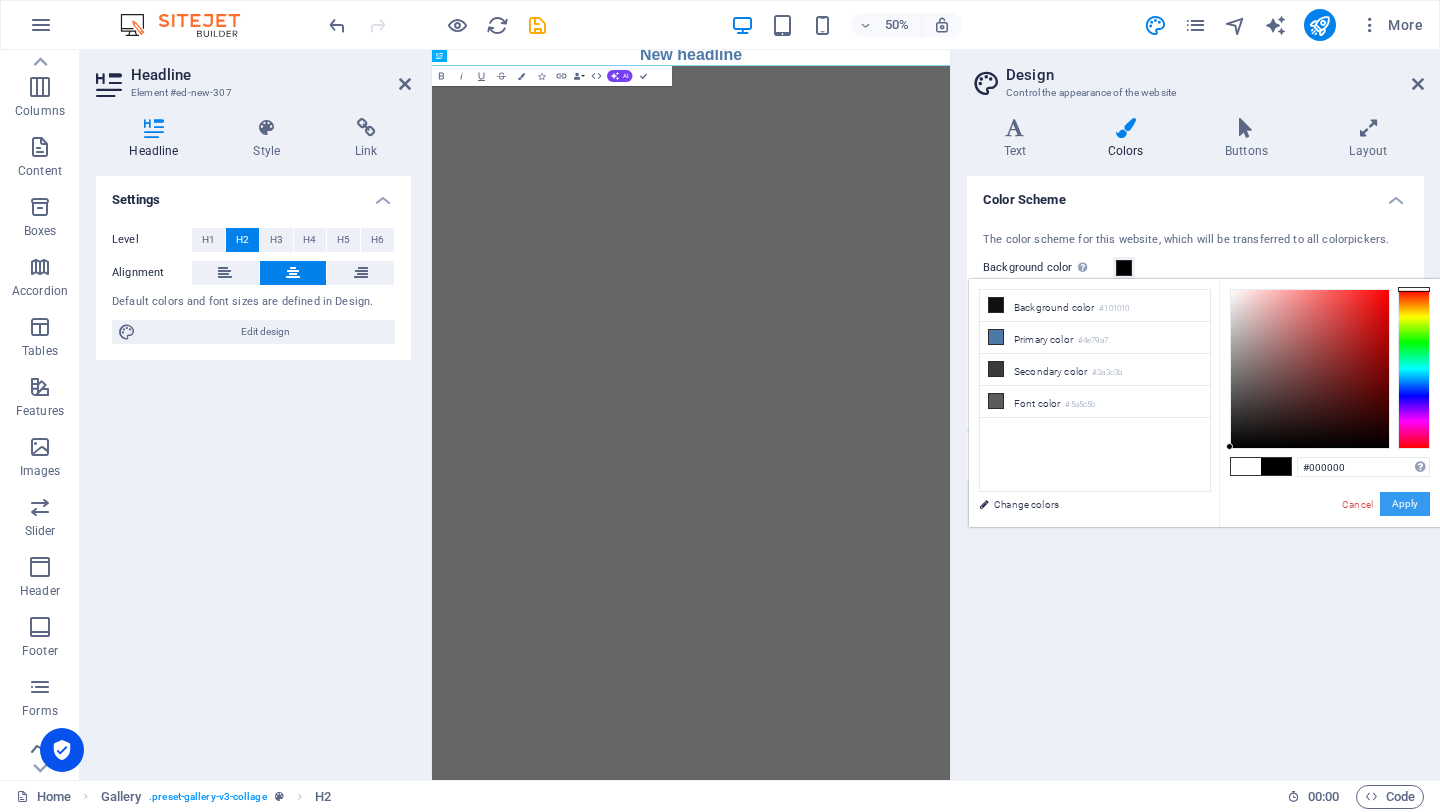 click on "Apply" at bounding box center (1405, 504) 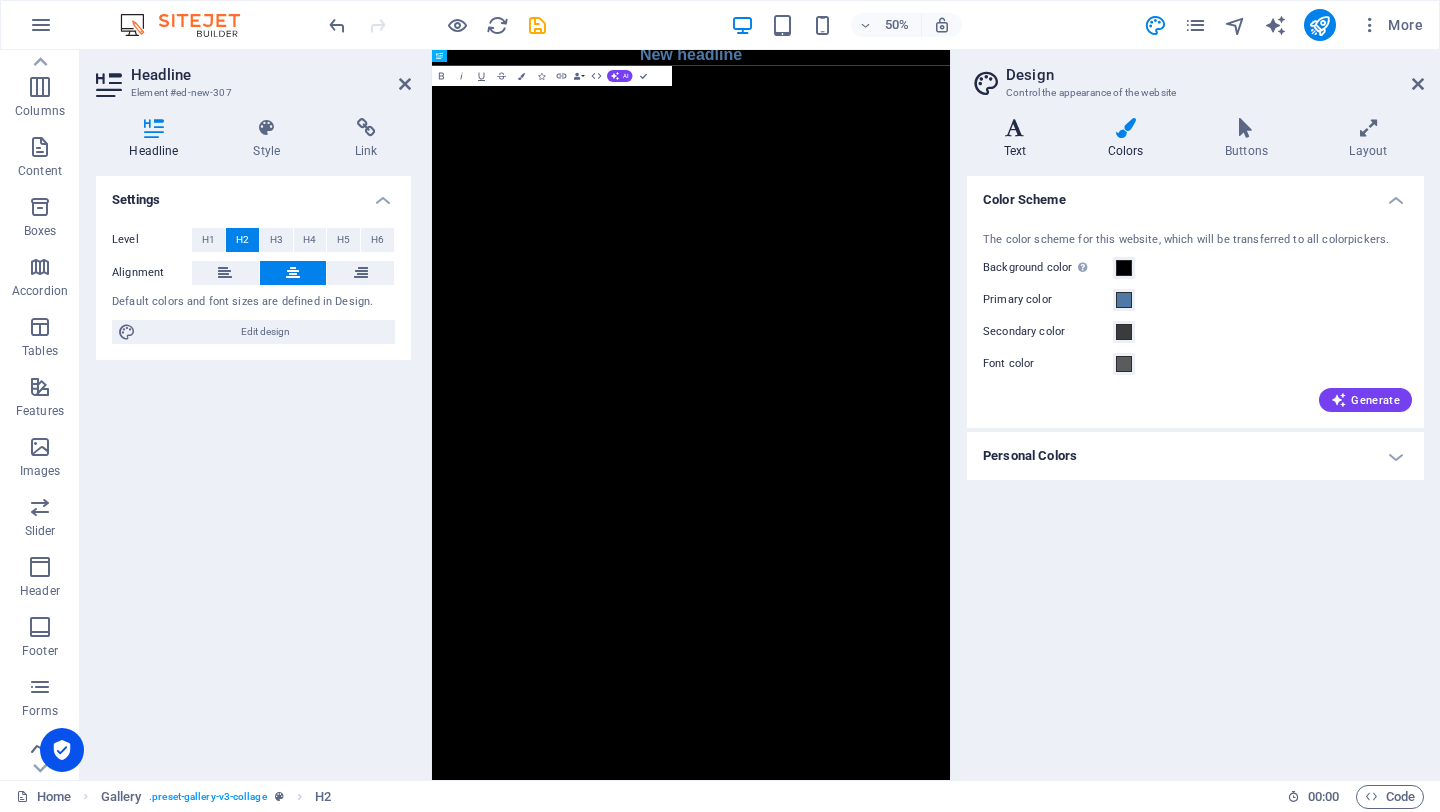 click on "Text" at bounding box center [1019, 139] 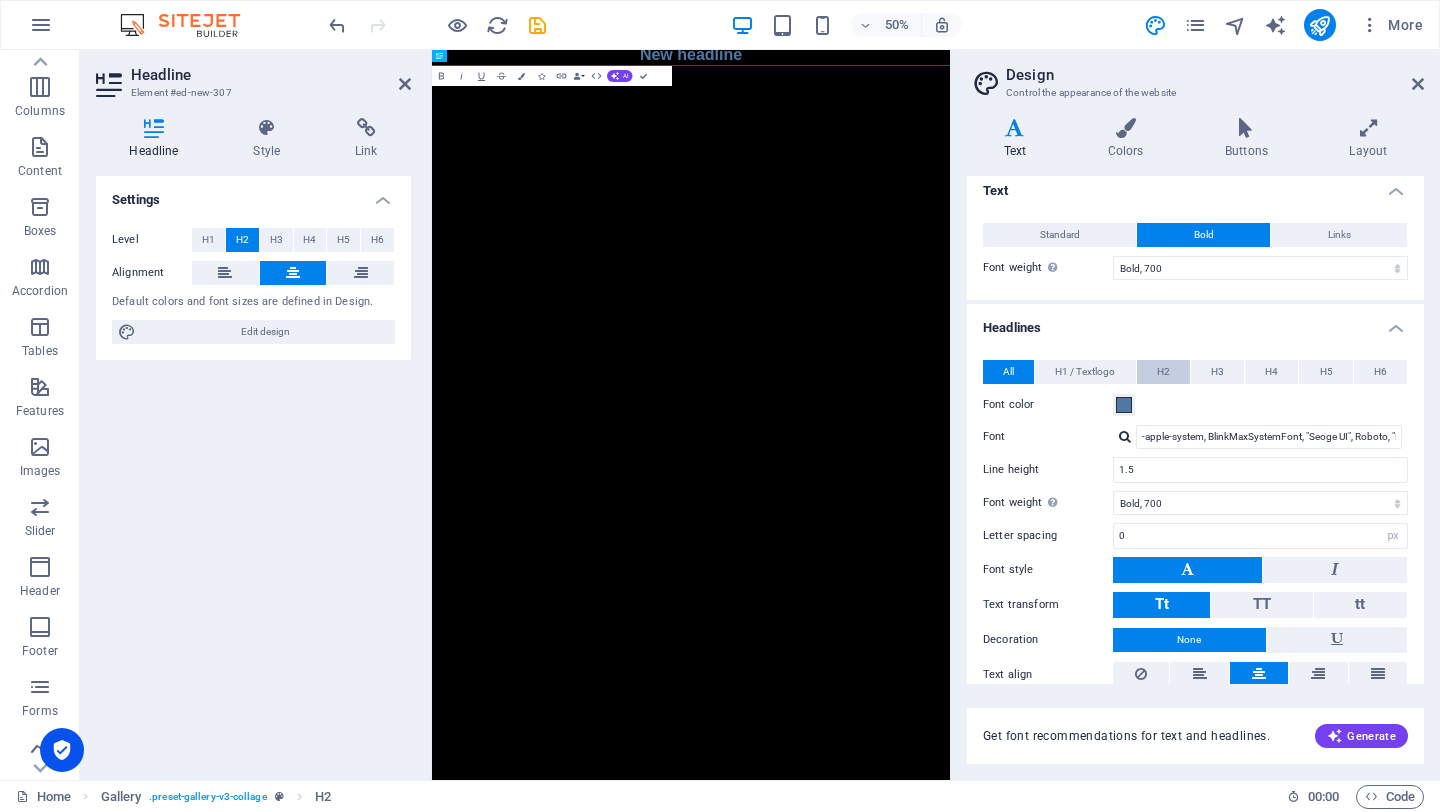 scroll, scrollTop: 0, scrollLeft: 0, axis: both 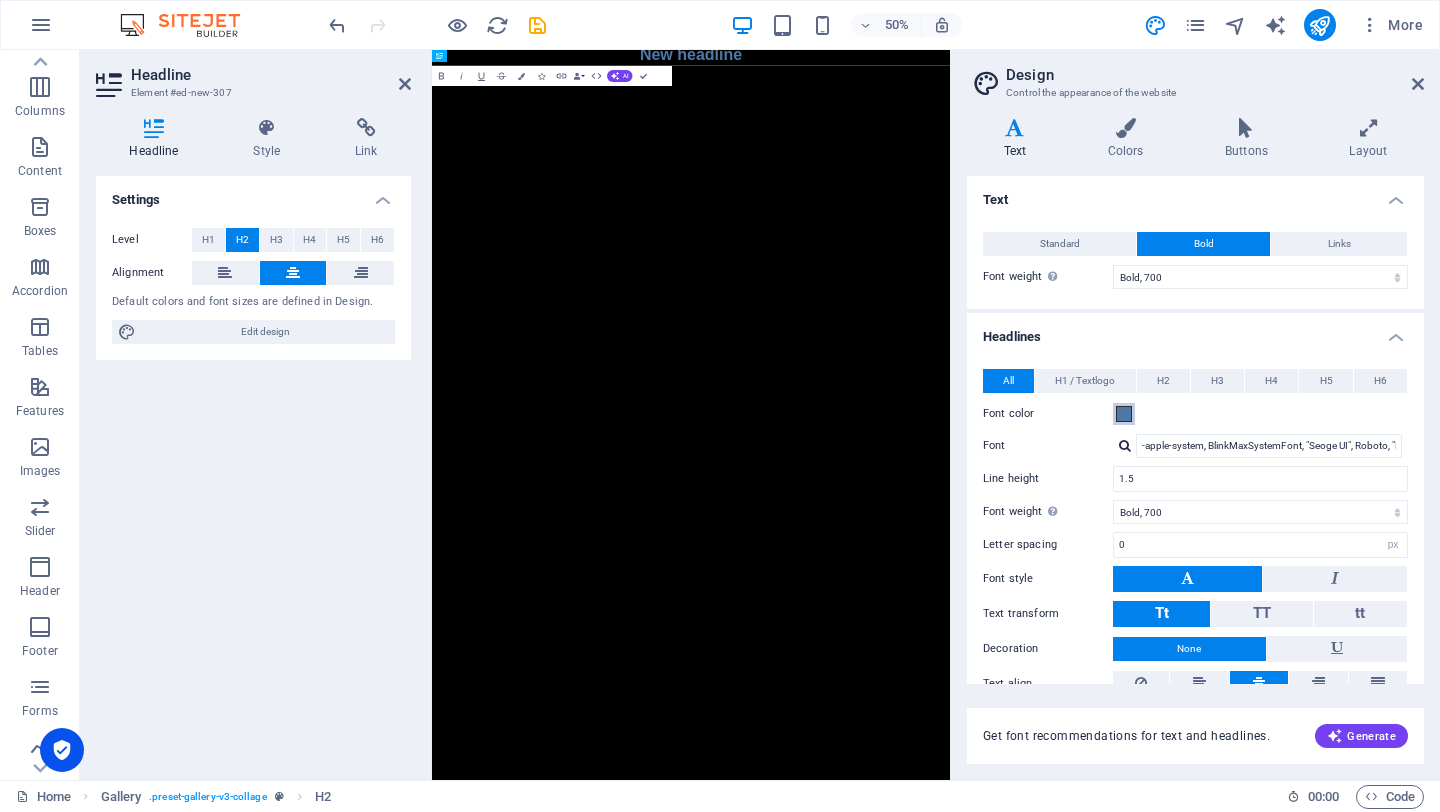 click at bounding box center [1124, 414] 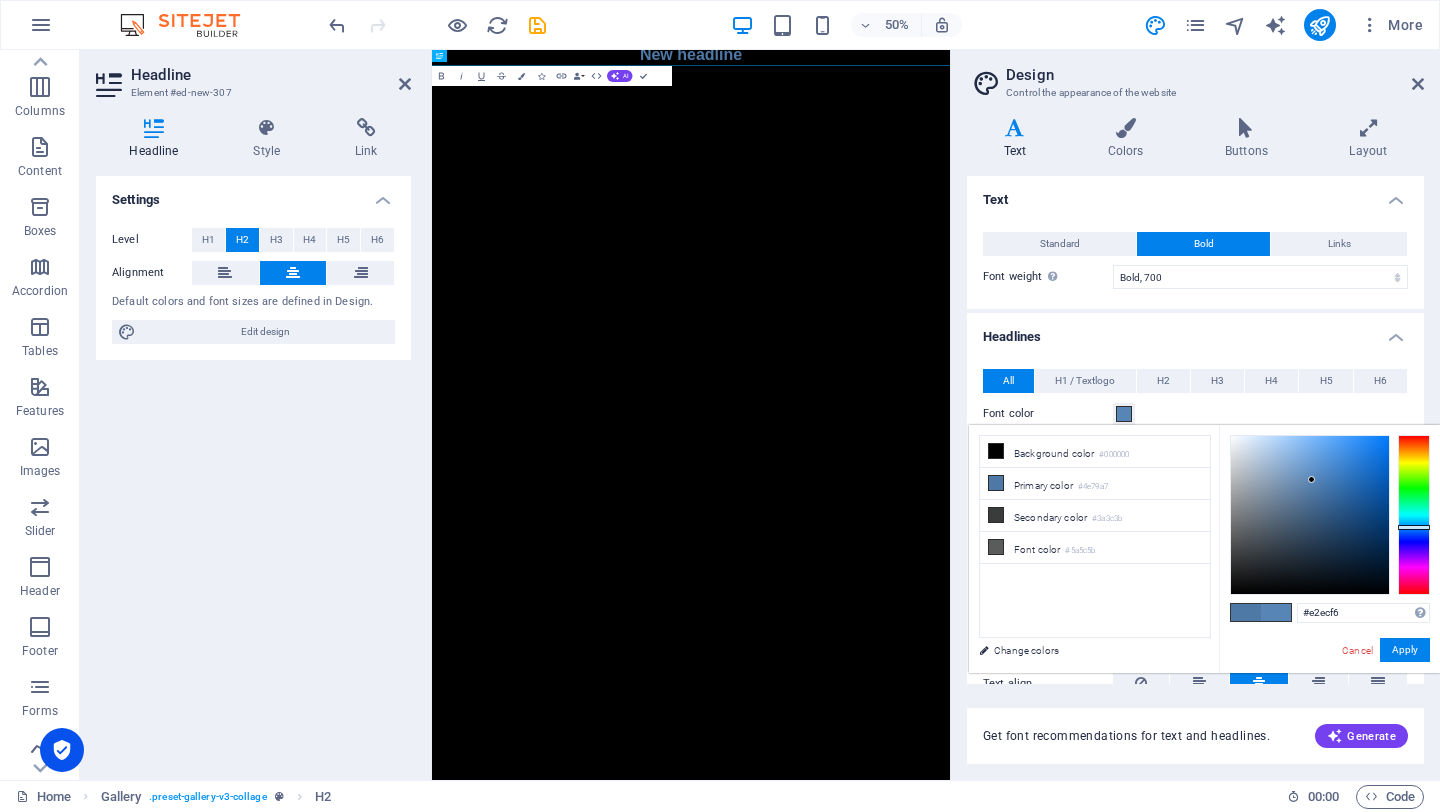type on "#ffffff" 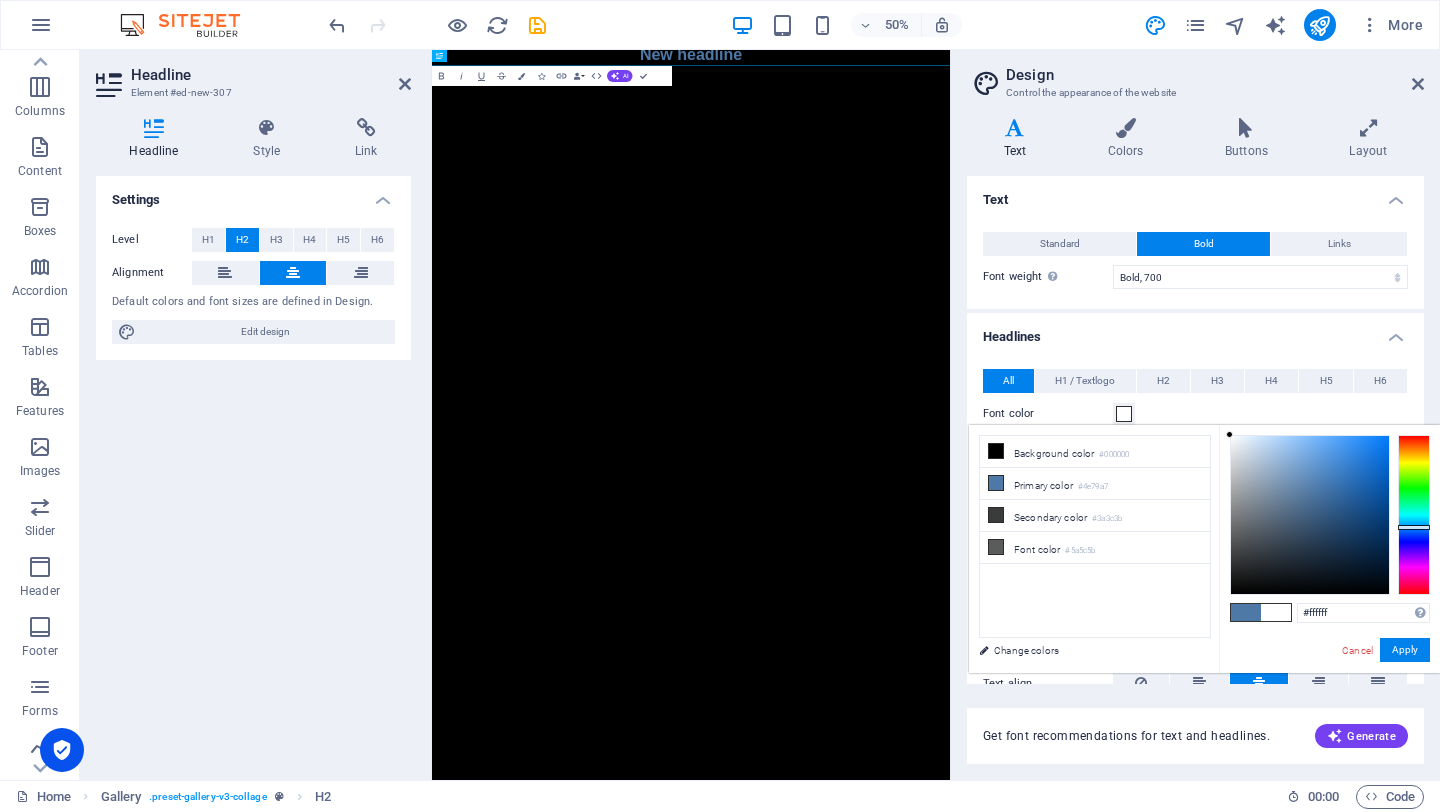 drag, startPoint x: 1312, startPoint y: 480, endPoint x: 1201, endPoint y: 402, distance: 135.66502 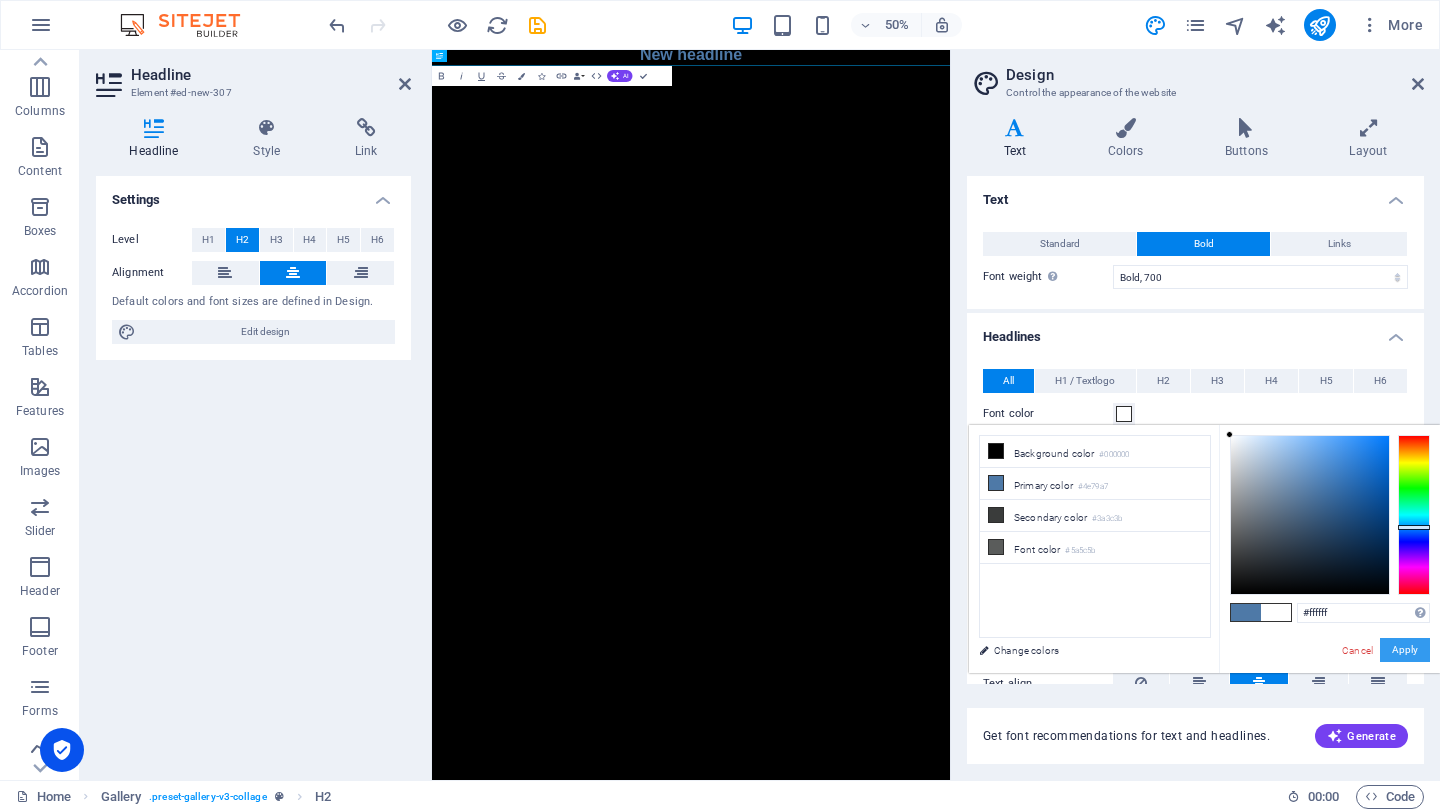 click on "Apply" at bounding box center [1405, 650] 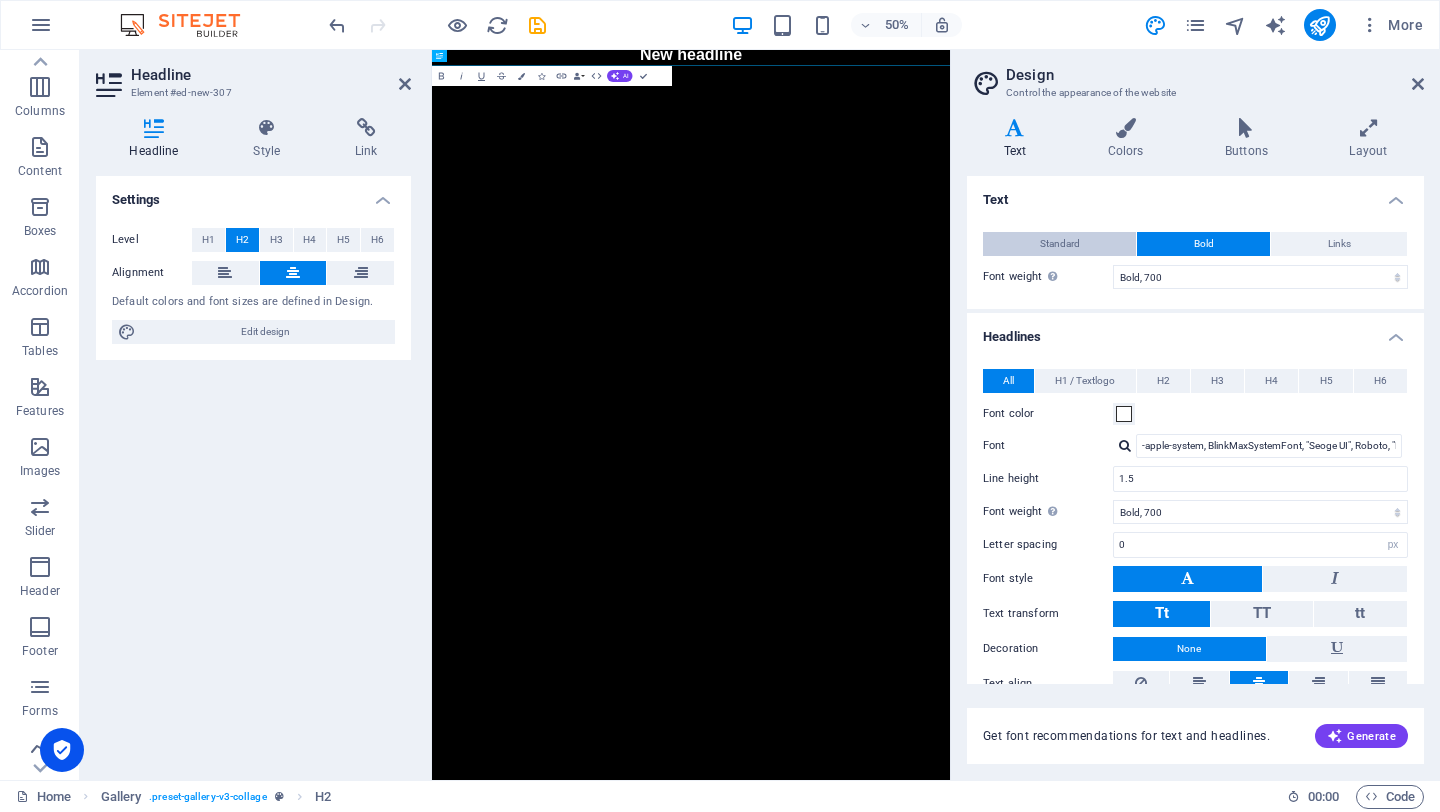 click on "Standard" at bounding box center (1059, 244) 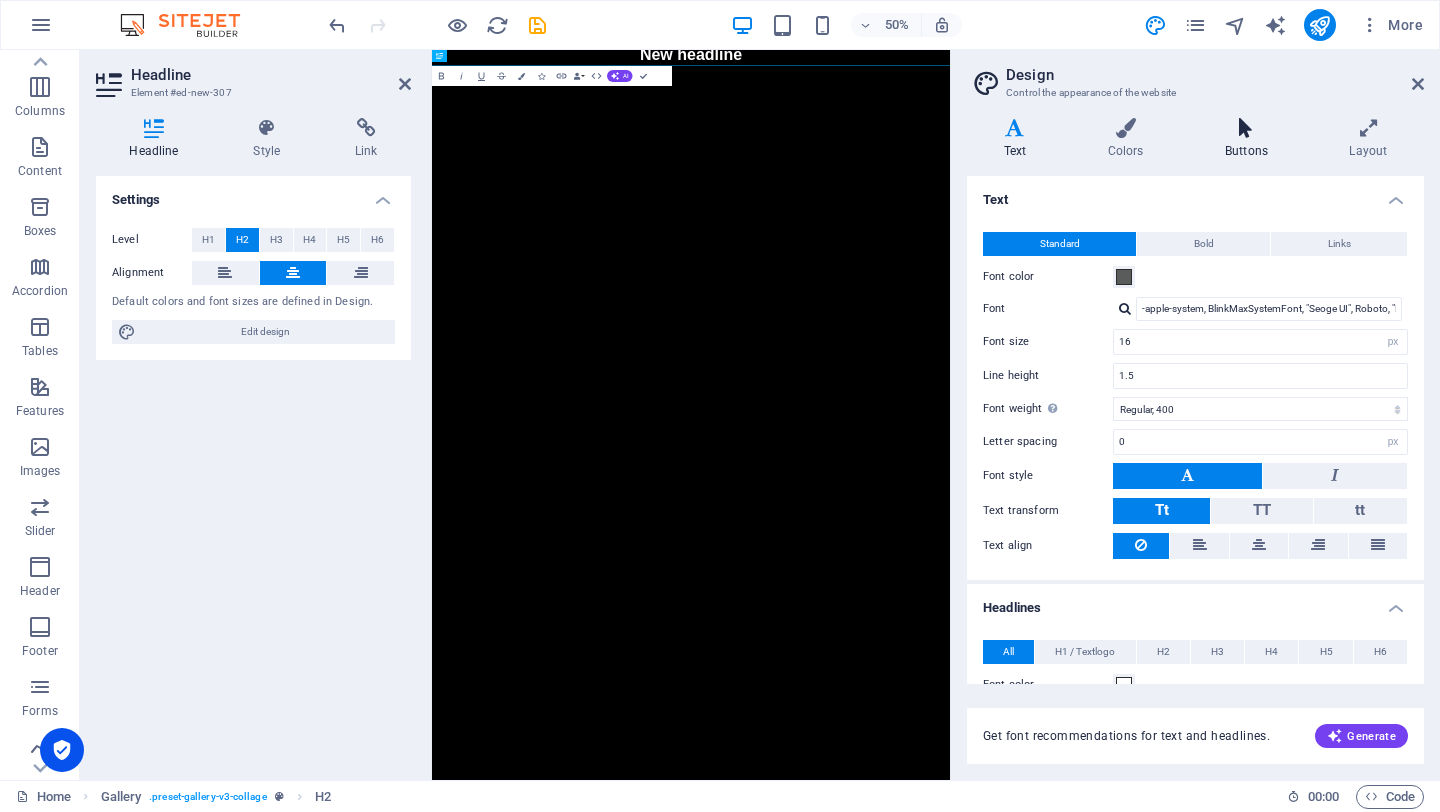 click on "Buttons" at bounding box center (1250, 139) 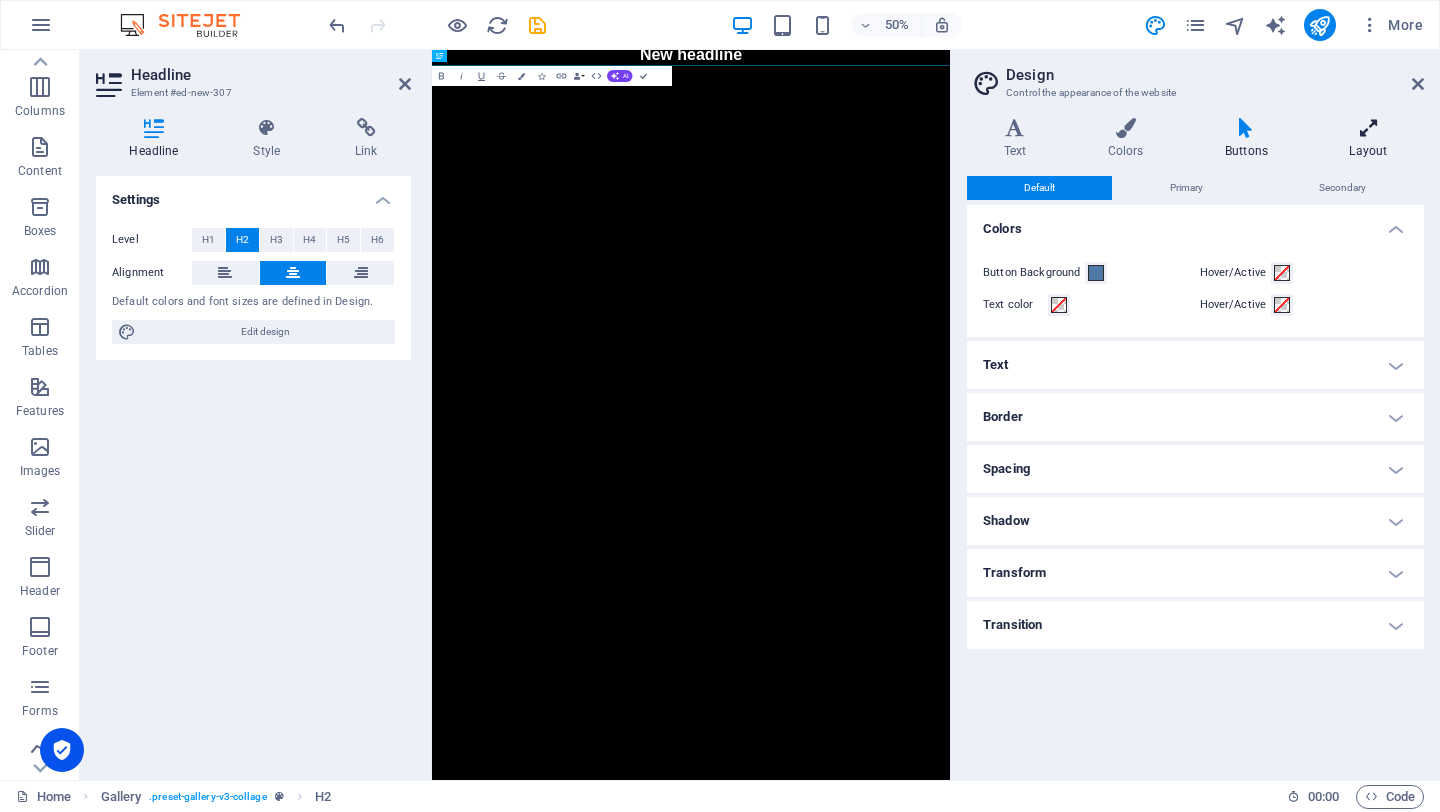 click on "Layout" at bounding box center [1368, 139] 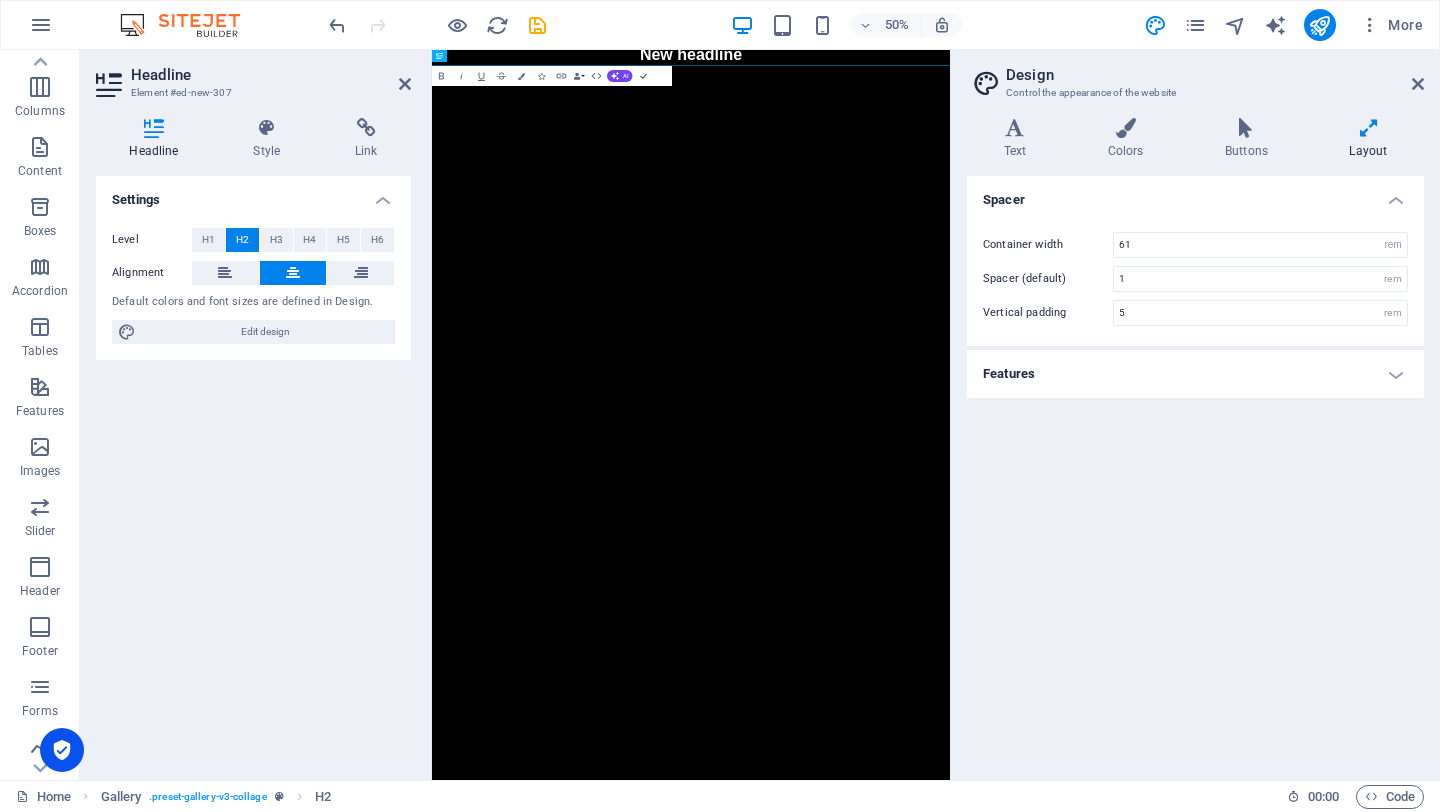 click on "Features" at bounding box center [1195, 374] 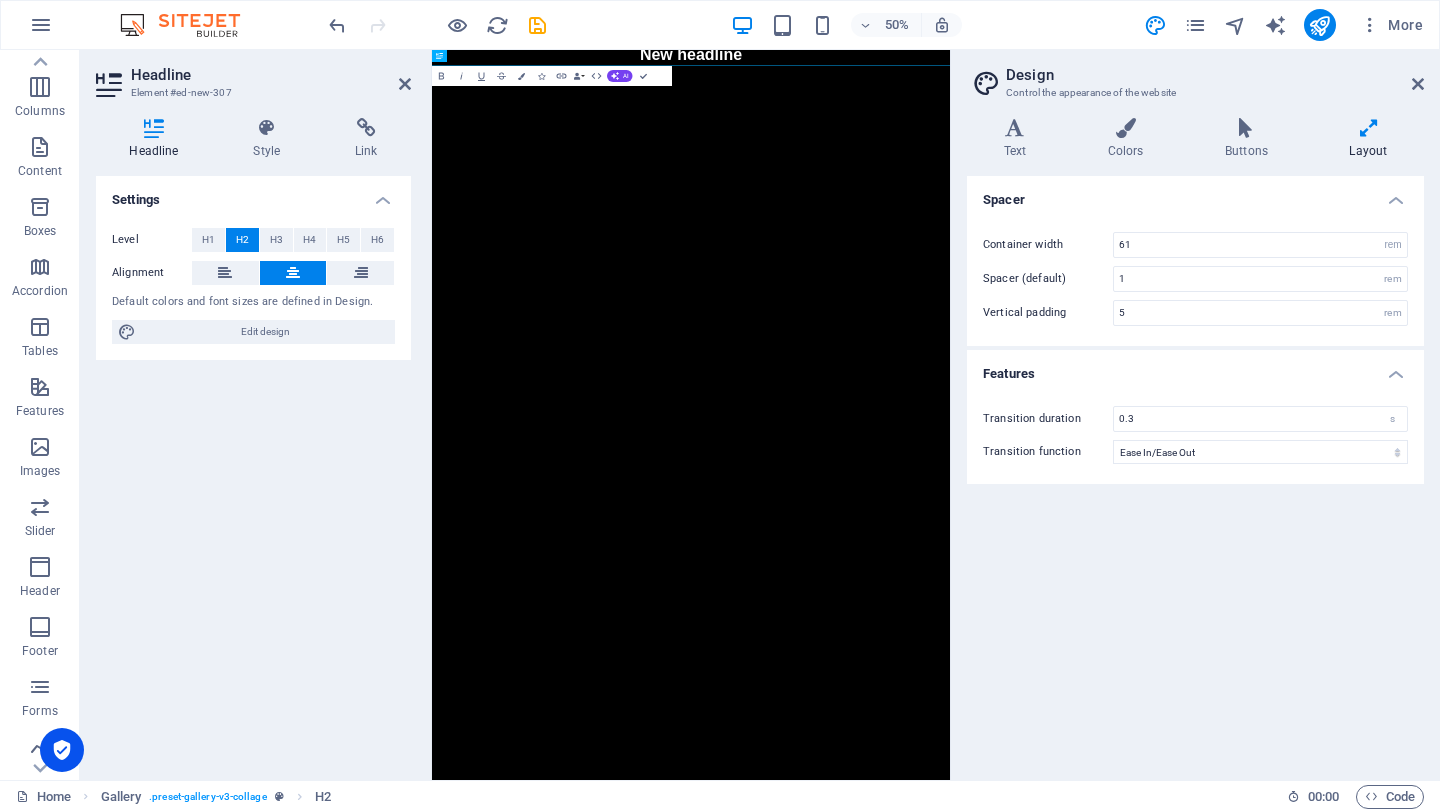 click on "Design" at bounding box center [1215, 75] 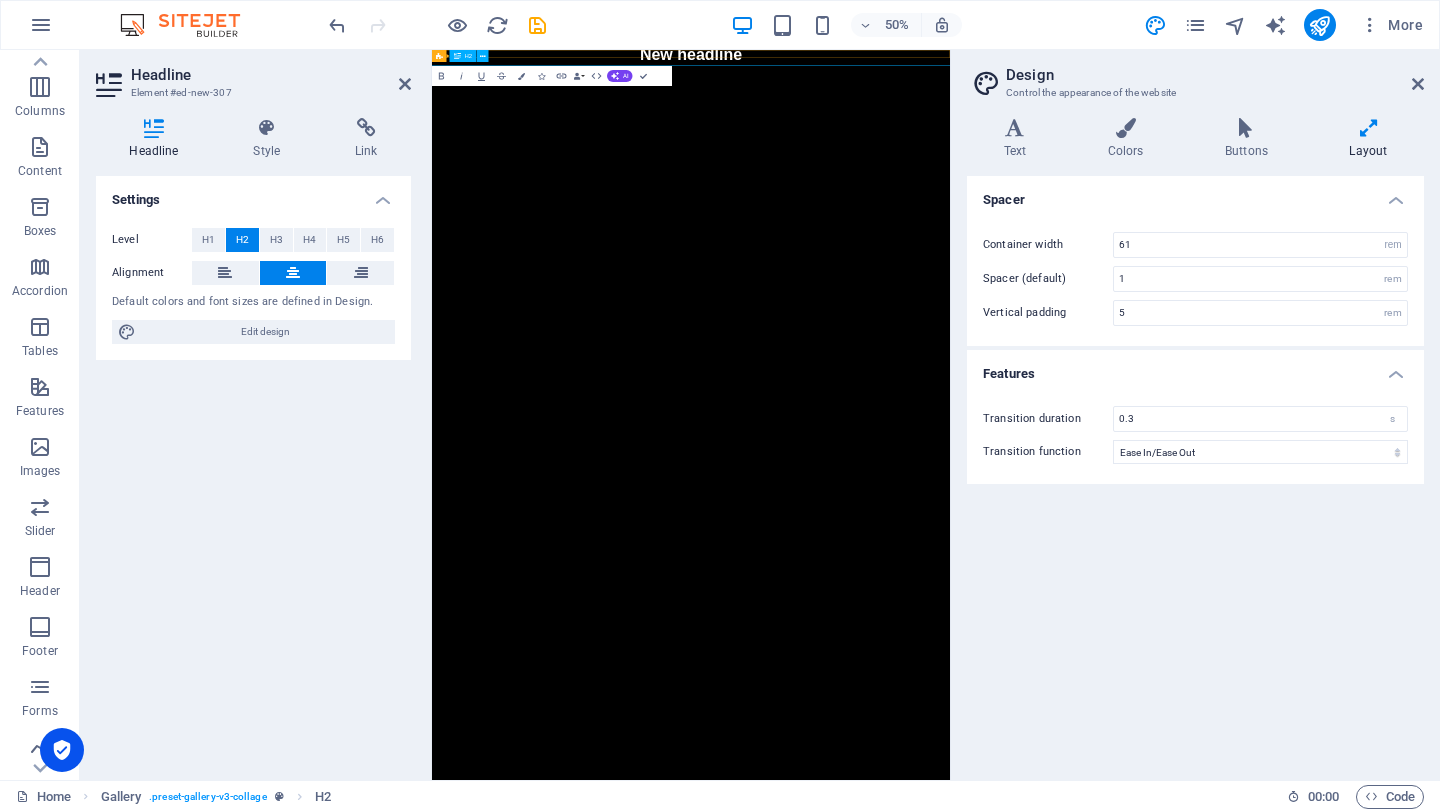 click on "New headline" at bounding box center (950, 58) 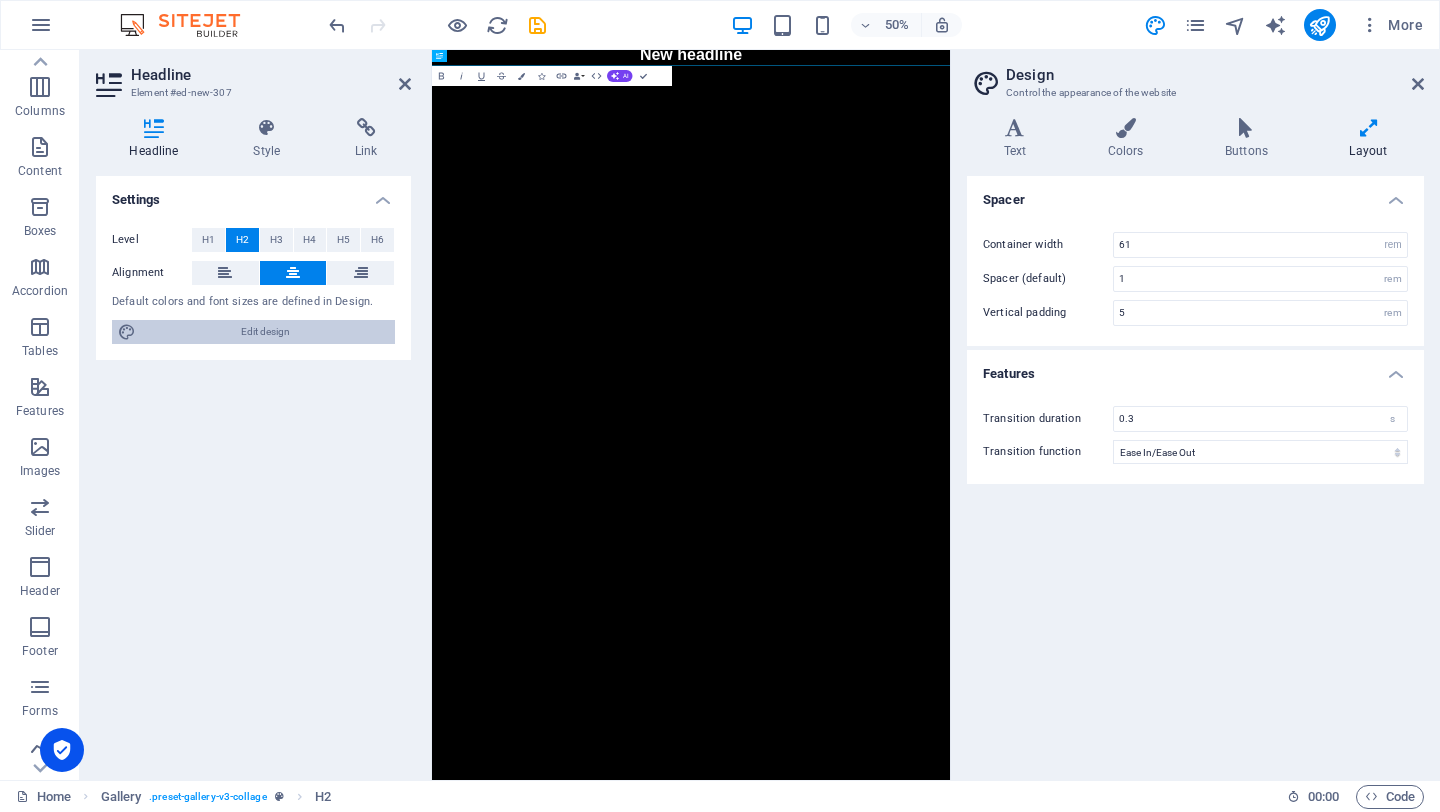 click on "Edit design" at bounding box center (265, 332) 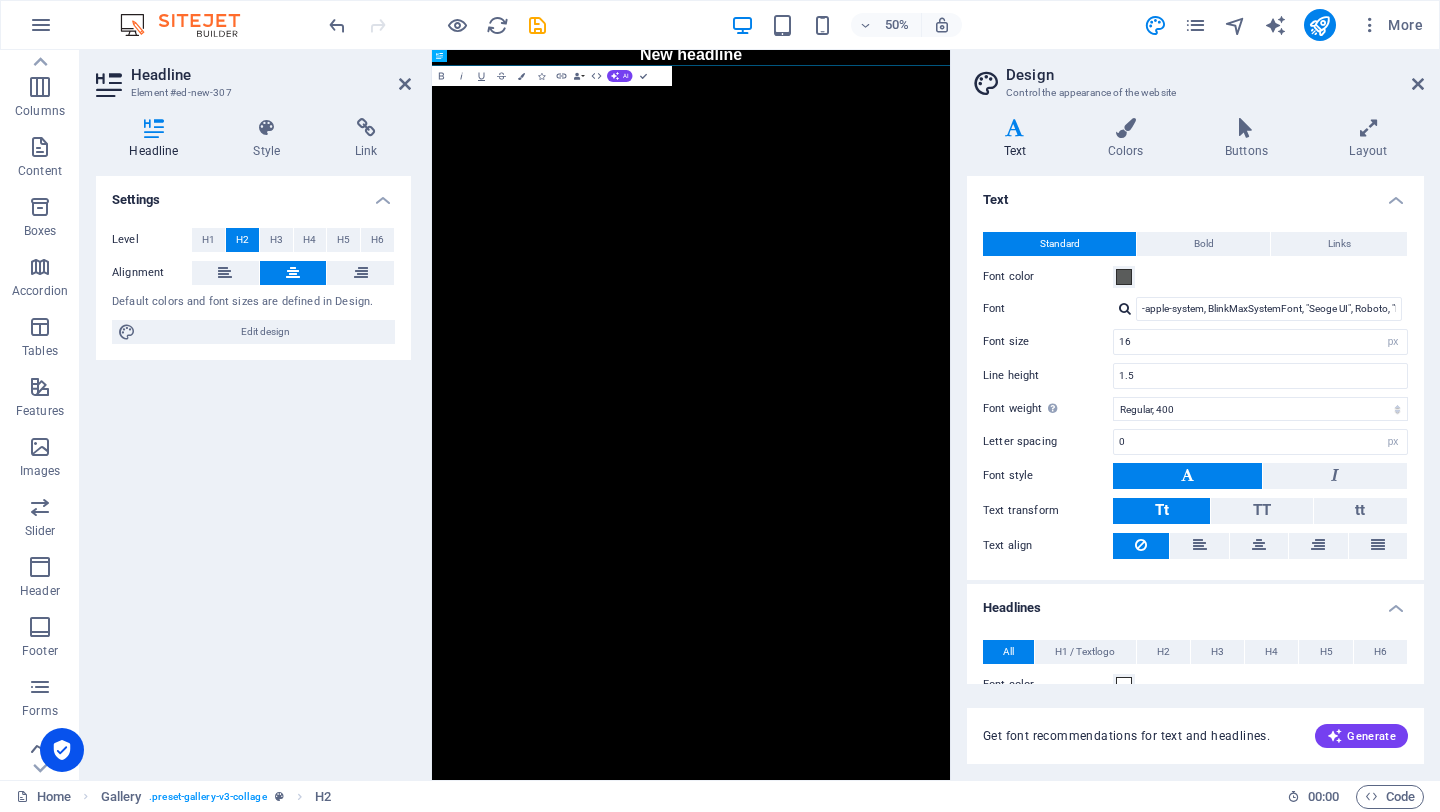 click on "50% More" at bounding box center [720, 25] 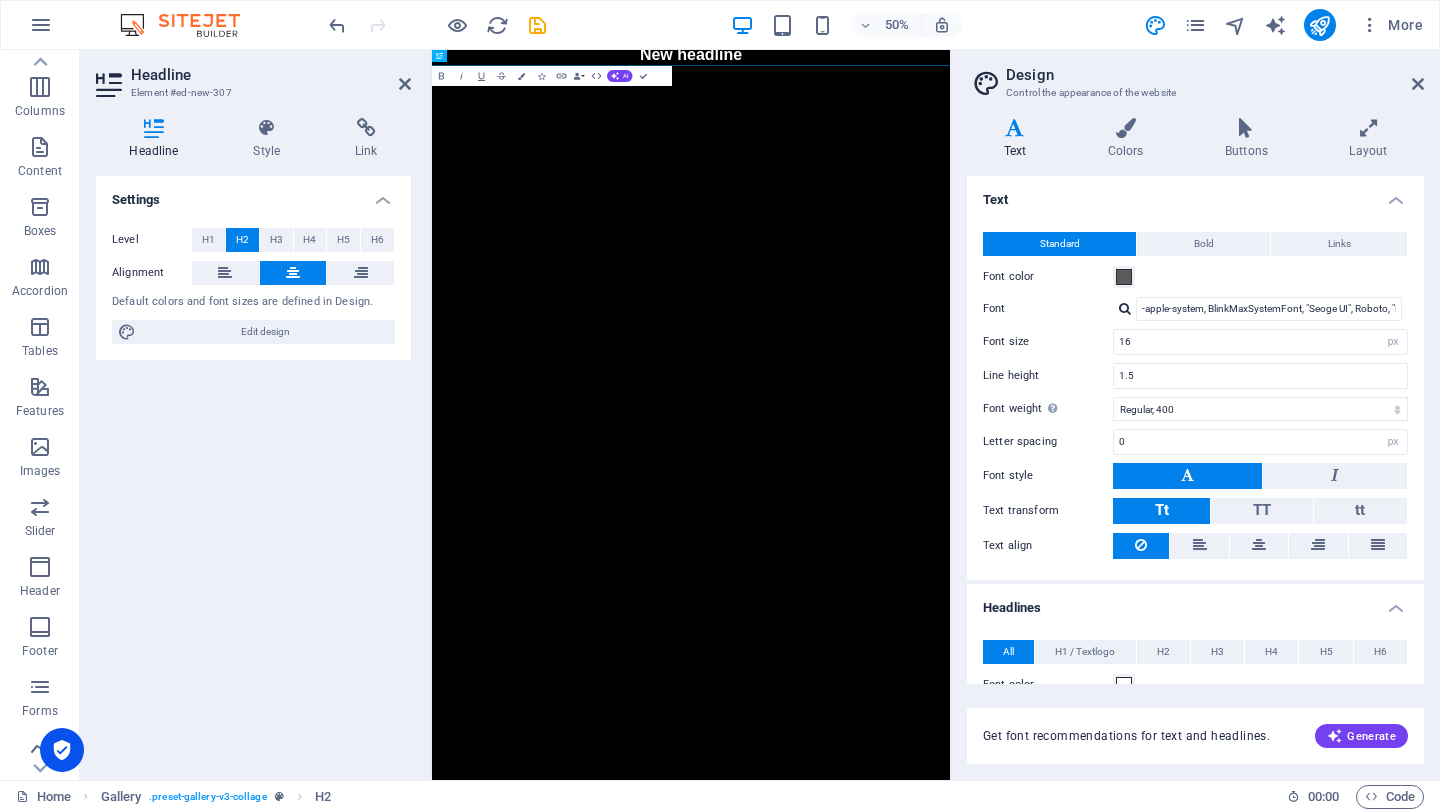 drag, startPoint x: 1127, startPoint y: 98, endPoint x: 965, endPoint y: 56, distance: 167.35591 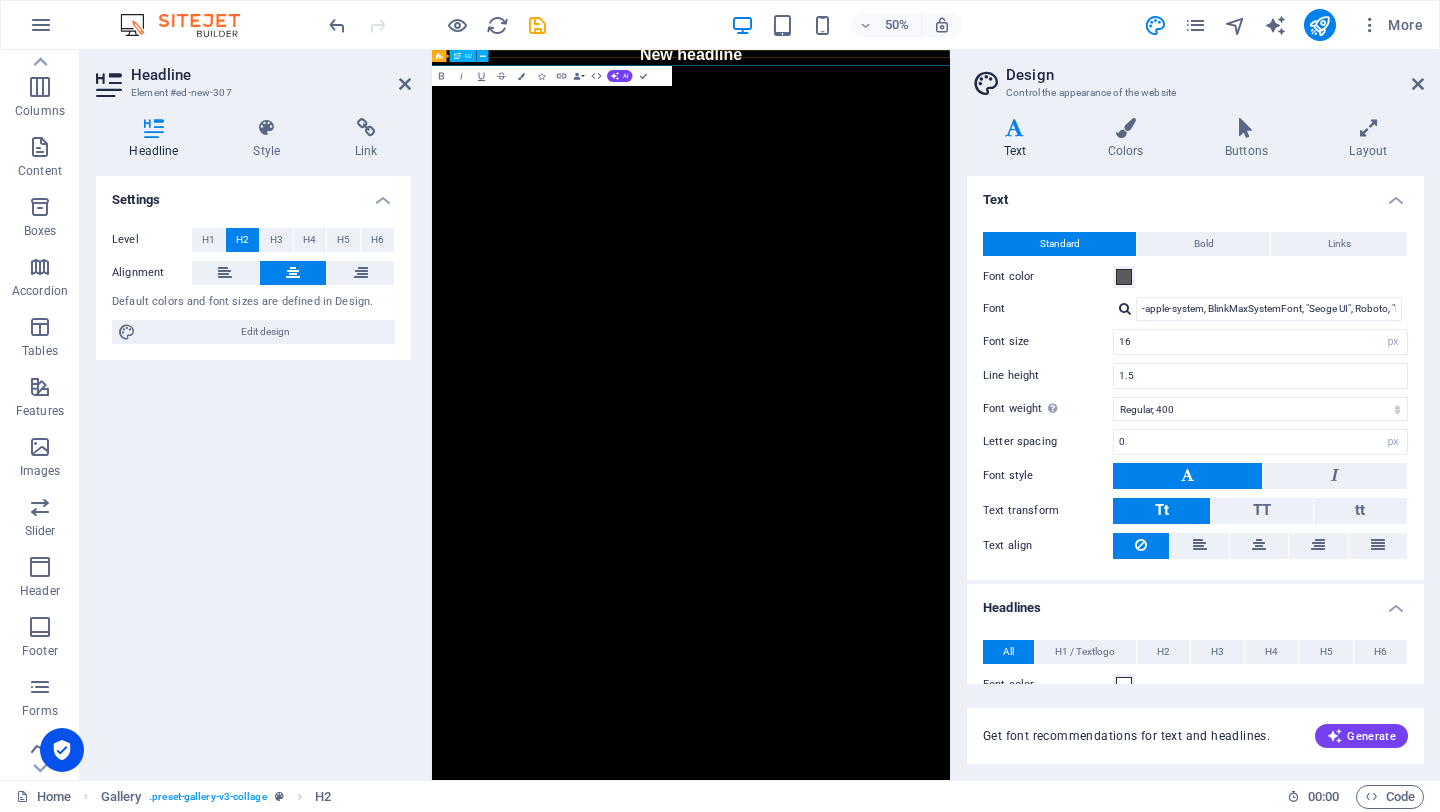 click on "New headline" at bounding box center (950, 58) 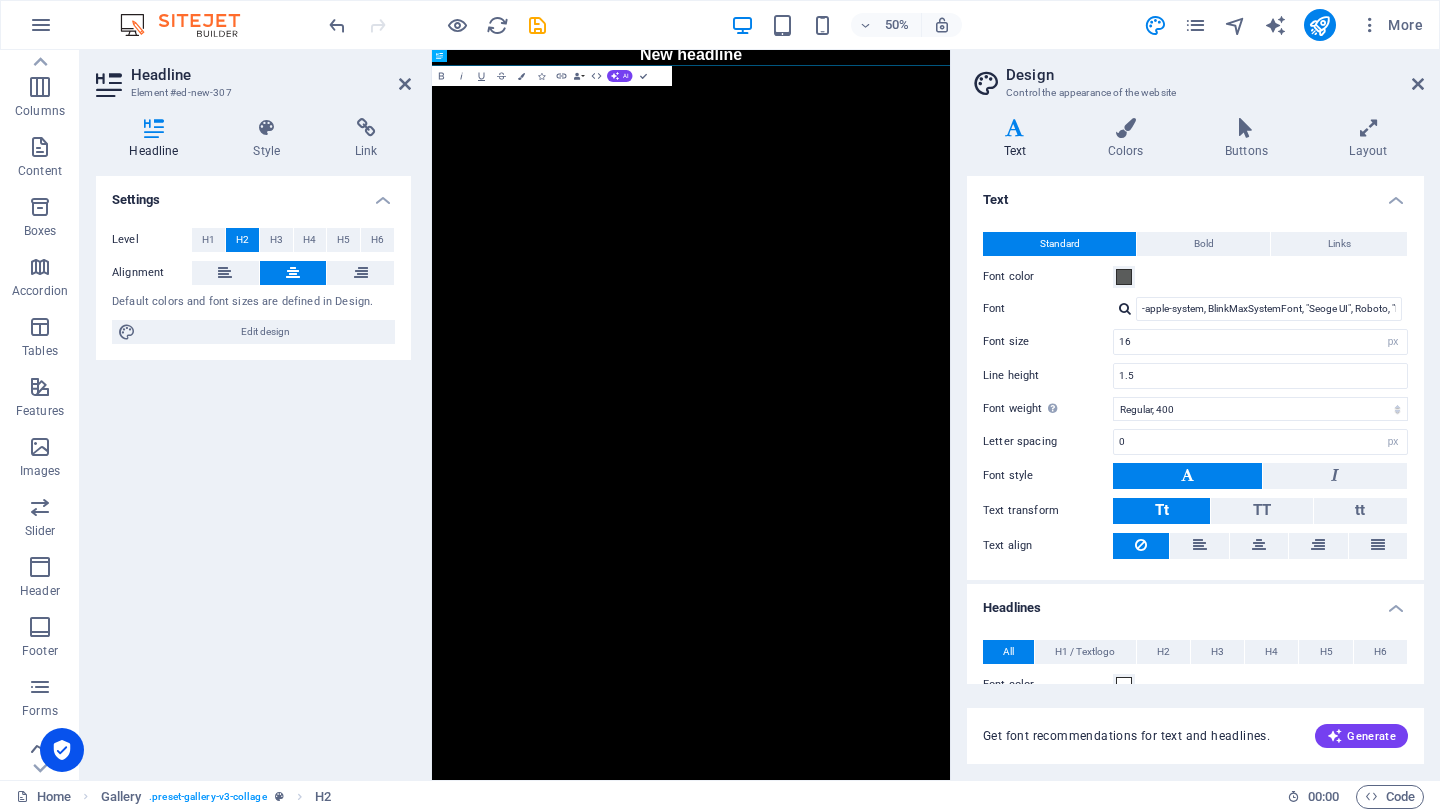 click on "50% More" at bounding box center (720, 25) 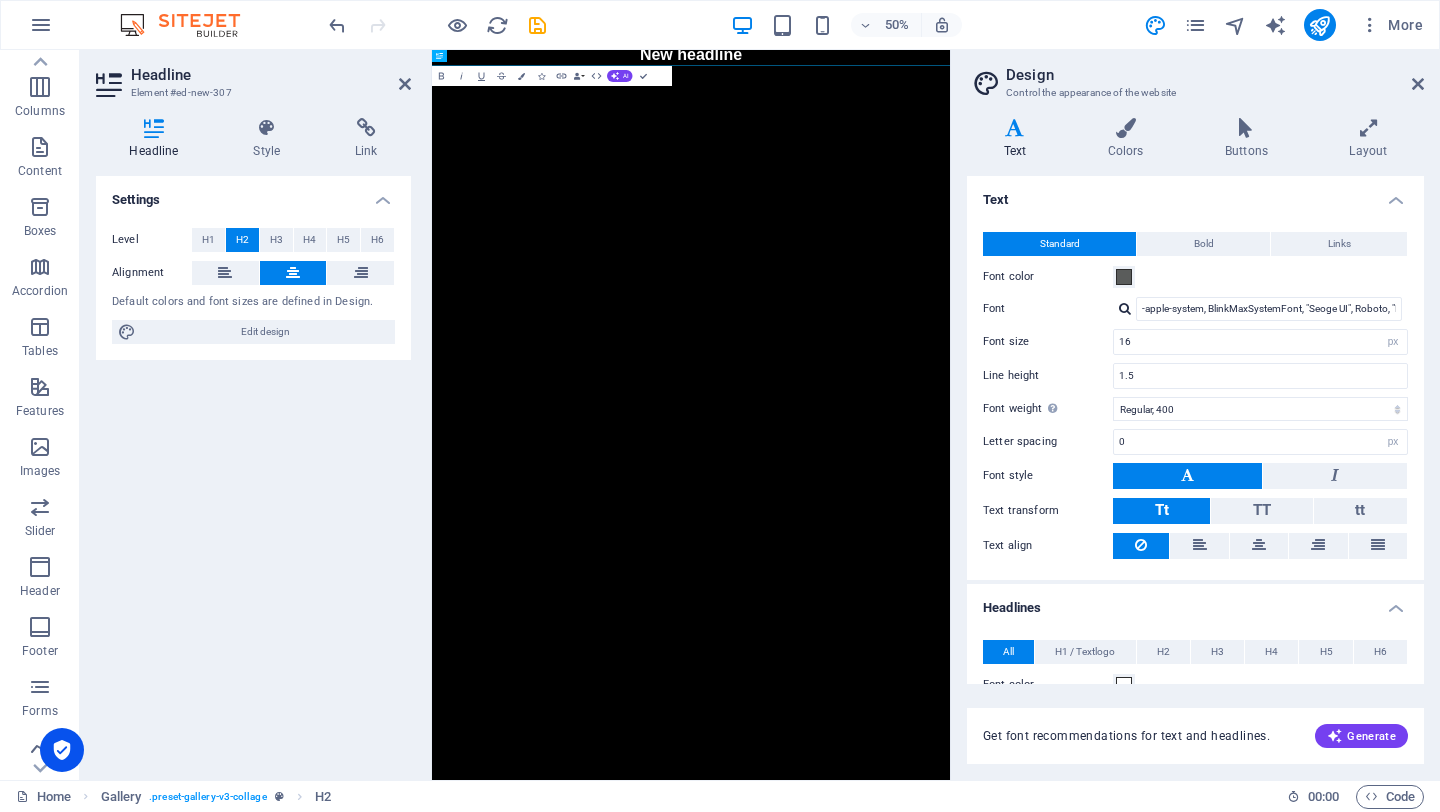 click on "50% More" at bounding box center (720, 25) 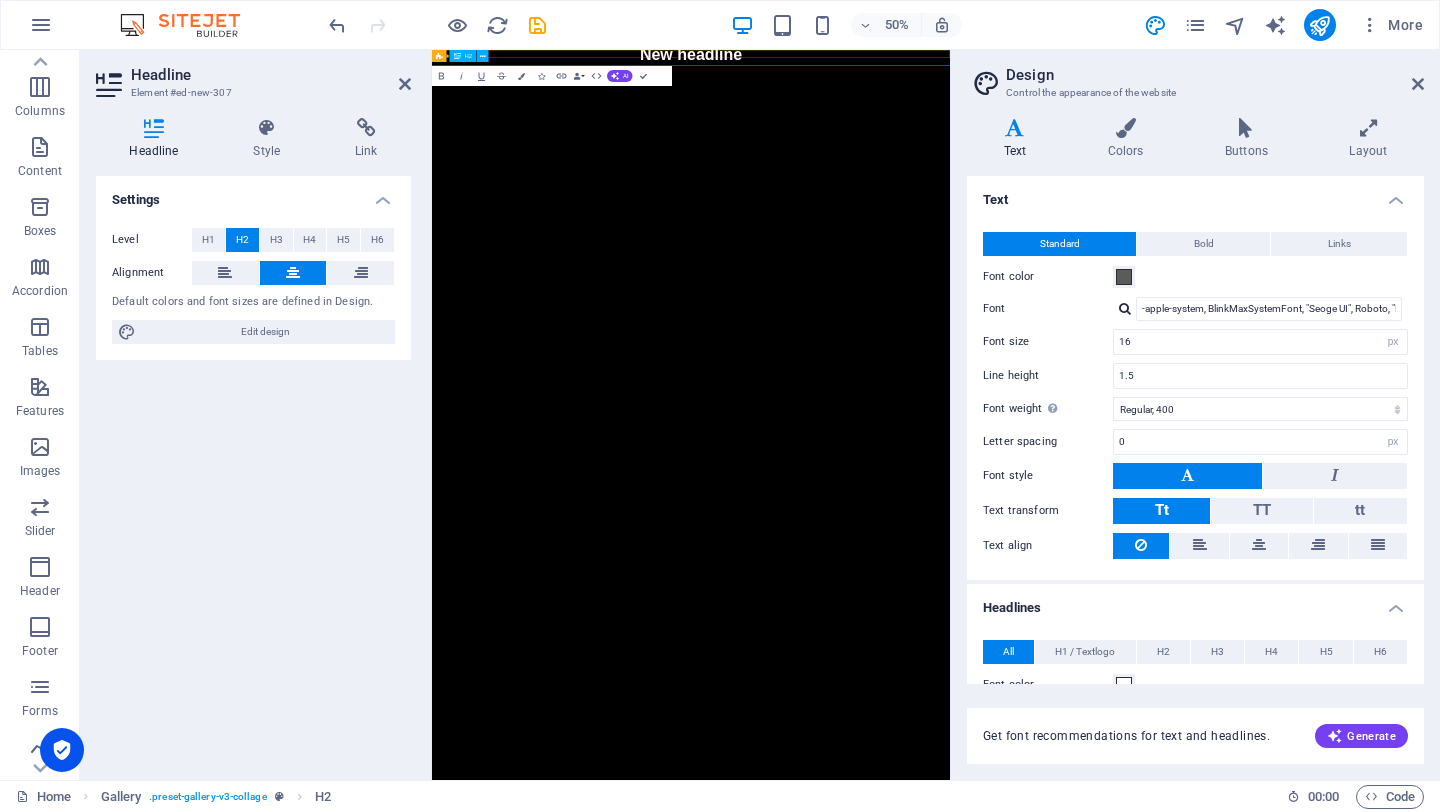 click on "New headline" at bounding box center [950, 58] 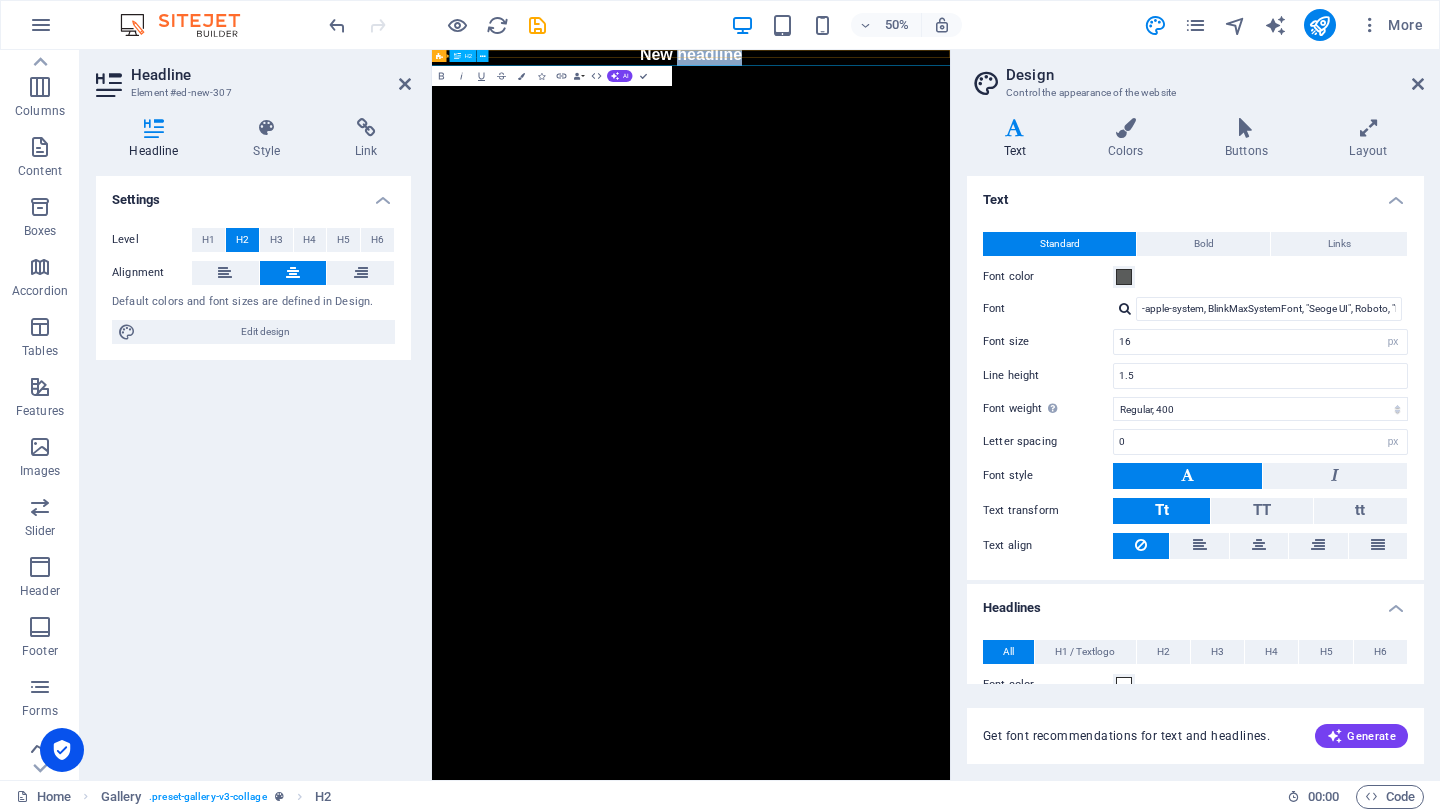 click on "New headline" at bounding box center [950, 58] 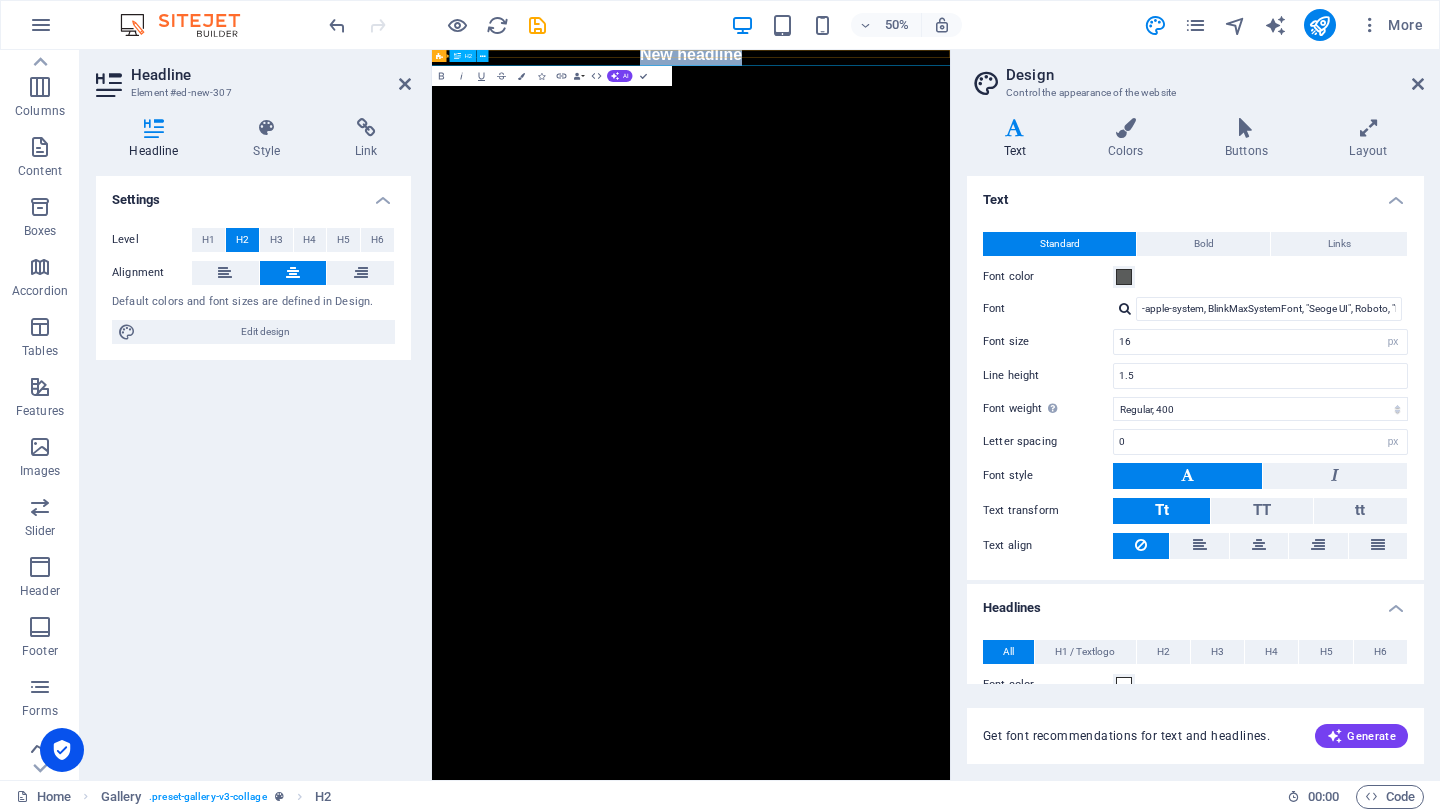 click on "New headline" at bounding box center [950, 58] 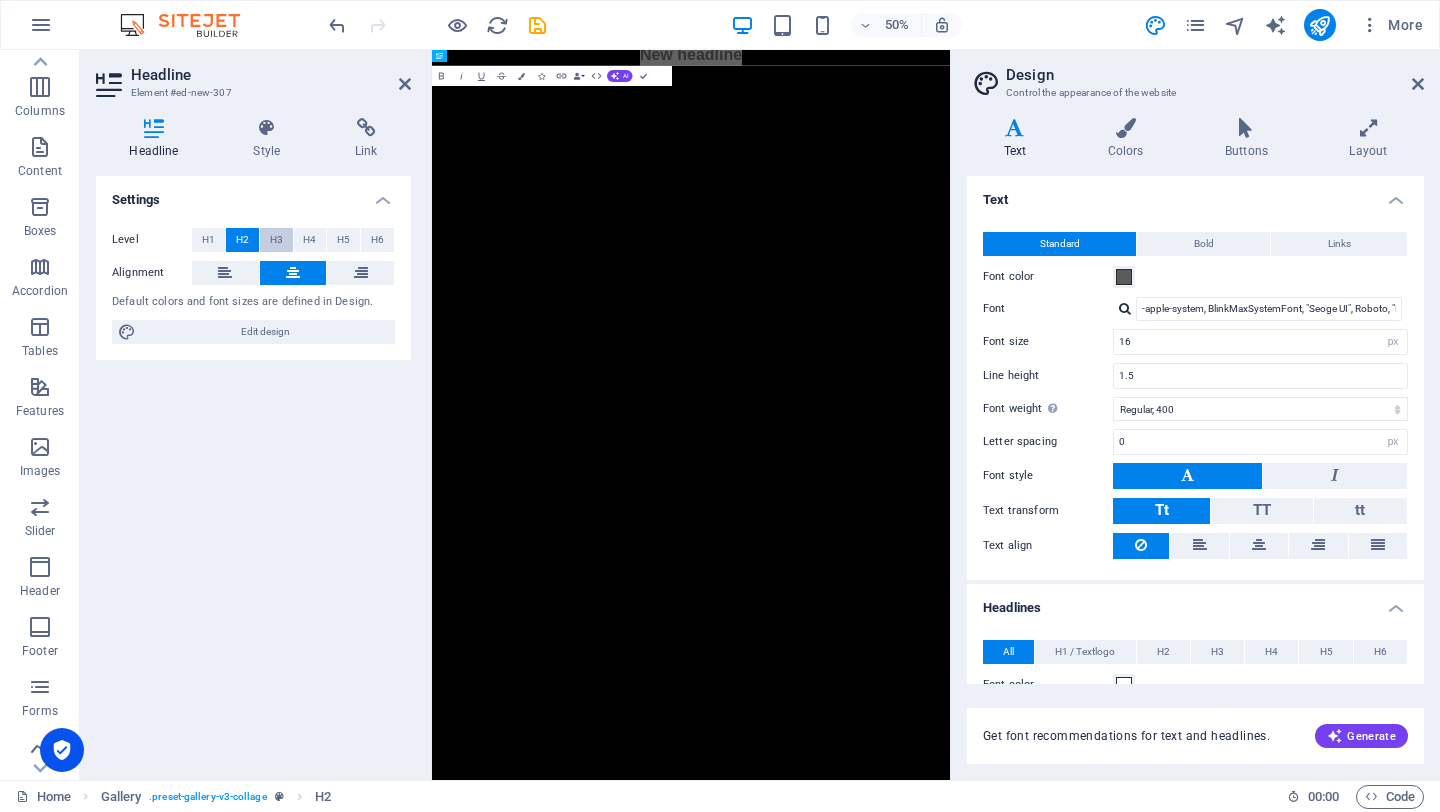 click on "H3" at bounding box center (276, 240) 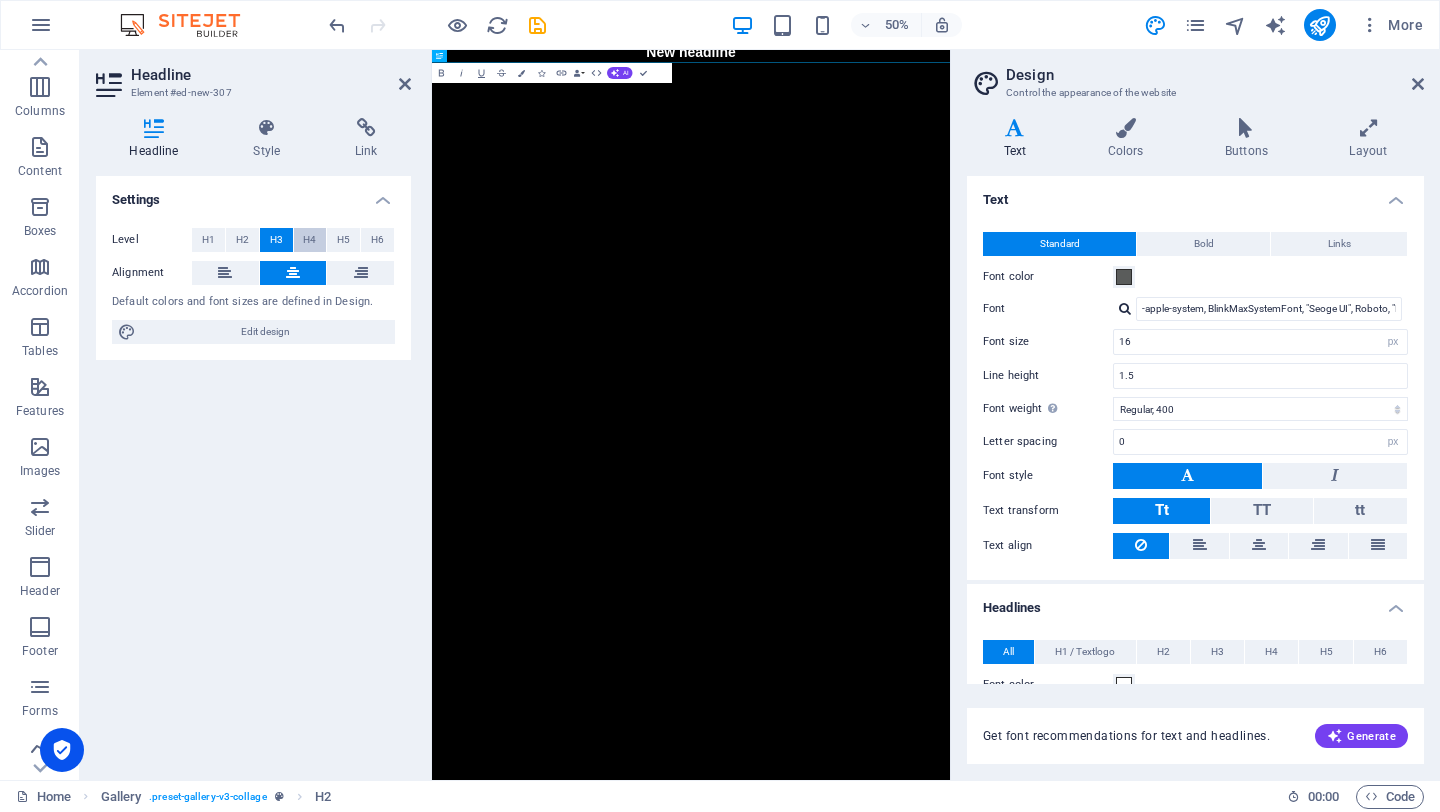 click on "H4" at bounding box center [310, 240] 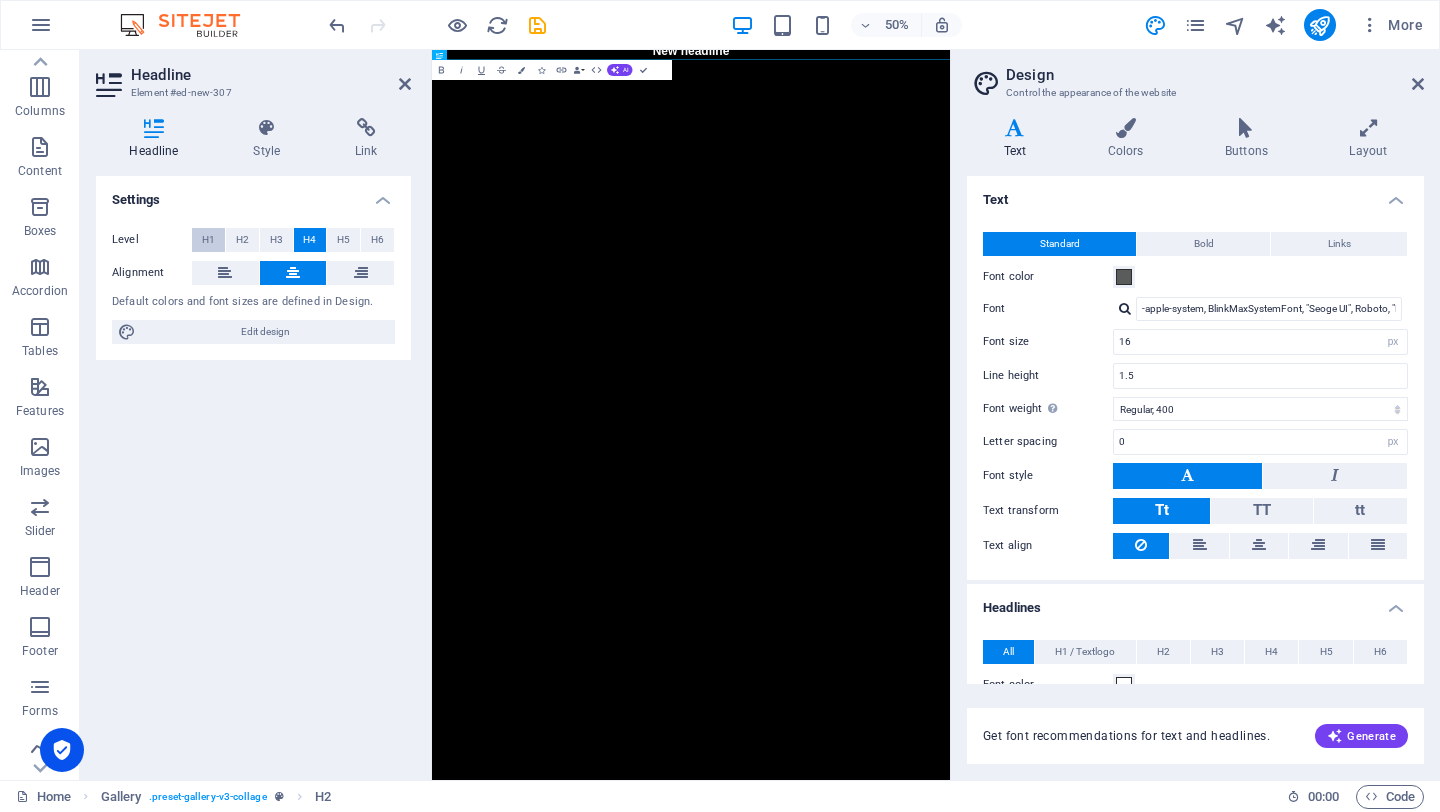 click on "H1" at bounding box center (208, 240) 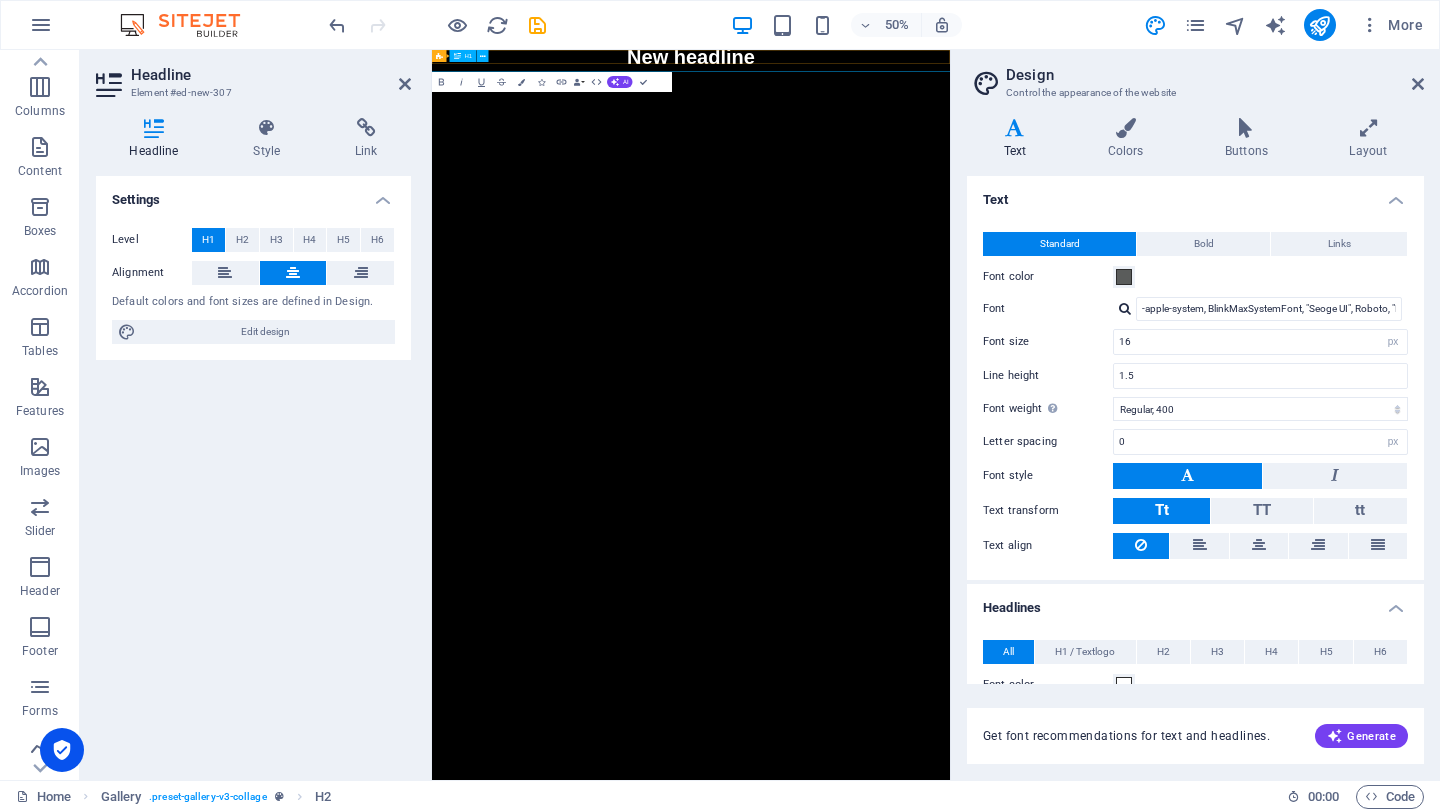 click on "New headline" at bounding box center (950, 64) 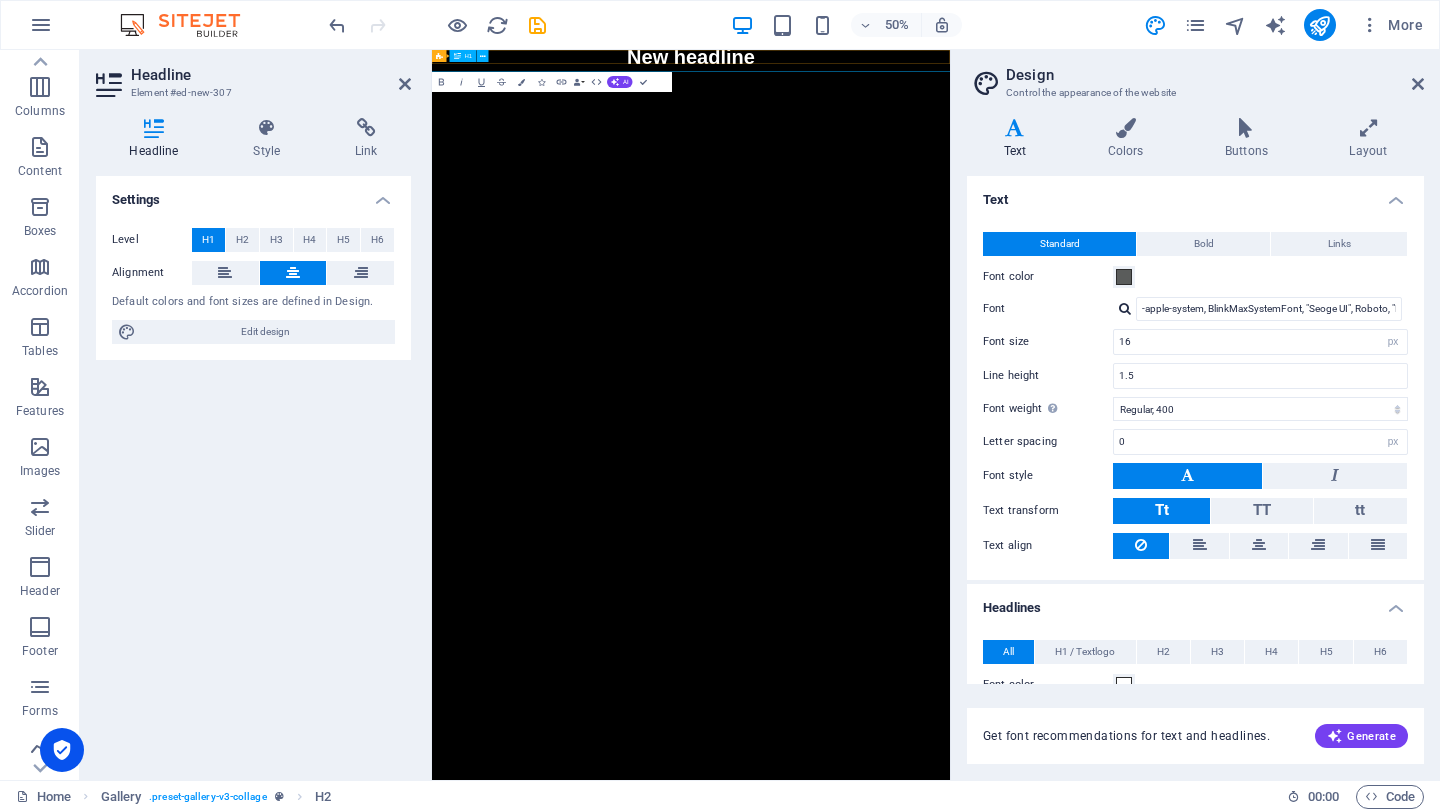 click on "New headline" at bounding box center [950, 64] 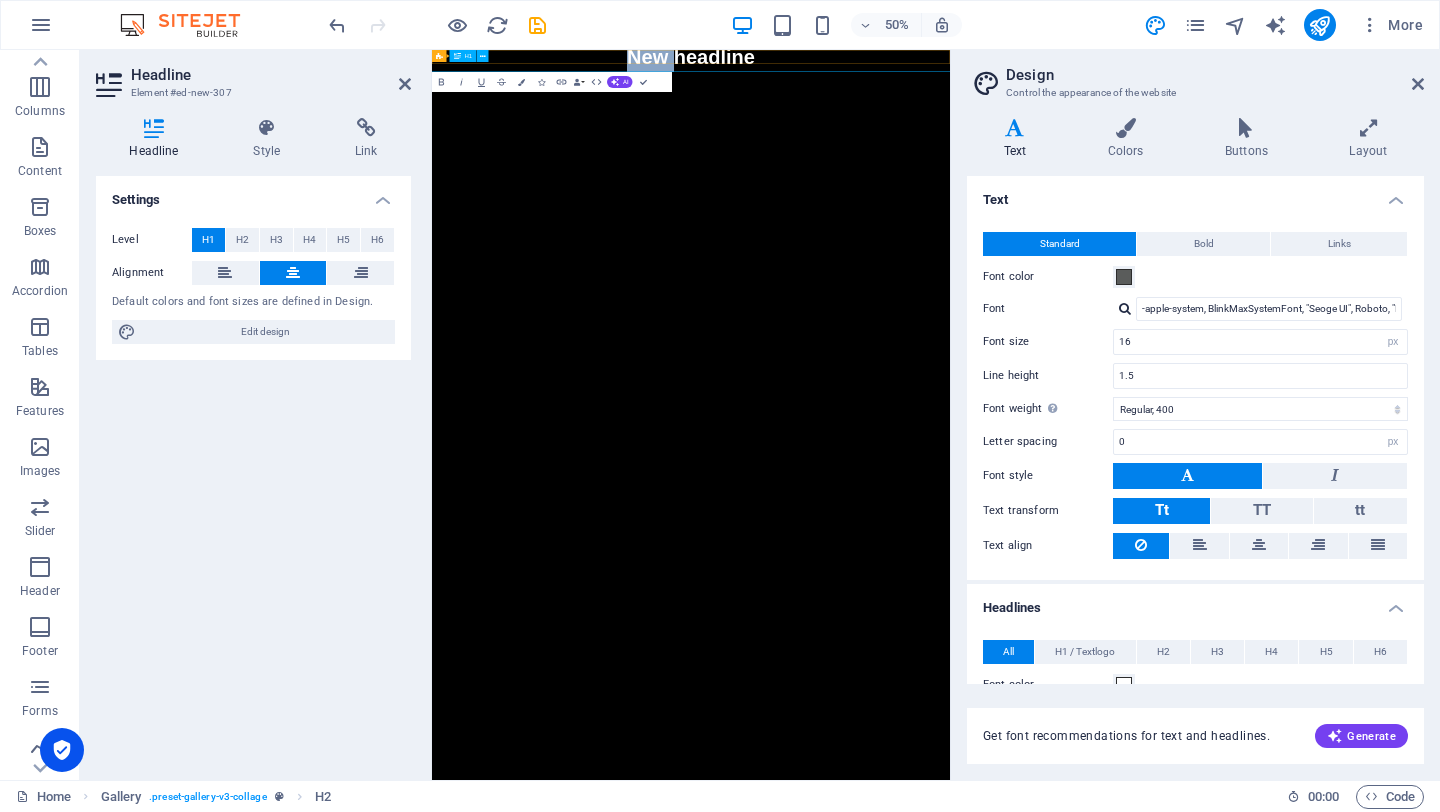 click on "New headline" at bounding box center (950, 64) 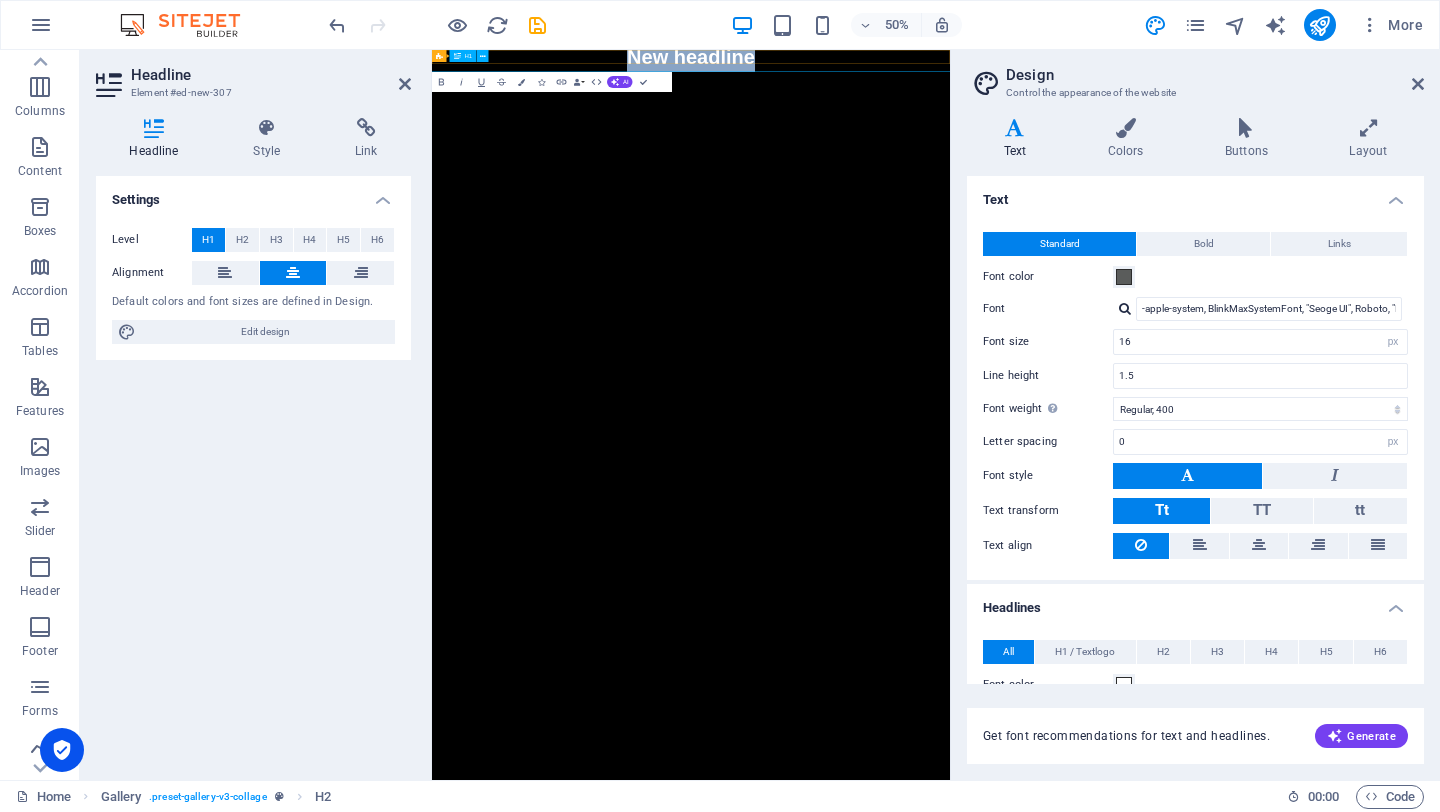 click on "New headline" at bounding box center (950, 64) 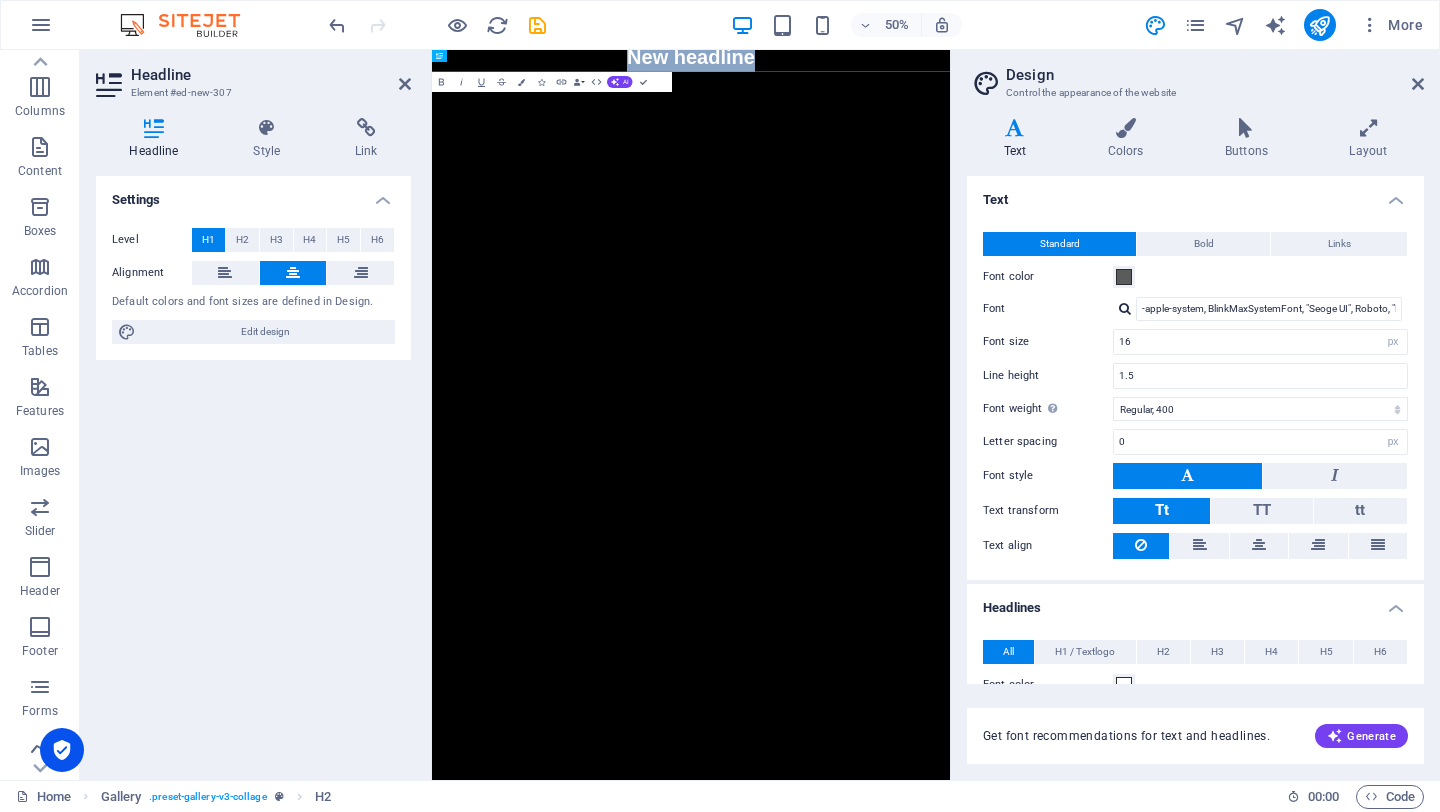 type 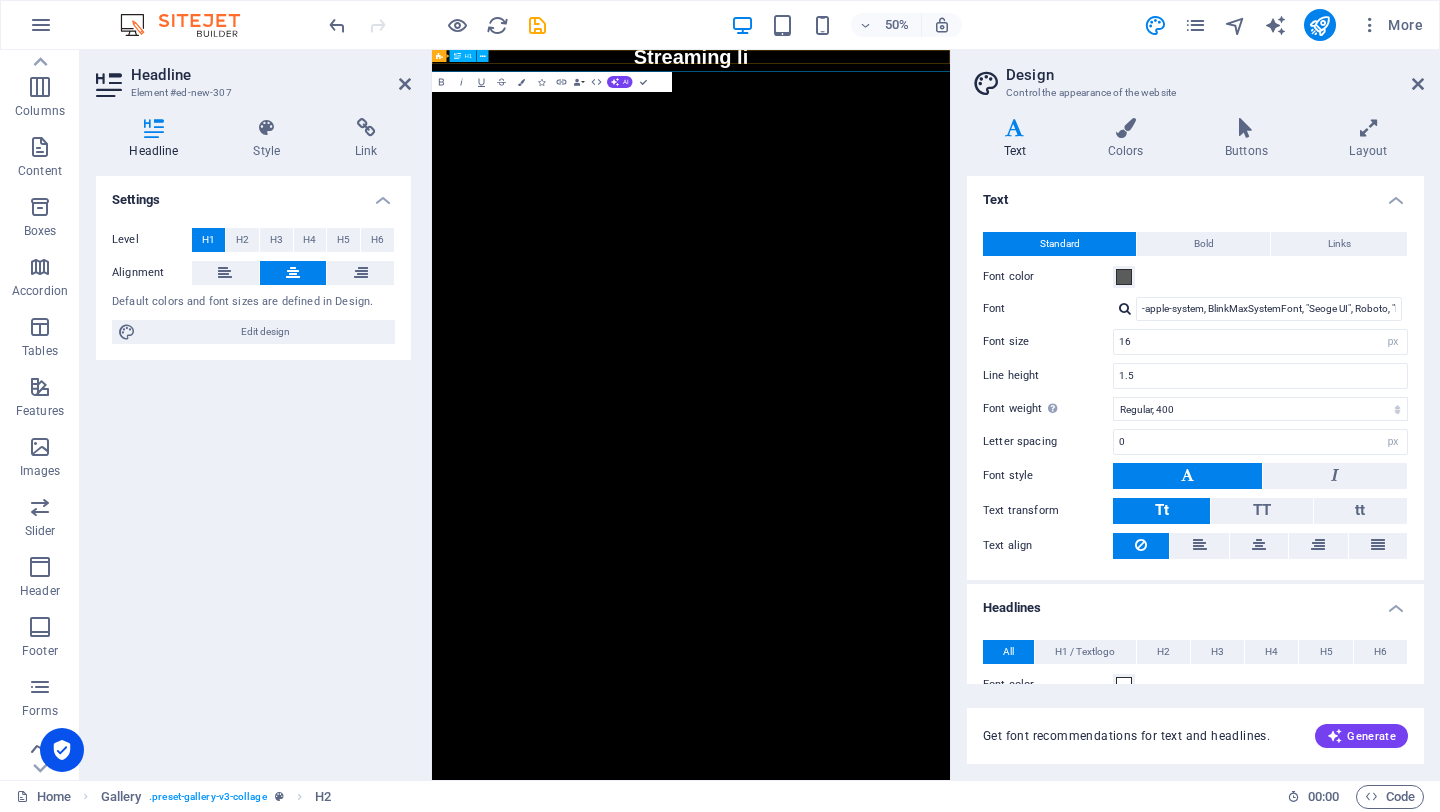 click on "Streaming li" at bounding box center [950, 64] 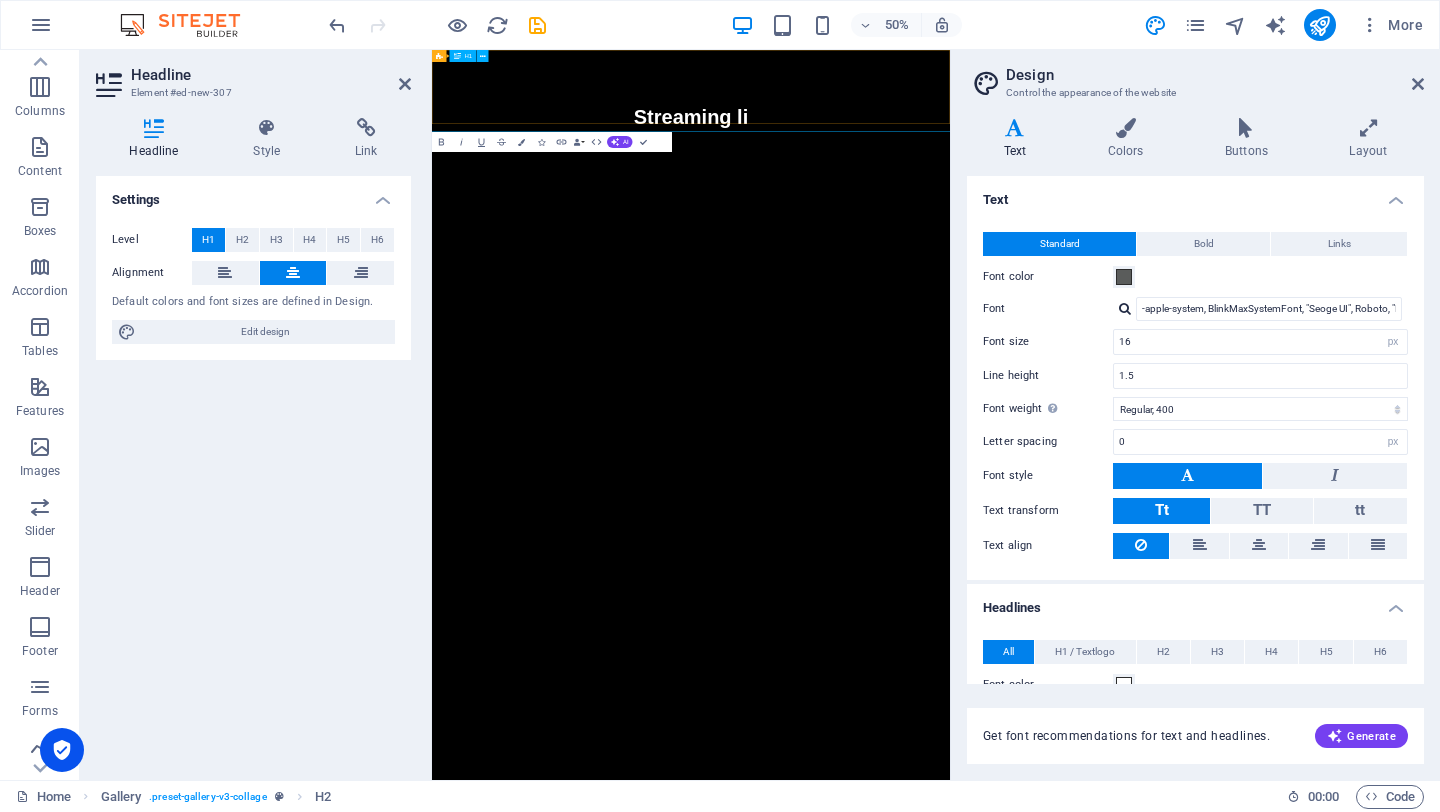 click on "‌ ‌Streaming li" at bounding box center [950, 124] 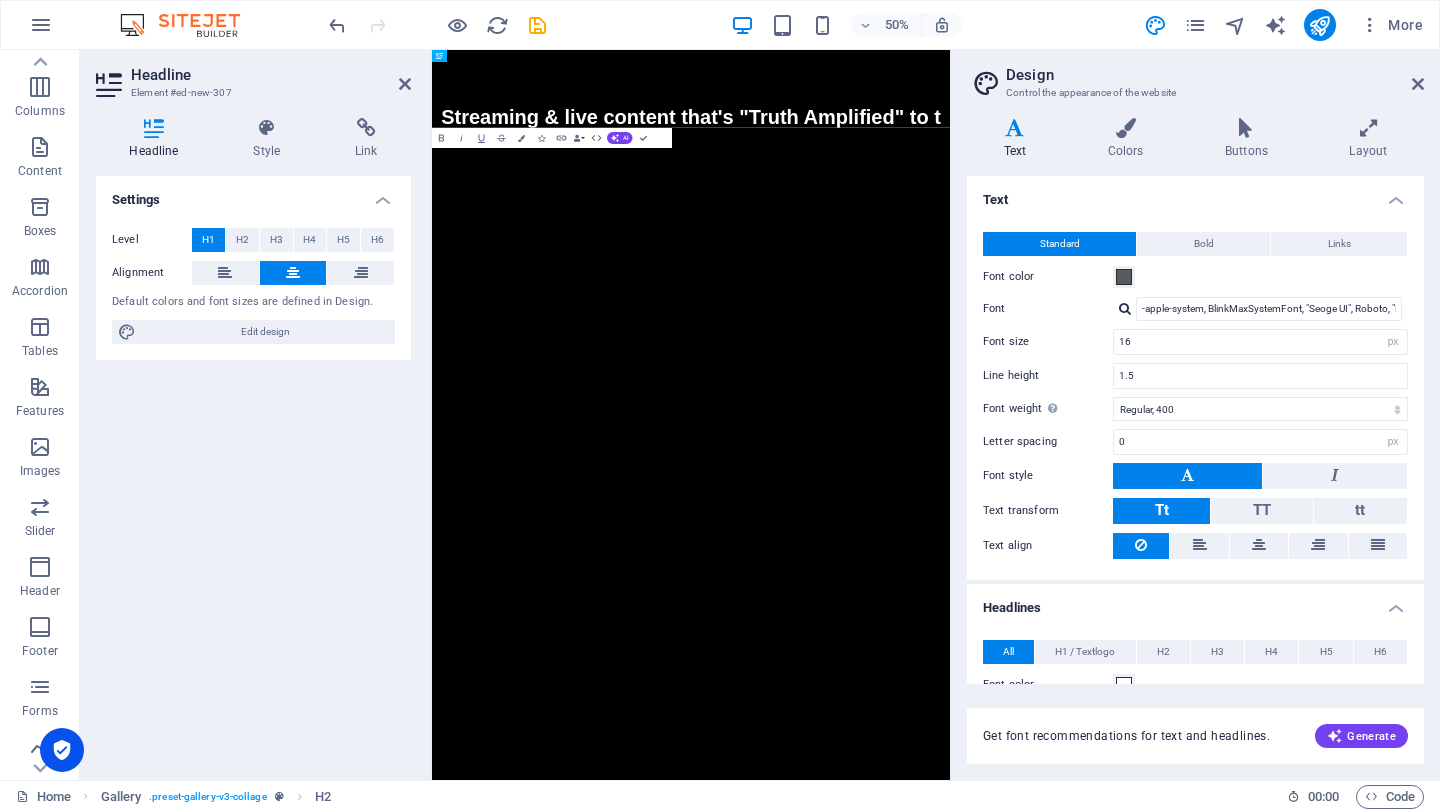scroll, scrollTop: 8, scrollLeft: 11, axis: both 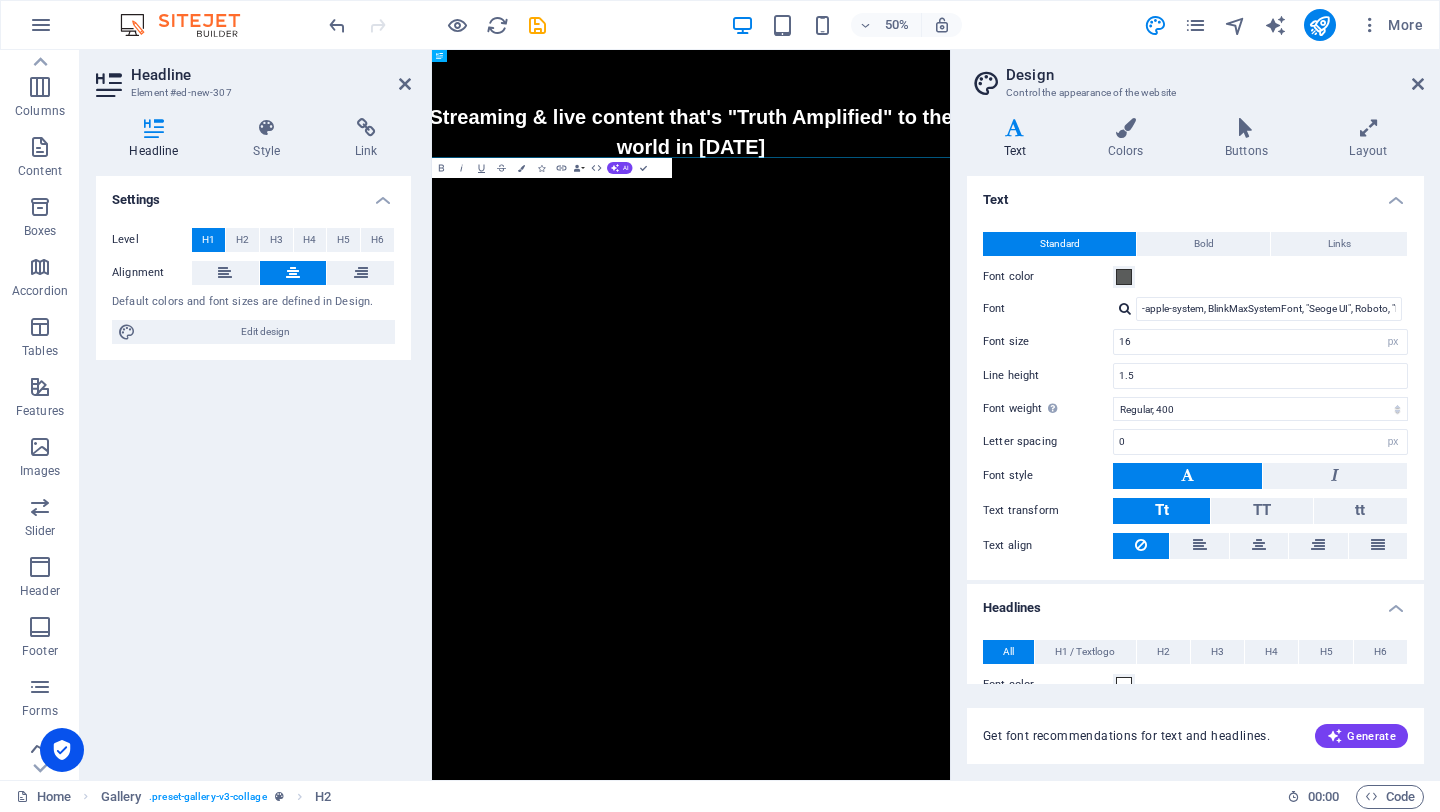 drag, startPoint x: 1179, startPoint y: 234, endPoint x: 692, endPoint y: 298, distance: 491.18735 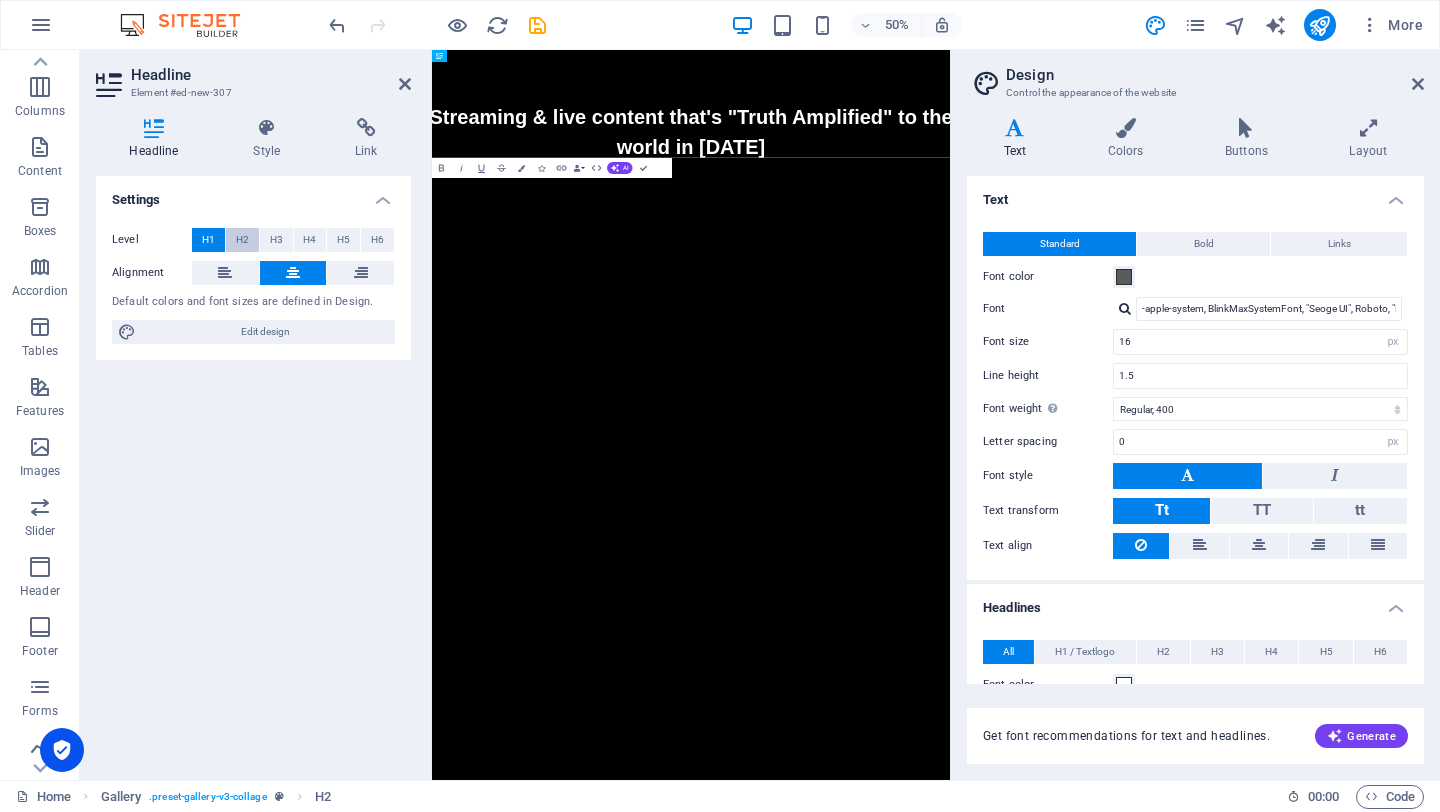 click on "H2" at bounding box center [242, 240] 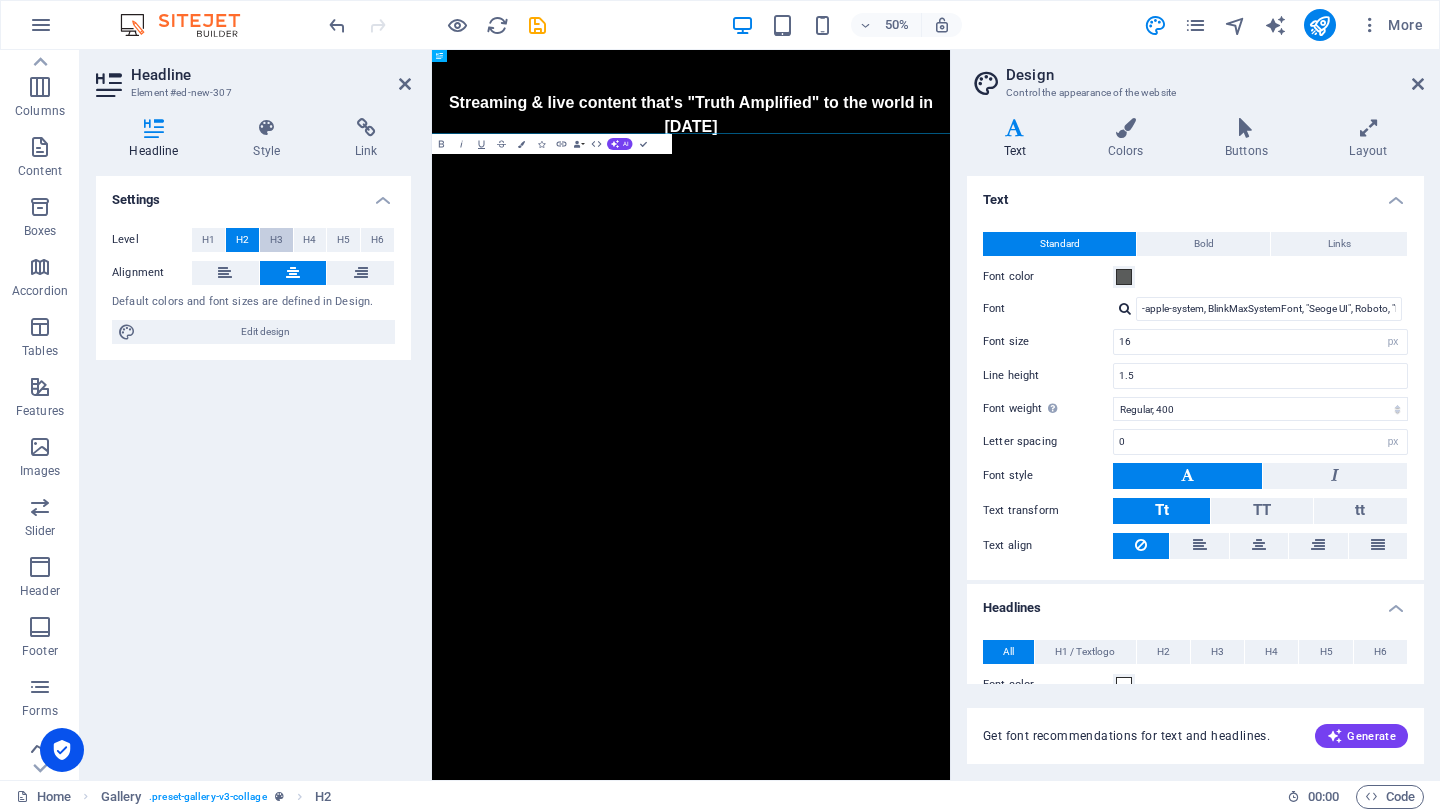 click on "H3" at bounding box center (276, 240) 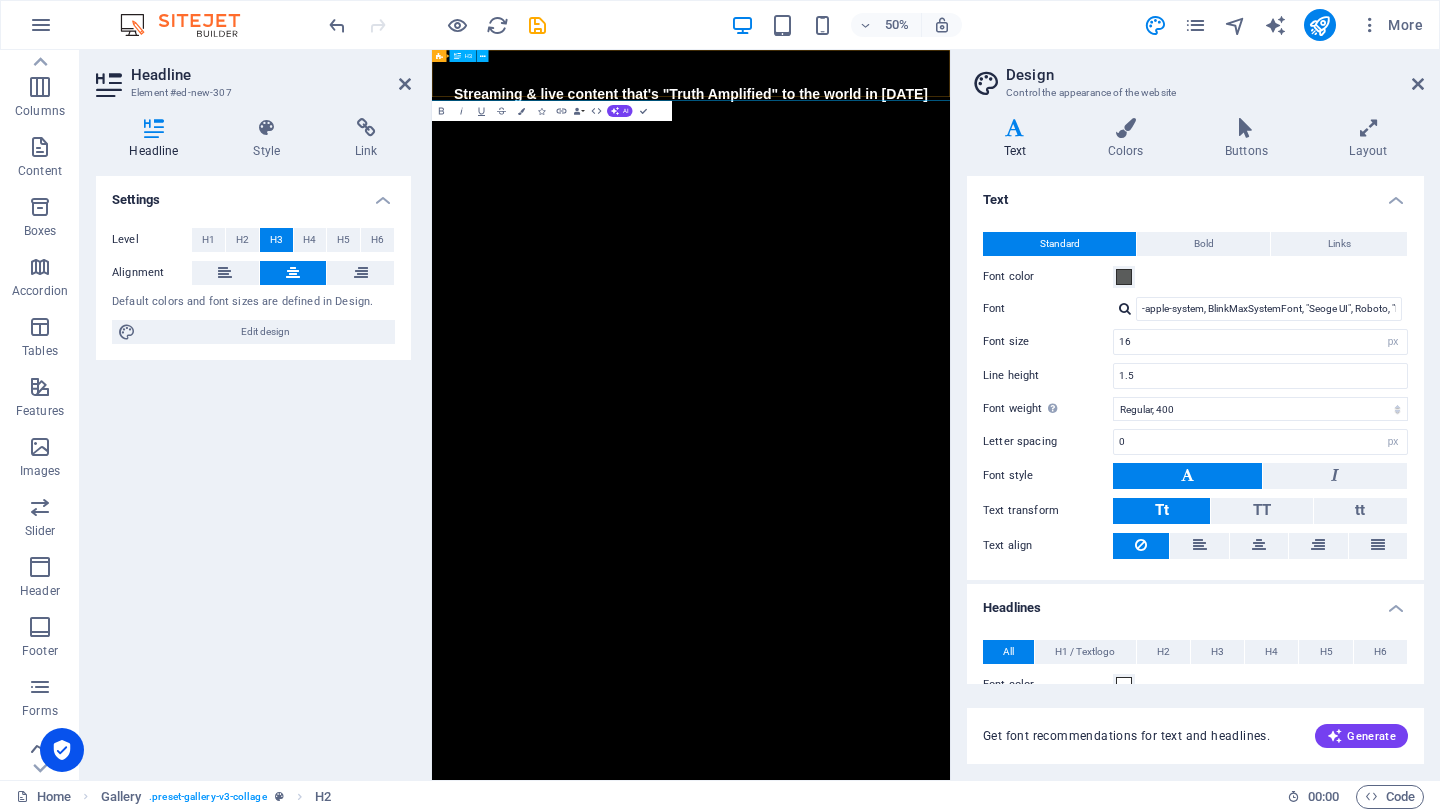 click on "‌ ‌Streaming & live content that's "Truth Amplified" to the world in July 2025" at bounding box center (950, 97) 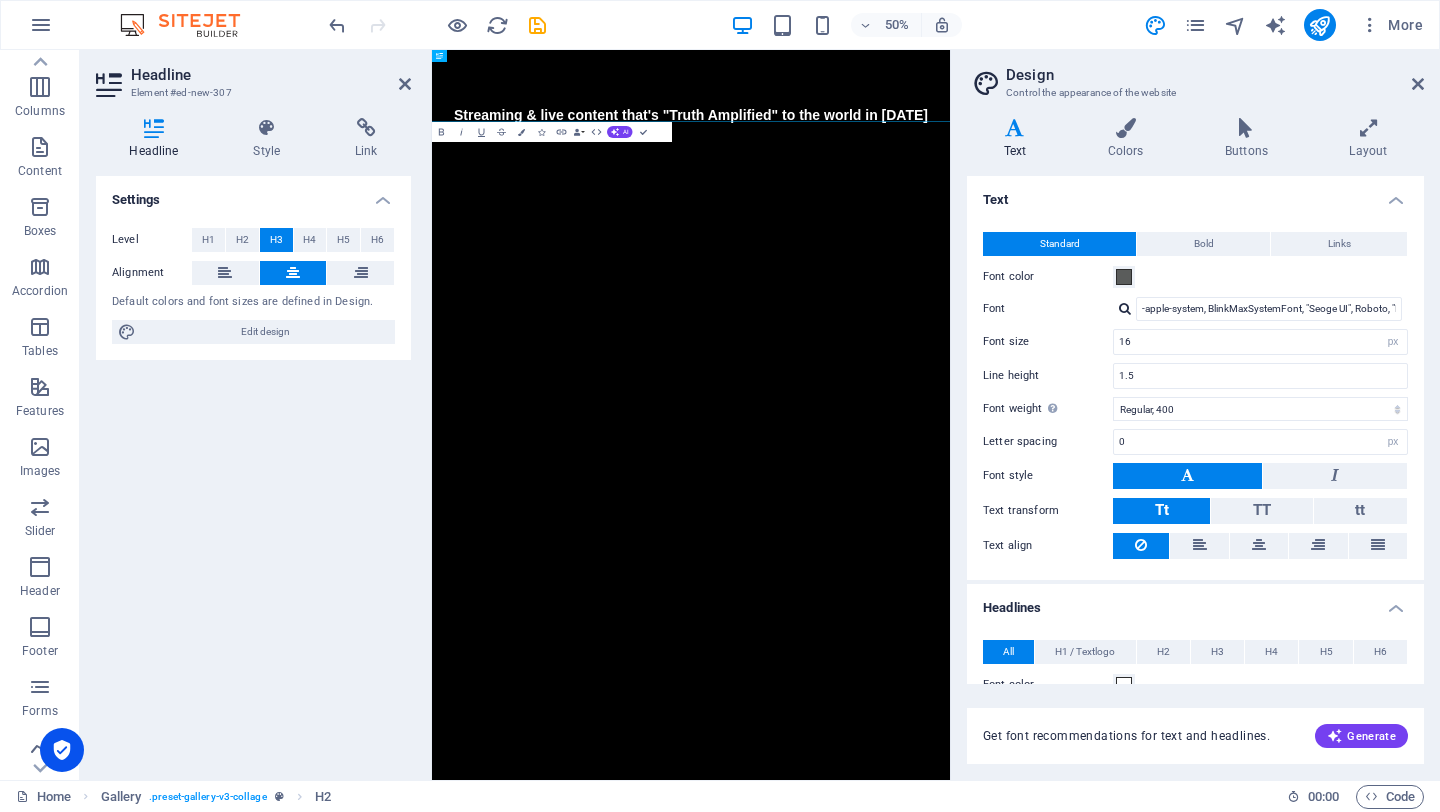 drag, startPoint x: 1233, startPoint y: 380, endPoint x: 1243, endPoint y: 360, distance: 22.36068 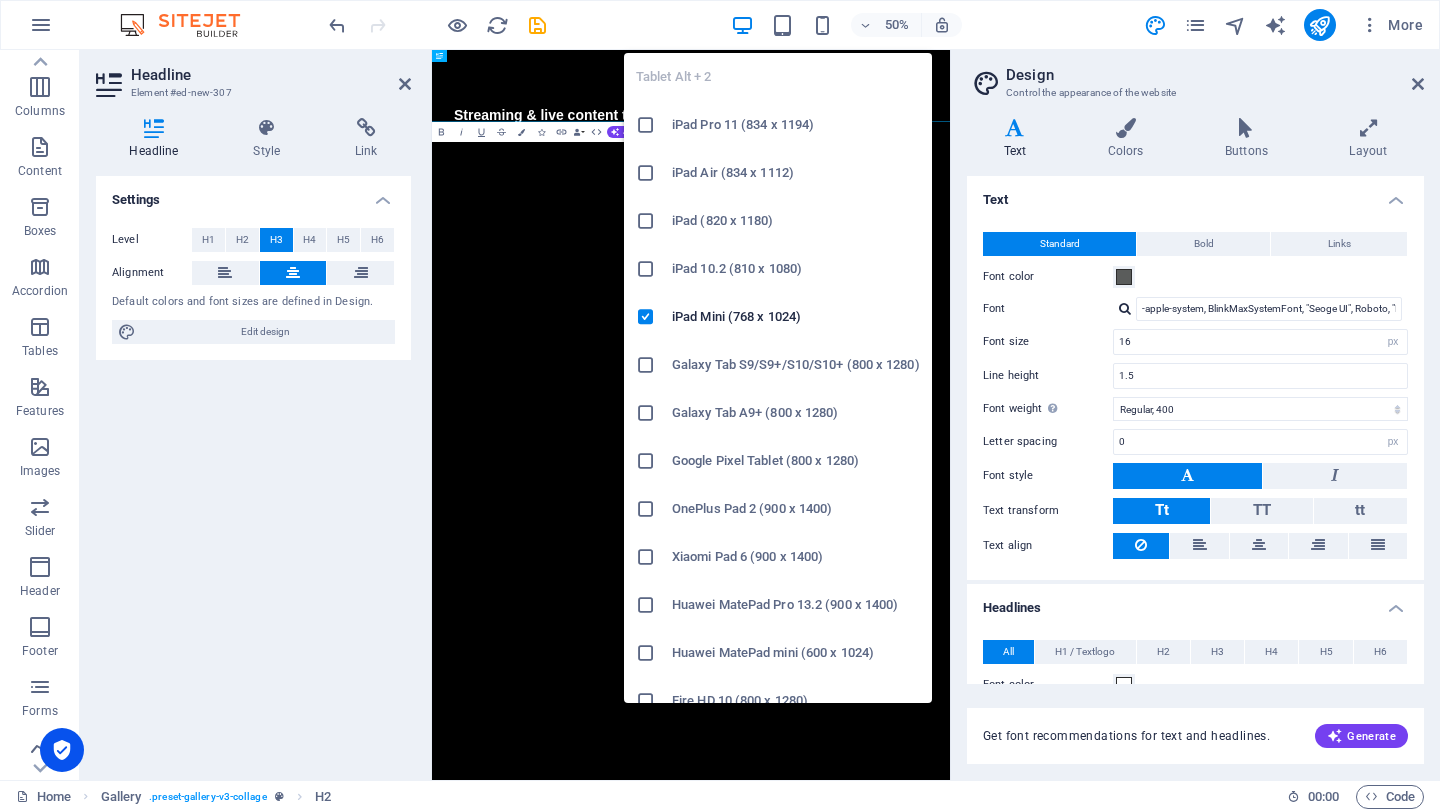 click on "50%" at bounding box center [846, 25] 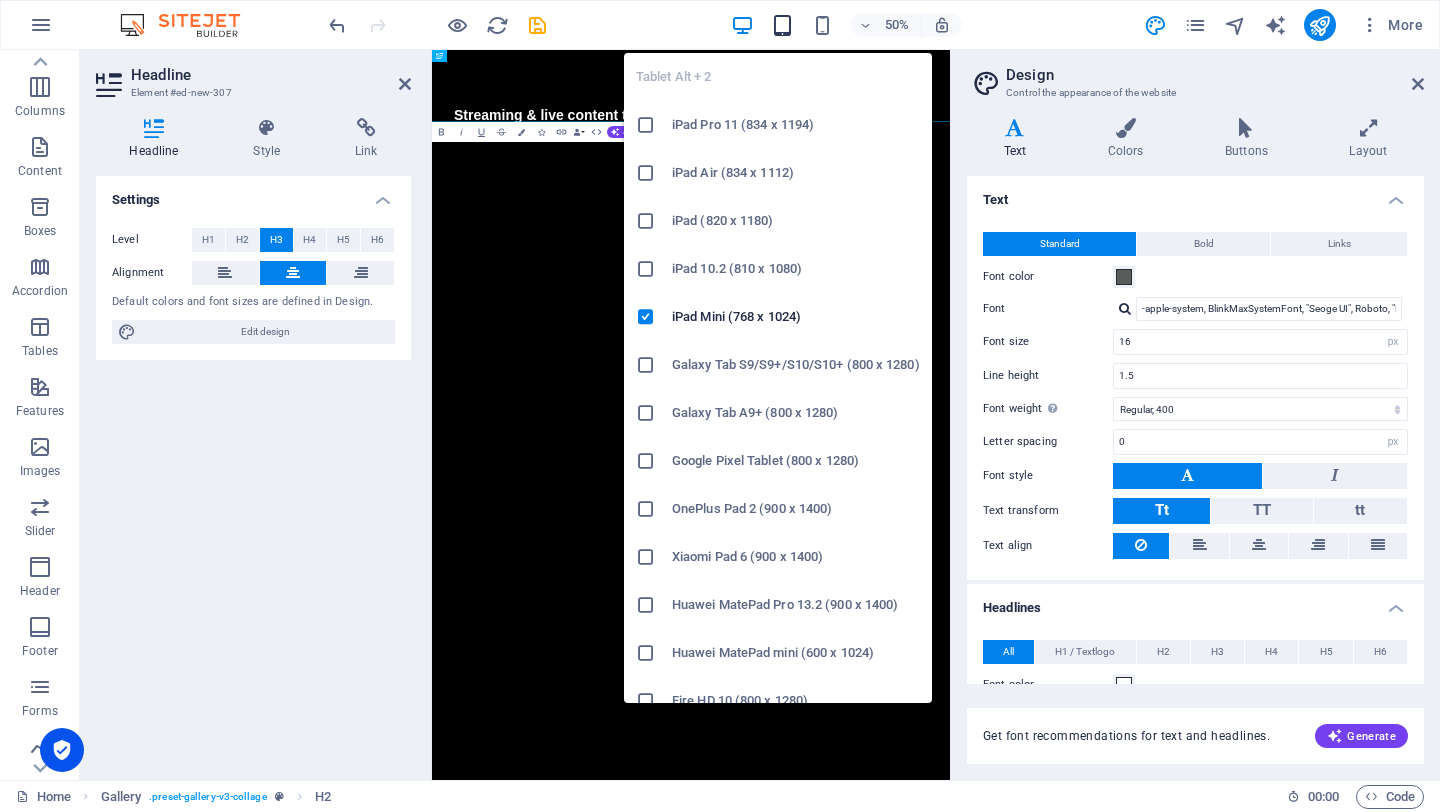 click at bounding box center (782, 25) 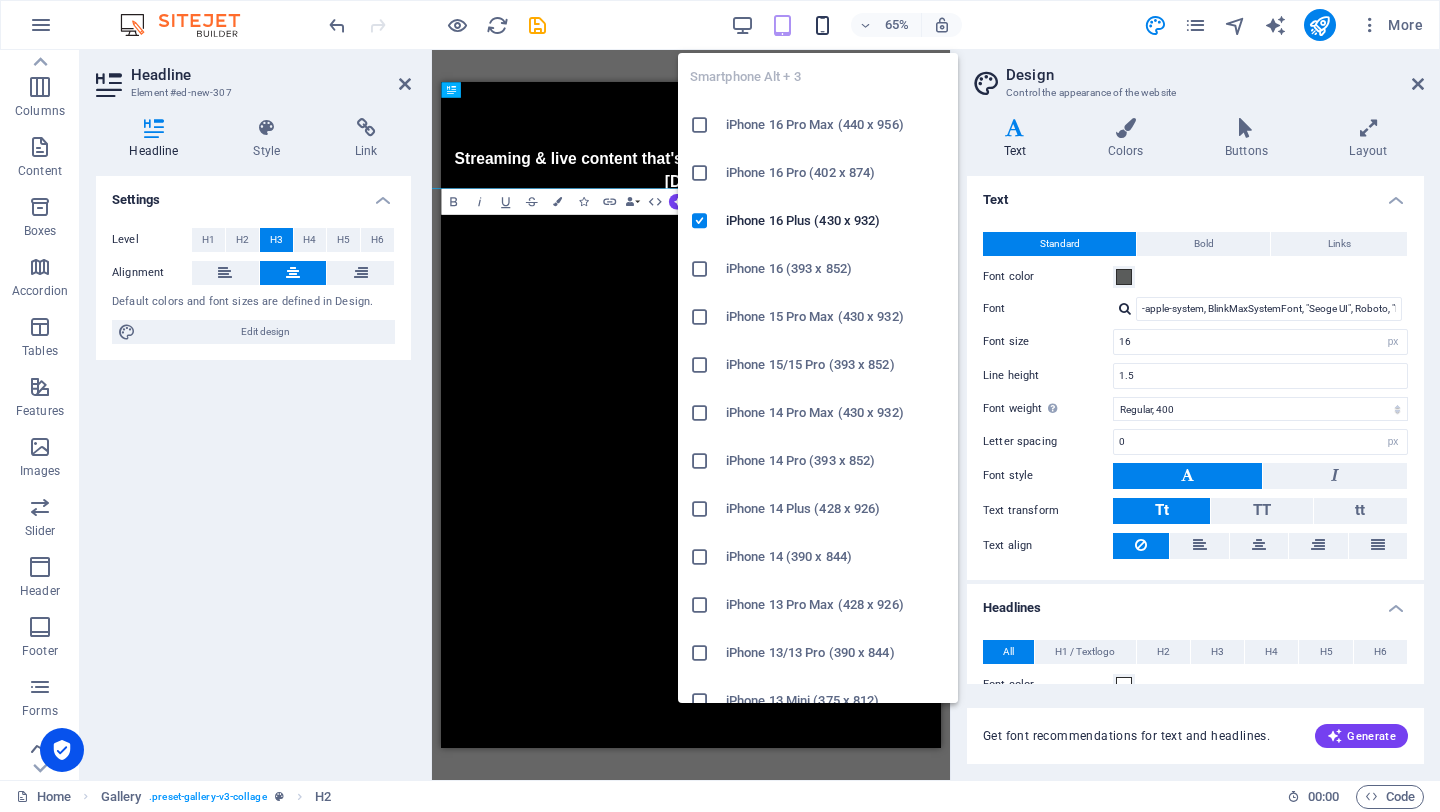 click at bounding box center (822, 25) 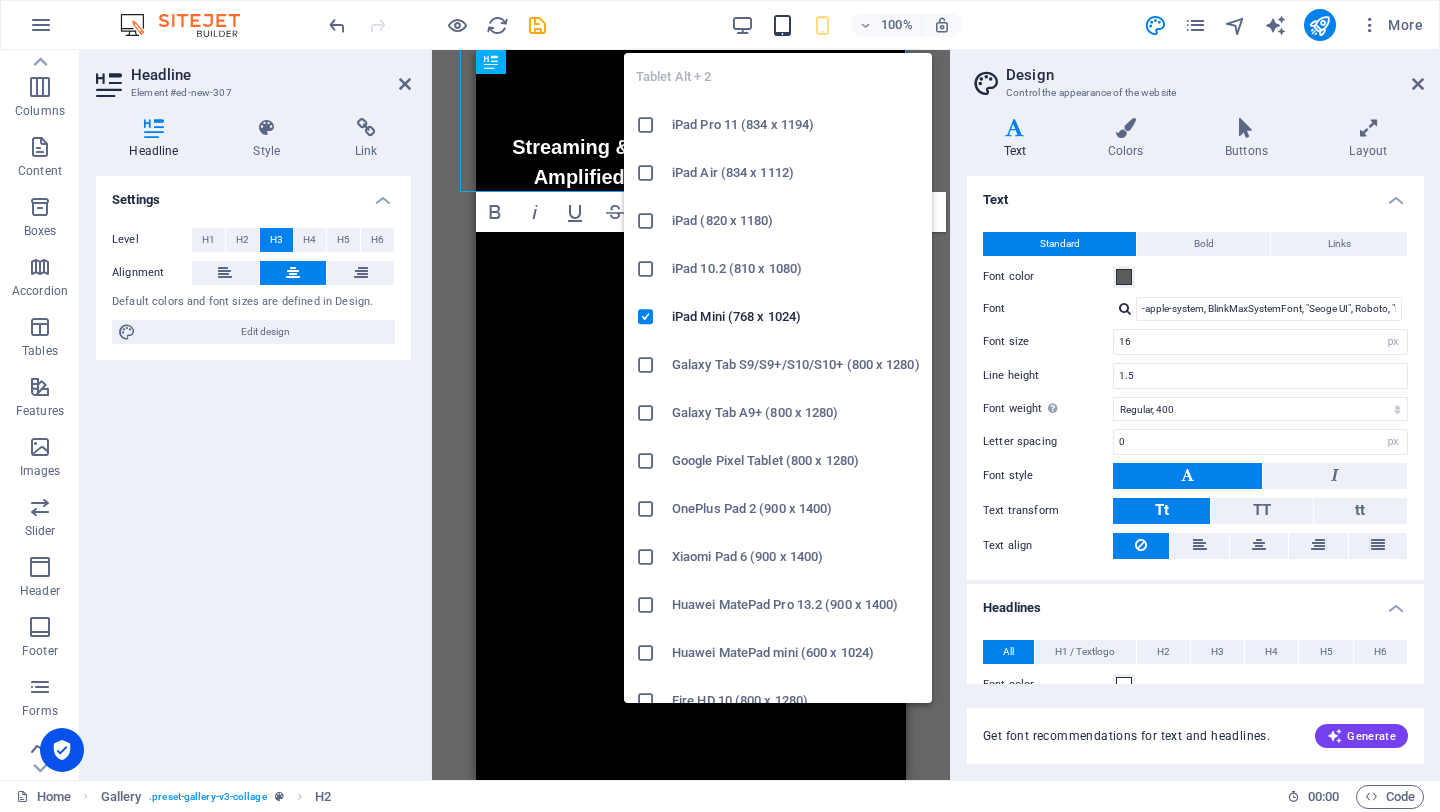 click at bounding box center [782, 25] 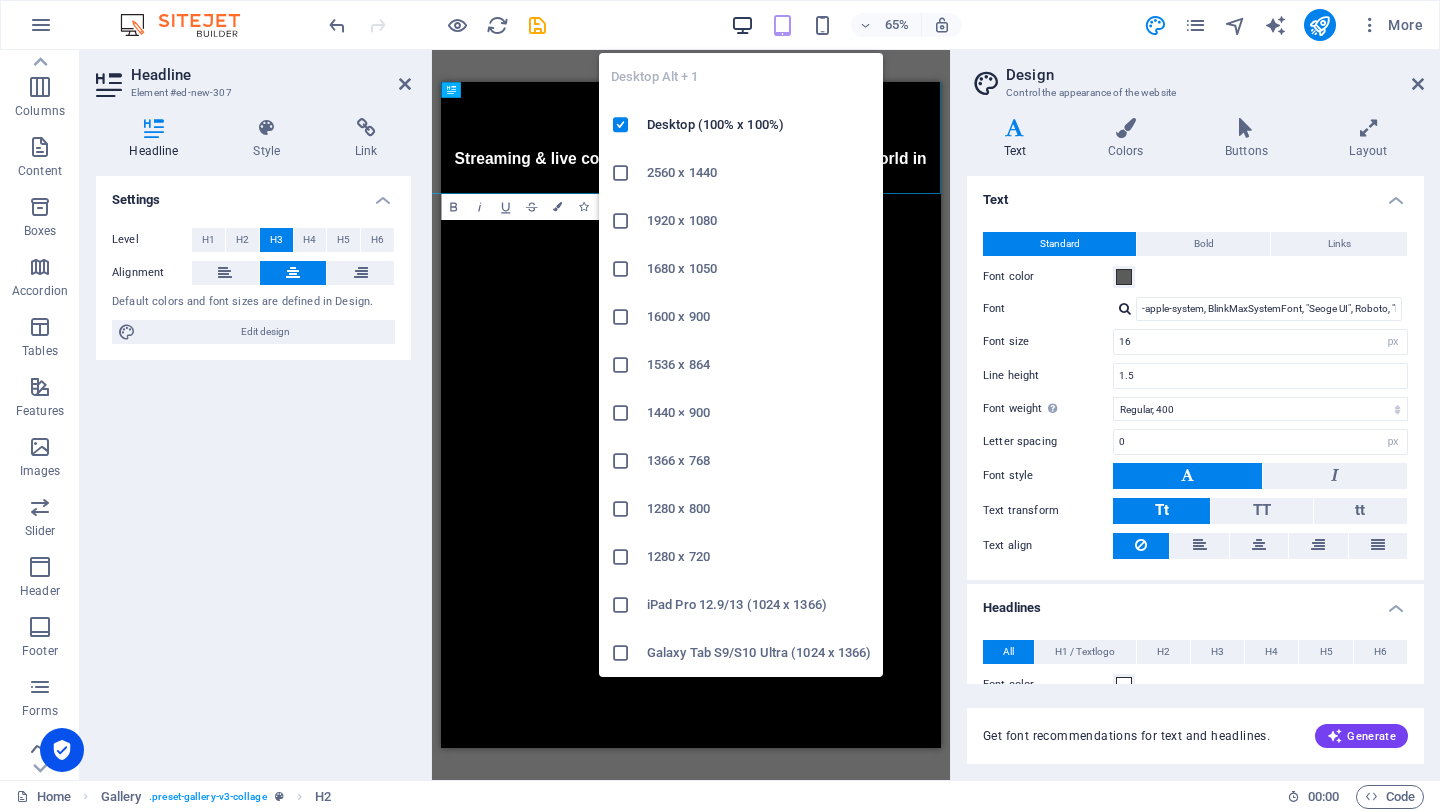 click at bounding box center [742, 25] 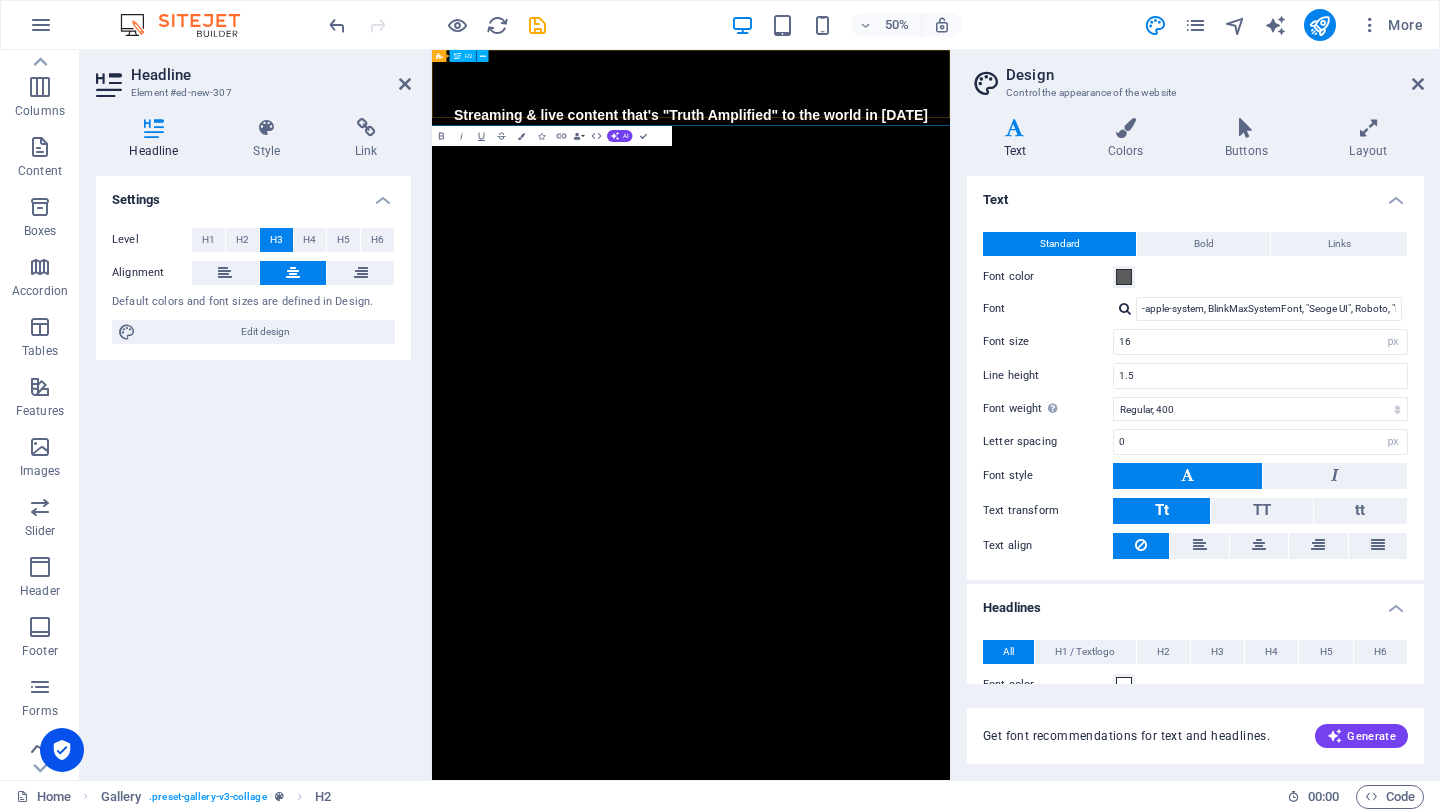 click on "‌ ‌ ‌Streaming & live content that's "Truth Amplified" to the world in July 2025" at bounding box center [950, 118] 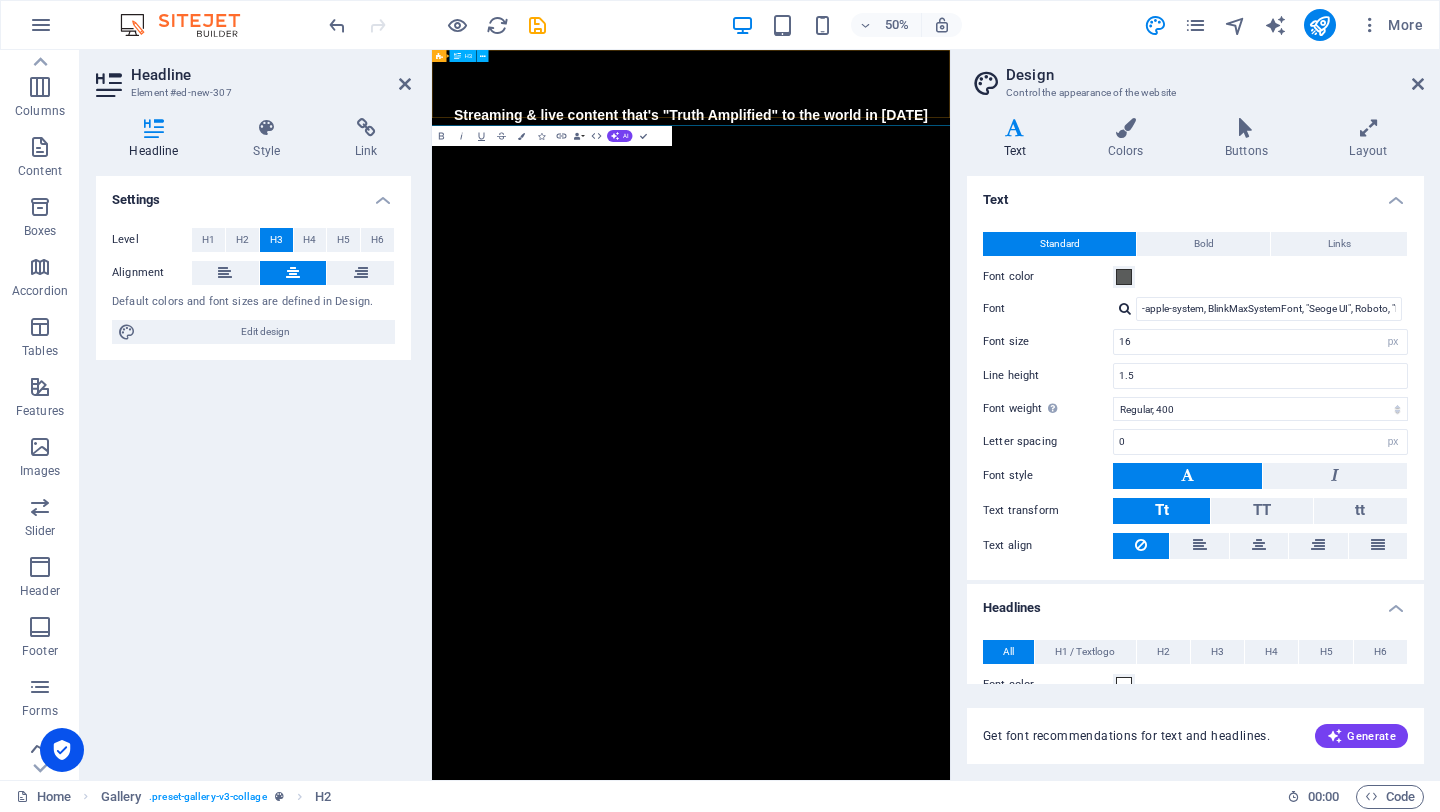 click on "‌ ‌ ‌Streaming & live content that's "Truth Amplified" to the world in July 2025" at bounding box center (950, 118) 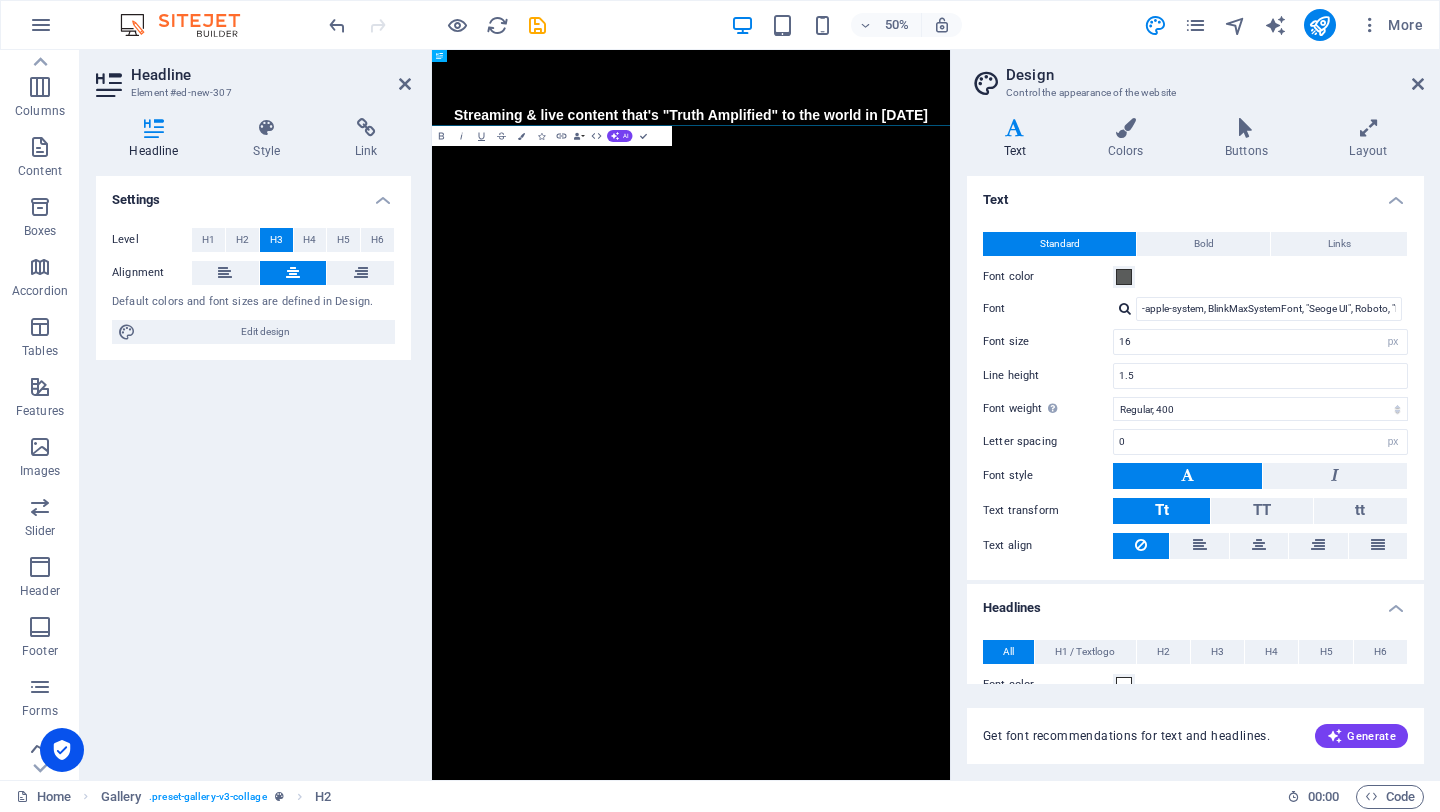 drag, startPoint x: 1439, startPoint y: 164, endPoint x: 391, endPoint y: 196, distance: 1048.4884 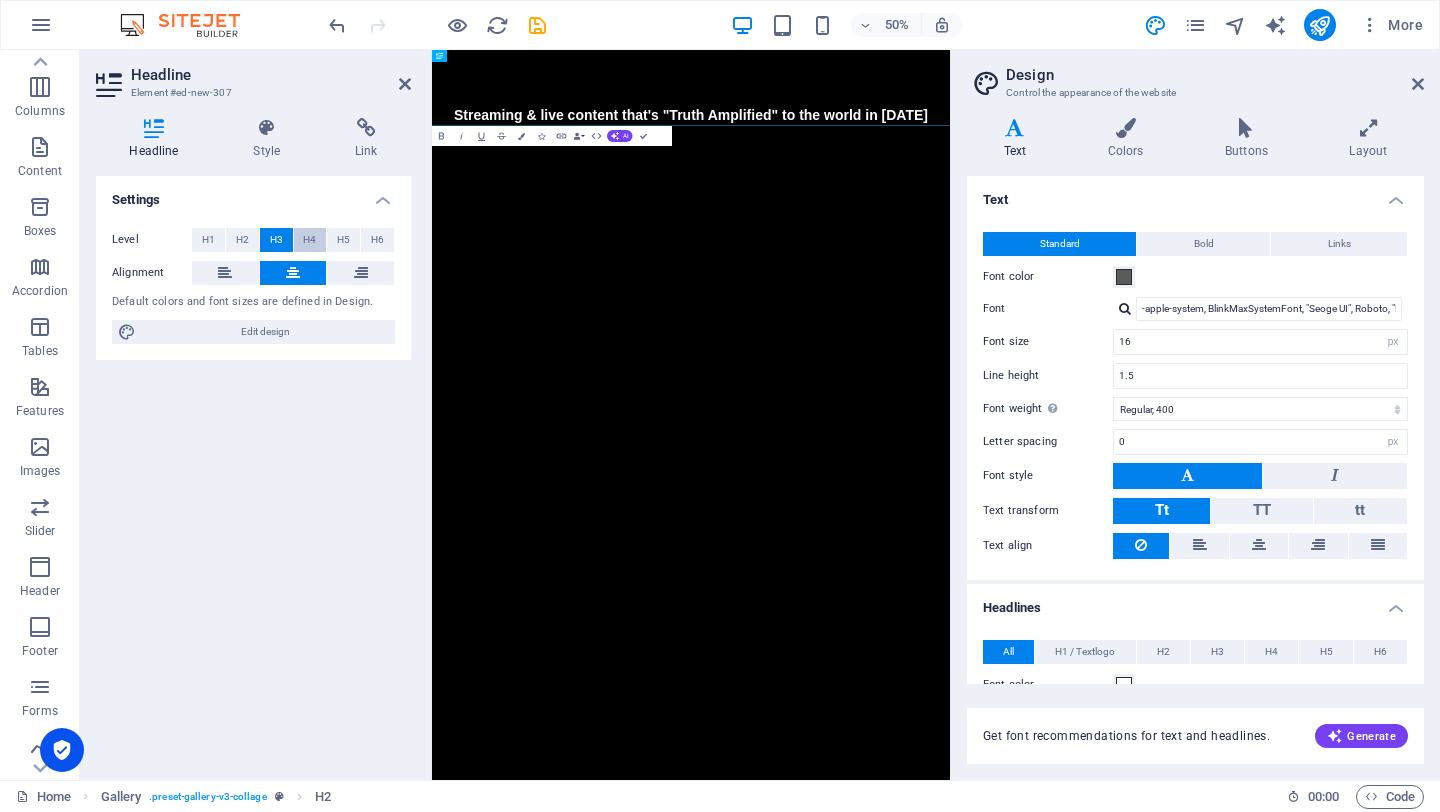 click on "H4" at bounding box center [309, 240] 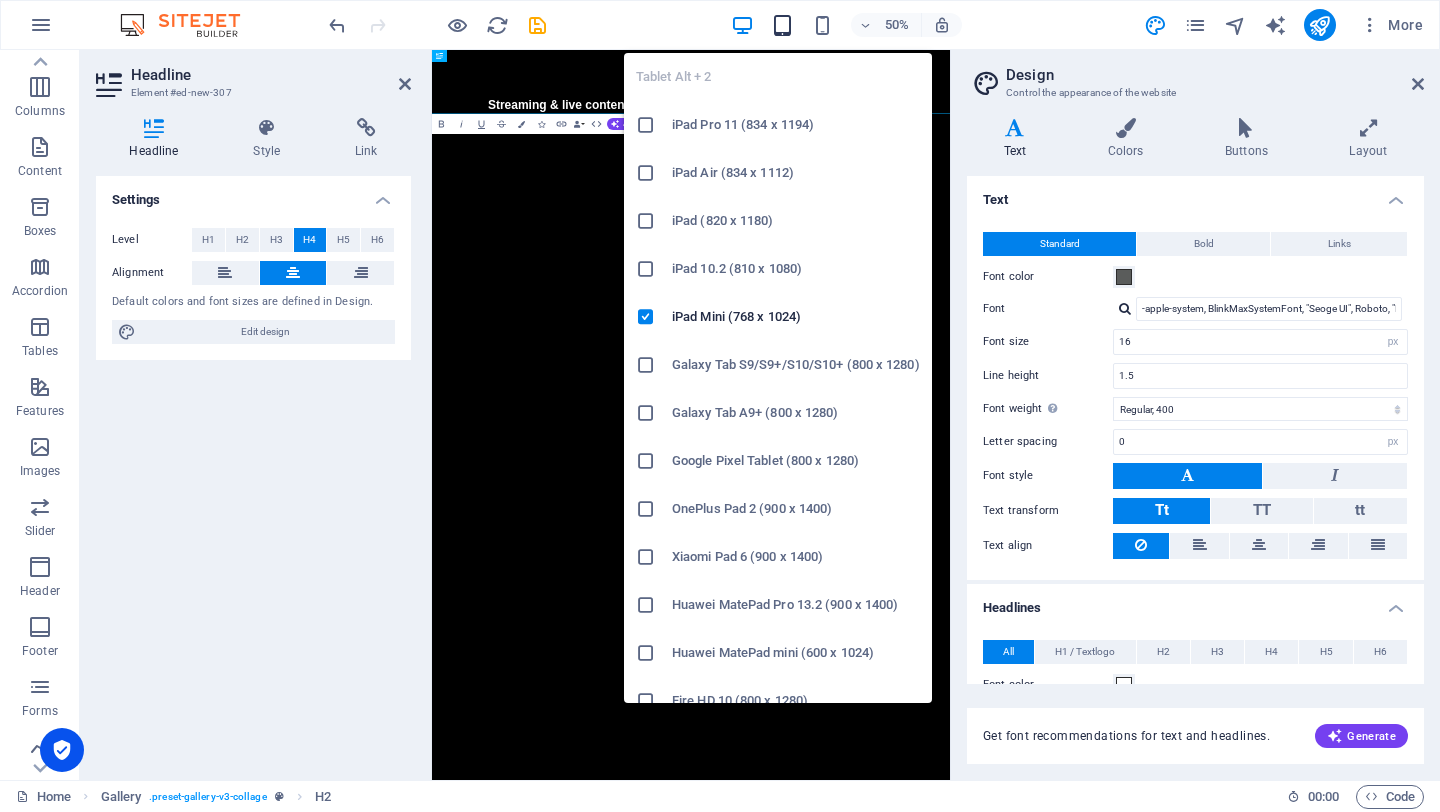 click on "Tablet Alt + 2 iPad Pro 11 (834 x 1194) iPad Air (834 x 1112) iPad (820 x 1180) iPad 10.2 (810 x 1080) iPad Mini (768 x 1024) Galaxy Tab S9/S9+/S10/S10+ (800 x 1280) Galaxy Tab A9+ (800 x 1280) Google Pixel Tablet (800 x 1280) OnePlus Pad 2 (900 x 1400) Xiaomi Pad 6 (900 x 1400) Huawei MatePad Pro 13.2 (900 x 1400) Huawei MatePad mini (600 x 1024) Fire HD 10 (800 x 1280) Fire HD 8 (600 x 1024)" at bounding box center [778, 370] 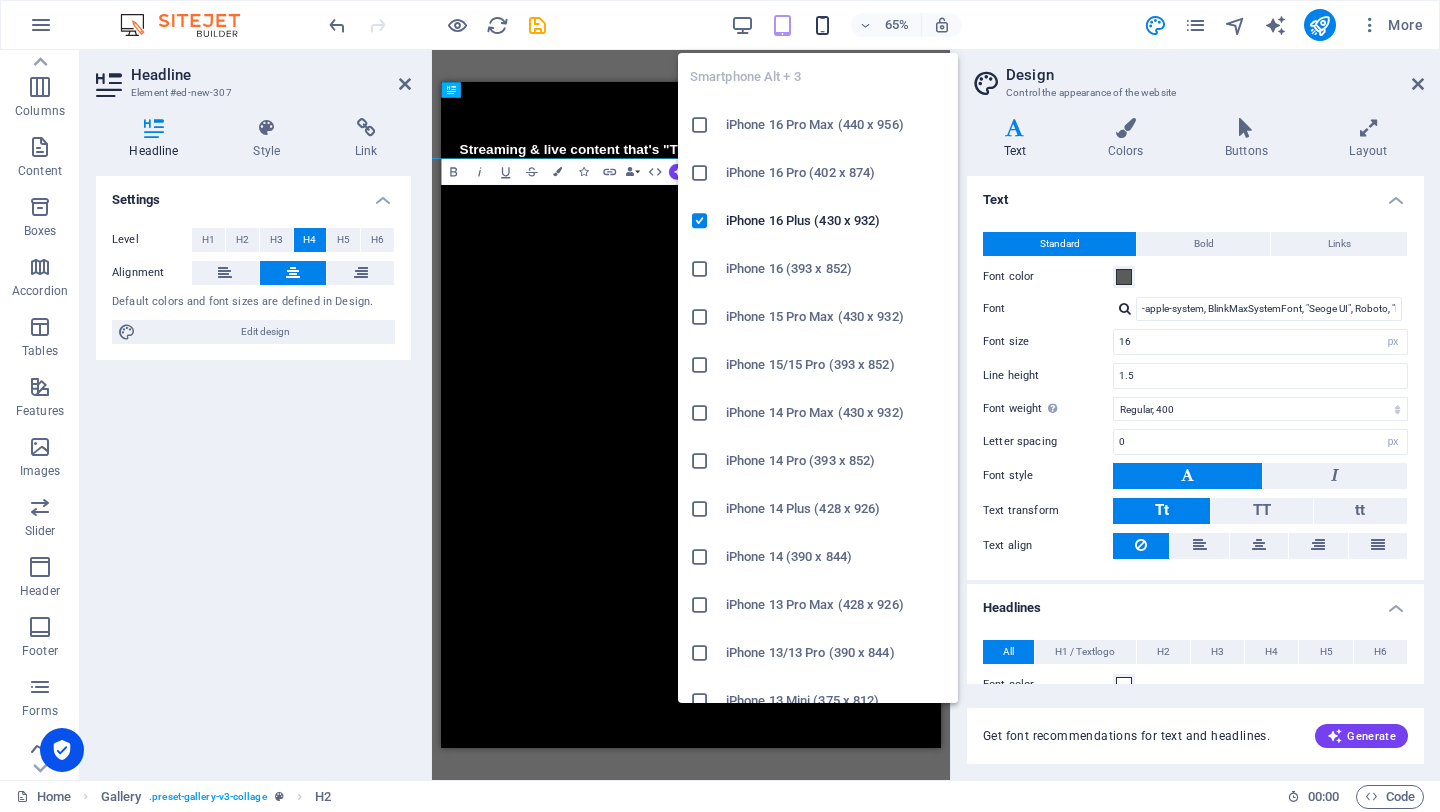 click at bounding box center [822, 25] 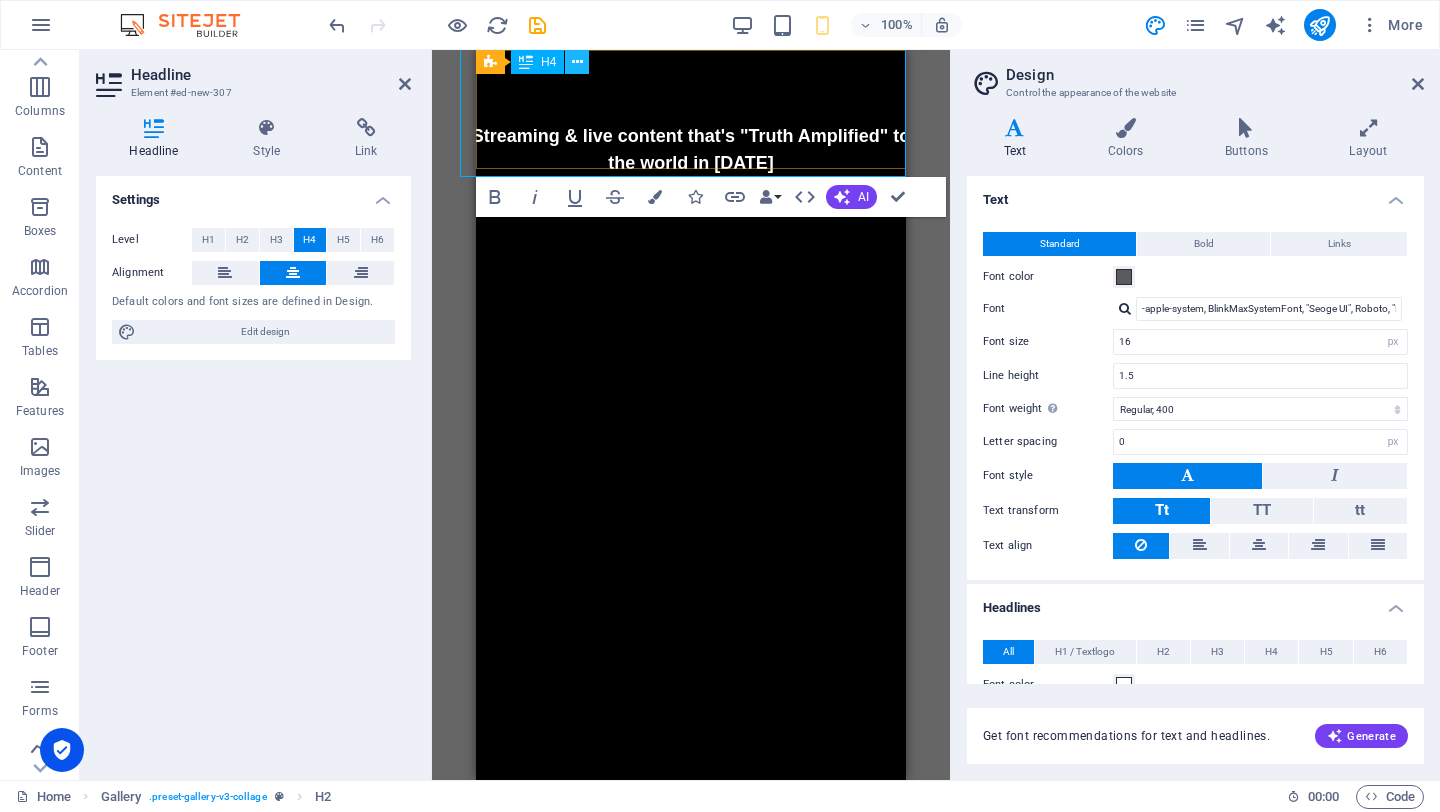 click at bounding box center [577, 62] 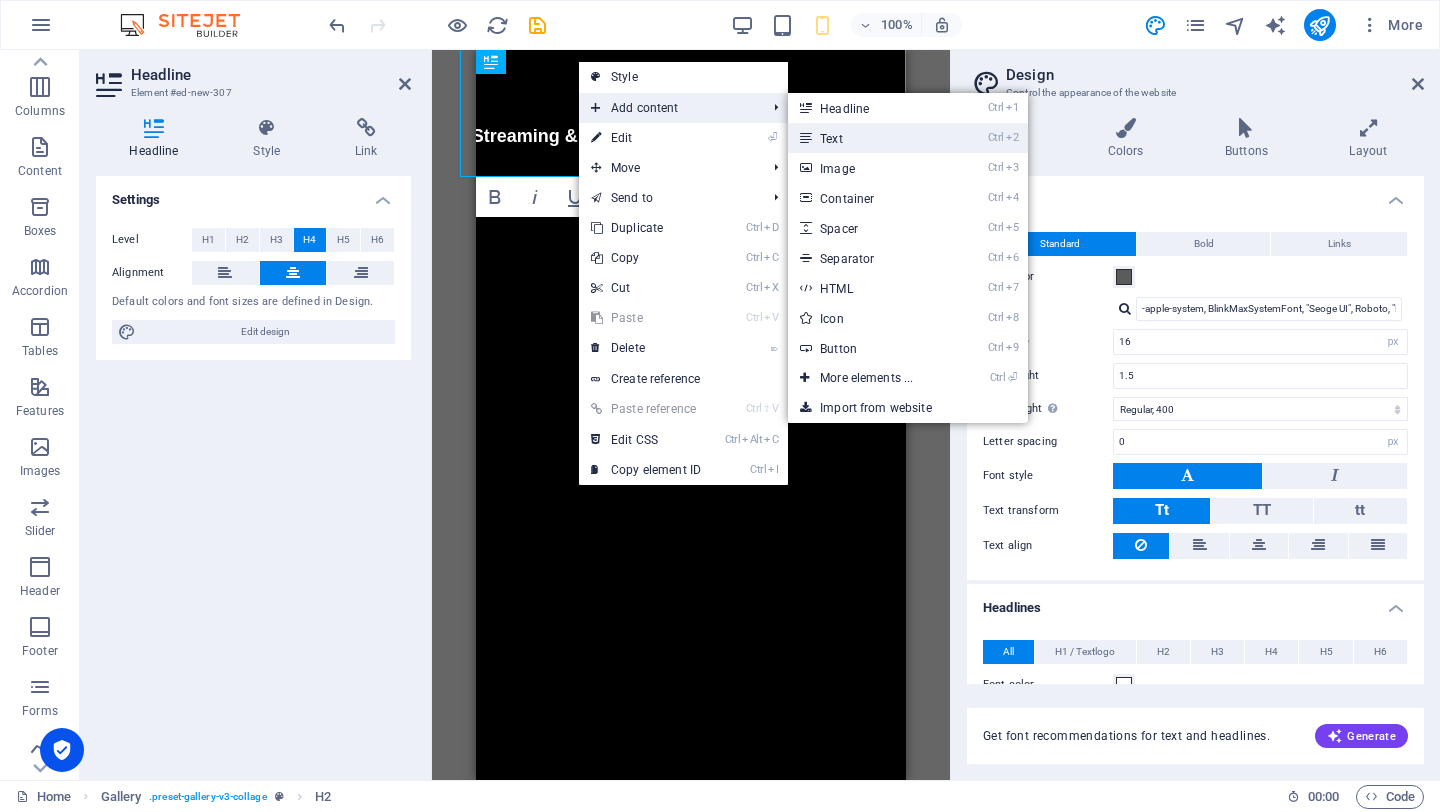 click on "Ctrl 2  Text" at bounding box center [870, 138] 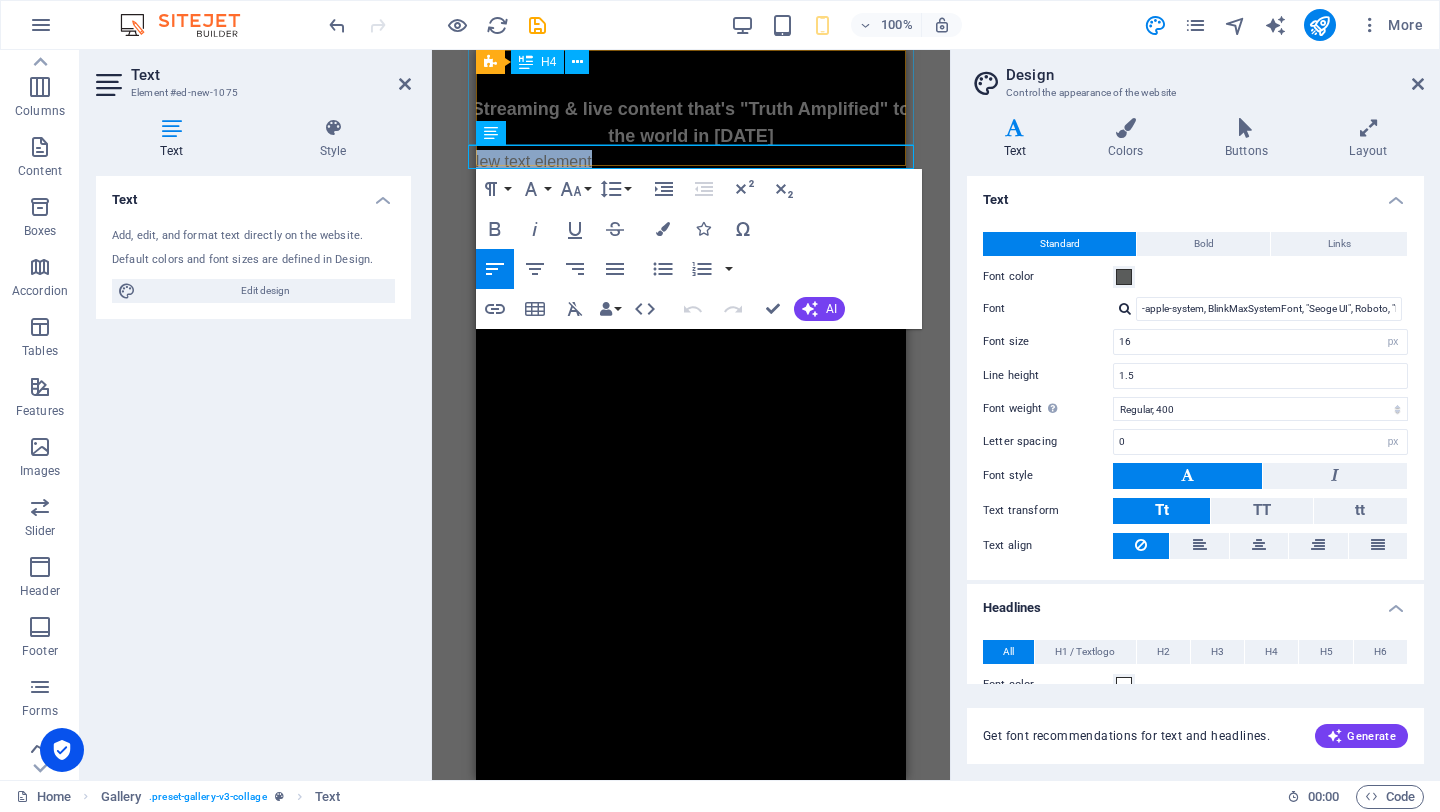 scroll, scrollTop: 5, scrollLeft: 0, axis: vertical 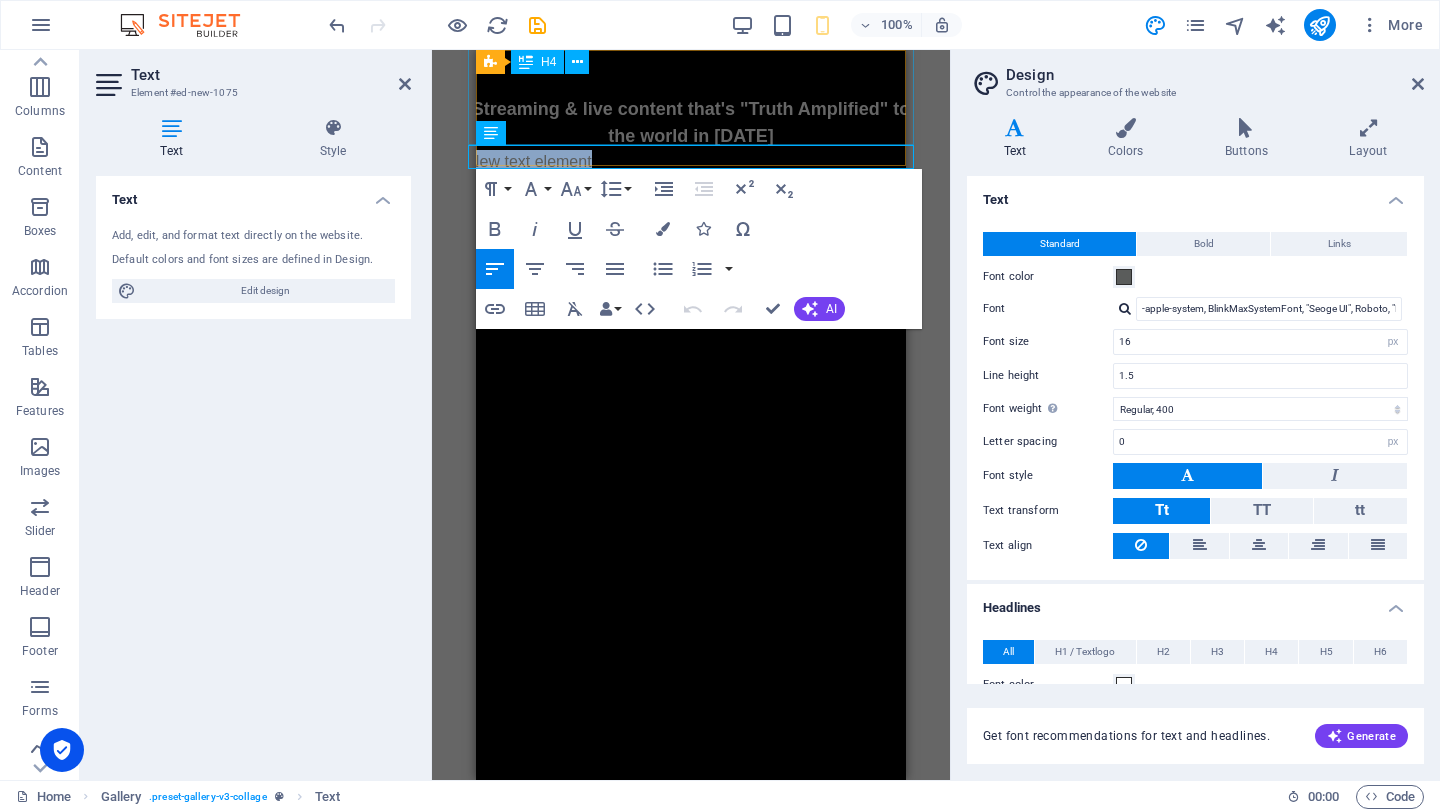 click on "Streaming & live content that's "Truth Amplified" to the world in [DATE]" at bounding box center (691, 96) 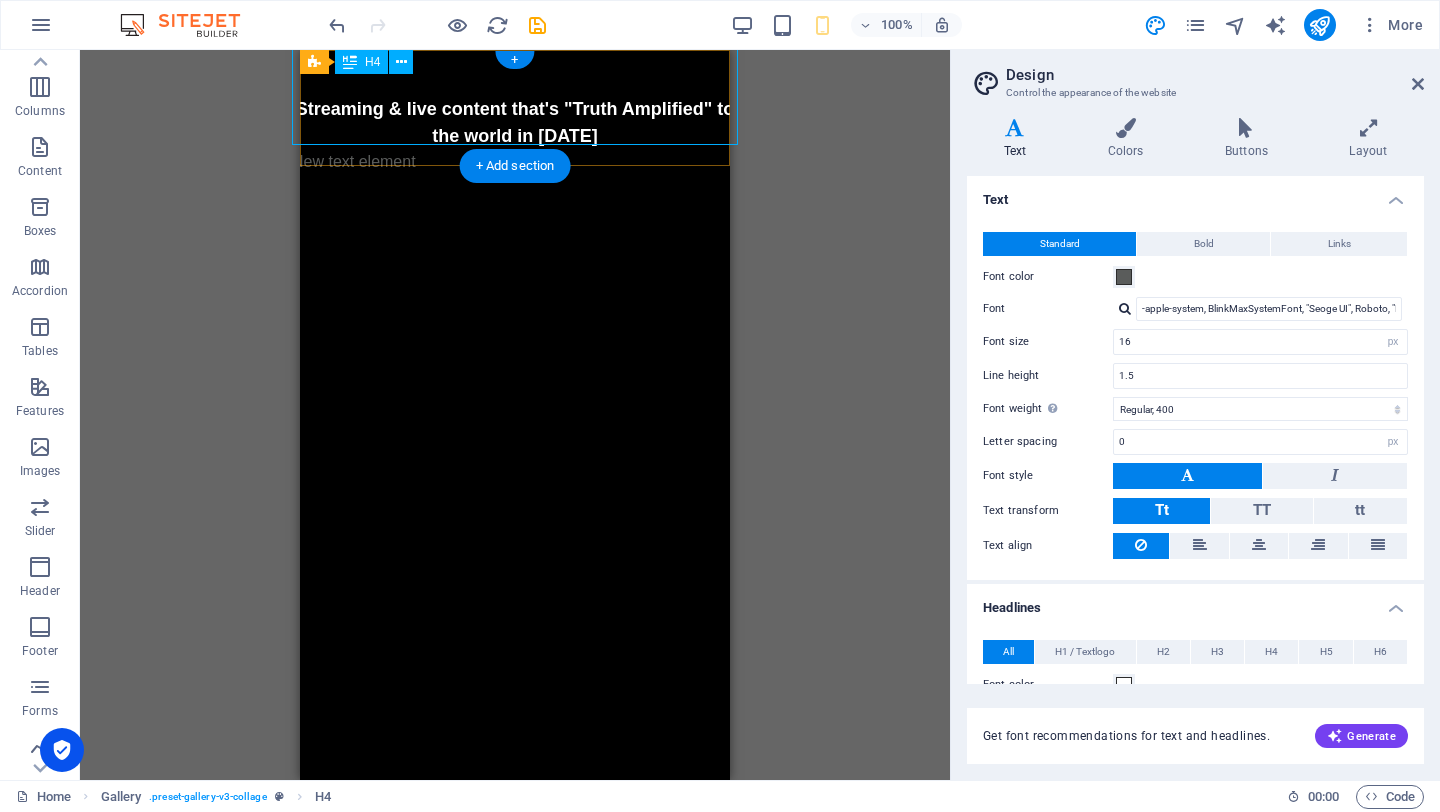 click on "Streaming & live content that's "Truth Amplified" to the world in [DATE]" at bounding box center [515, 96] 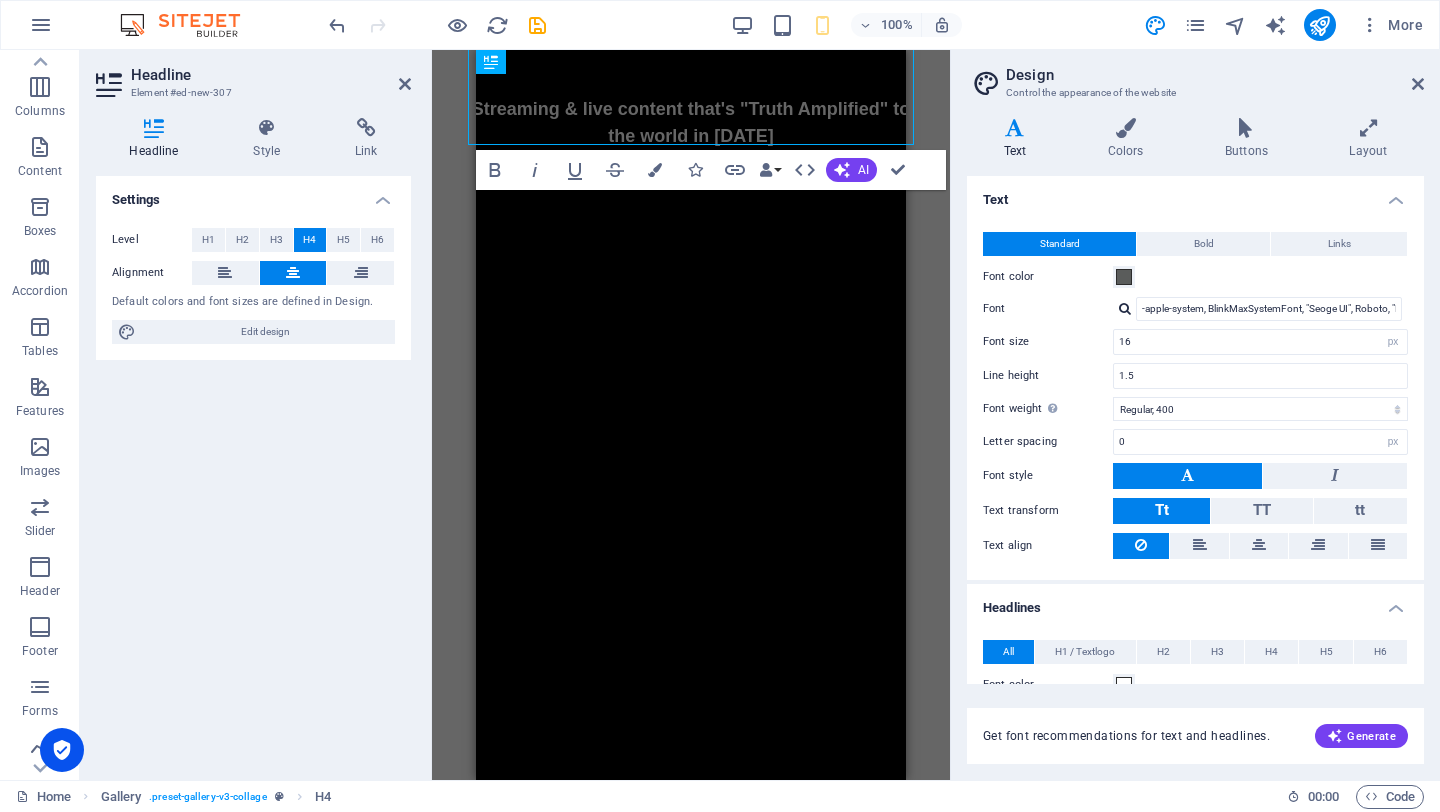 scroll, scrollTop: 0, scrollLeft: 0, axis: both 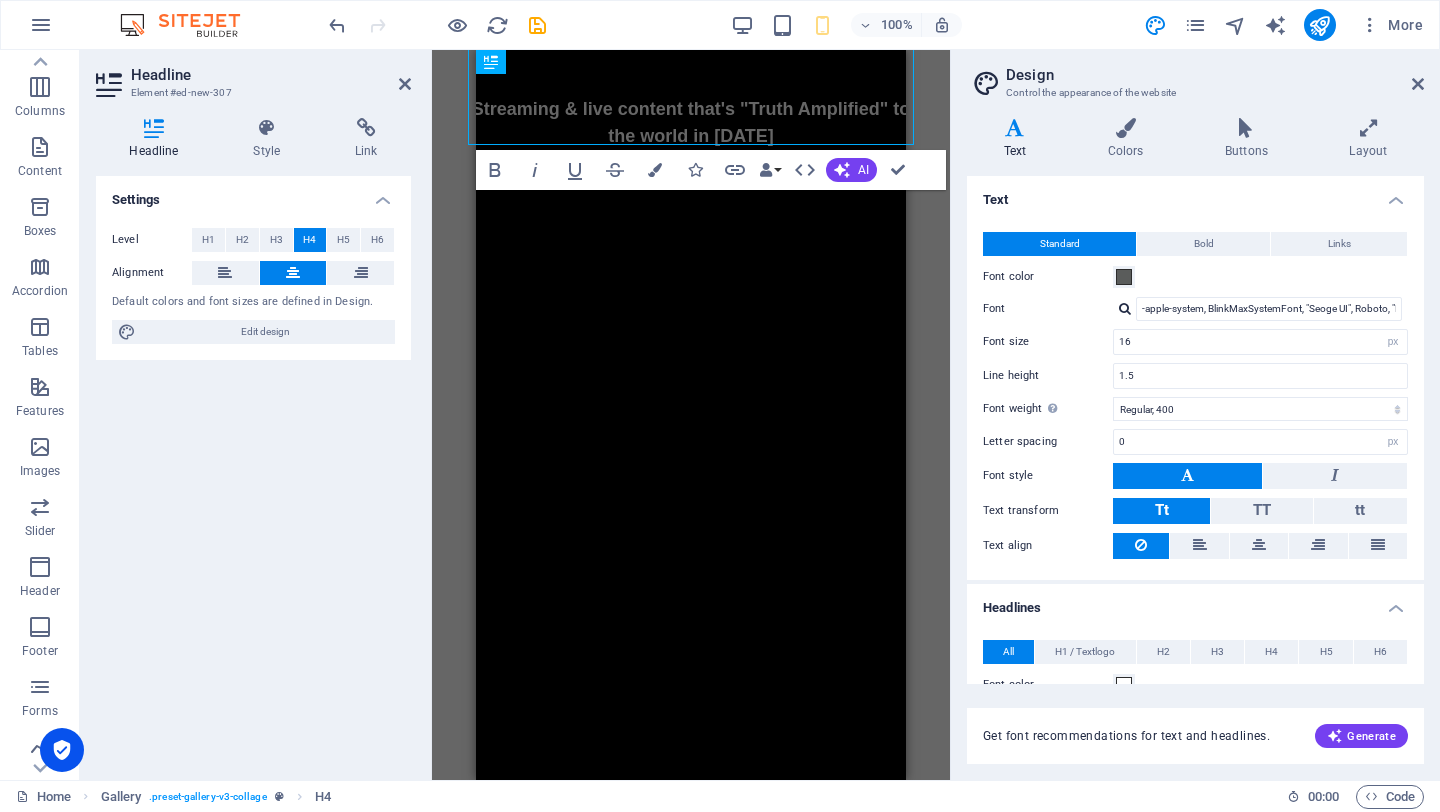 click on "Headline Style Link Settings Level H1 H2 H3 H4 H5 H6 Alignment Default colors and font sizes are defined in Design. Edit design Gallery Element Layout How this element expands within the layout (Flexbox). Size Default auto px % 1/1 1/2 1/3 1/4 1/5 1/6 1/7 1/8 1/9 1/10 Grow Shrink Order Container layout Visible Visible Opacity 100 % Overflow Spacing Margin Default auto px % rem vw vh Custom Custom auto px % rem vw vh auto px % rem vw vh auto px % rem vw vh auto px % rem vw vh Padding Default px rem % vh vw Custom Custom px rem % vh vw px rem % vh vw px rem % vh vw px rem % vh vw Border Style              - Width 1 auto px rem % vh vw Custom Custom 1 auto px rem % vh vw 1 auto px rem % vh vw 1 auto px rem % vh vw 1 auto px rem % vh vw  - Color Round corners Default px rem % vh vw Custom Custom px rem % vh vw px rem % vh vw px rem % vh vw px rem % vh vw Shadow Default None Outside Inside Color X offset 0 px rem vh vw Y offset 0 px rem vh vw Blur 0 px rem % vh vw Spread 0 px rem vh vw Text Shadow None 0" at bounding box center [253, 441] 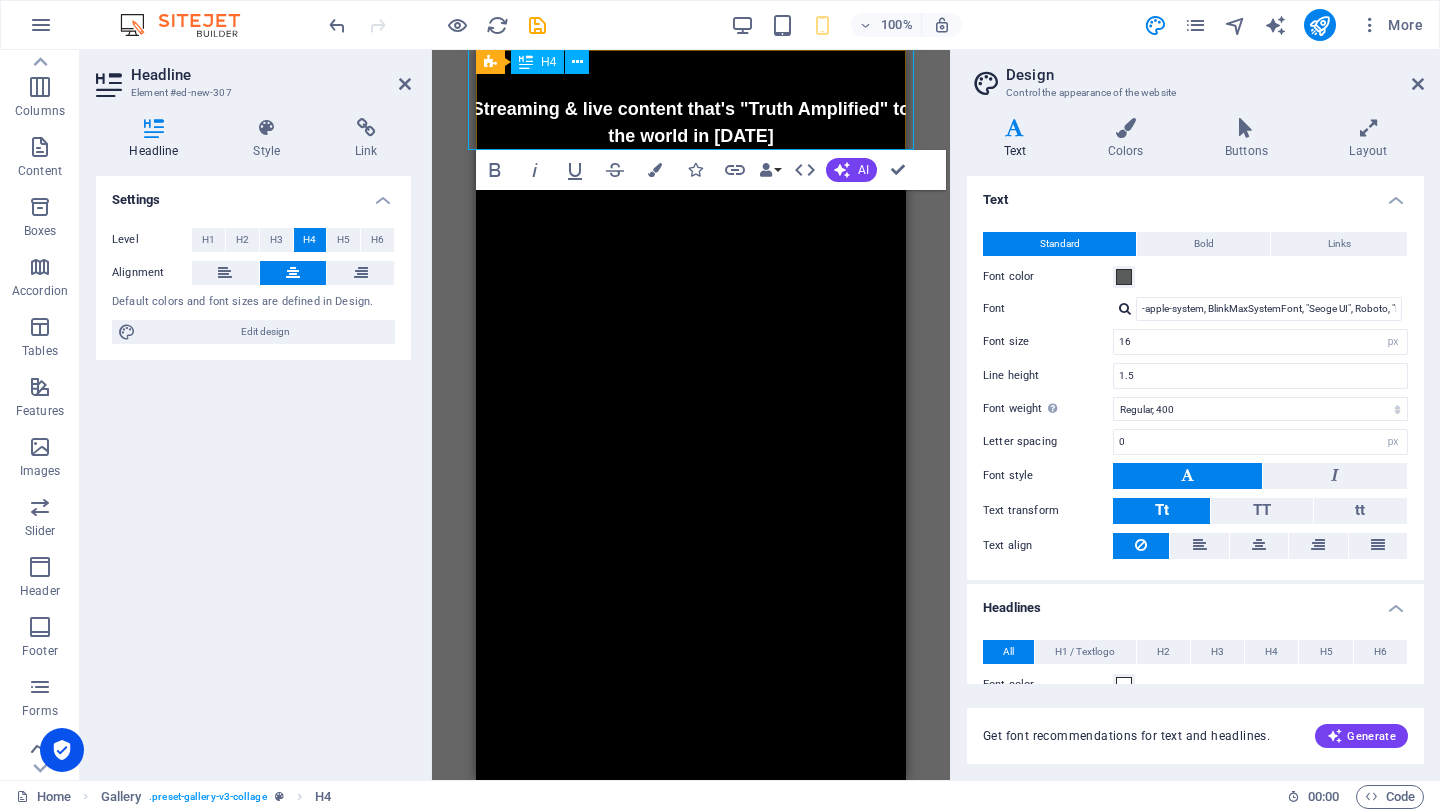 click at bounding box center (526, 62) 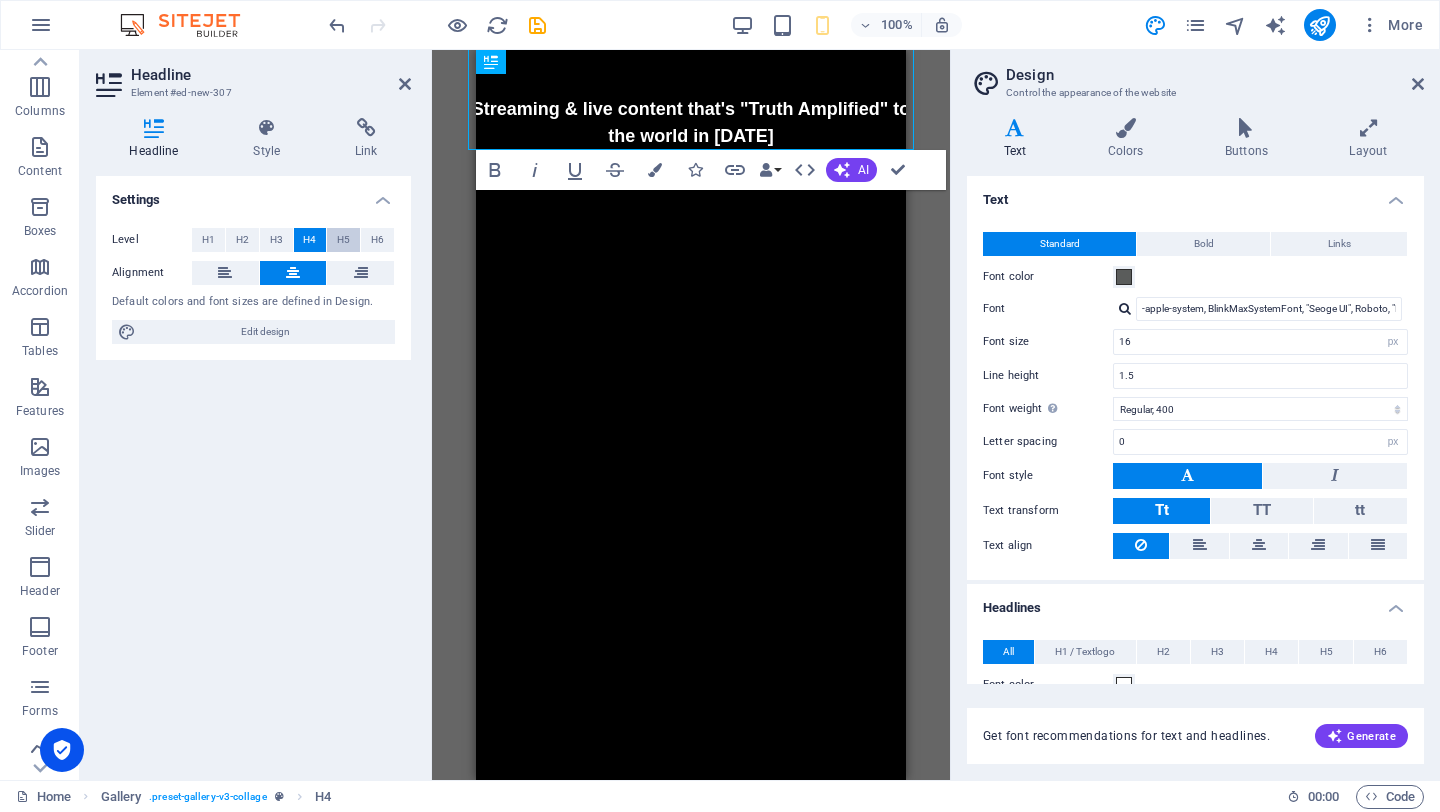 click on "H5" at bounding box center (343, 240) 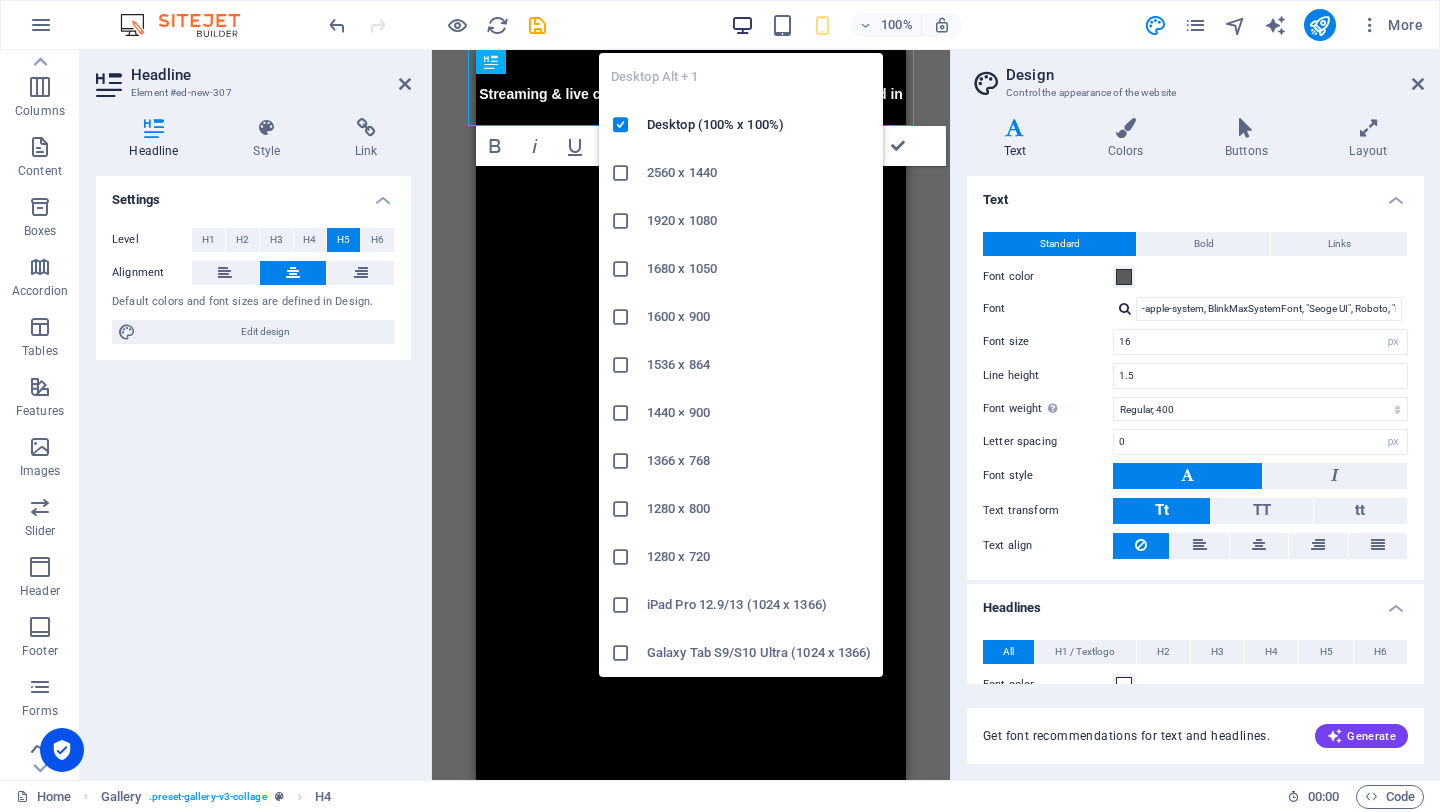 click at bounding box center (742, 25) 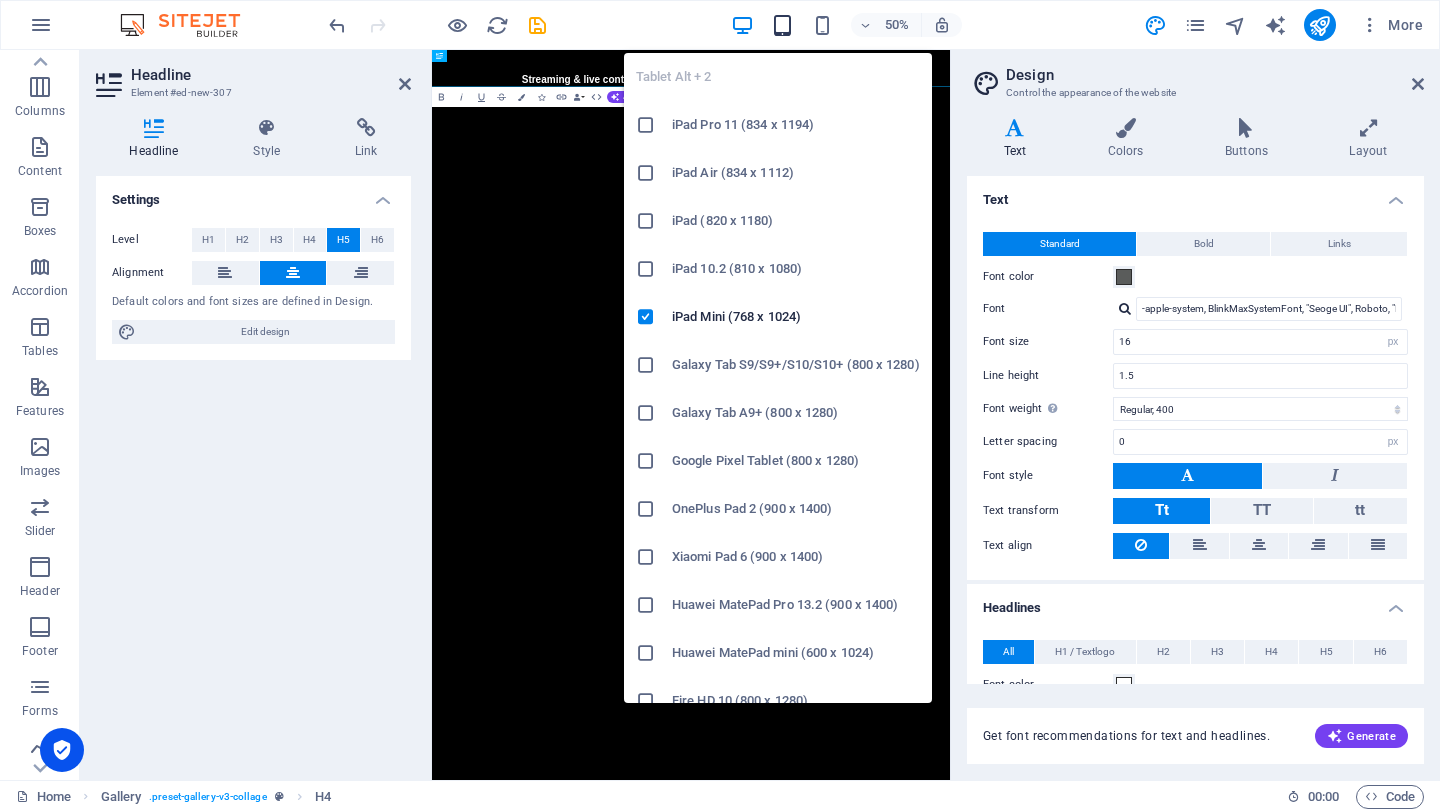 click at bounding box center (782, 25) 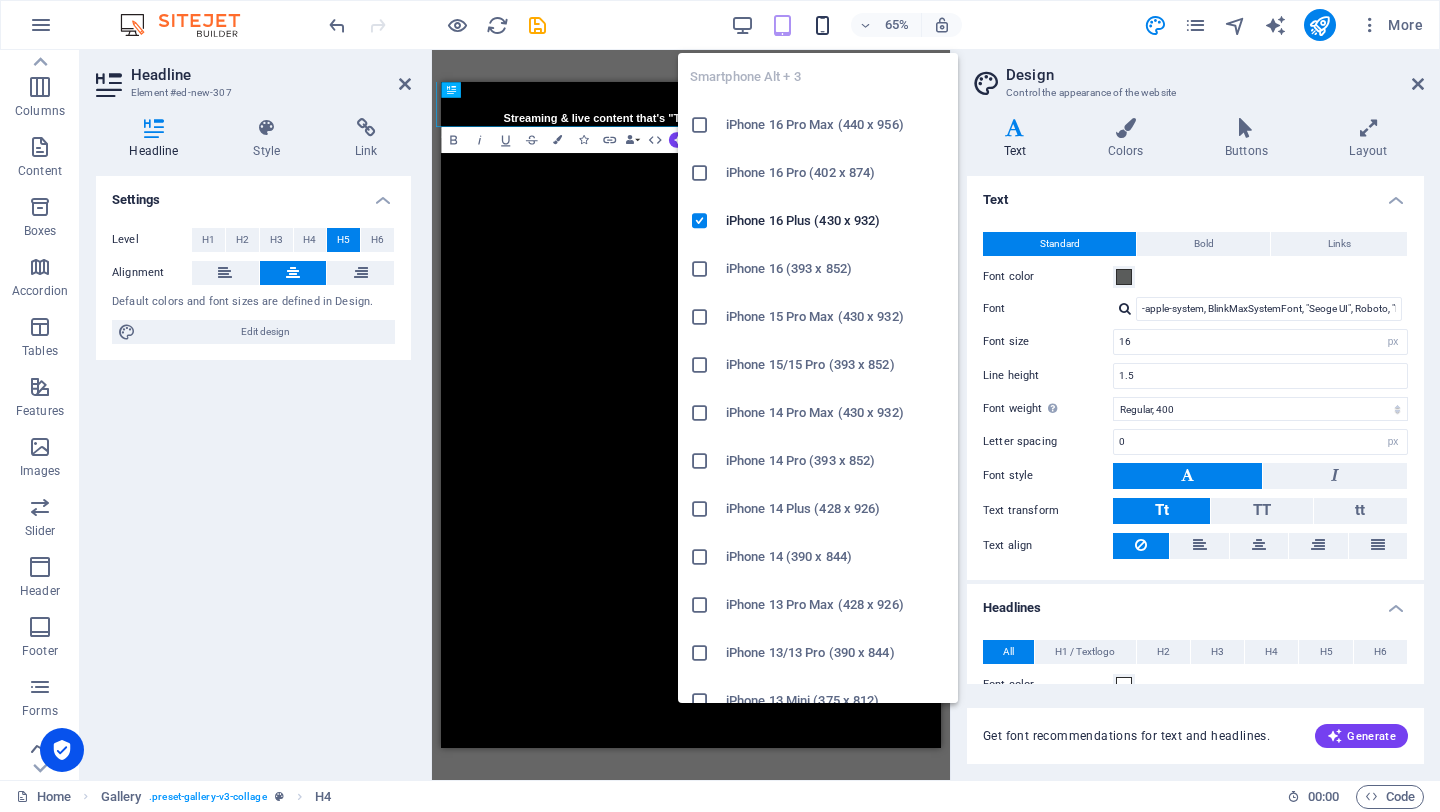 click at bounding box center (822, 25) 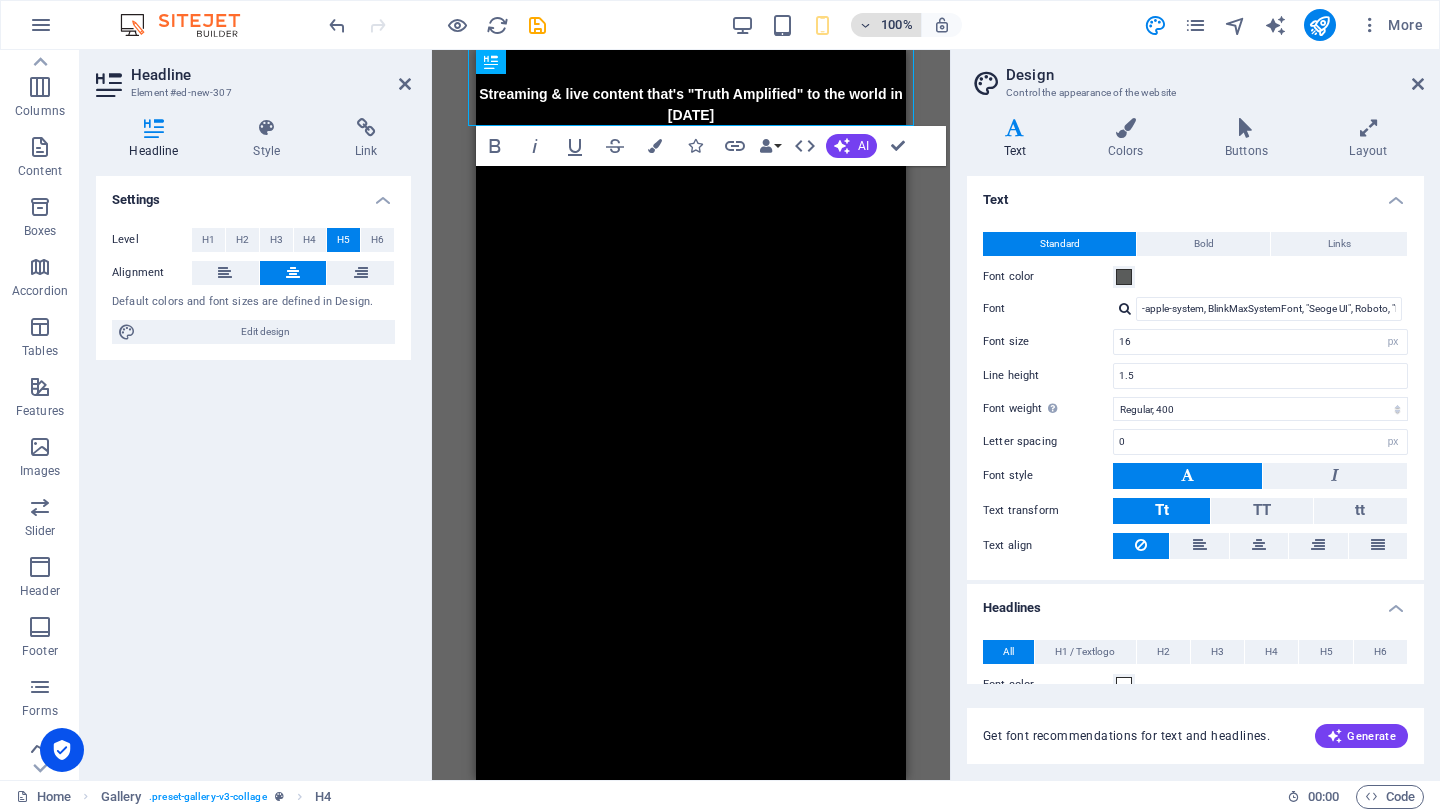 click on "100%" at bounding box center (897, 25) 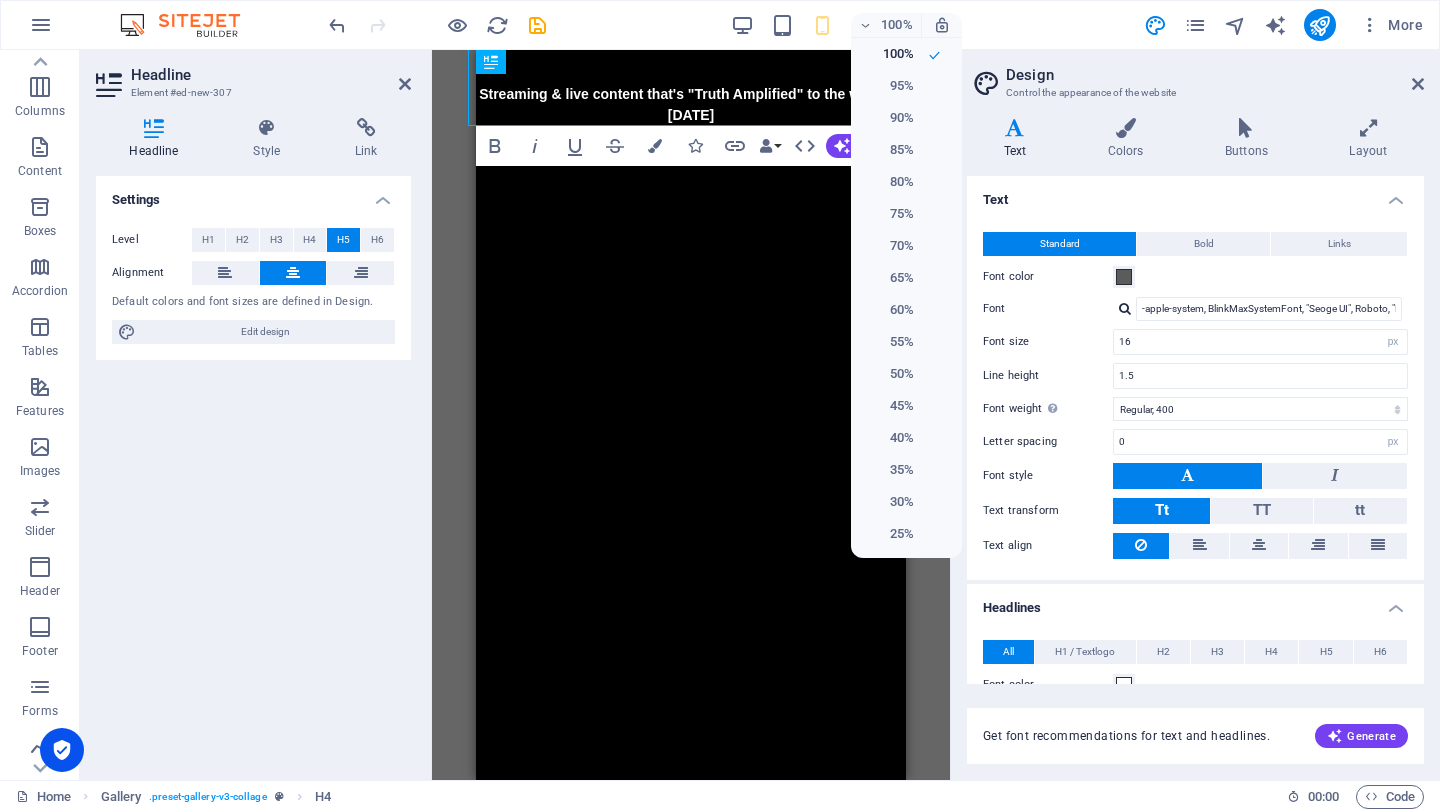 click at bounding box center [720, 406] 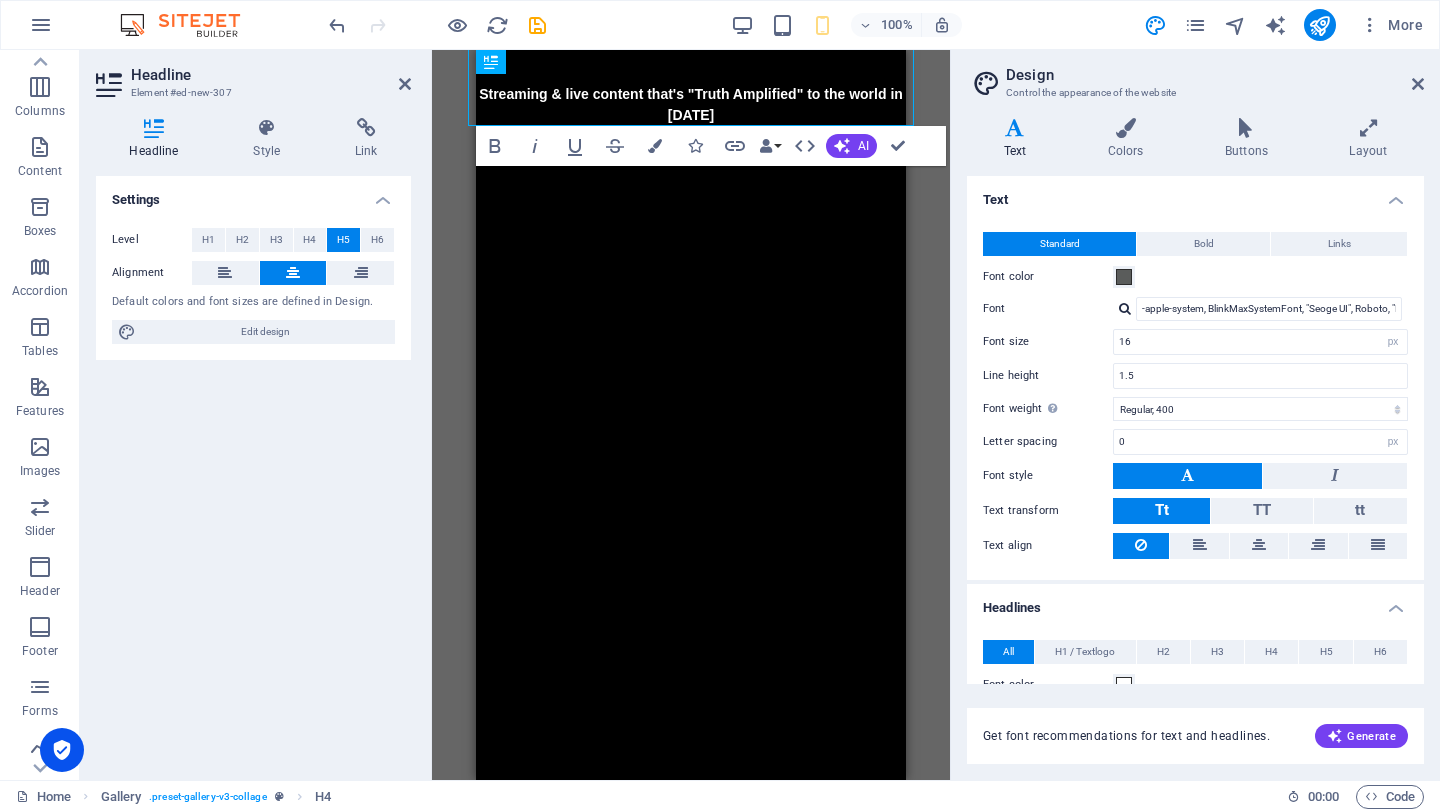click on "Skip to main content
Streaming & live content that's "Truth Amplified" to the world in July 2025 New text element" at bounding box center (691, 96) 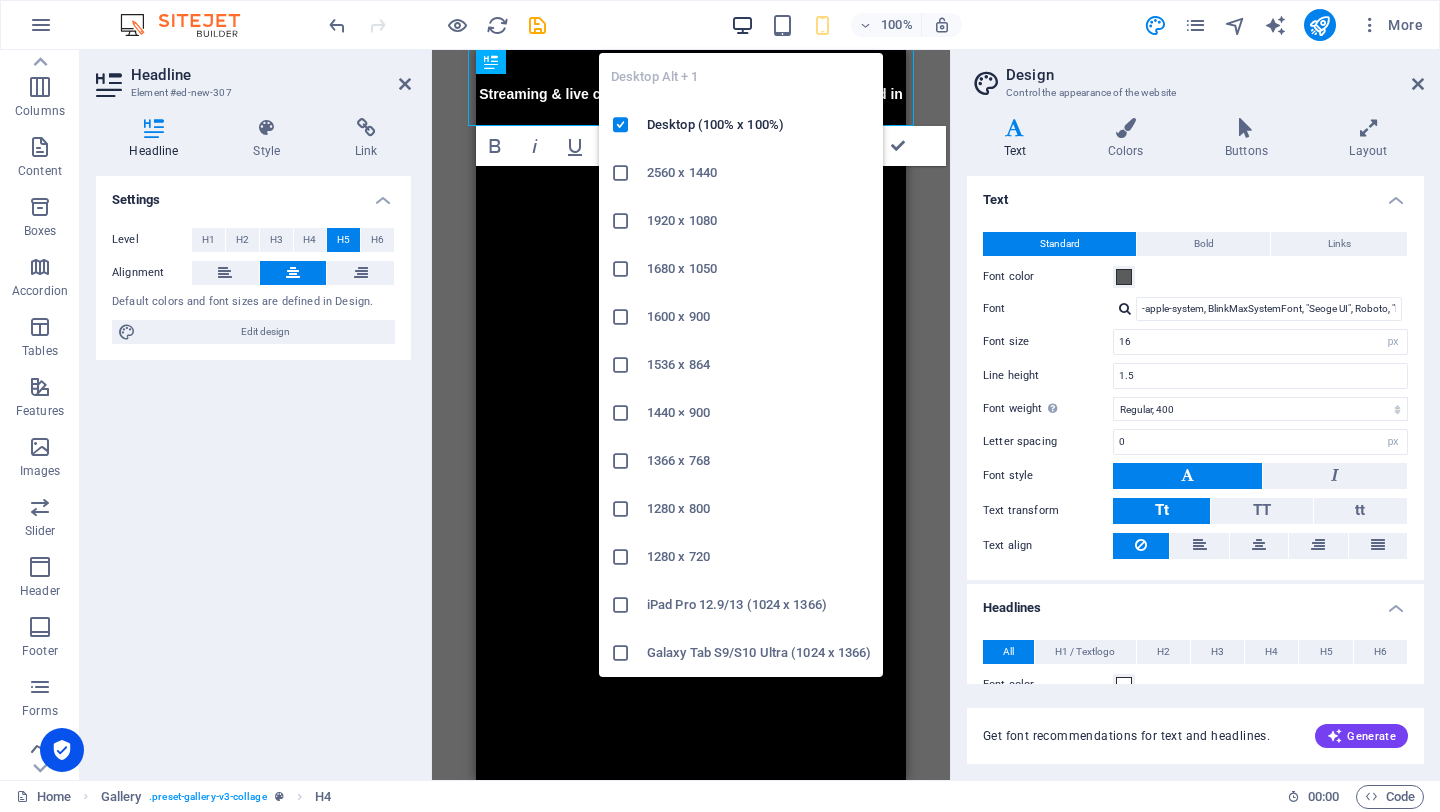 click at bounding box center (742, 25) 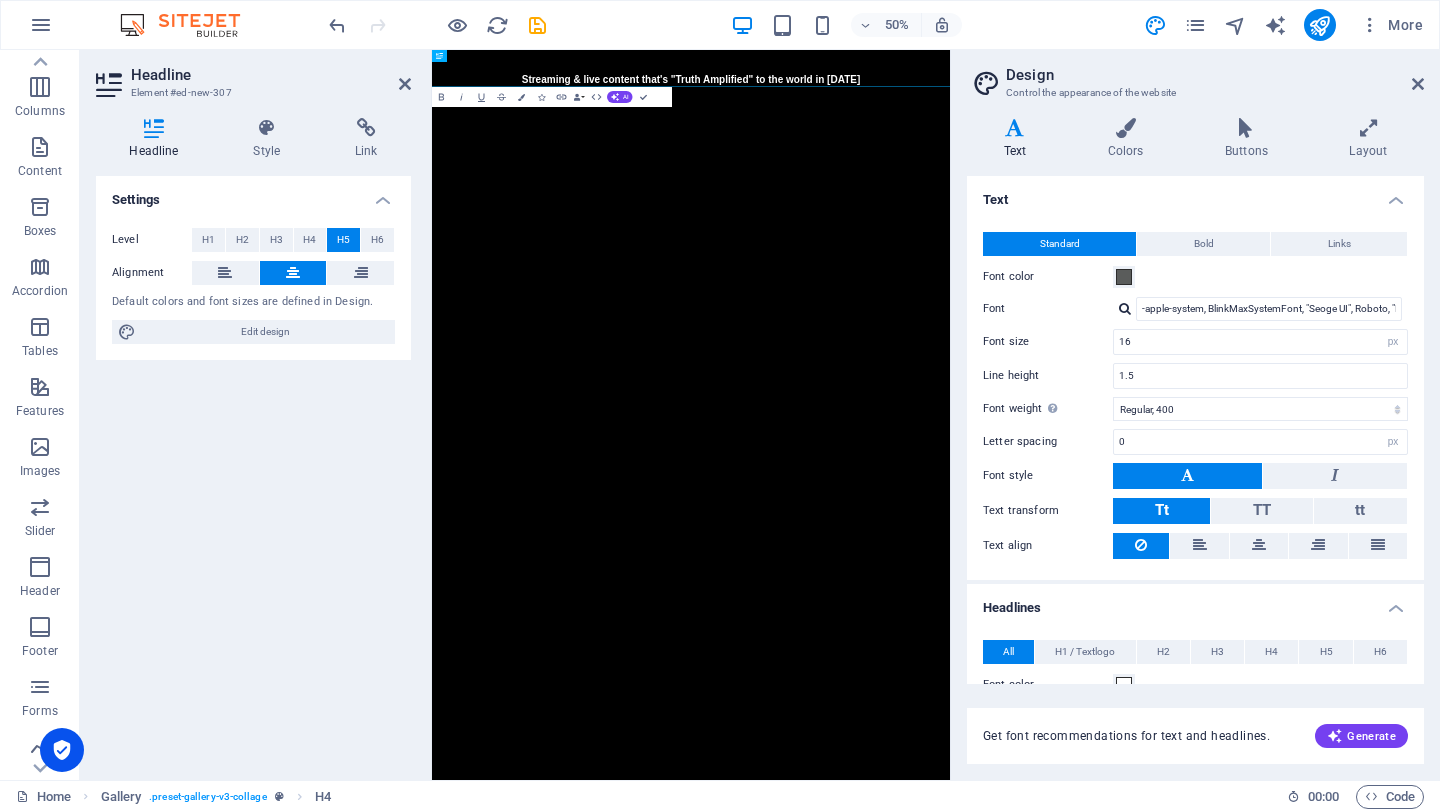 click on "Skip to main content
Streaming & live content that's "Truth Amplified" to the world in July 2025 New text element" at bounding box center [950, 91] 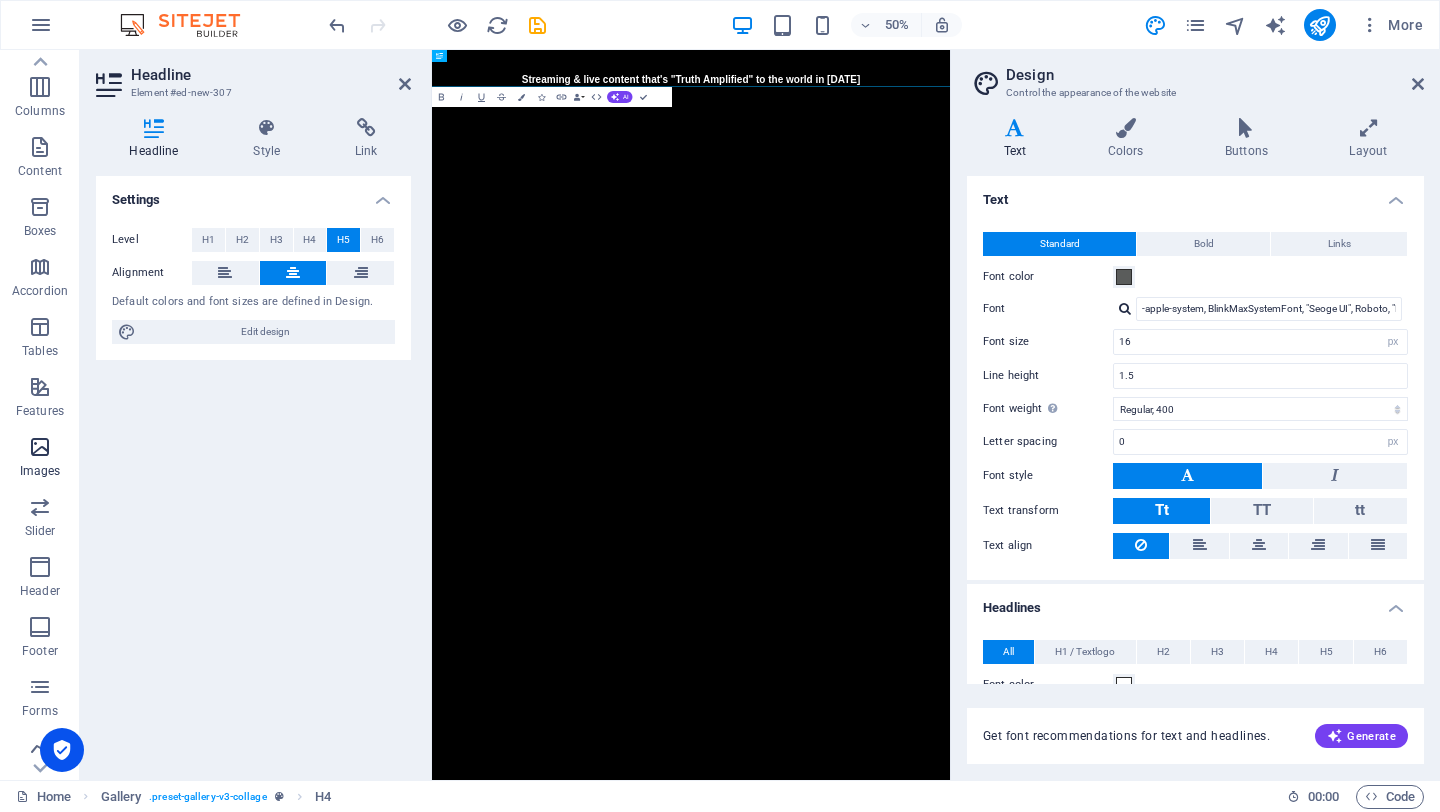 click at bounding box center [40, 447] 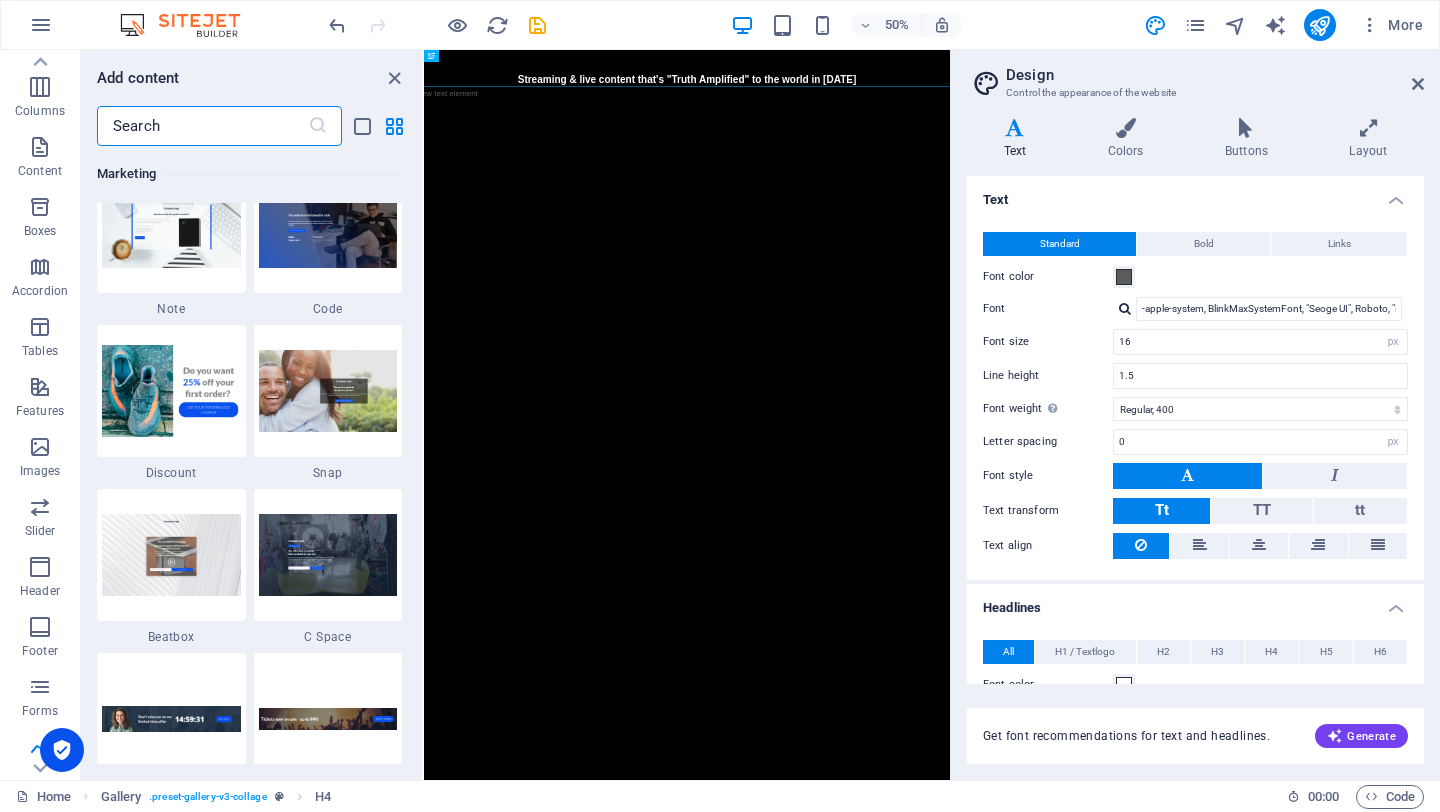 scroll, scrollTop: 17176, scrollLeft: 0, axis: vertical 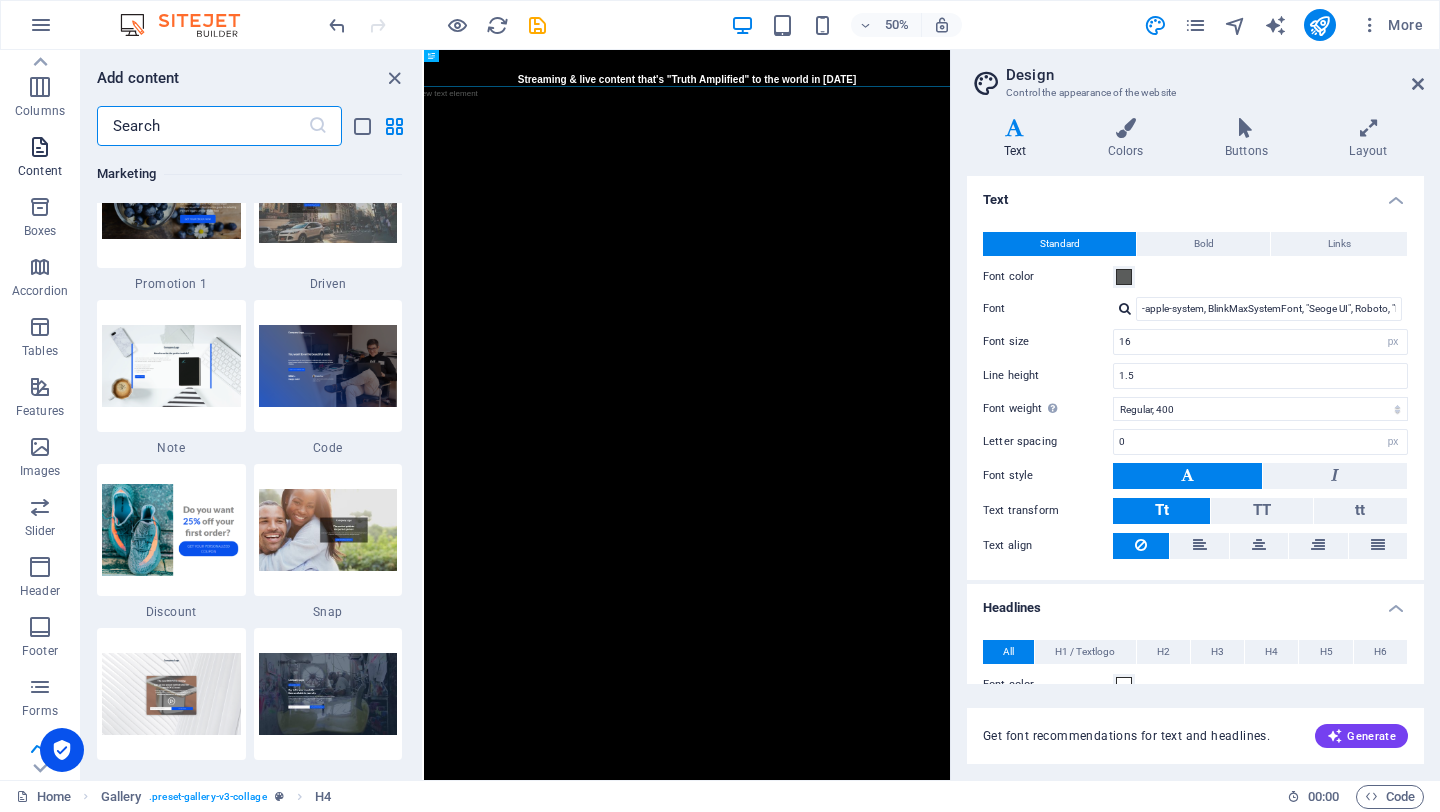 click on "Content" at bounding box center [40, 159] 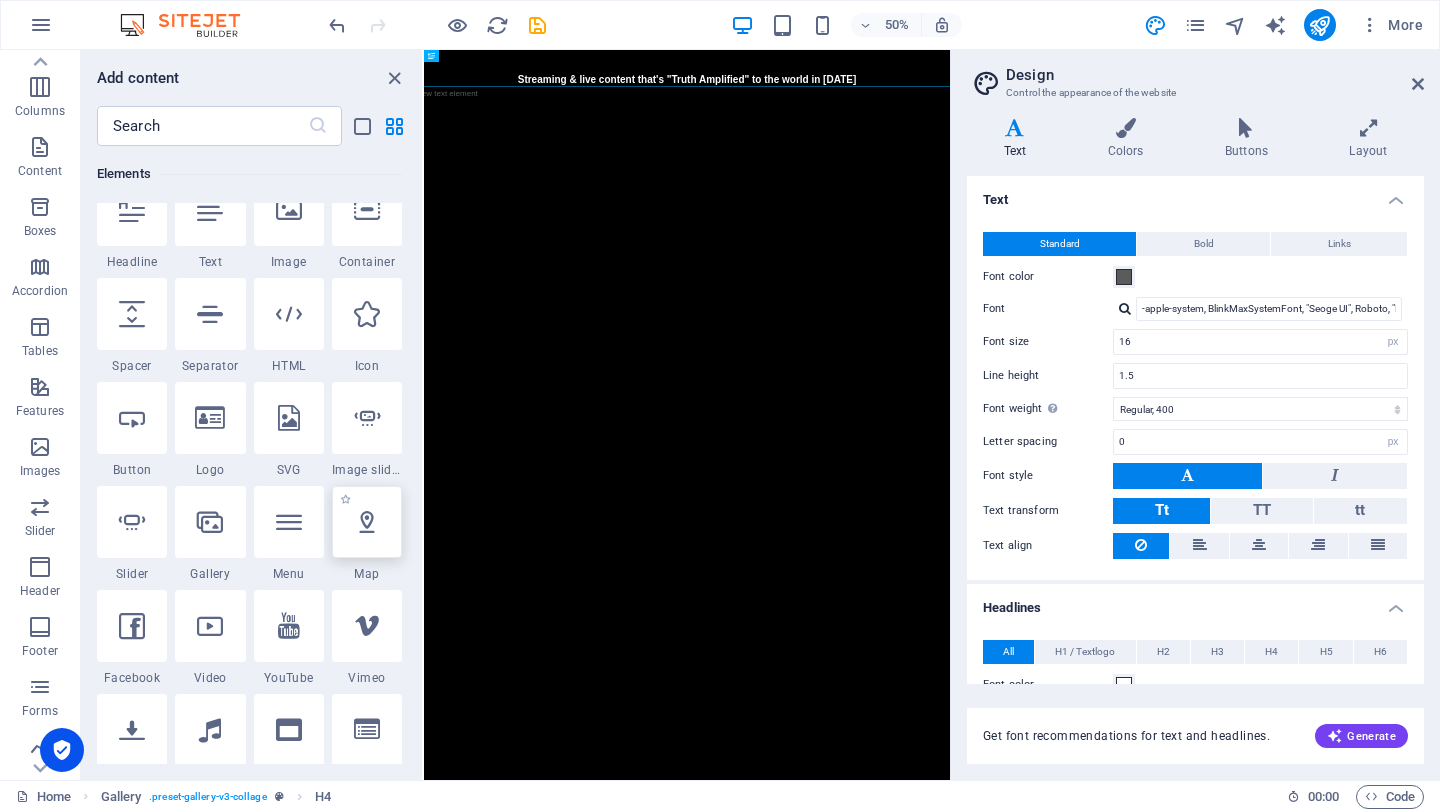 scroll, scrollTop: 165, scrollLeft: 0, axis: vertical 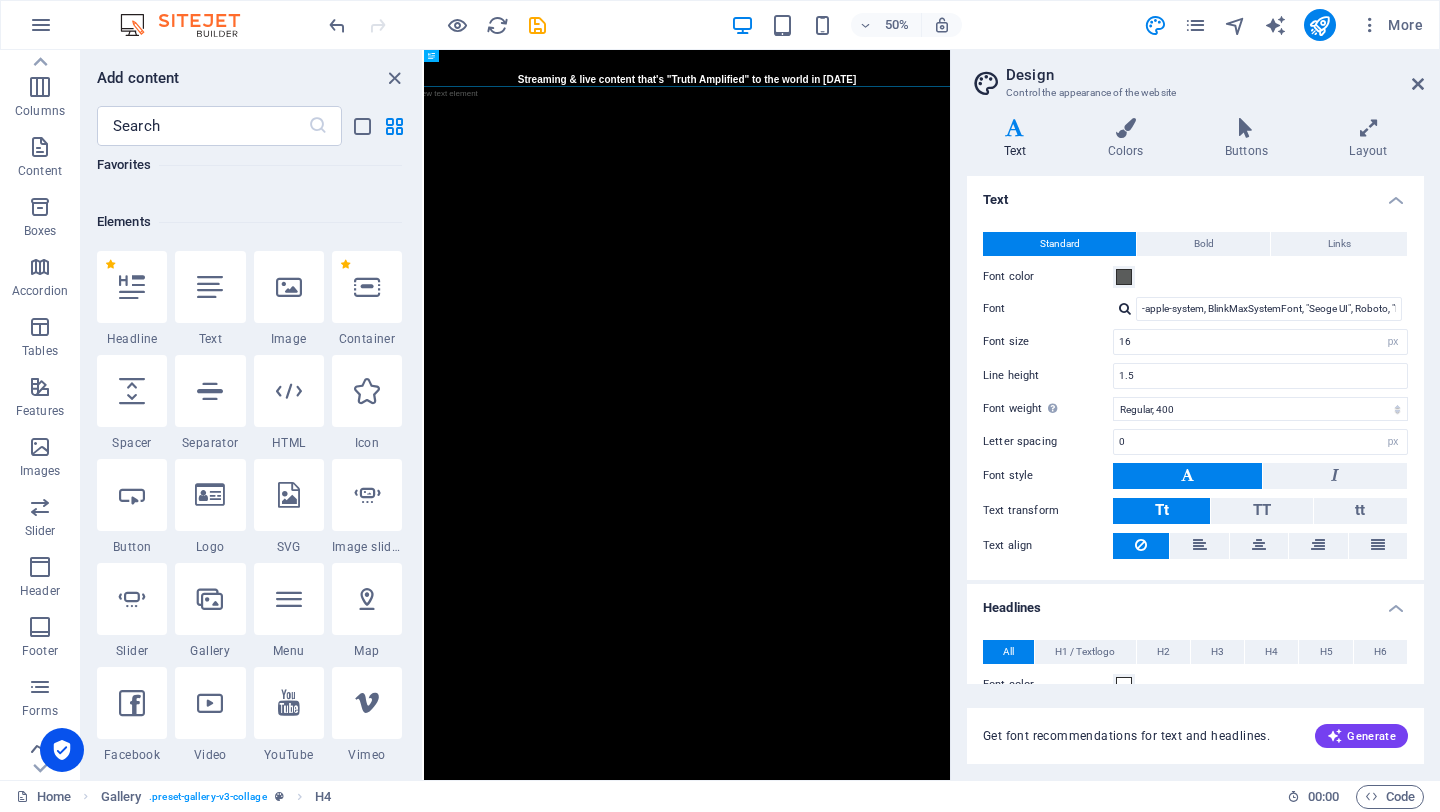 click at bounding box center [289, 287] 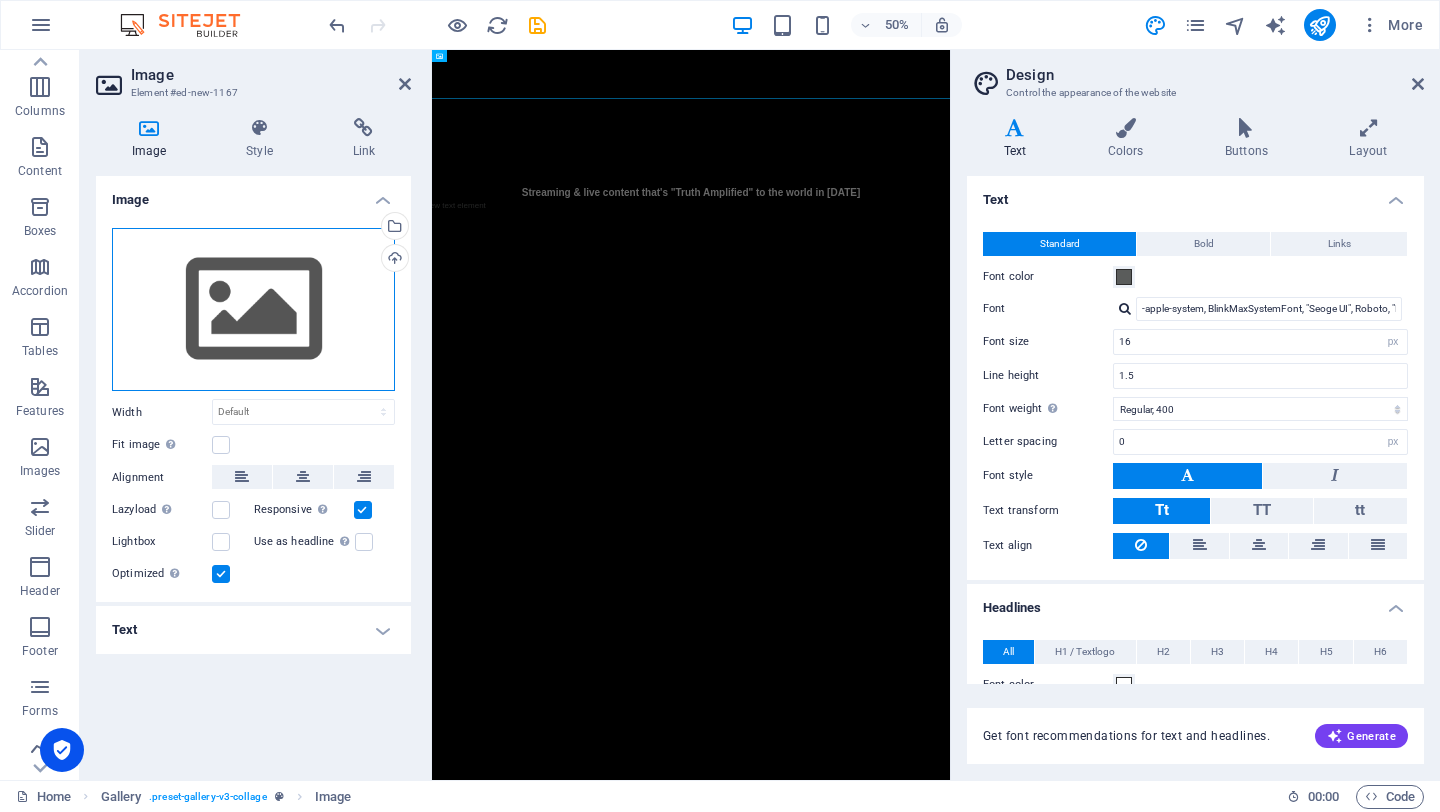 click on "Drag files here, click to choose files or select files from Files or our free stock photos & videos" at bounding box center [253, 310] 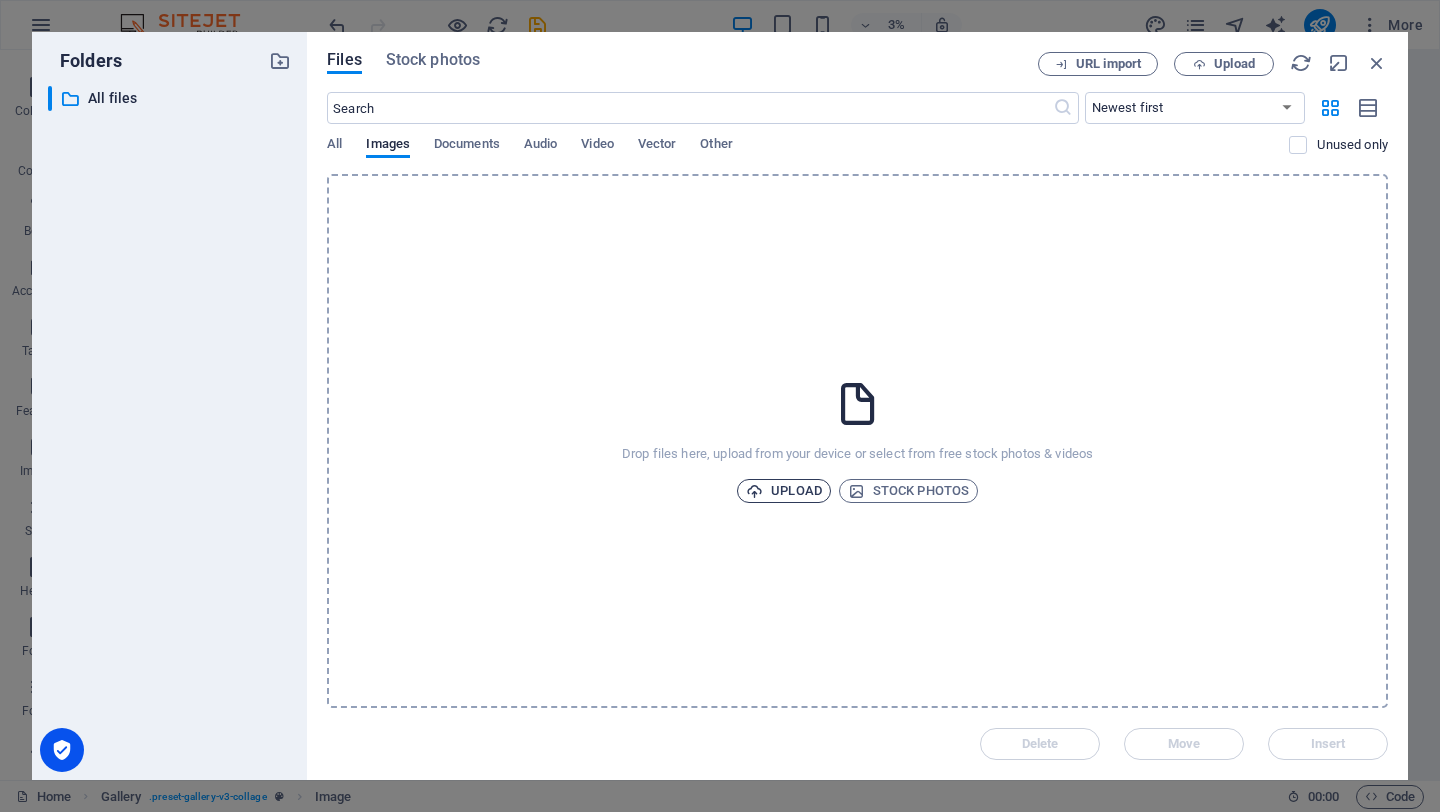 click on "Upload" at bounding box center [784, 491] 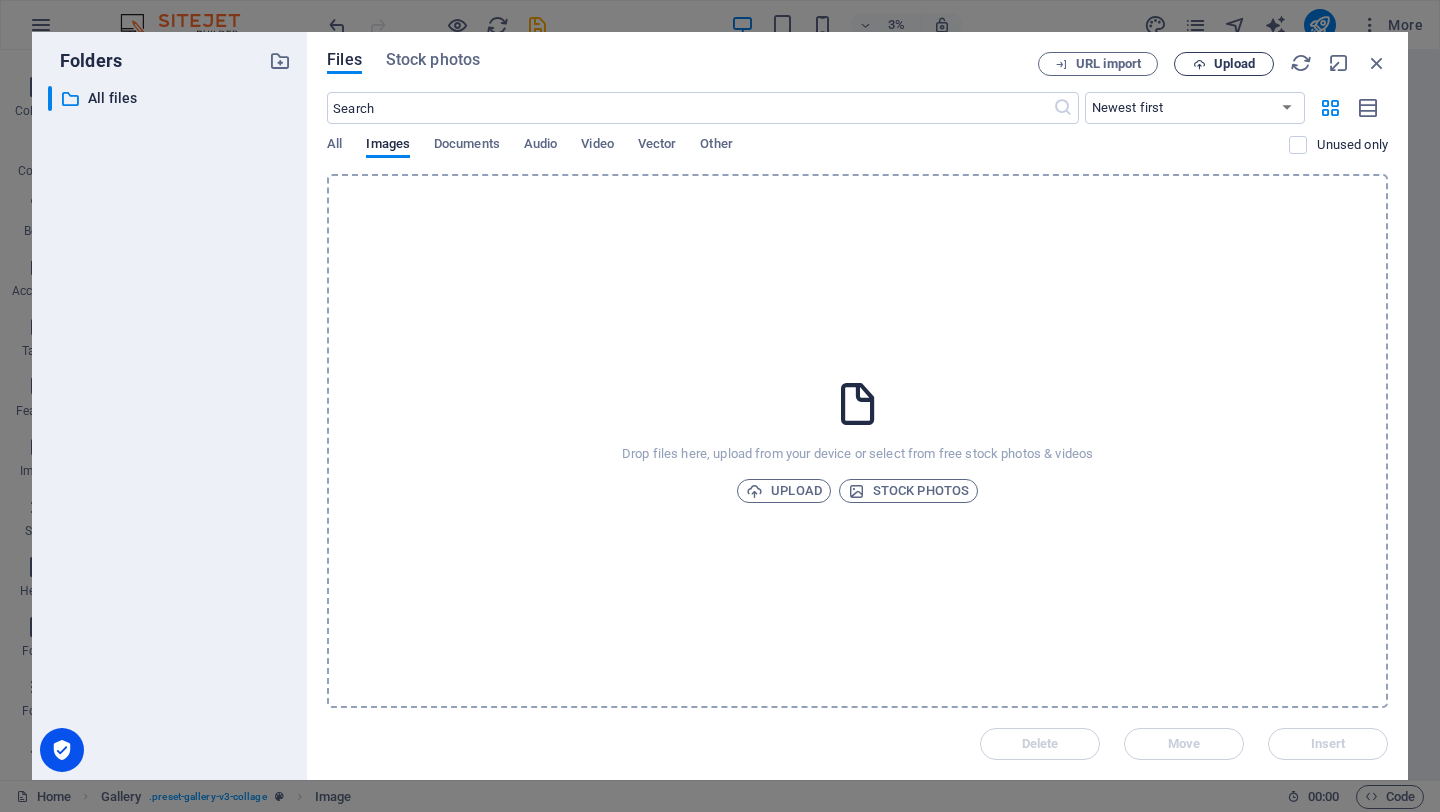 click on "Upload" at bounding box center (1234, 64) 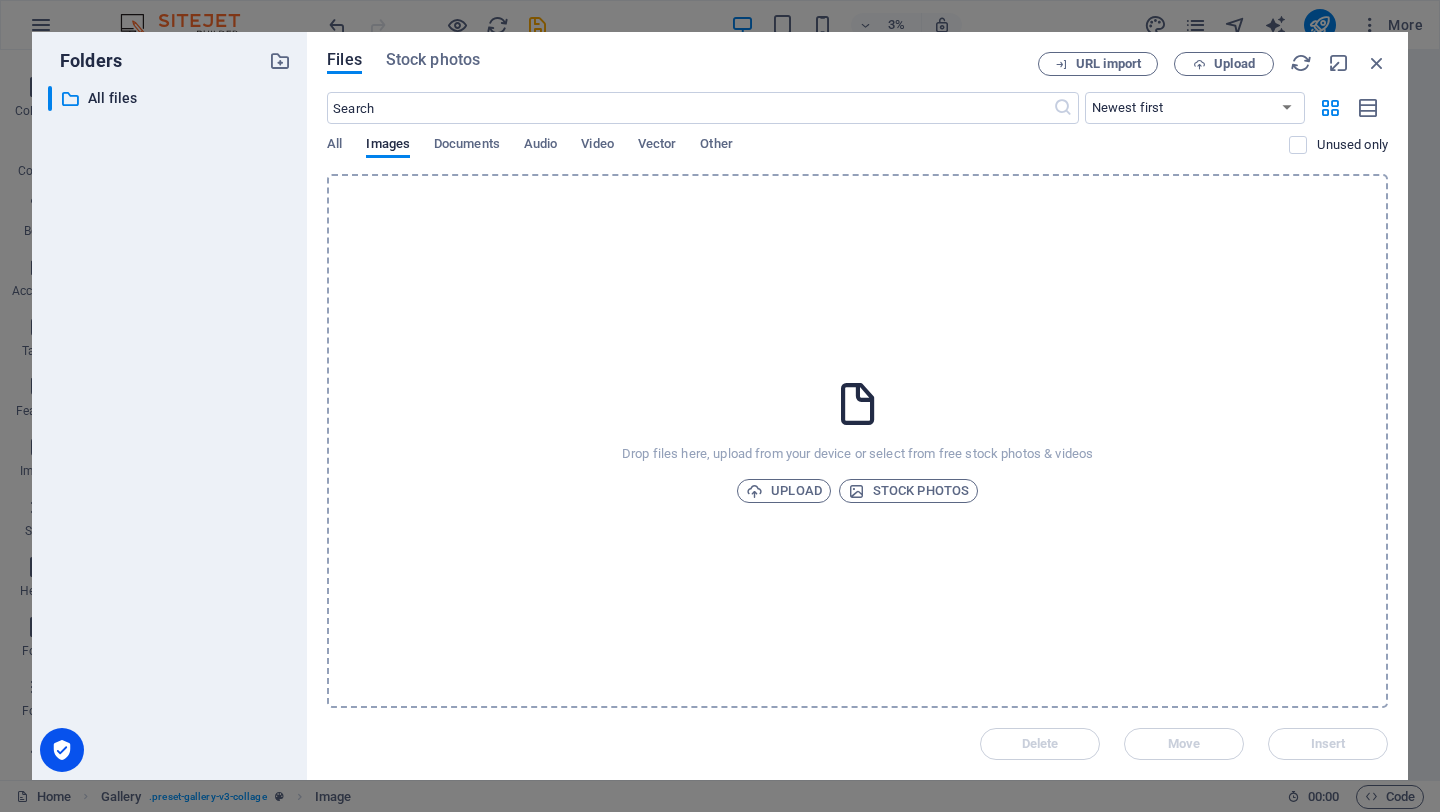 drag, startPoint x: 852, startPoint y: 42, endPoint x: 866, endPoint y: 8, distance: 36.769554 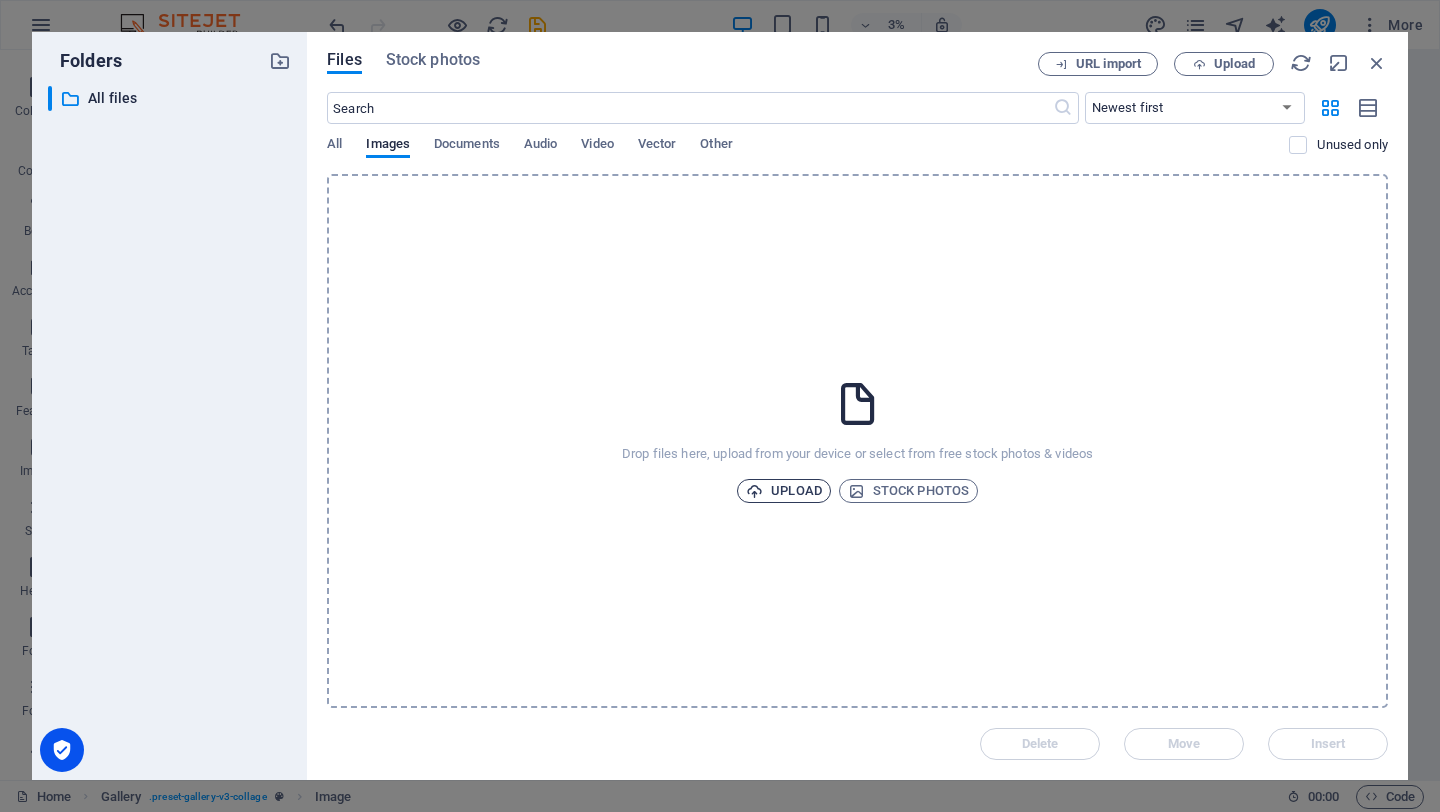 click on "Upload" at bounding box center (784, 491) 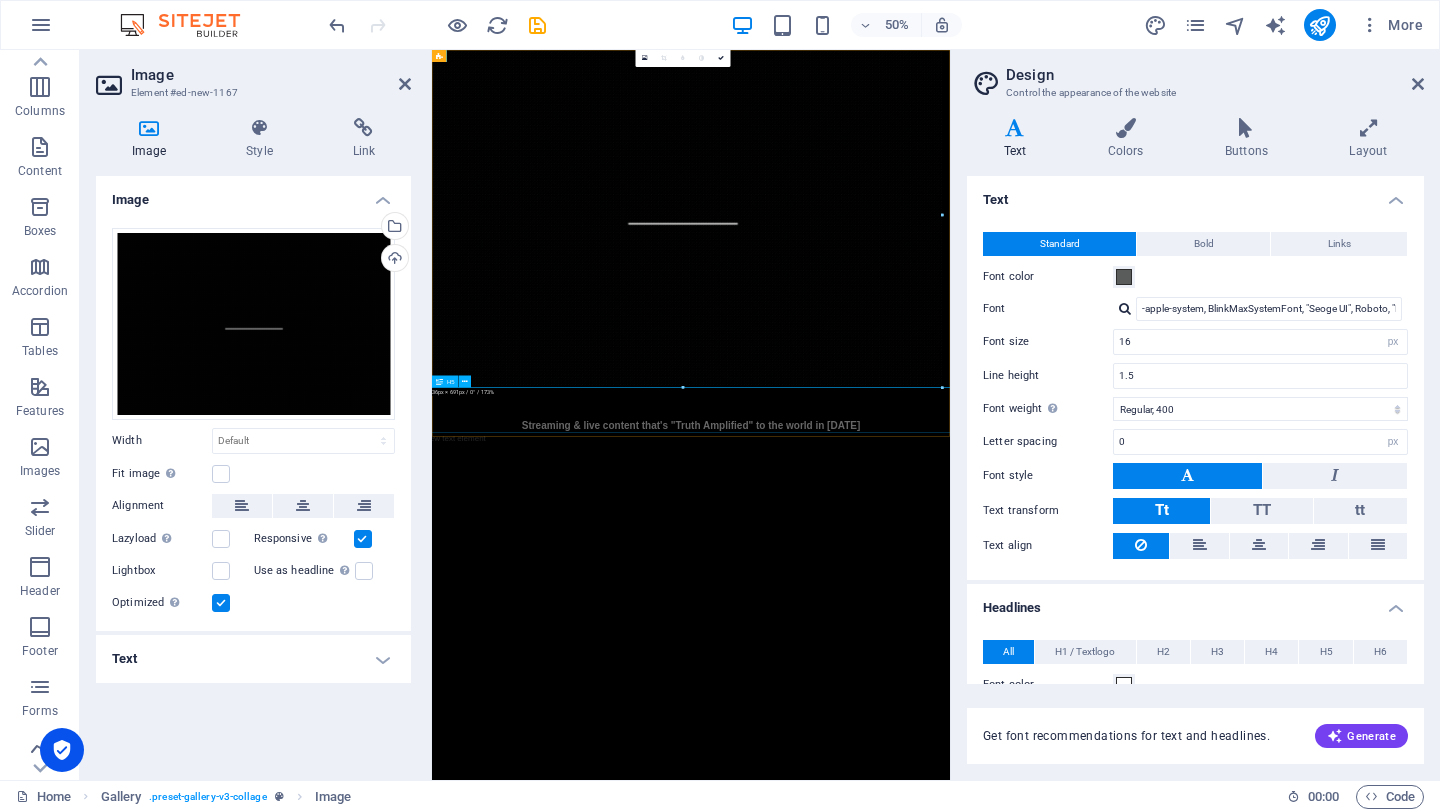click on "Streaming & live content that's "Truth Amplified" to the world in [DATE]" at bounding box center (950, 770) 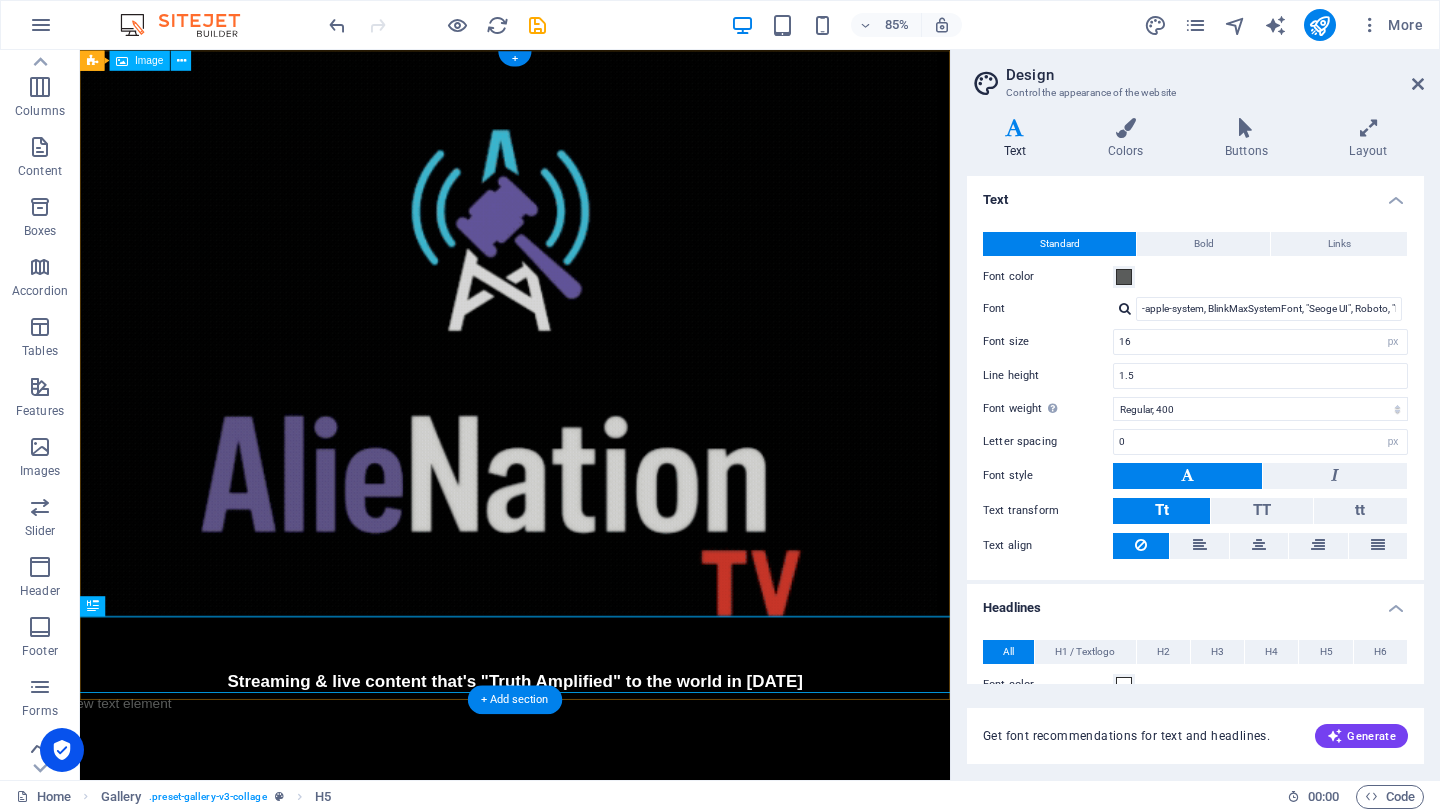 click at bounding box center (592, 375) 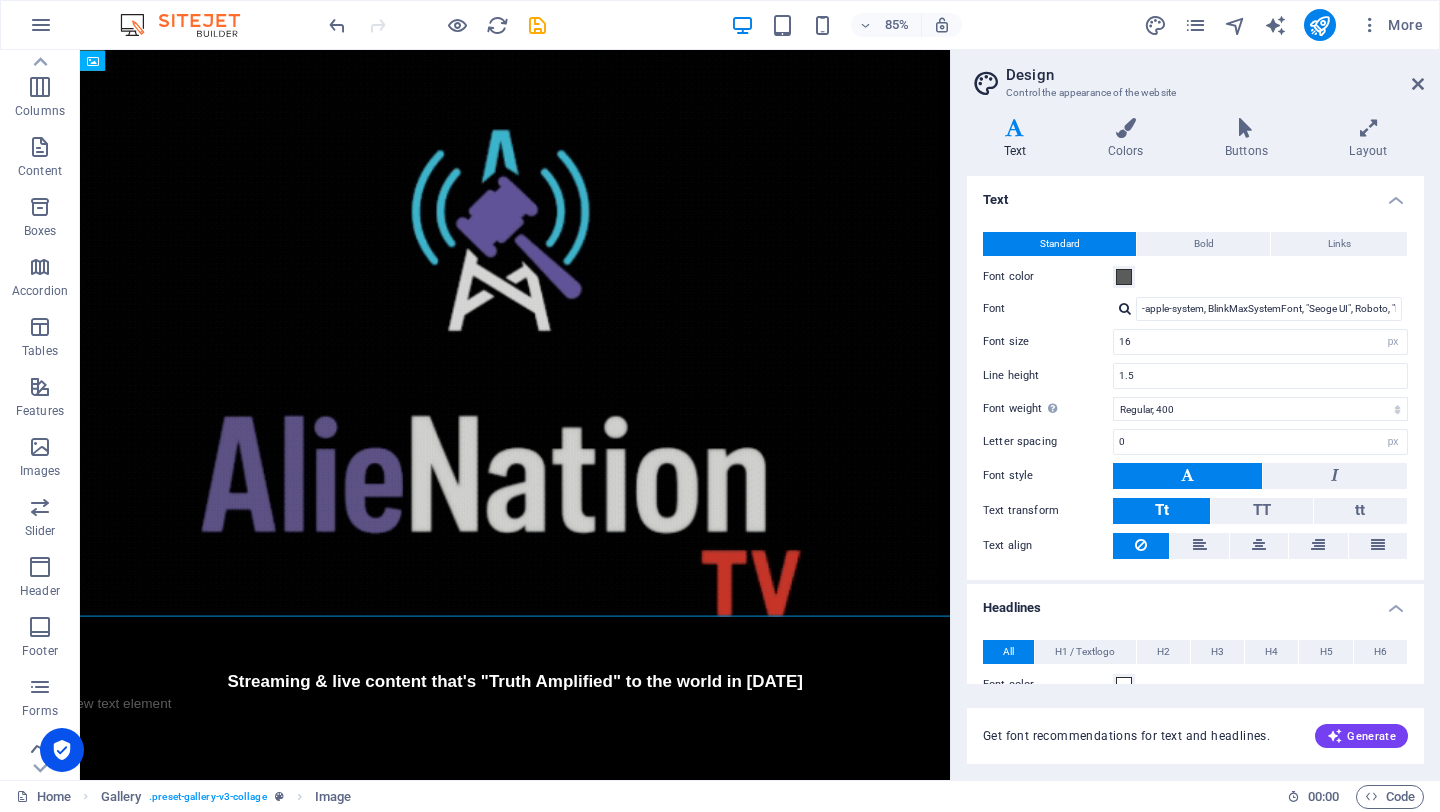 click on "85%" at bounding box center (846, 25) 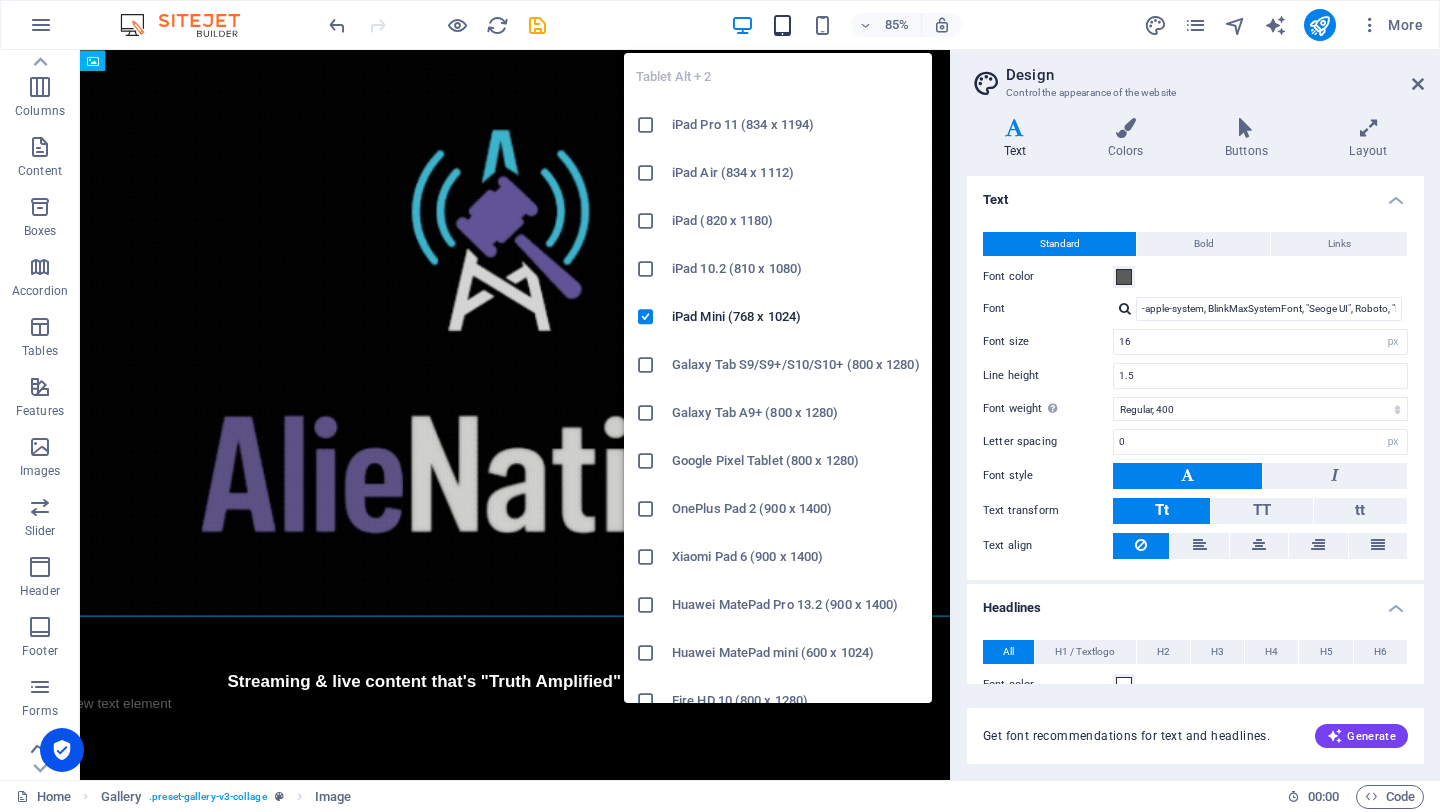 click at bounding box center (782, 25) 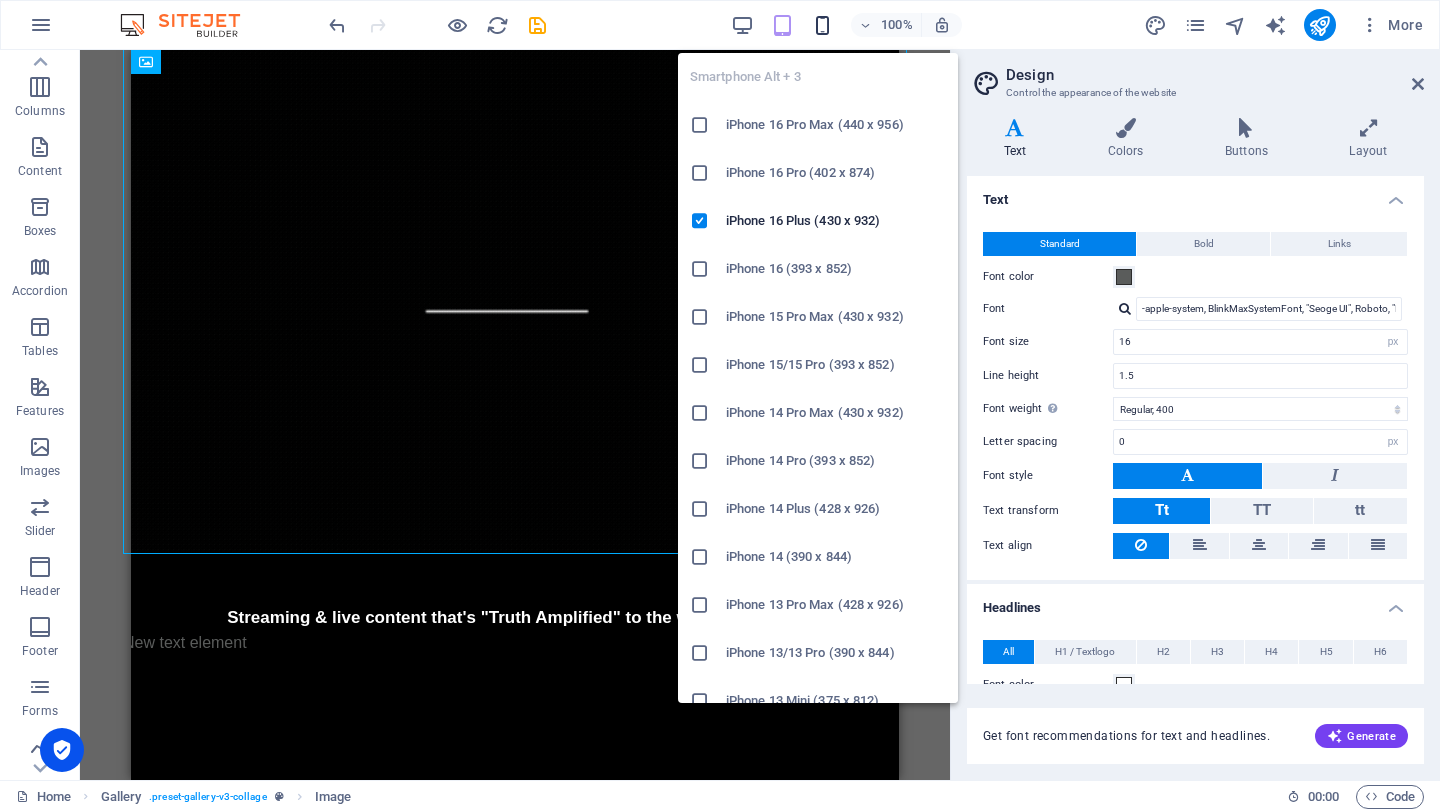 click at bounding box center [822, 25] 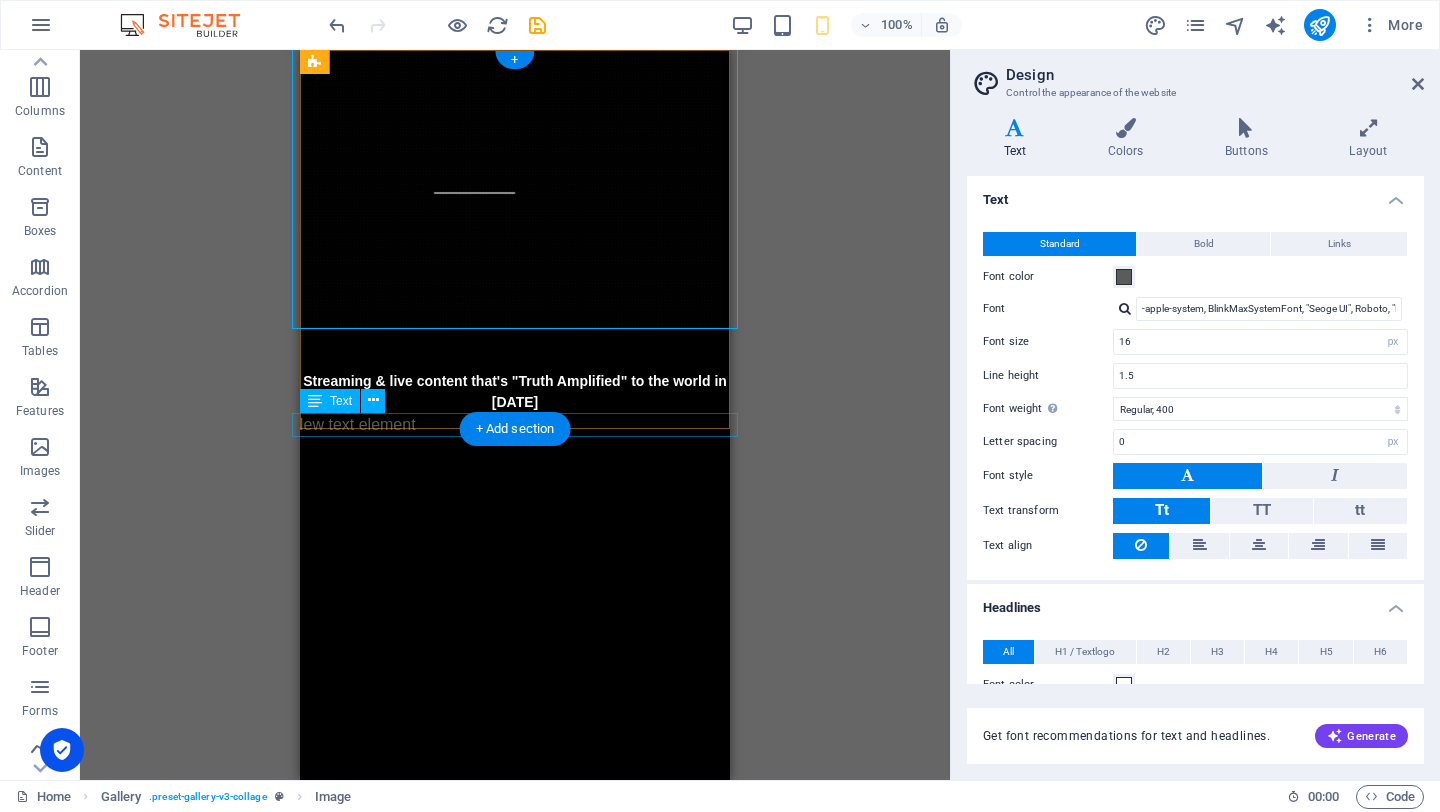 click on "New text element" at bounding box center (515, 425) 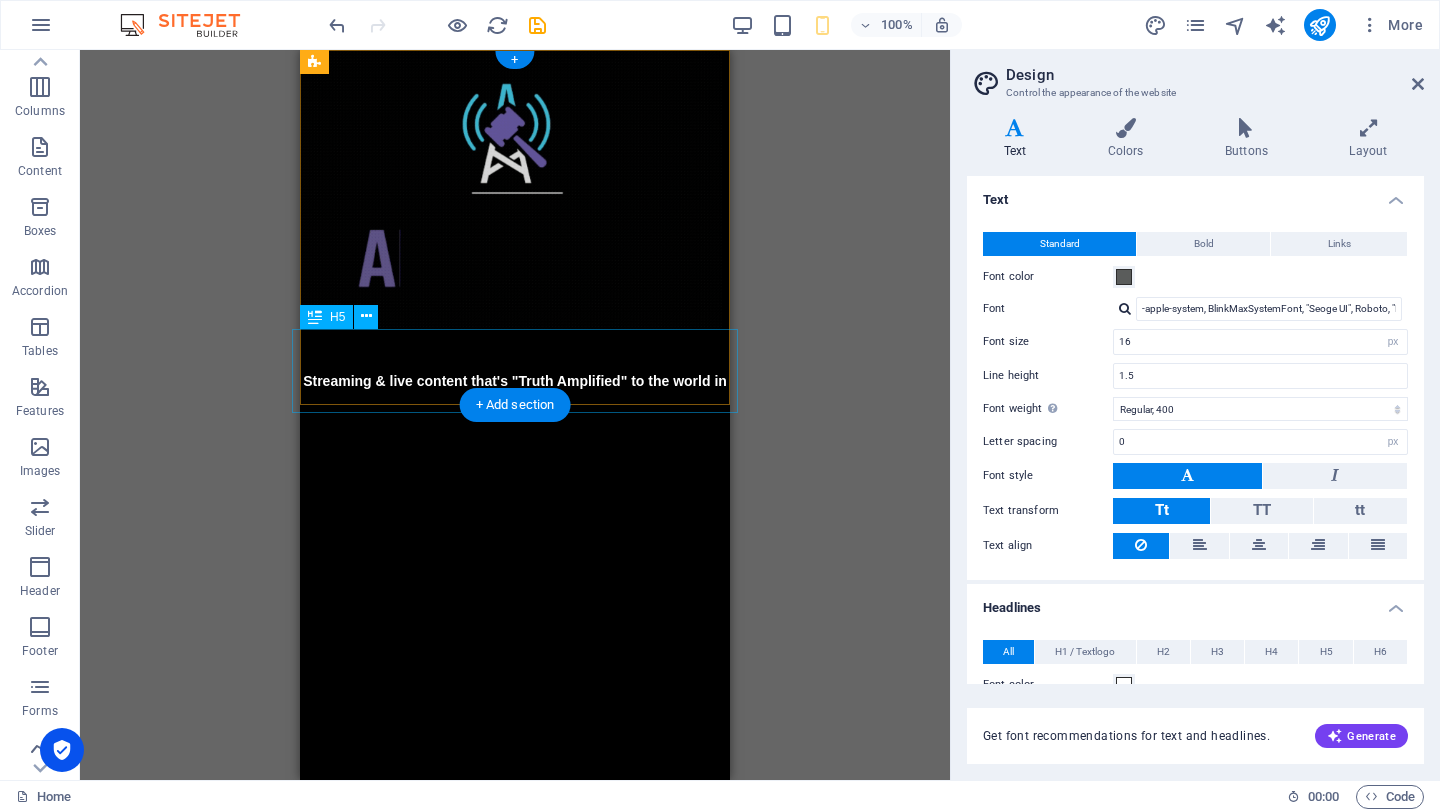 click on "Streaming & live content that's "Truth Amplified" to the world in [DATE]" at bounding box center (515, 371) 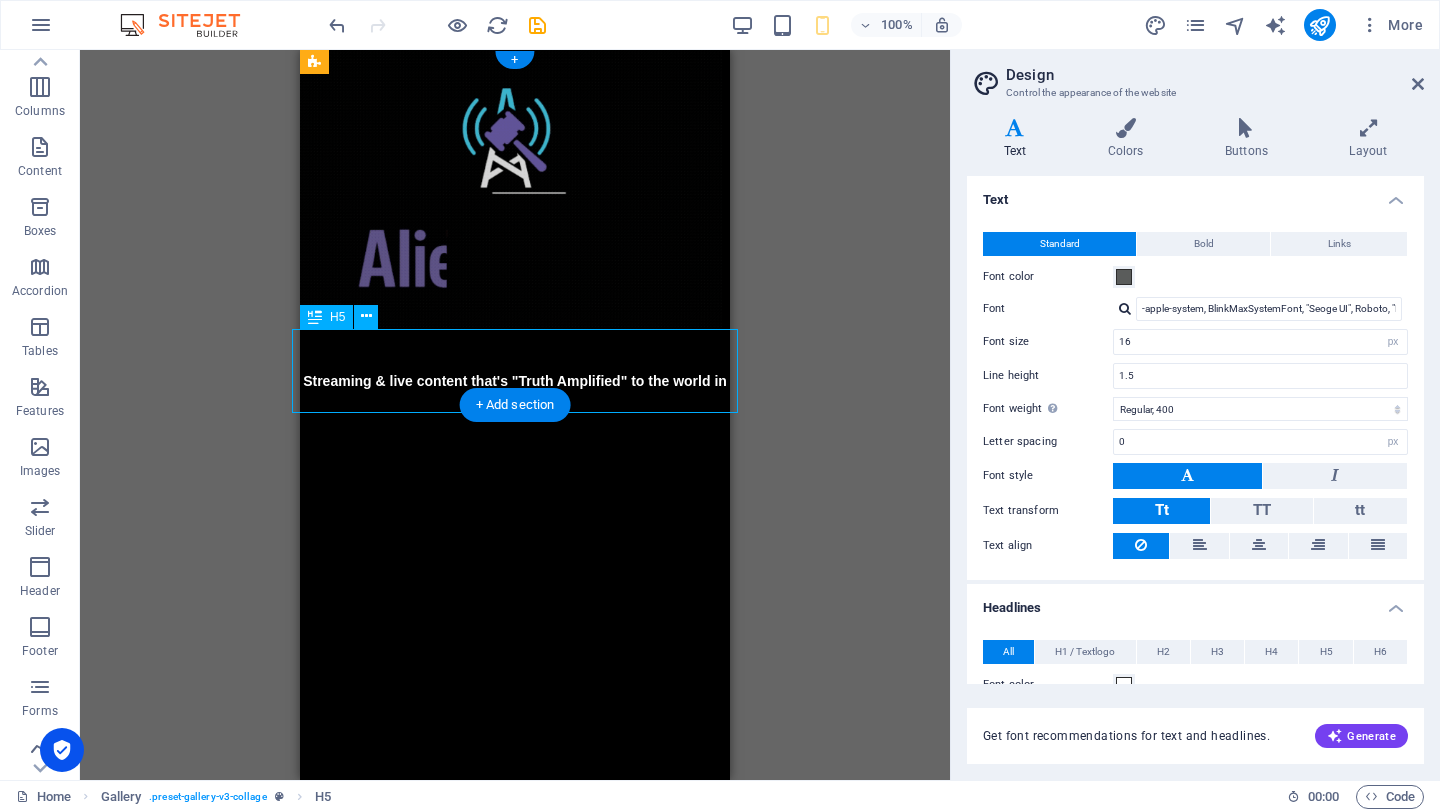 click on "Streaming & live content that's "Truth Amplified" to the world in [DATE]" at bounding box center [515, 371] 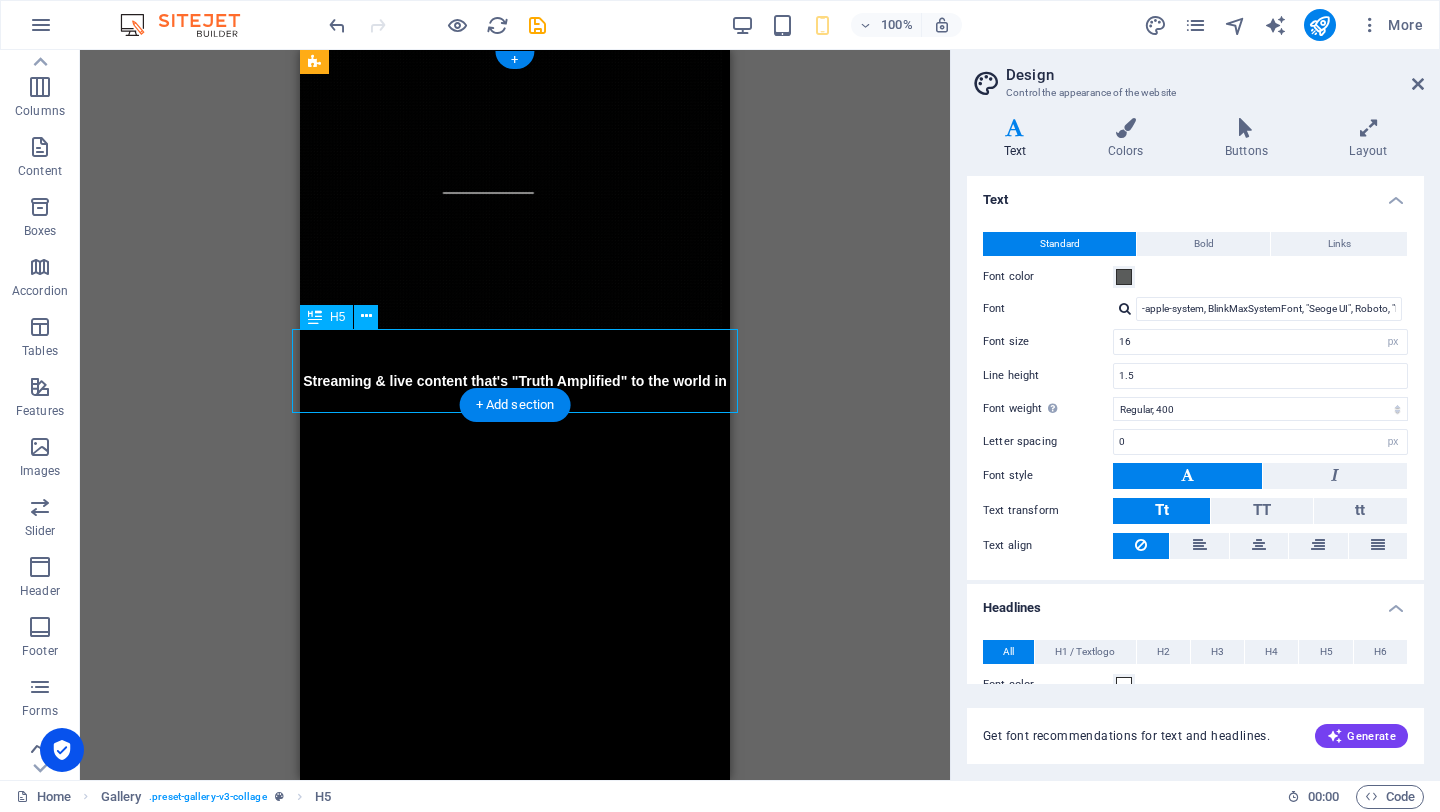 click on "Streaming & live content that's "Truth Amplified" to the world in [DATE]" at bounding box center (515, 371) 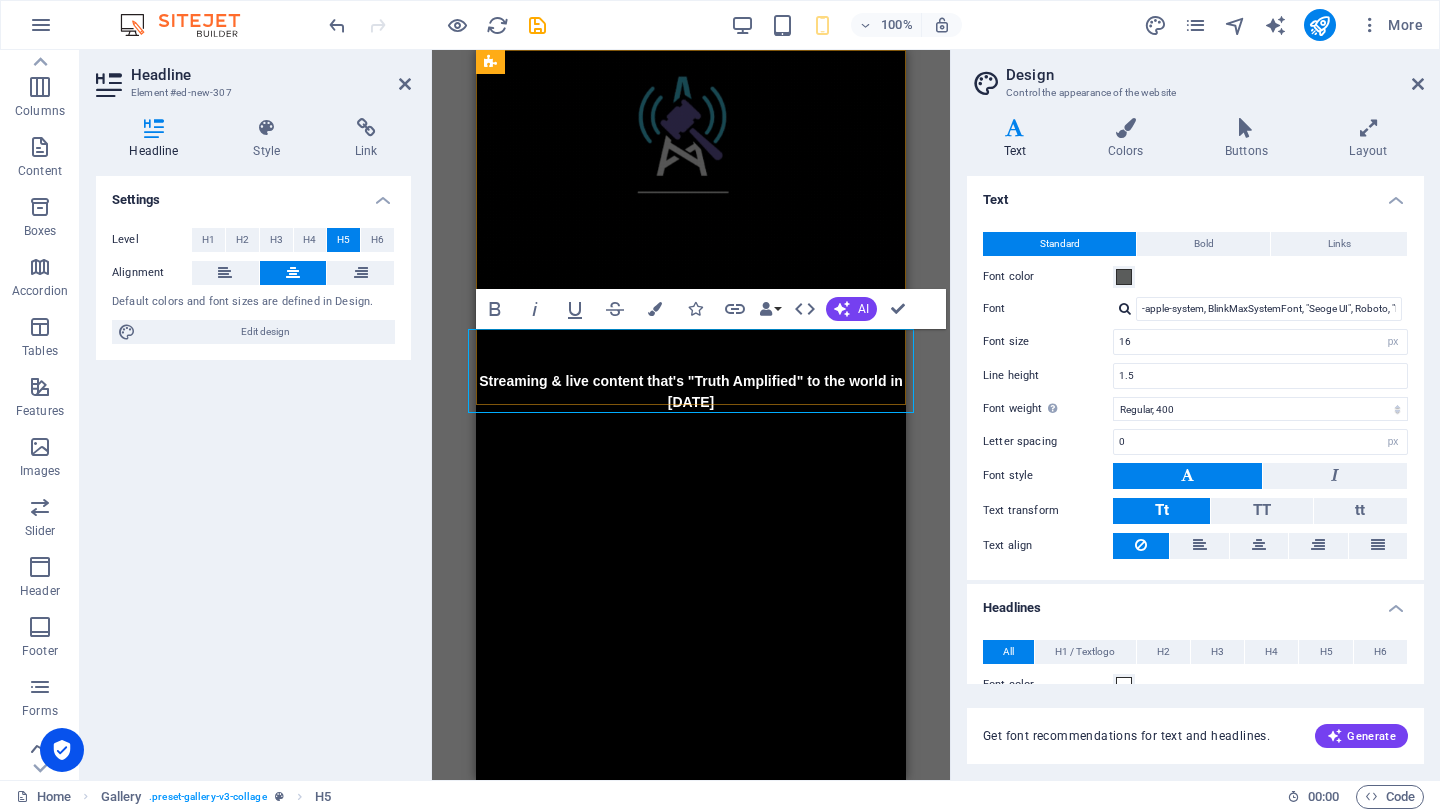 click on "Streaming & live content that's "Truth Amplified" to the world in [DATE]" at bounding box center [691, 371] 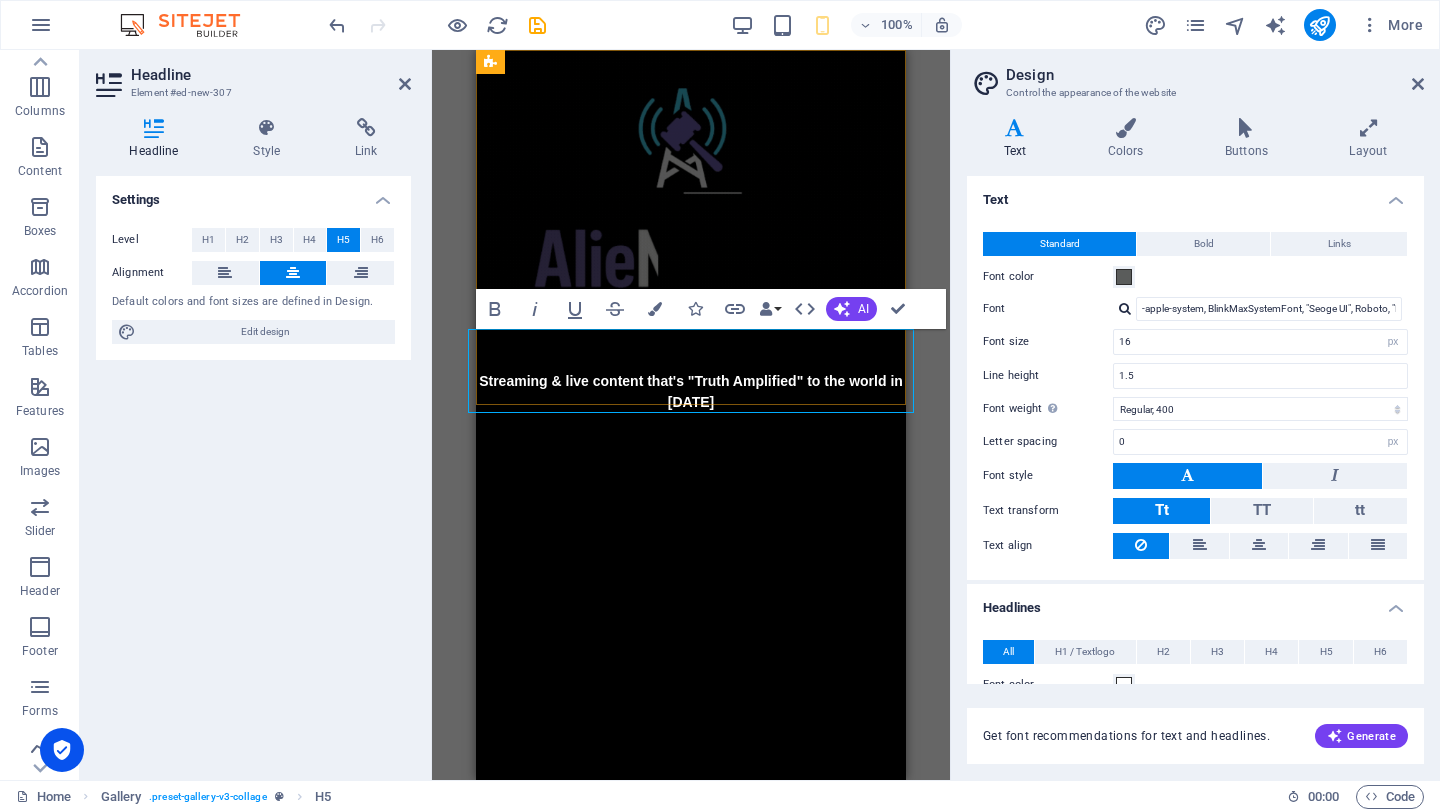 click on "Streaming & live content that's "Truth Amplified" to the world in [DATE]" at bounding box center [691, 371] 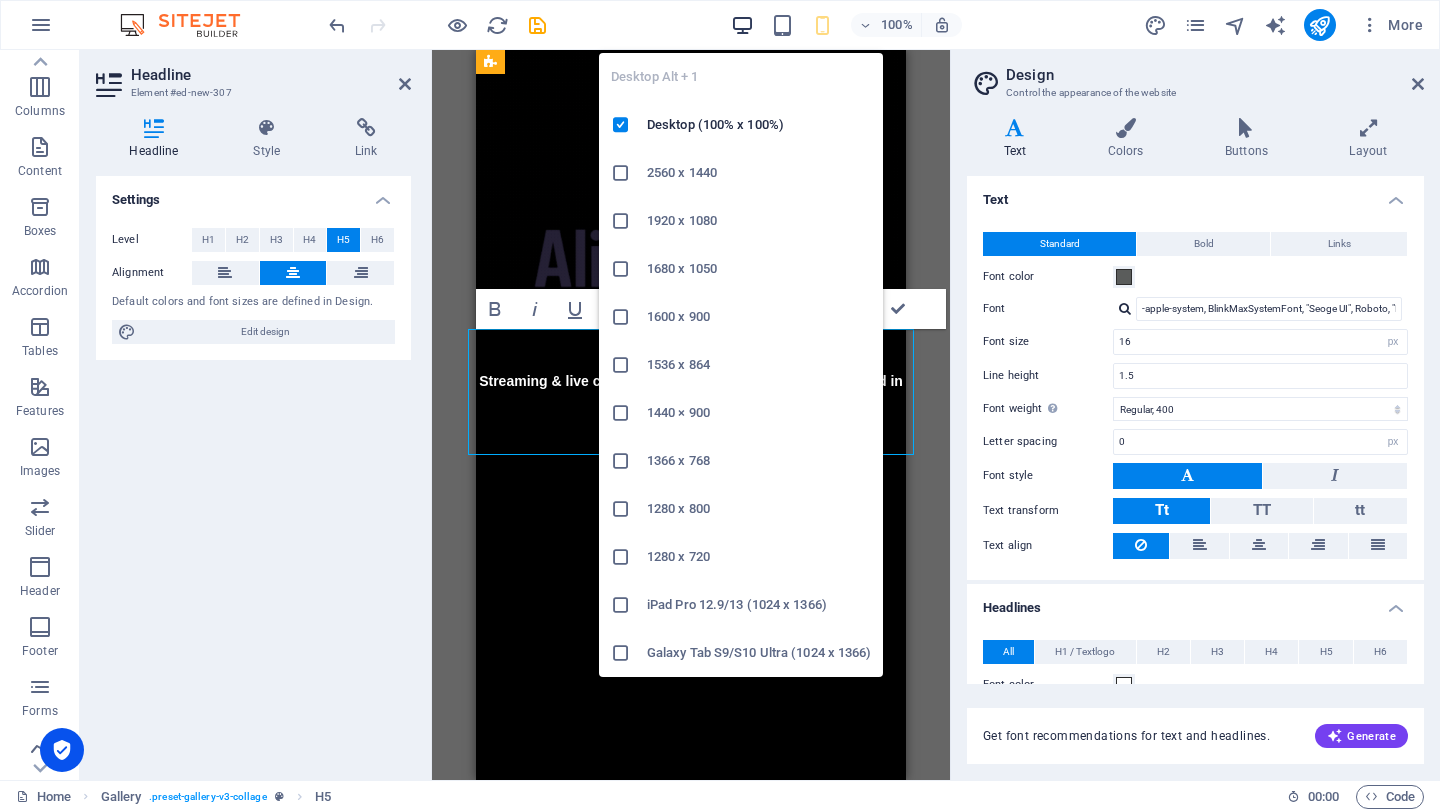 click at bounding box center (742, 25) 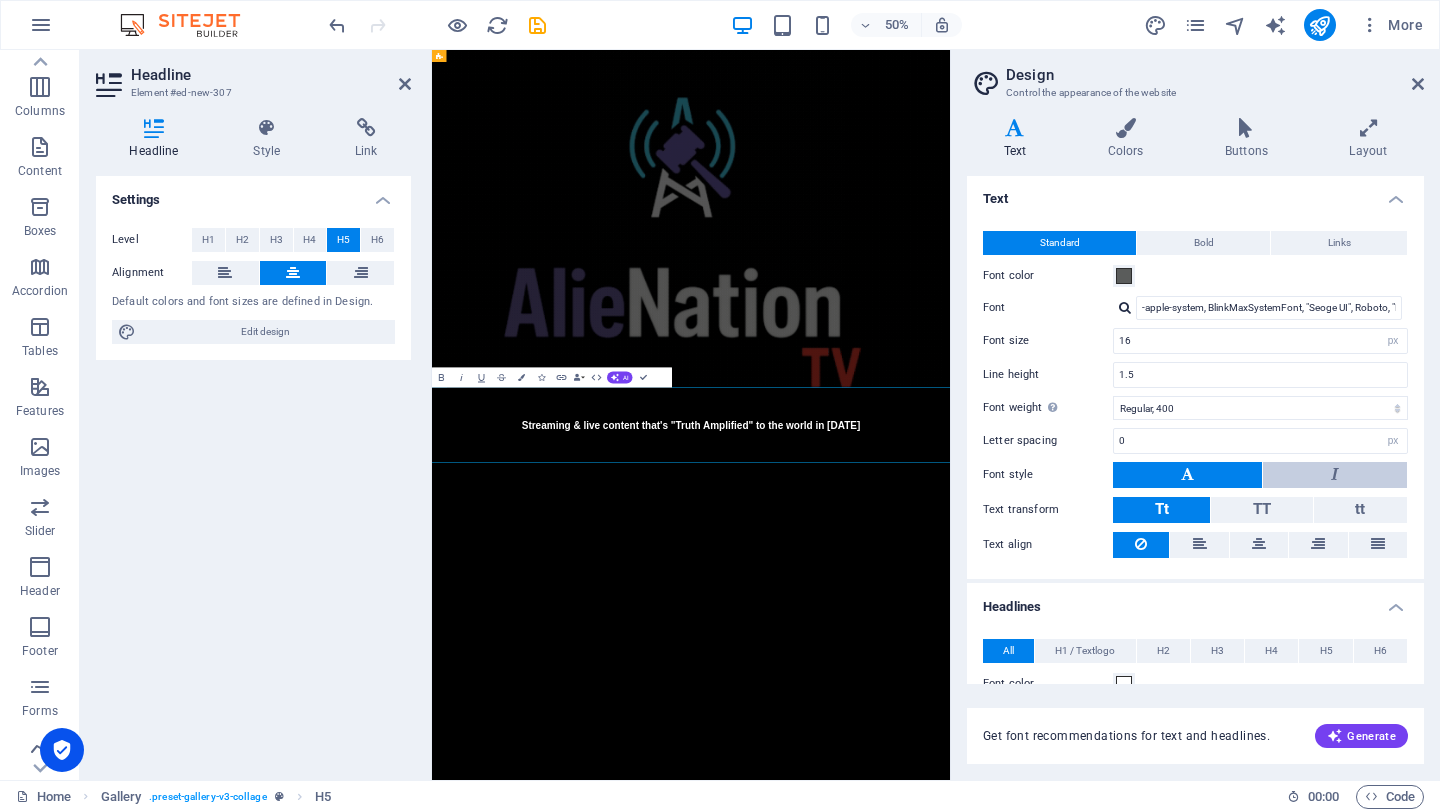 scroll, scrollTop: 0, scrollLeft: 0, axis: both 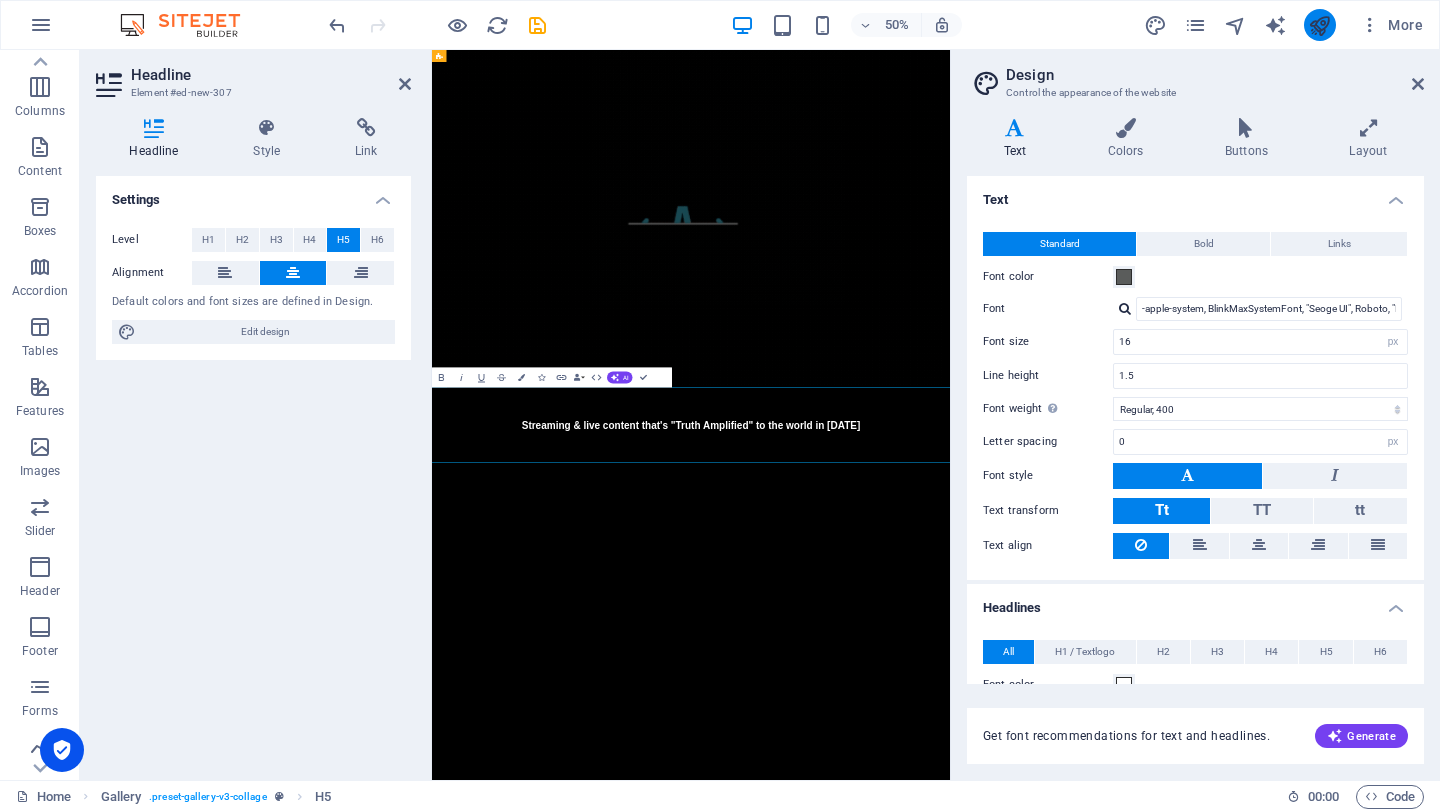 click at bounding box center (1320, 25) 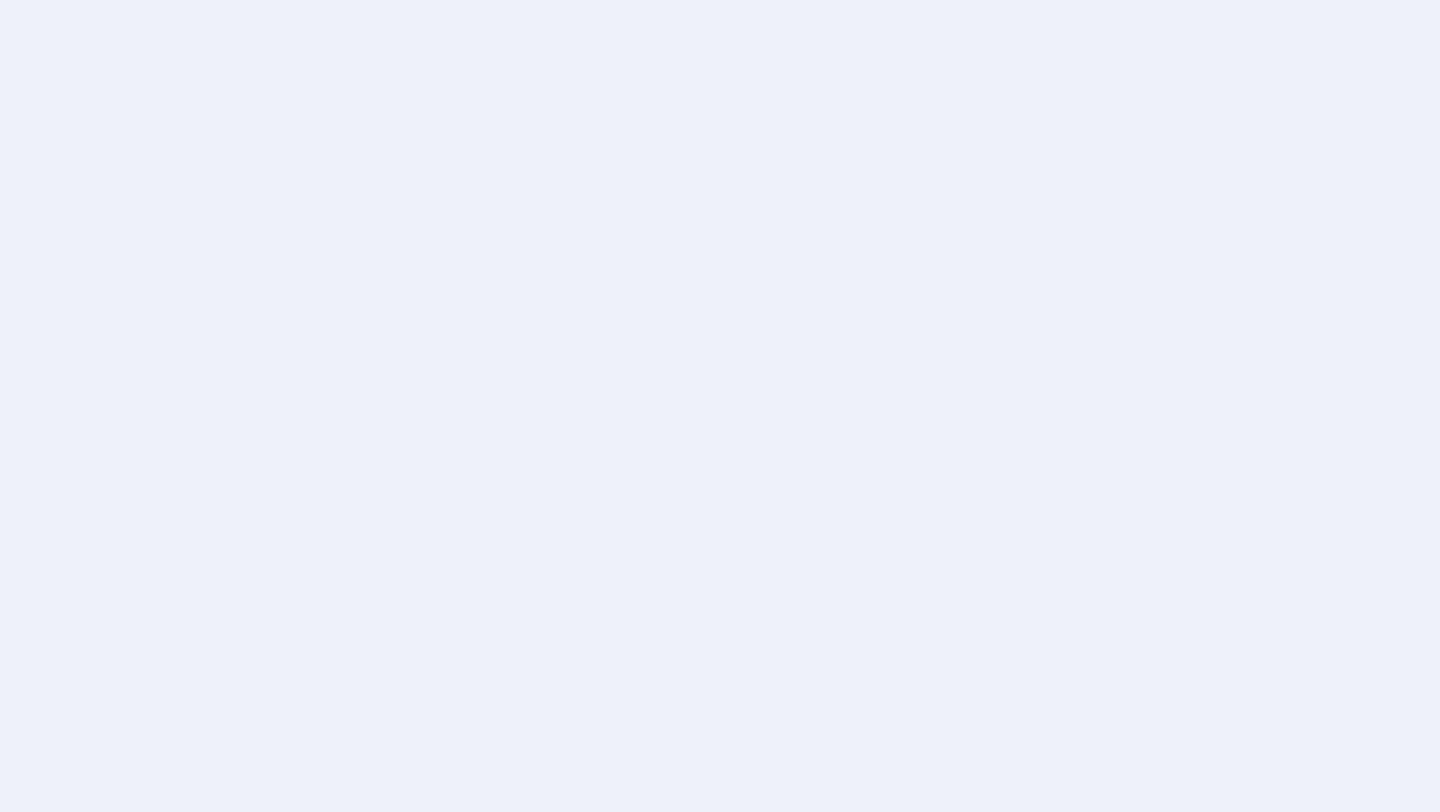 scroll, scrollTop: 0, scrollLeft: 0, axis: both 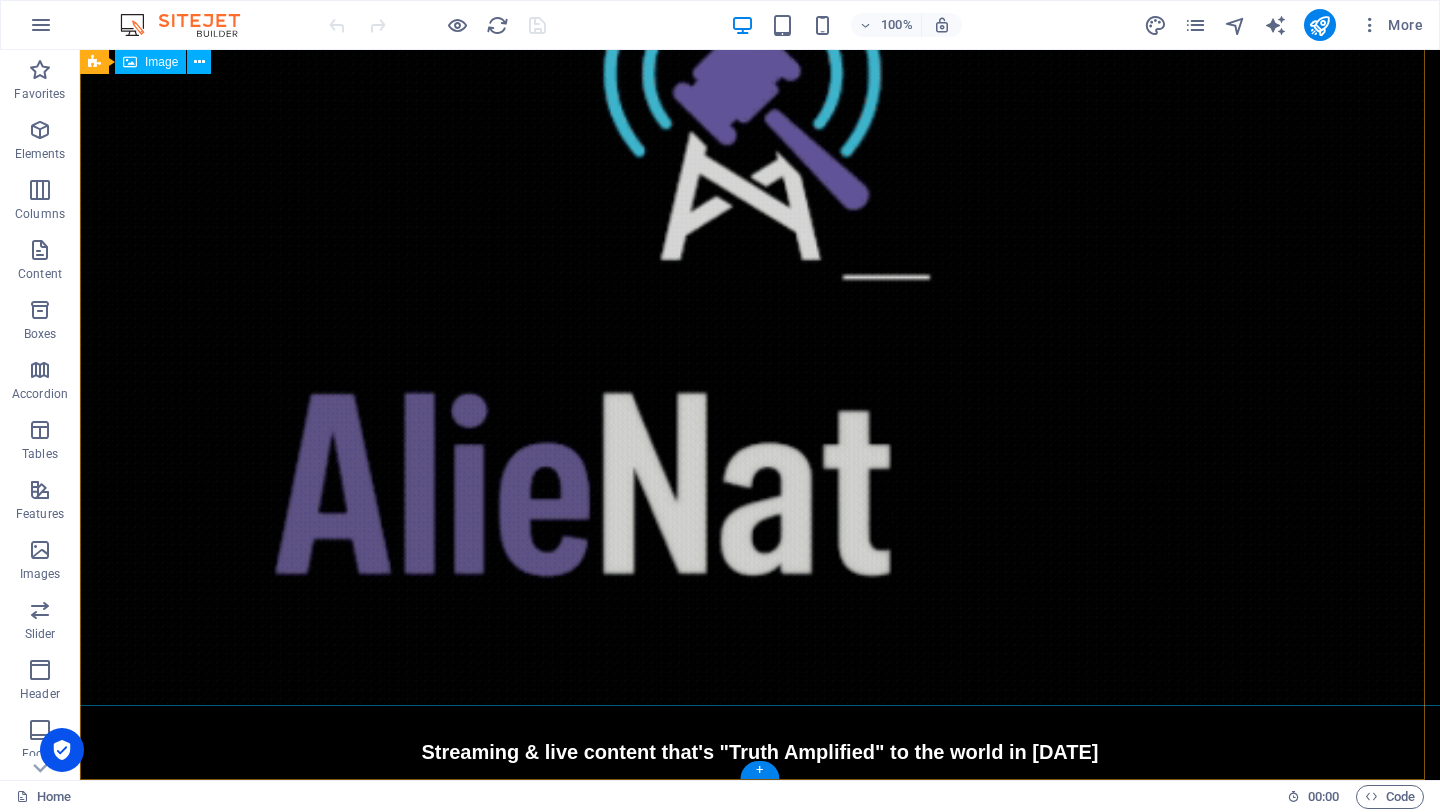 click at bounding box center [760, 253] 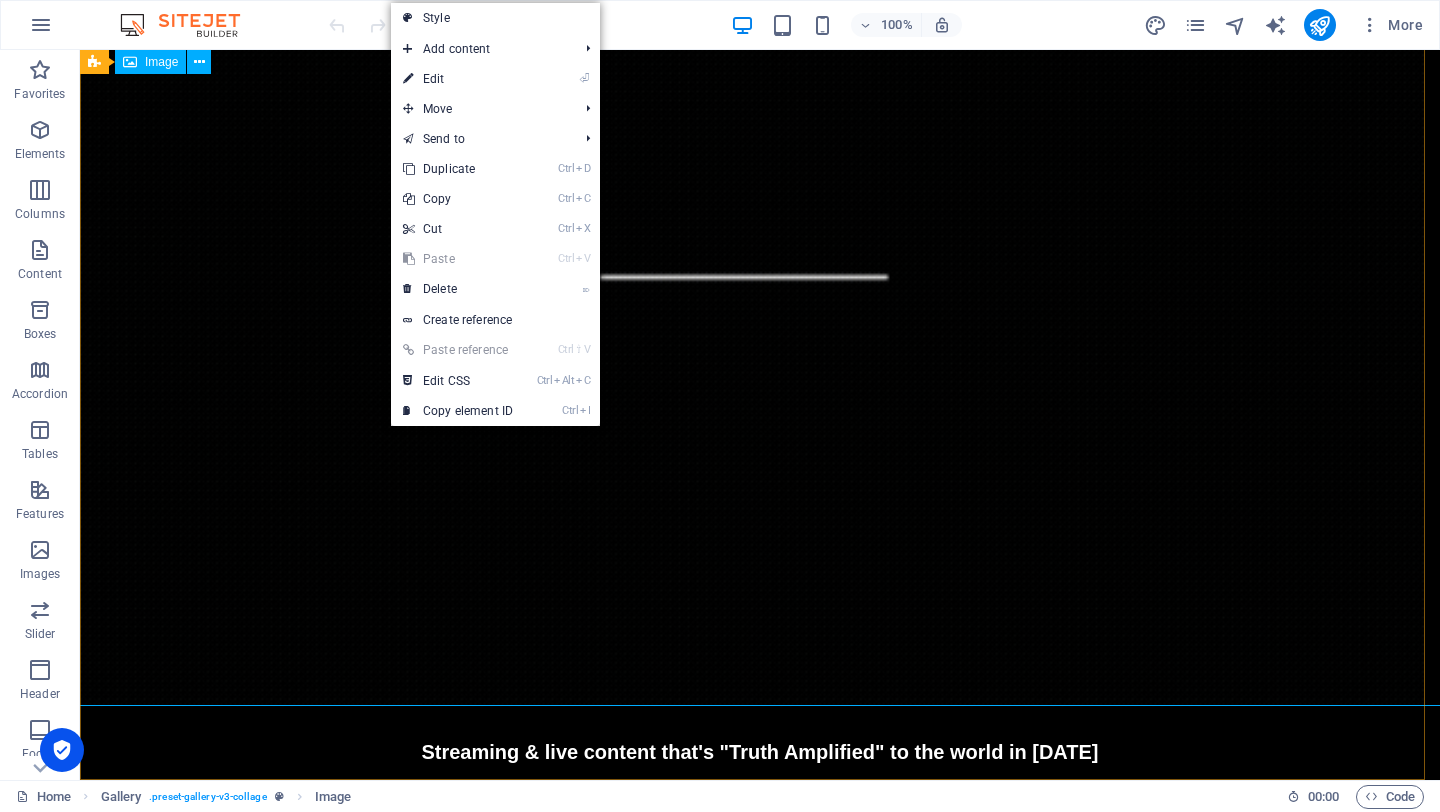 click at bounding box center [130, 62] 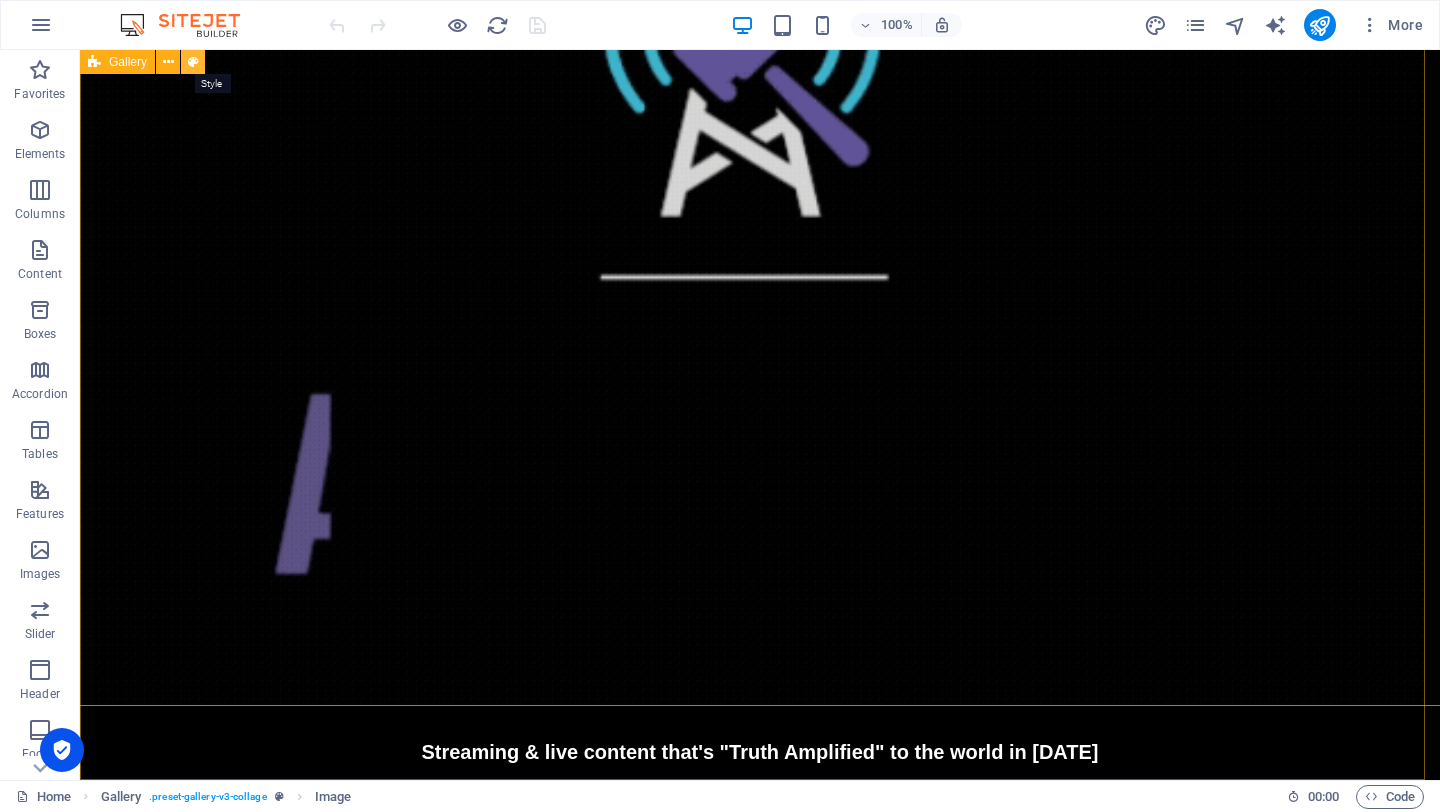 click at bounding box center [193, 62] 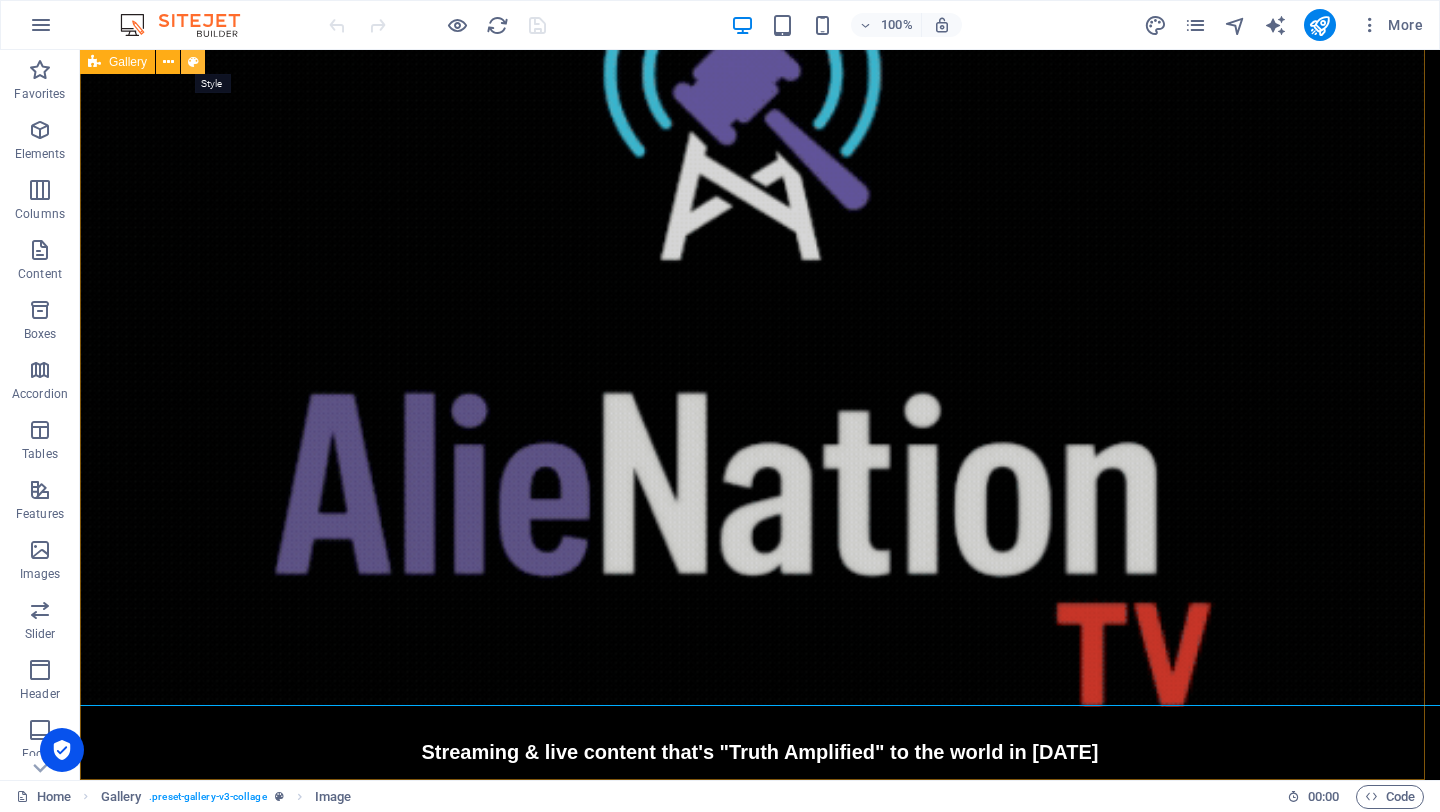 select on "rem" 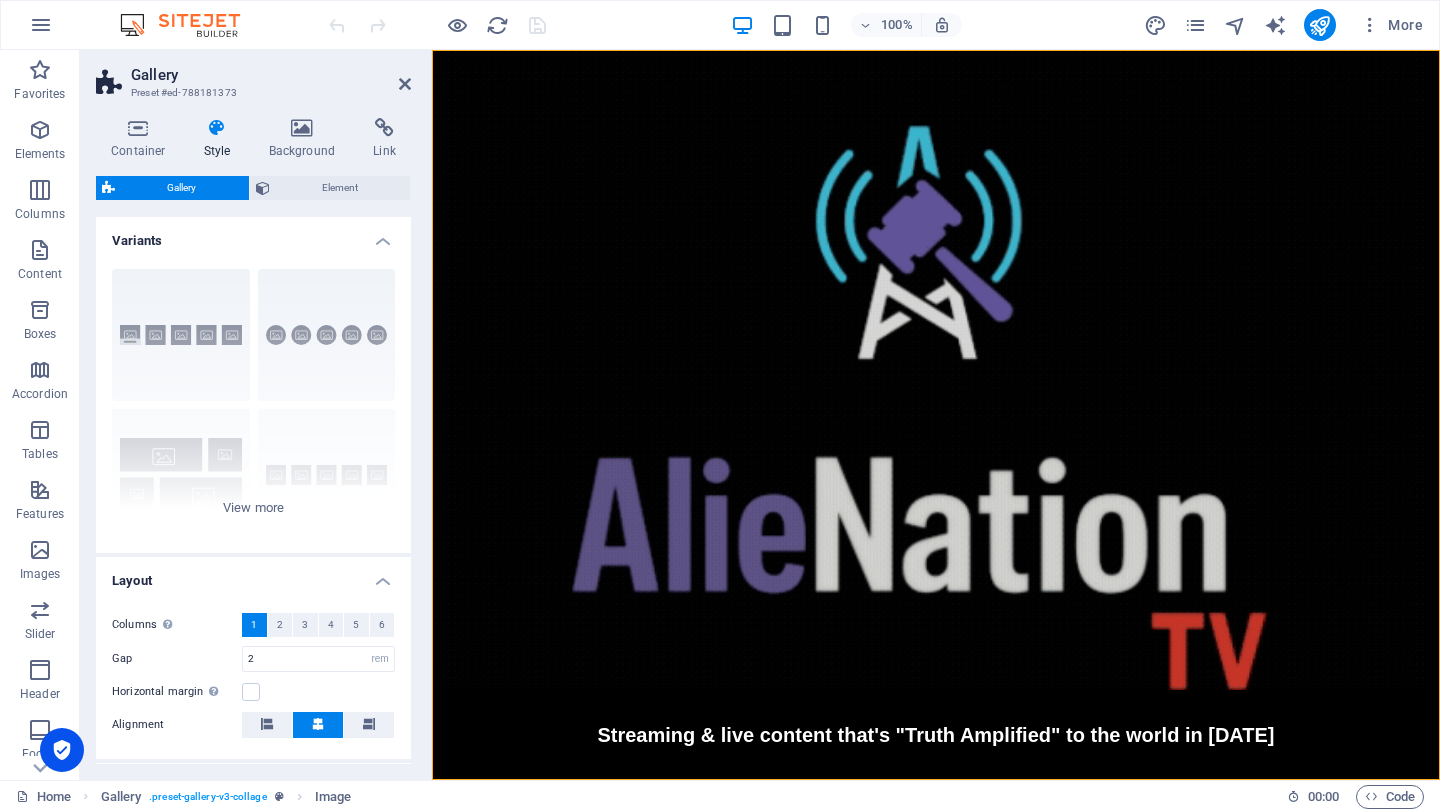 scroll, scrollTop: 0, scrollLeft: 0, axis: both 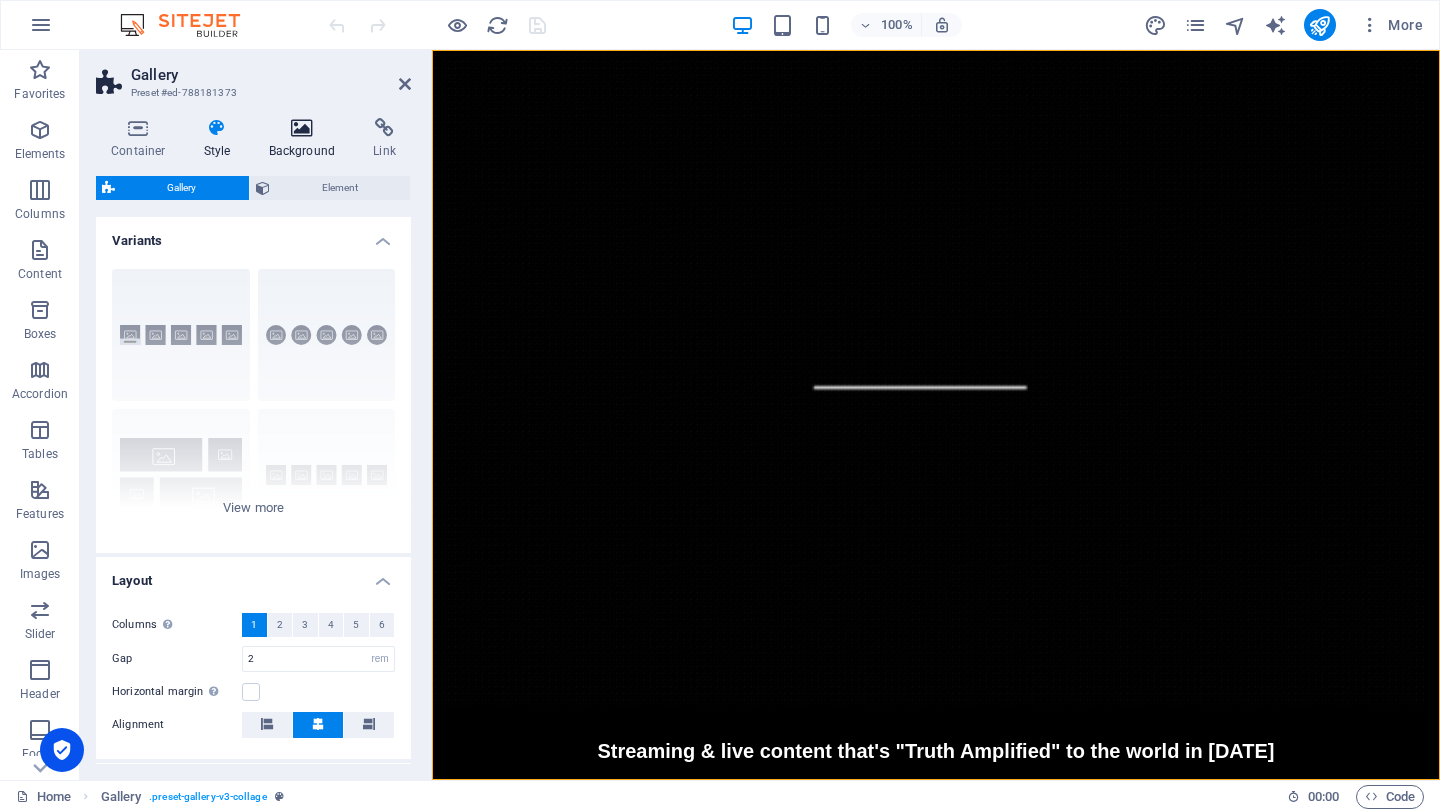 click at bounding box center (302, 128) 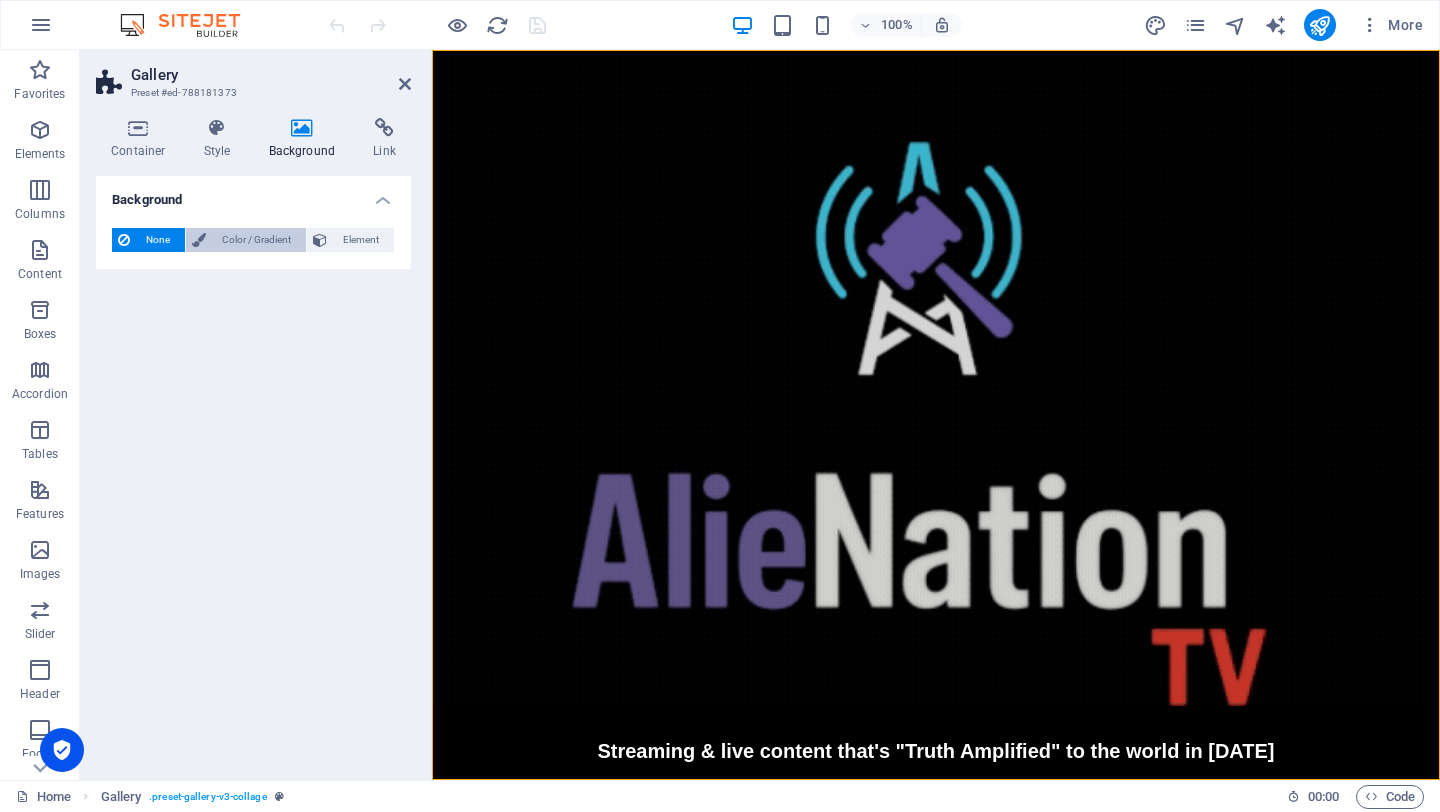 click on "Color / Gradient" at bounding box center [256, 240] 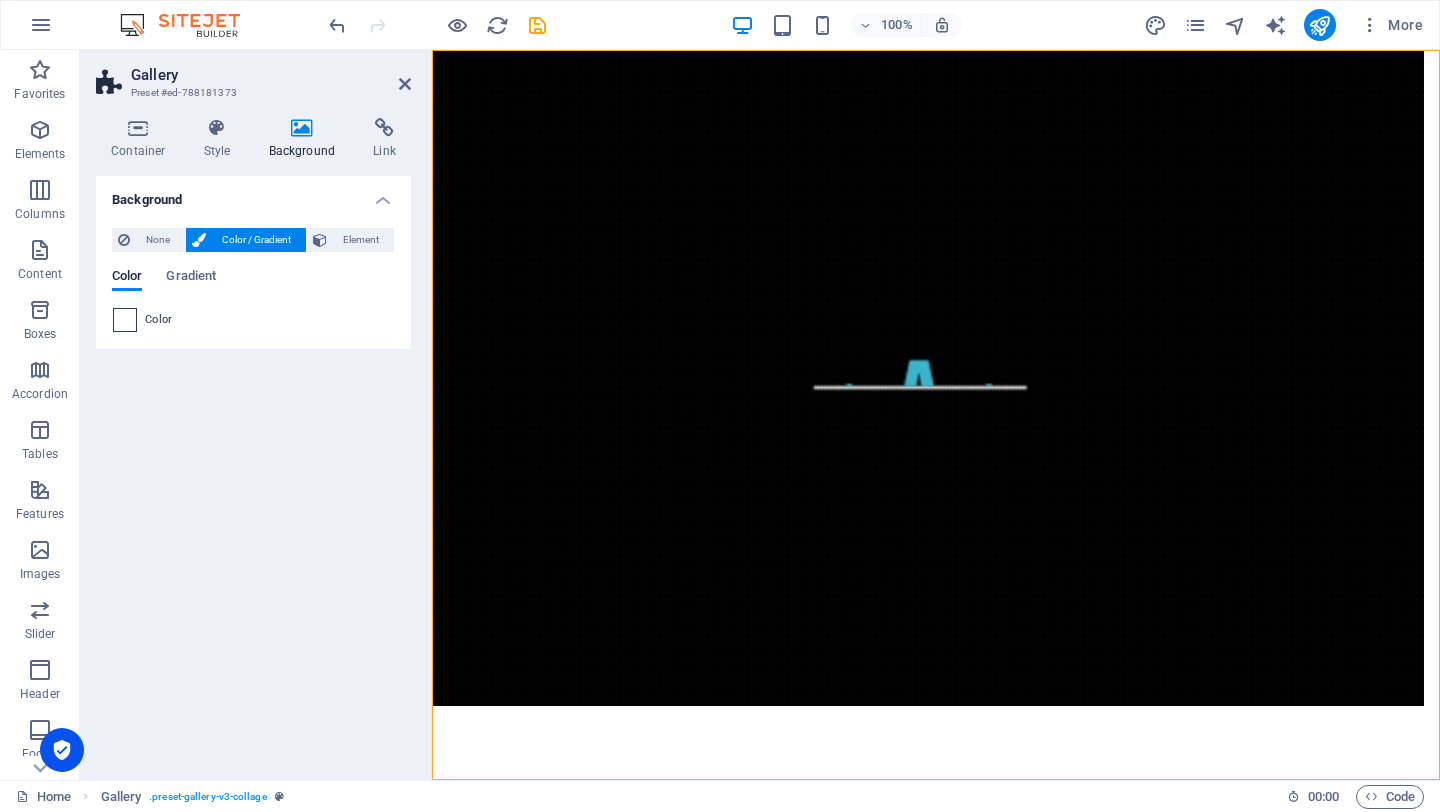 click at bounding box center [125, 320] 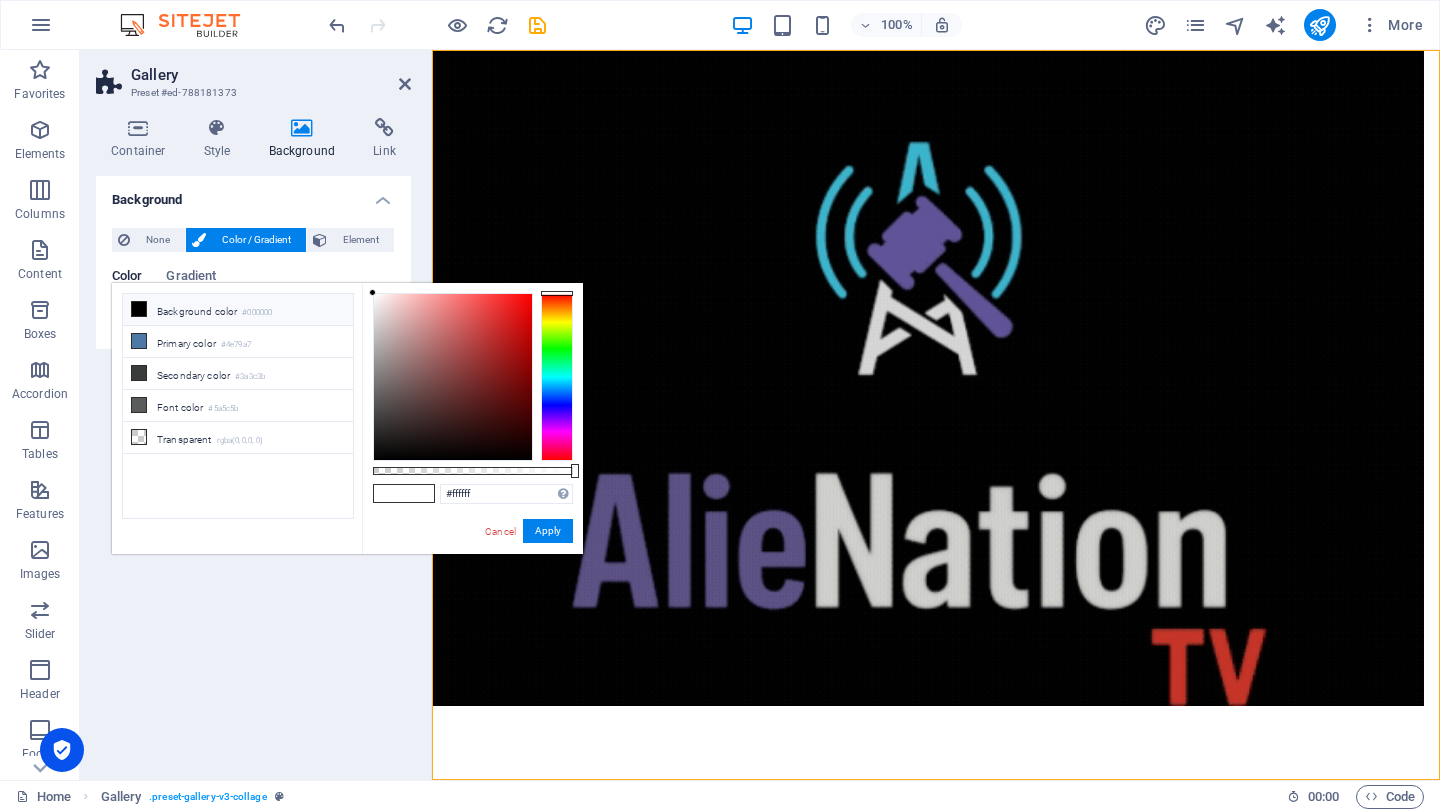 click on "Background color
#000000" at bounding box center [238, 310] 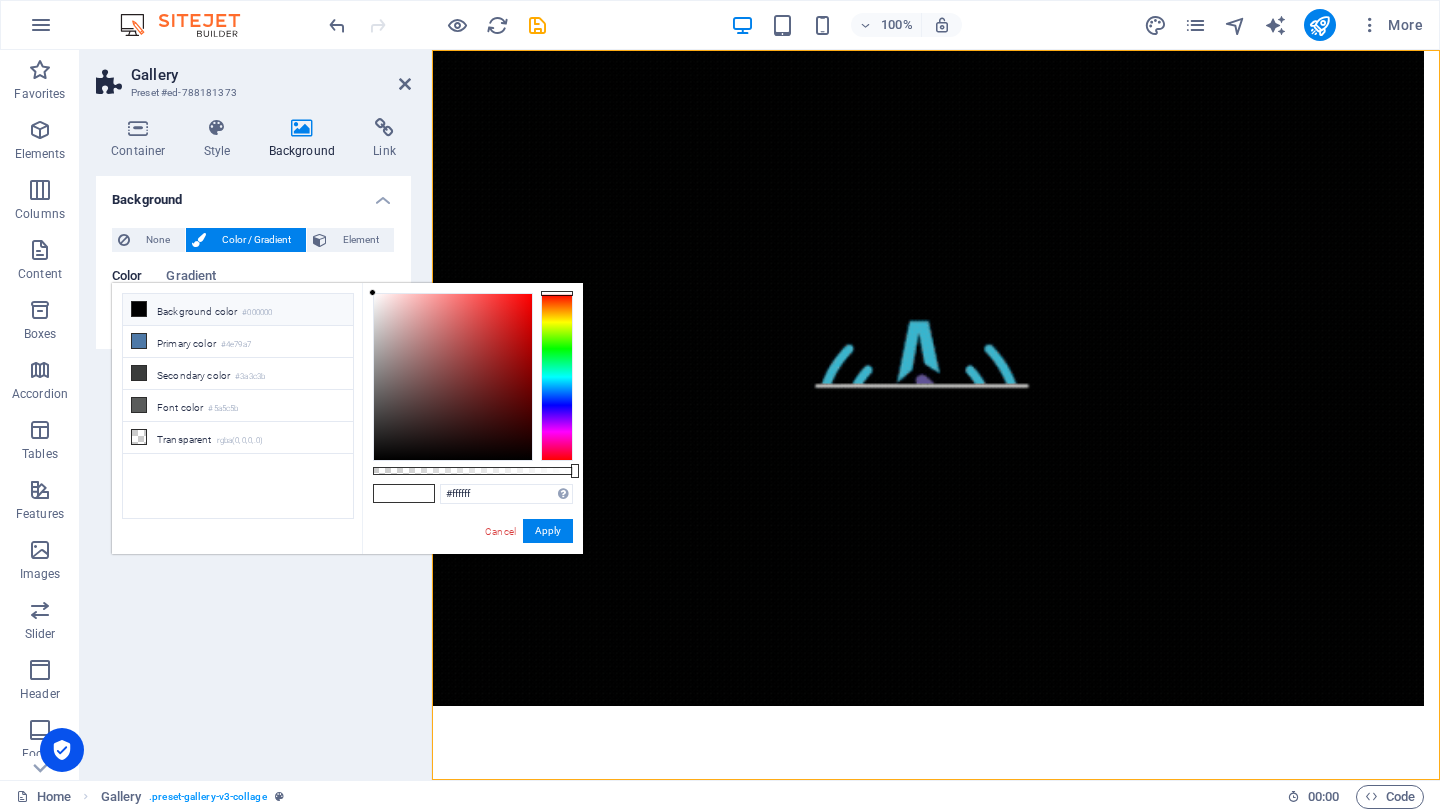 type on "#000000" 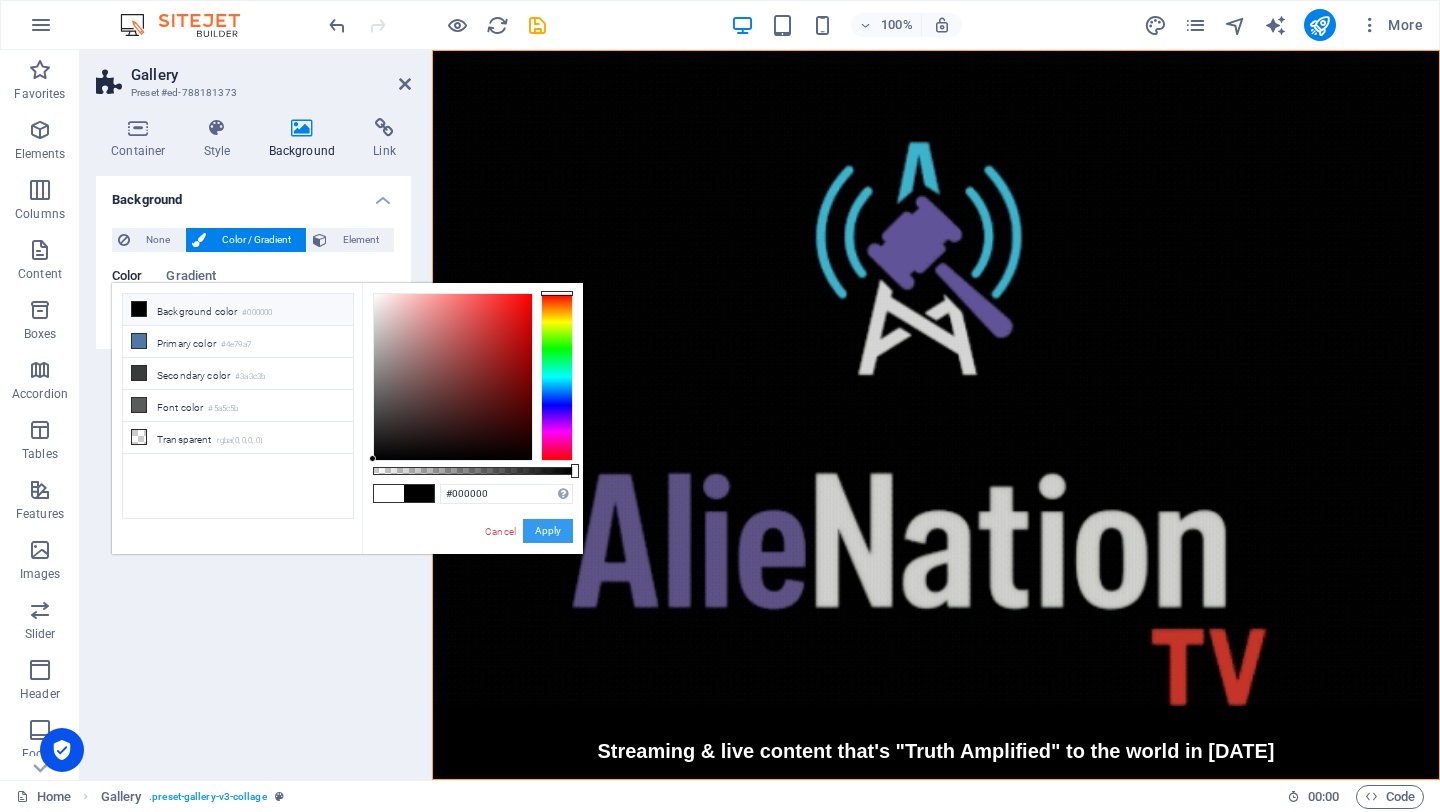 click on "Apply" at bounding box center (548, 531) 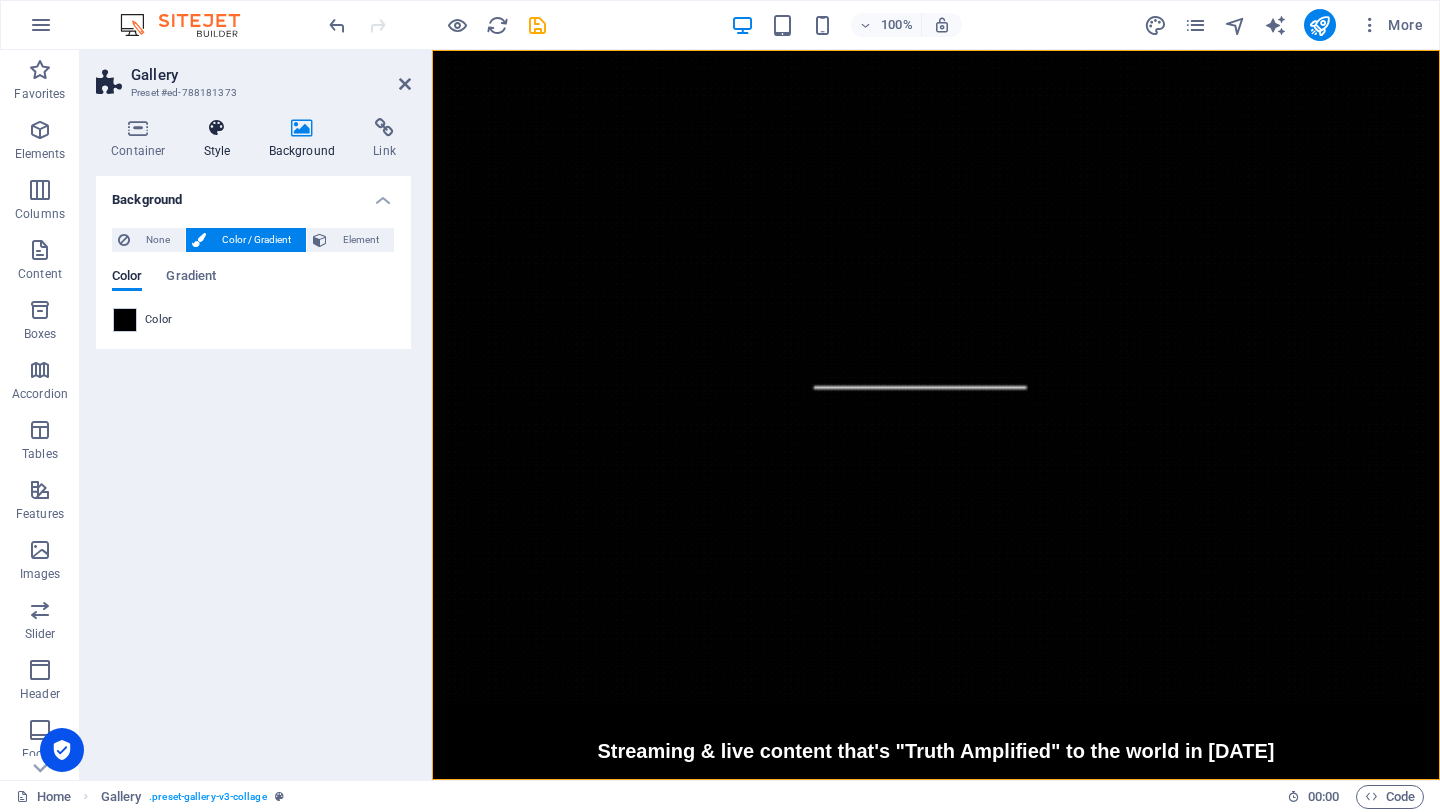 click at bounding box center (217, 128) 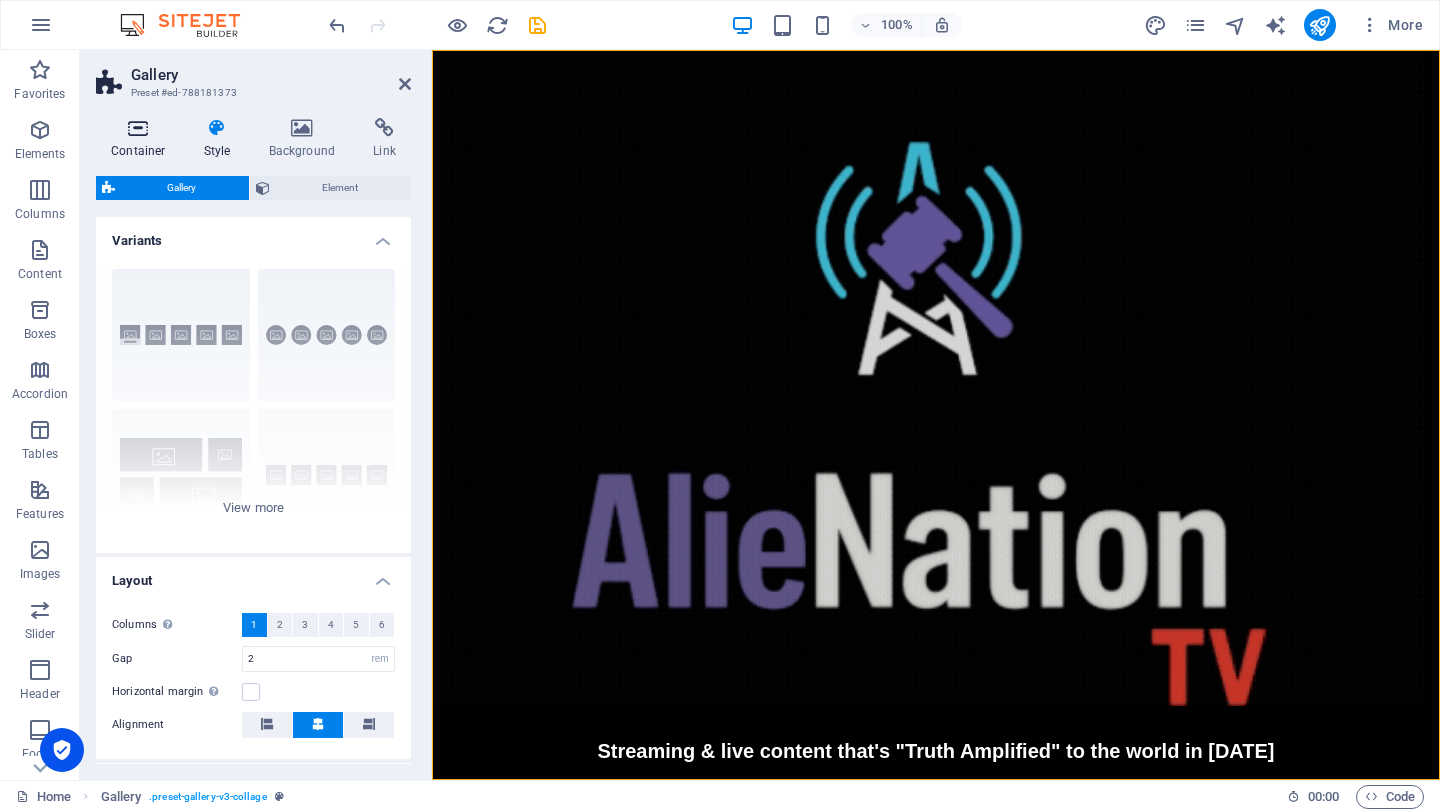 click at bounding box center [138, 128] 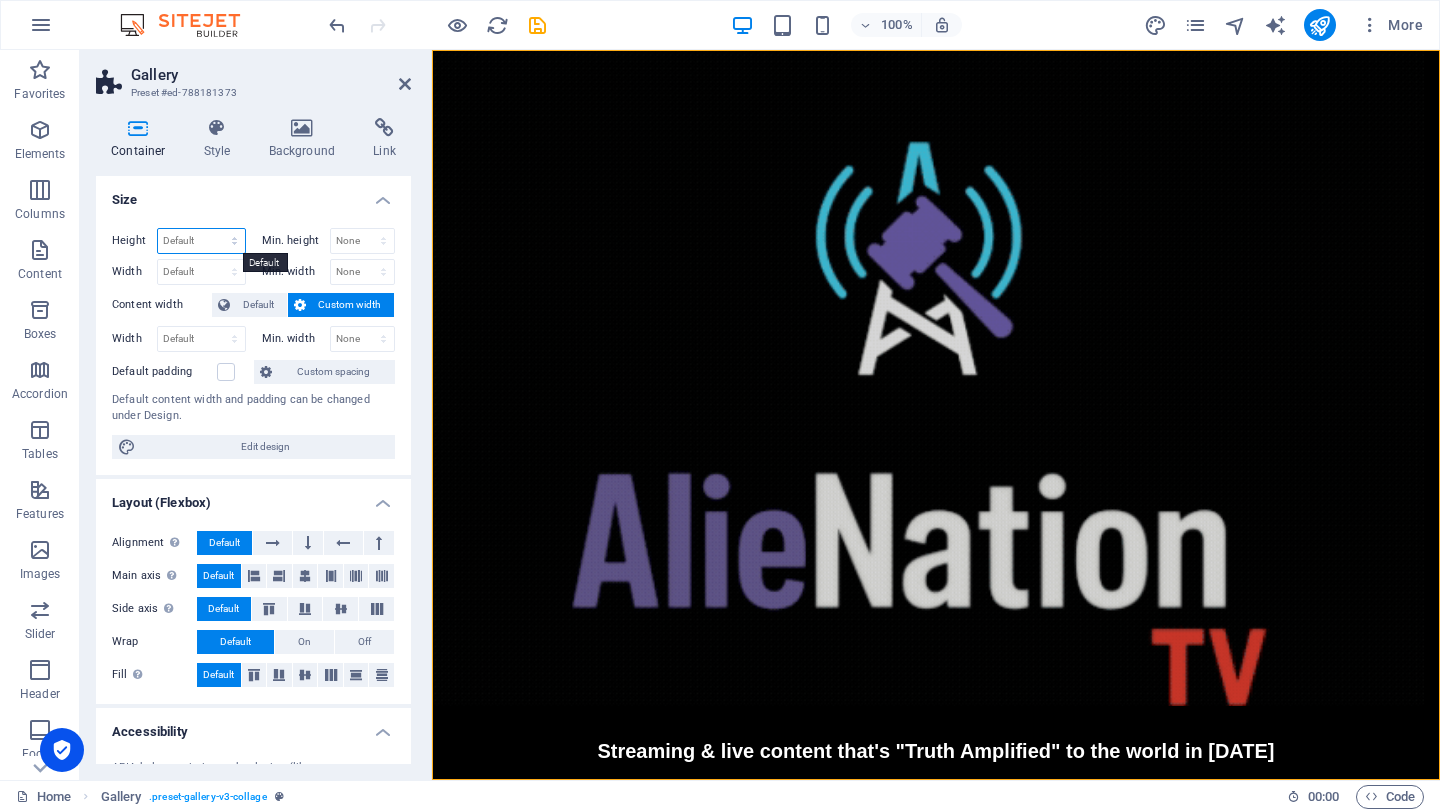 click on "Default px rem % vh vw" at bounding box center [201, 241] 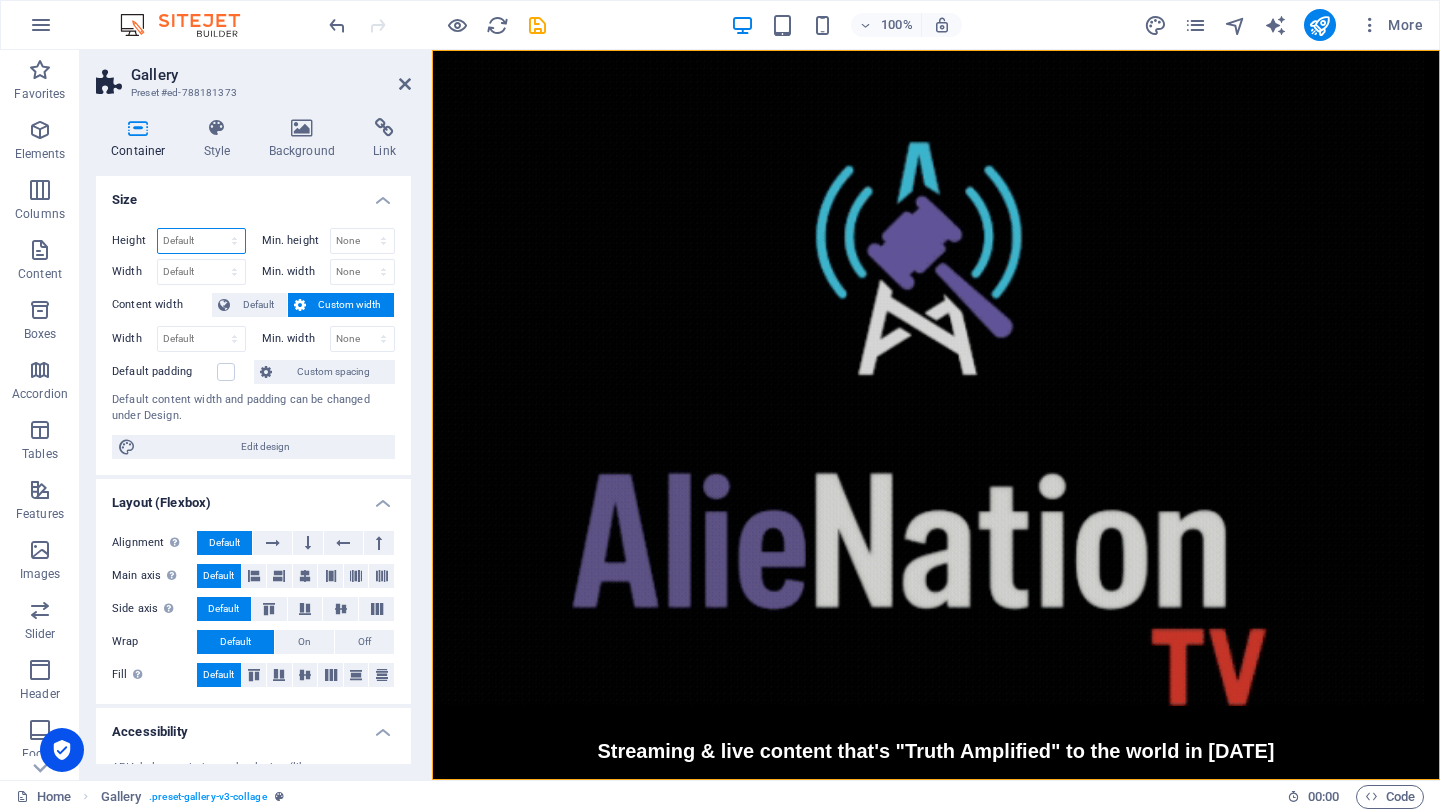 select on "px" 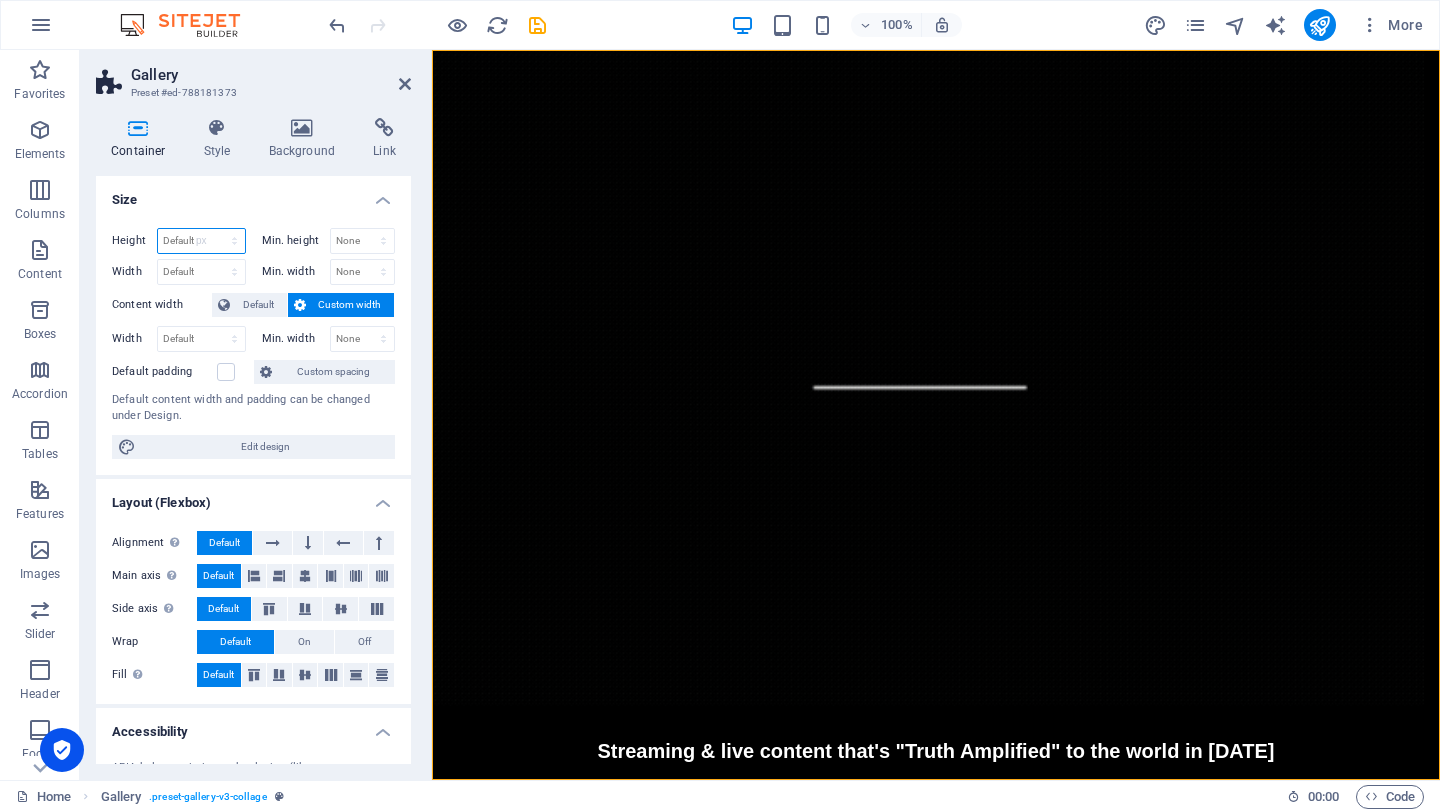 click on "Default px rem % vh vw" at bounding box center [201, 241] 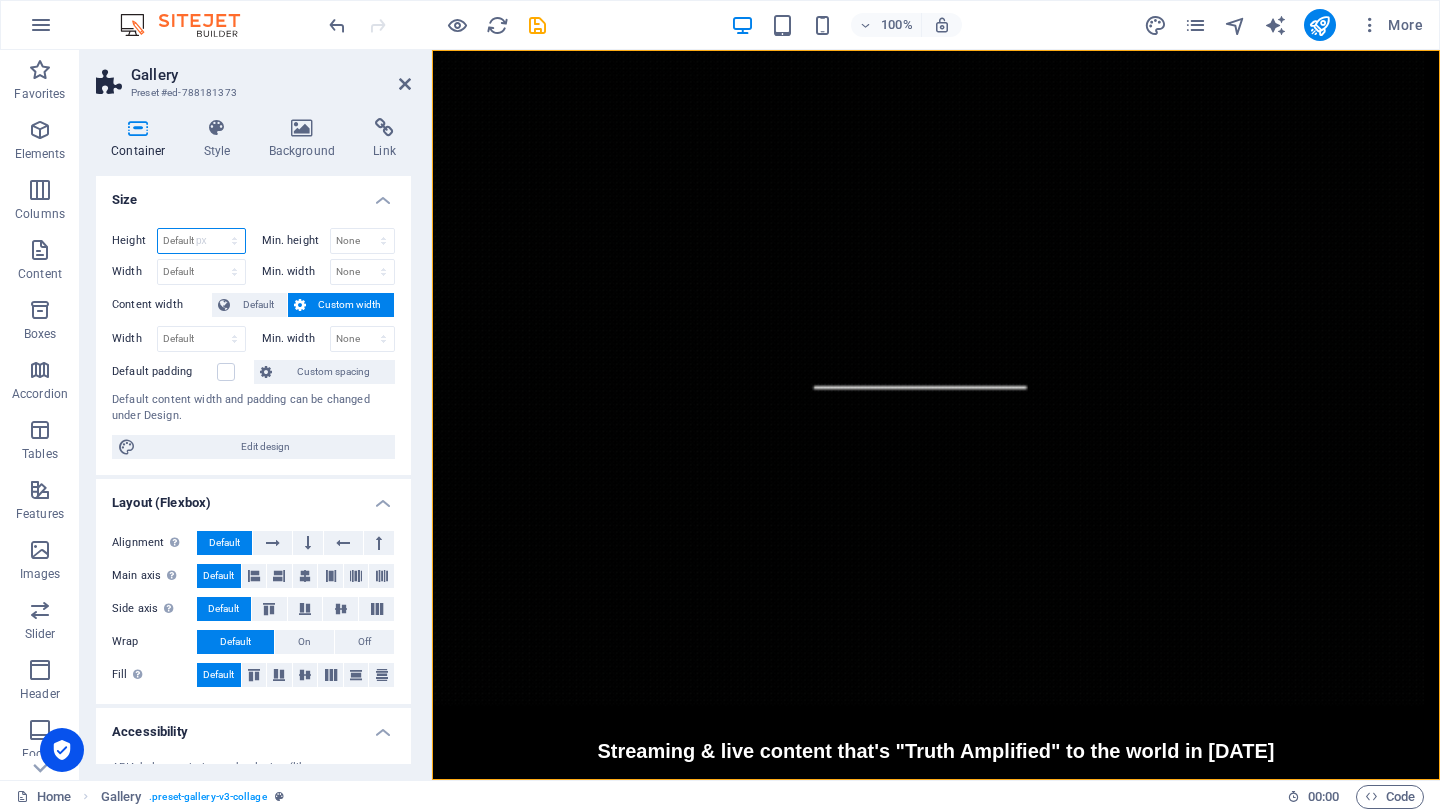 type on "762" 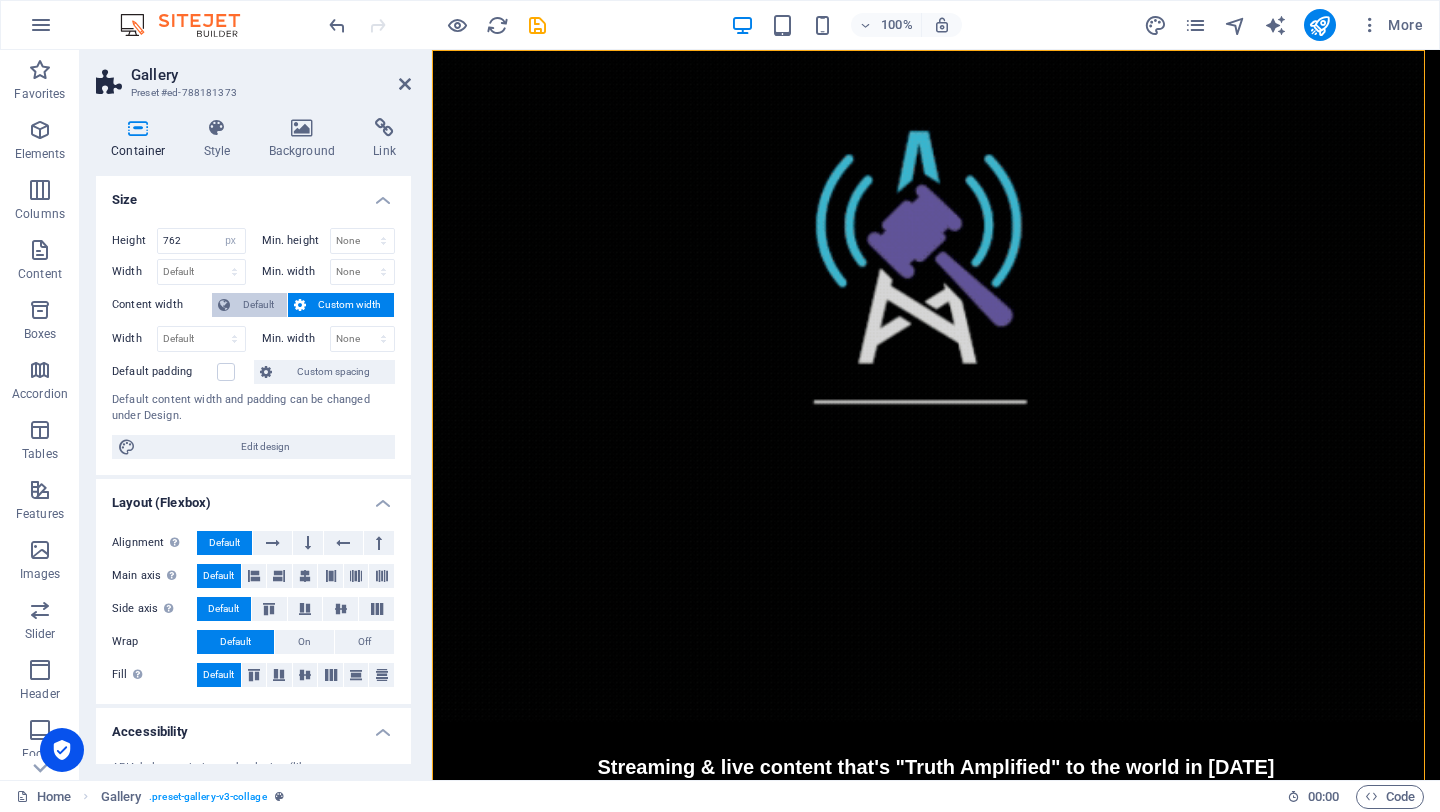 click on "Default" at bounding box center [258, 305] 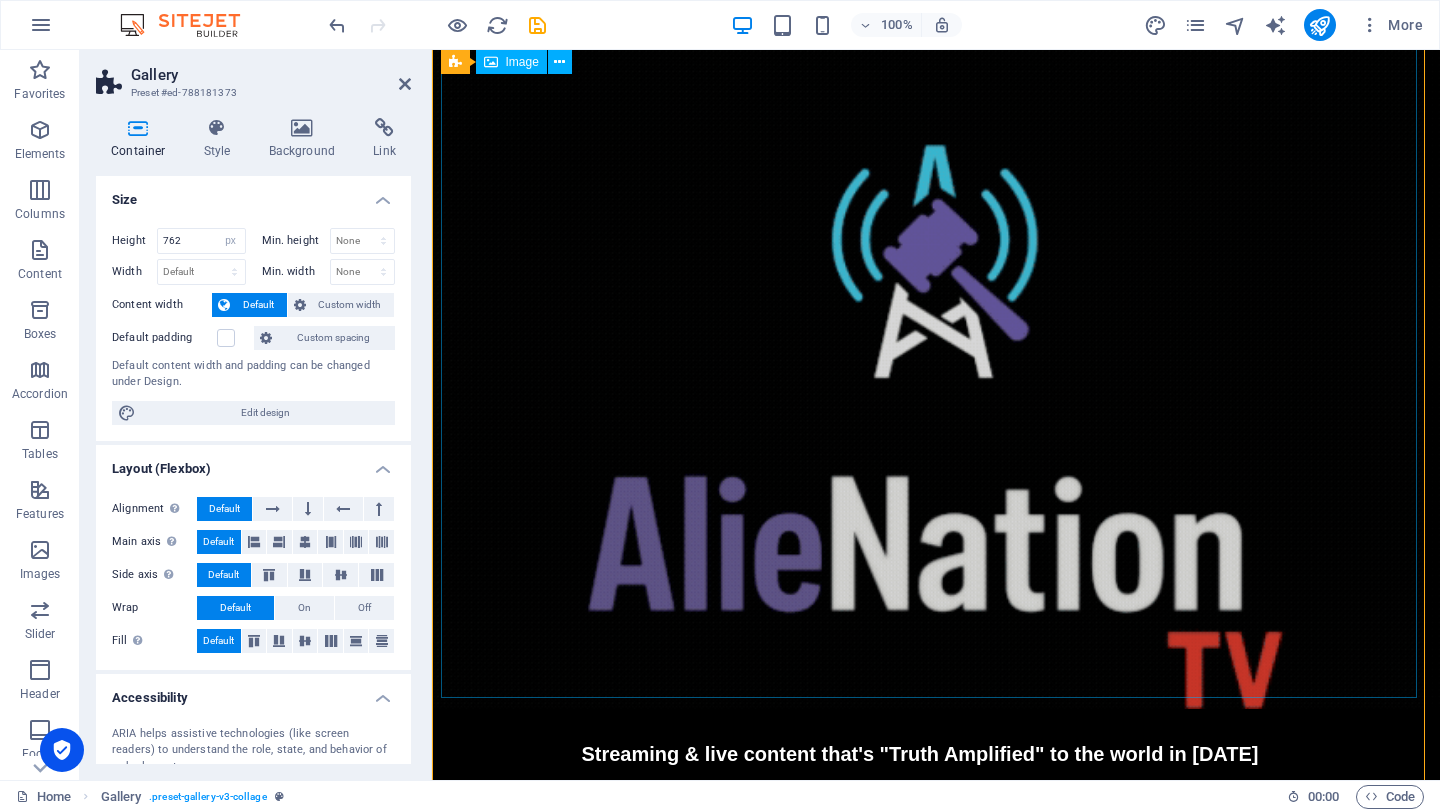 scroll, scrollTop: 0, scrollLeft: 0, axis: both 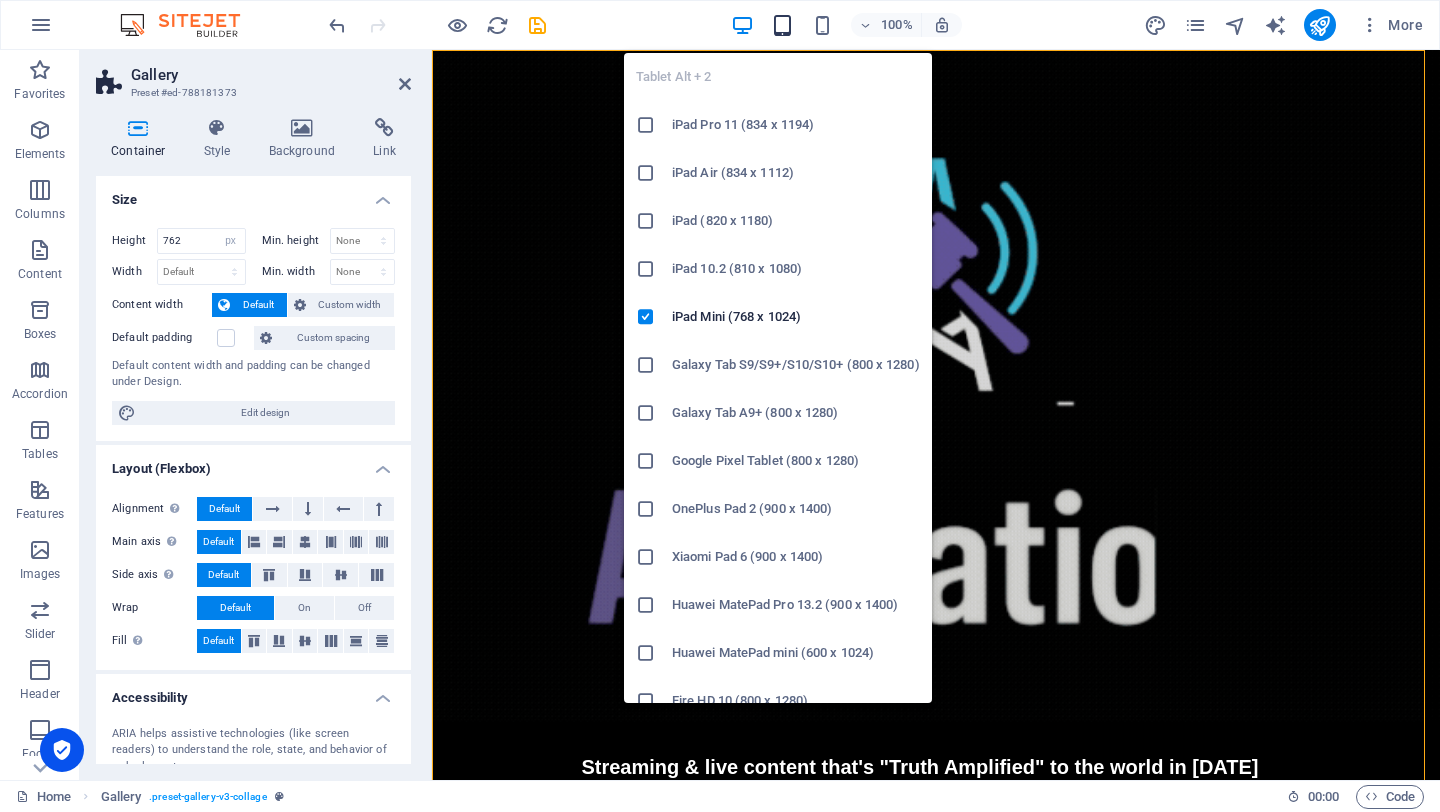 click at bounding box center (782, 25) 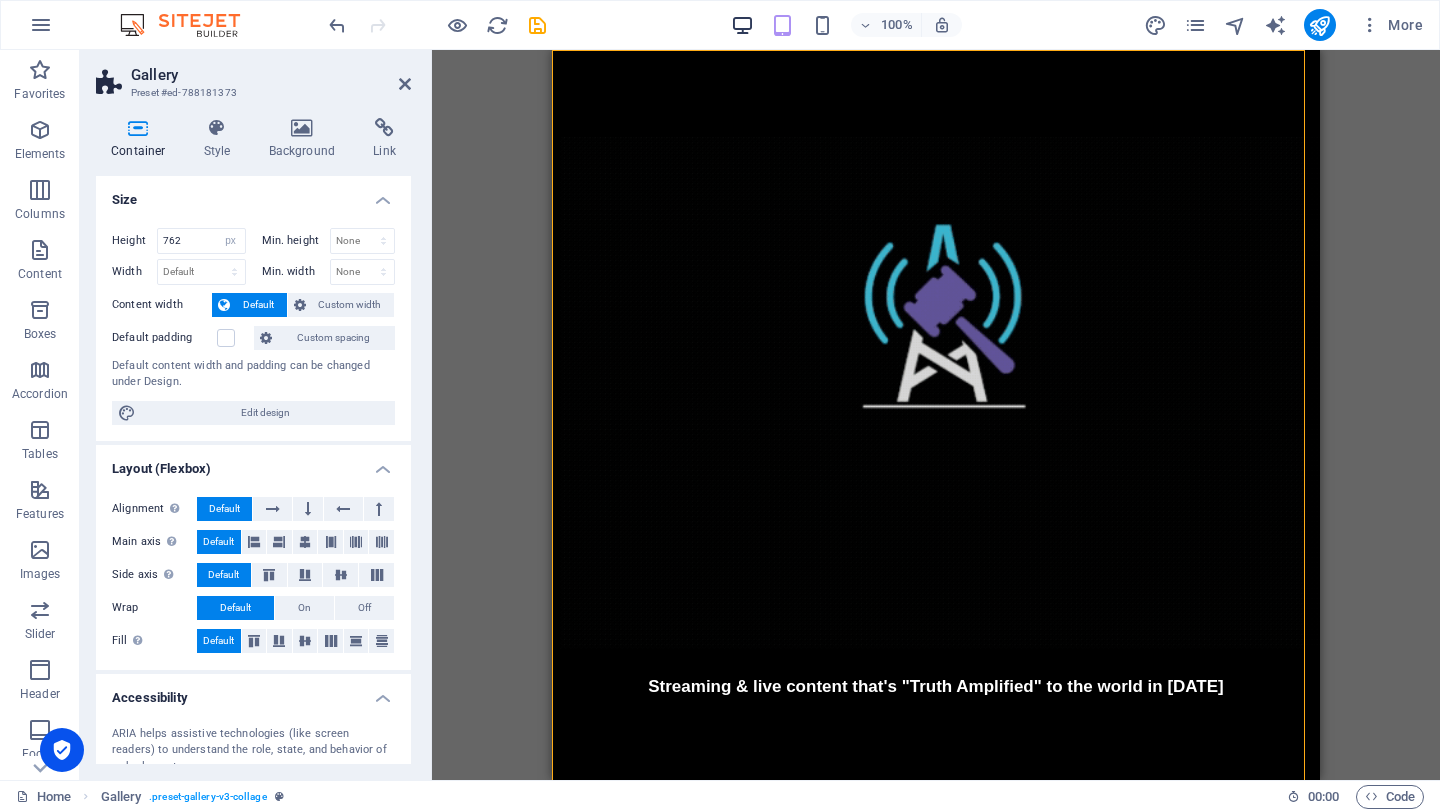 click at bounding box center (742, 25) 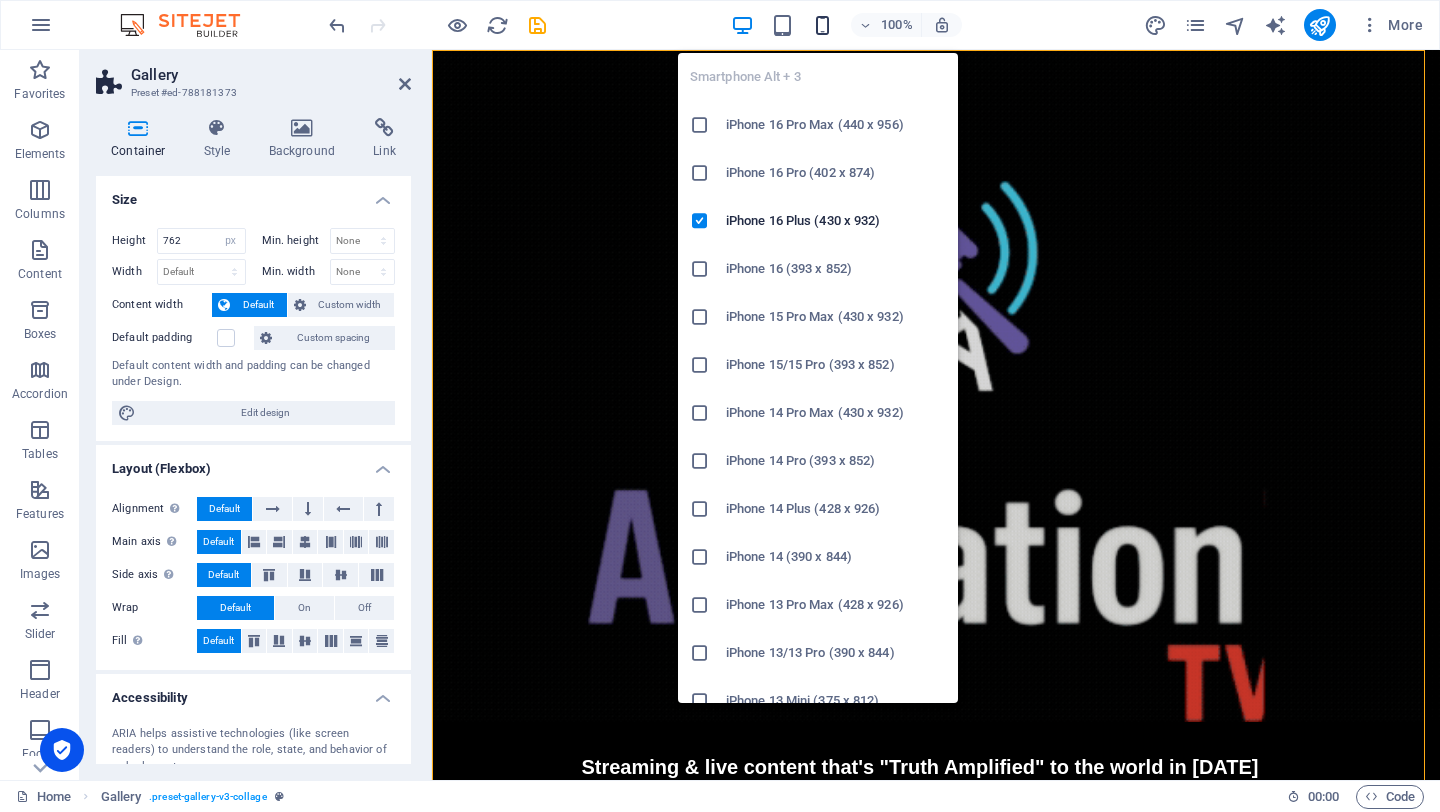 click at bounding box center (822, 25) 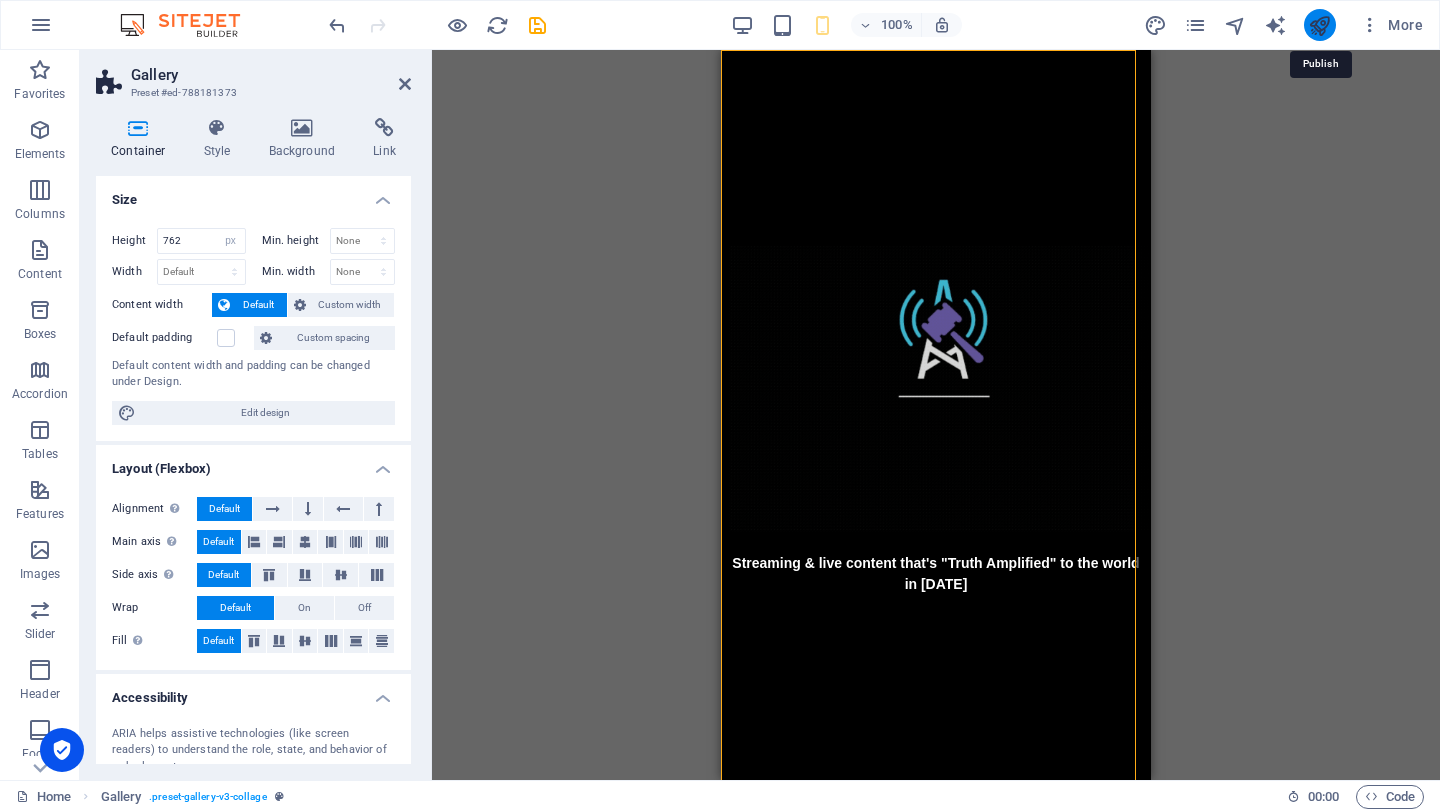 click at bounding box center (1319, 25) 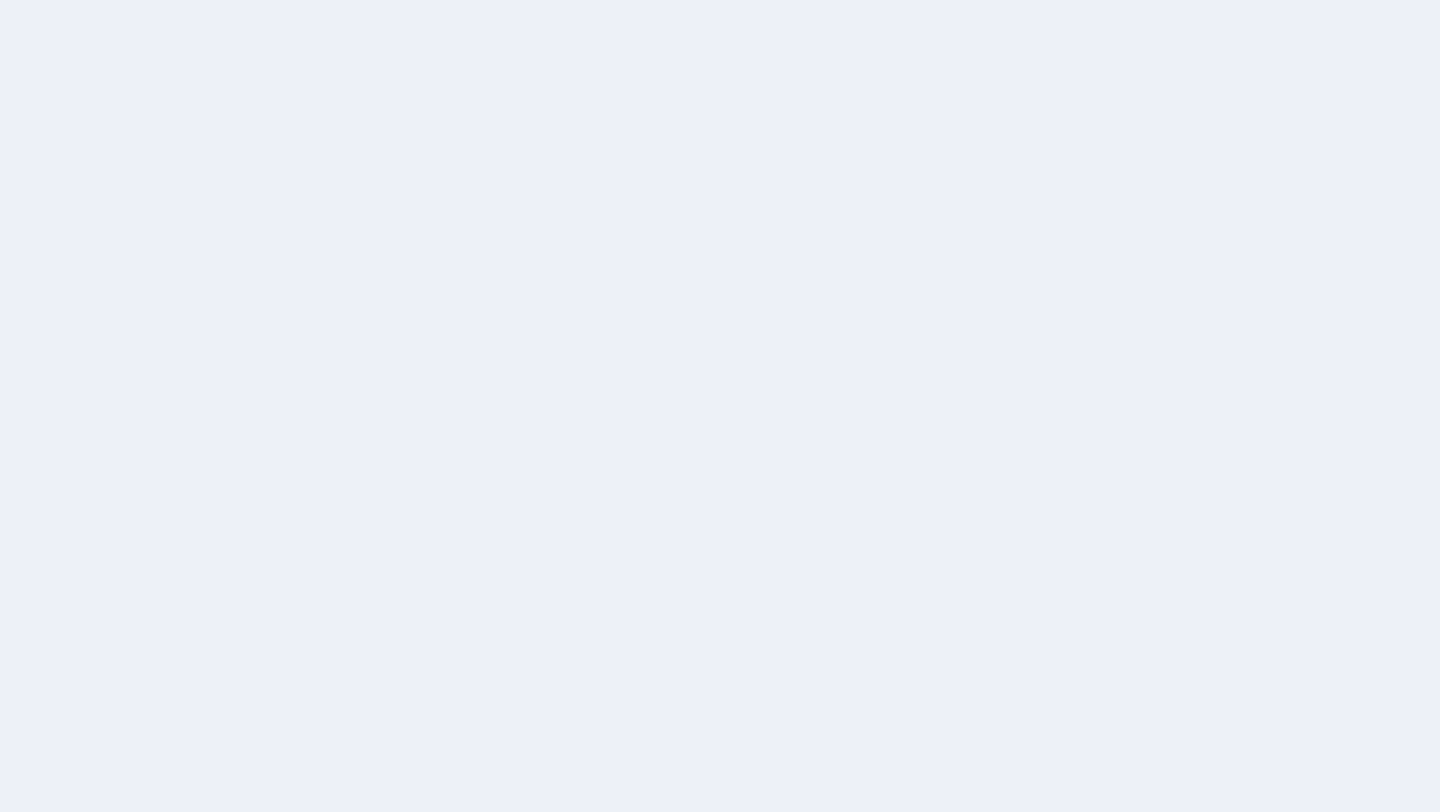 scroll, scrollTop: 0, scrollLeft: 0, axis: both 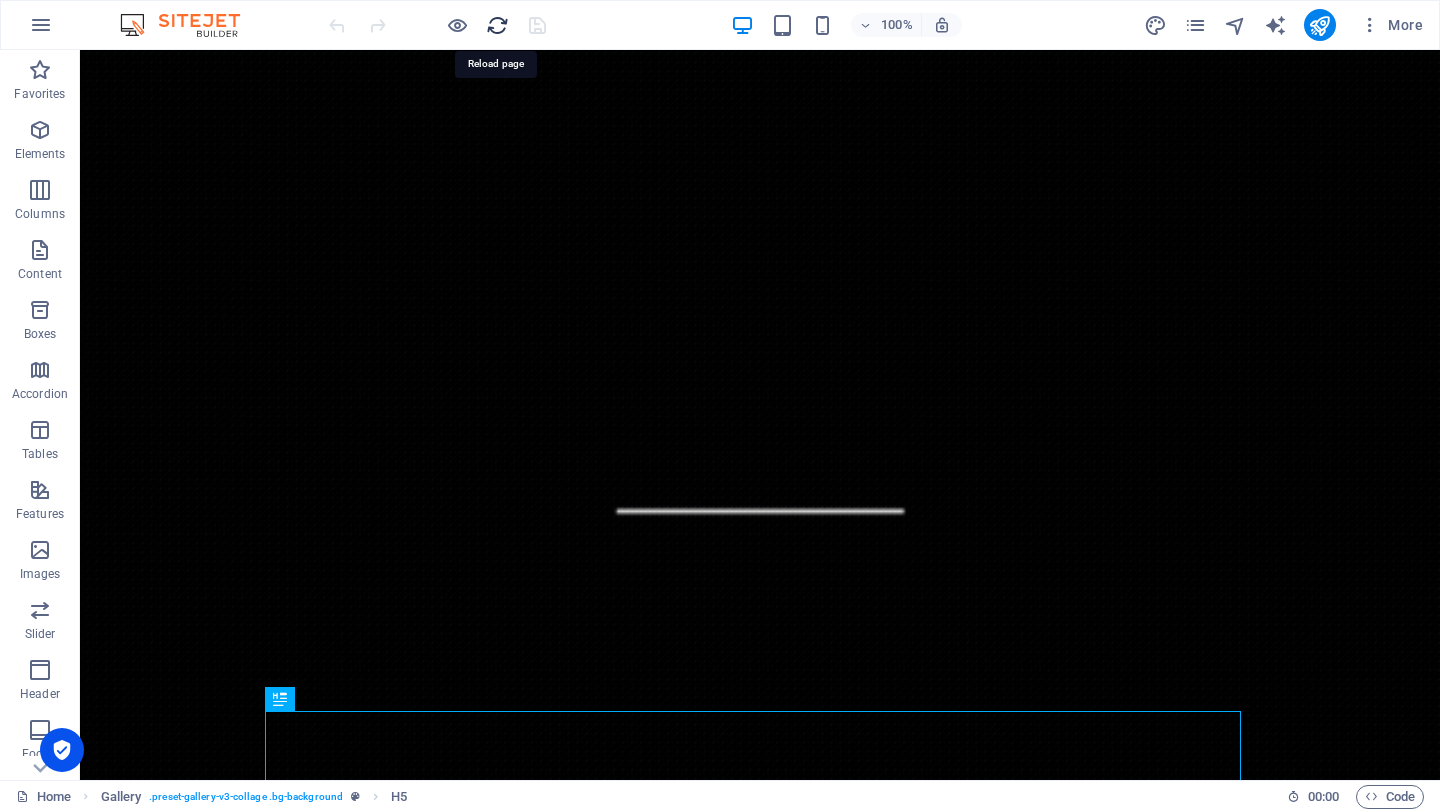 click at bounding box center (497, 25) 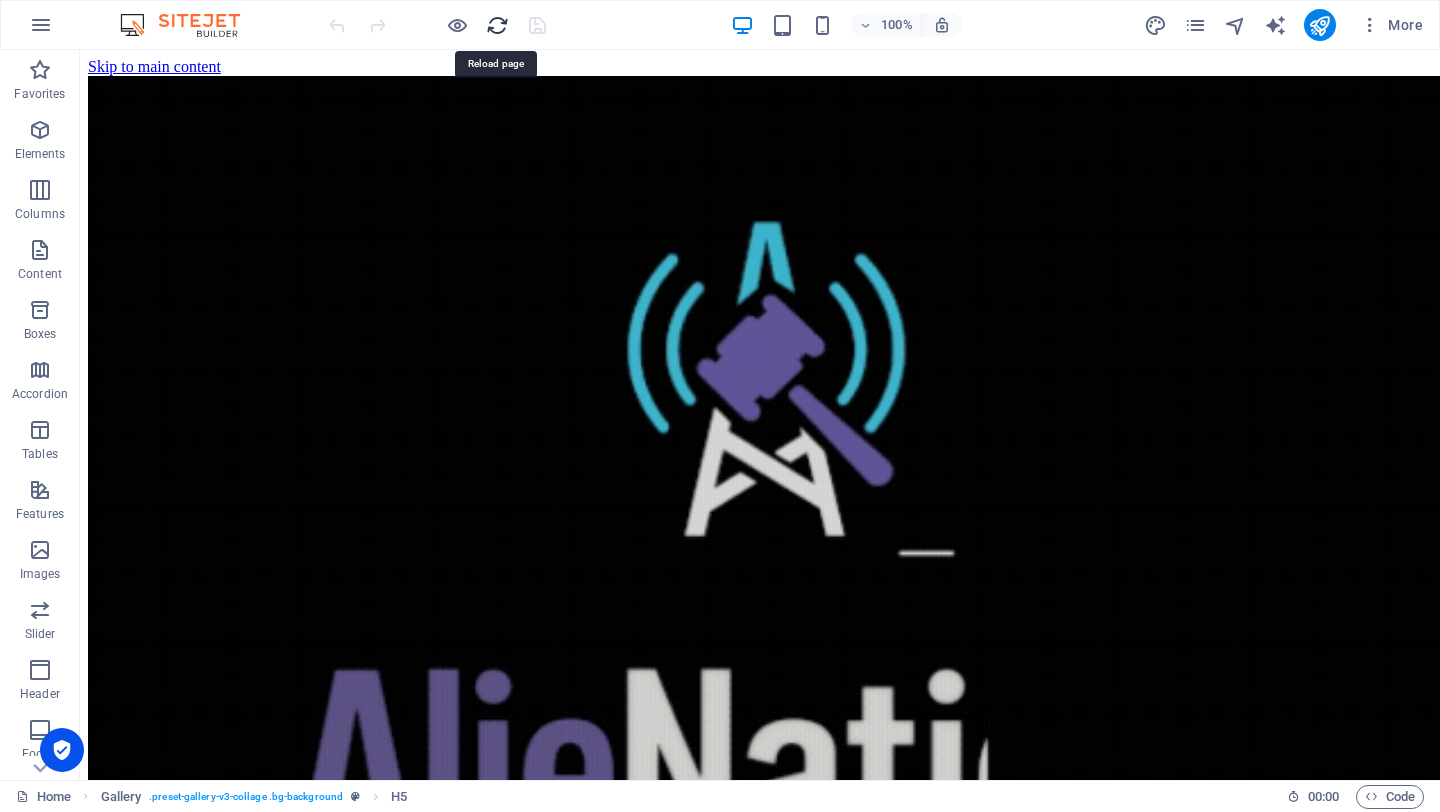 scroll, scrollTop: 0, scrollLeft: 0, axis: both 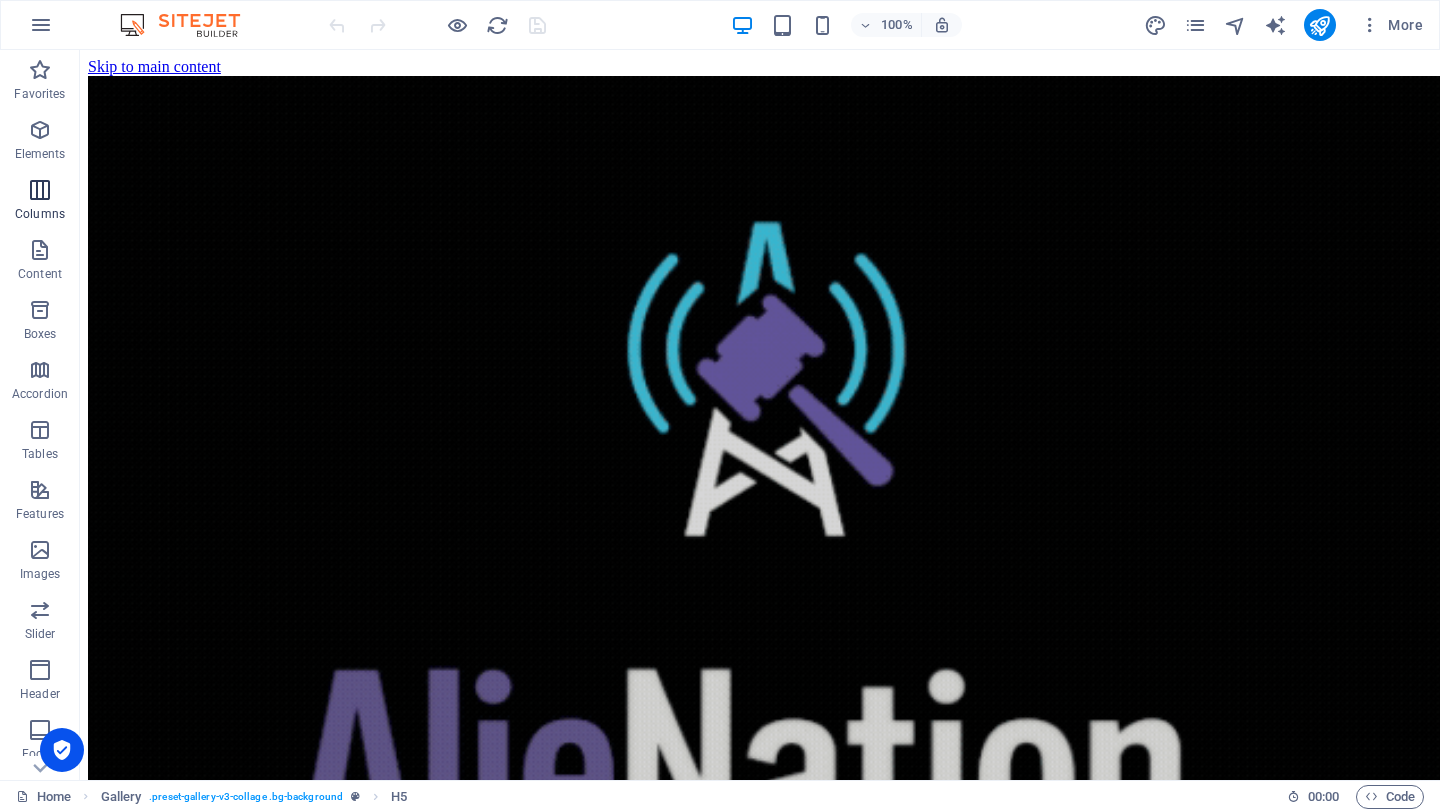 click on "Columns" at bounding box center (40, 202) 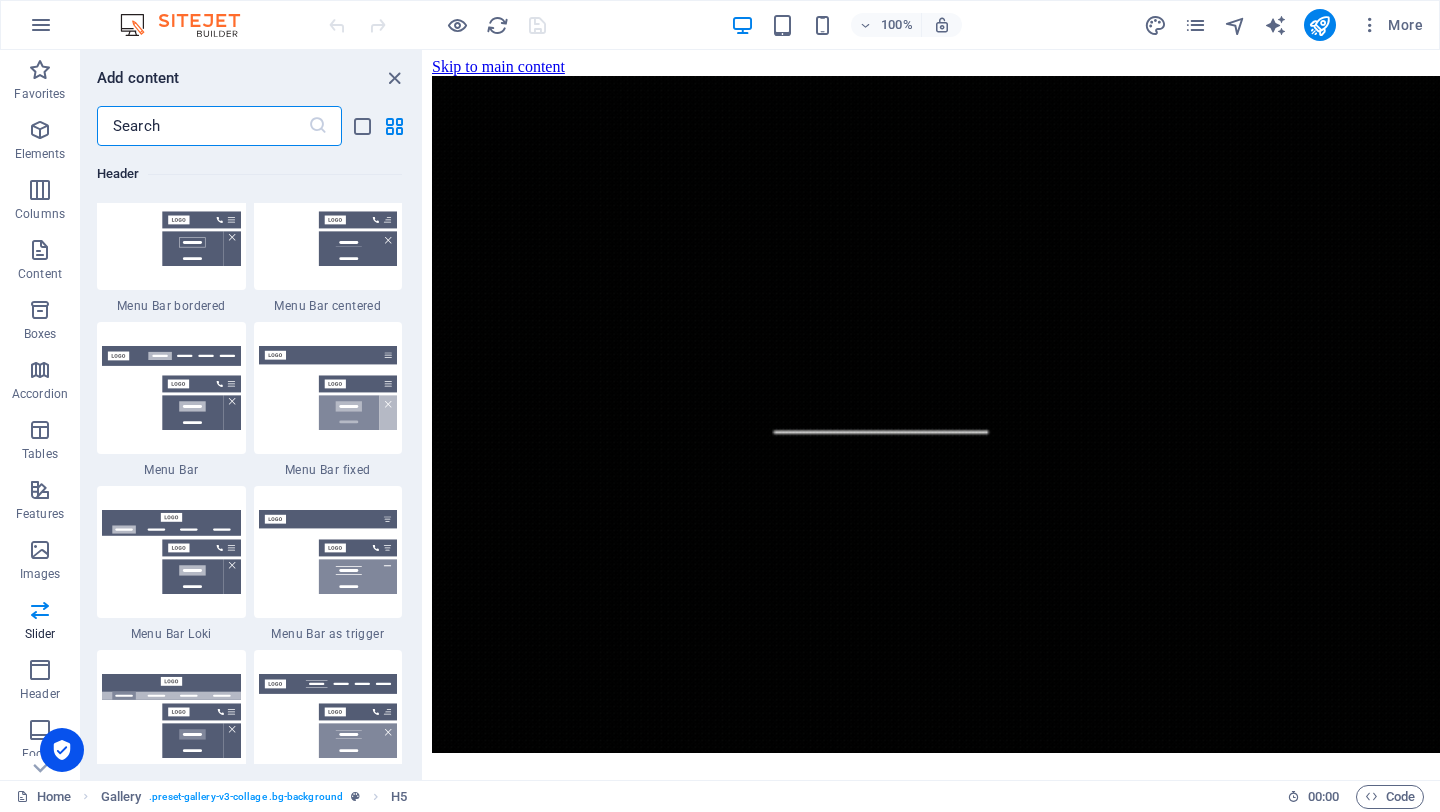 scroll, scrollTop: 12323, scrollLeft: 0, axis: vertical 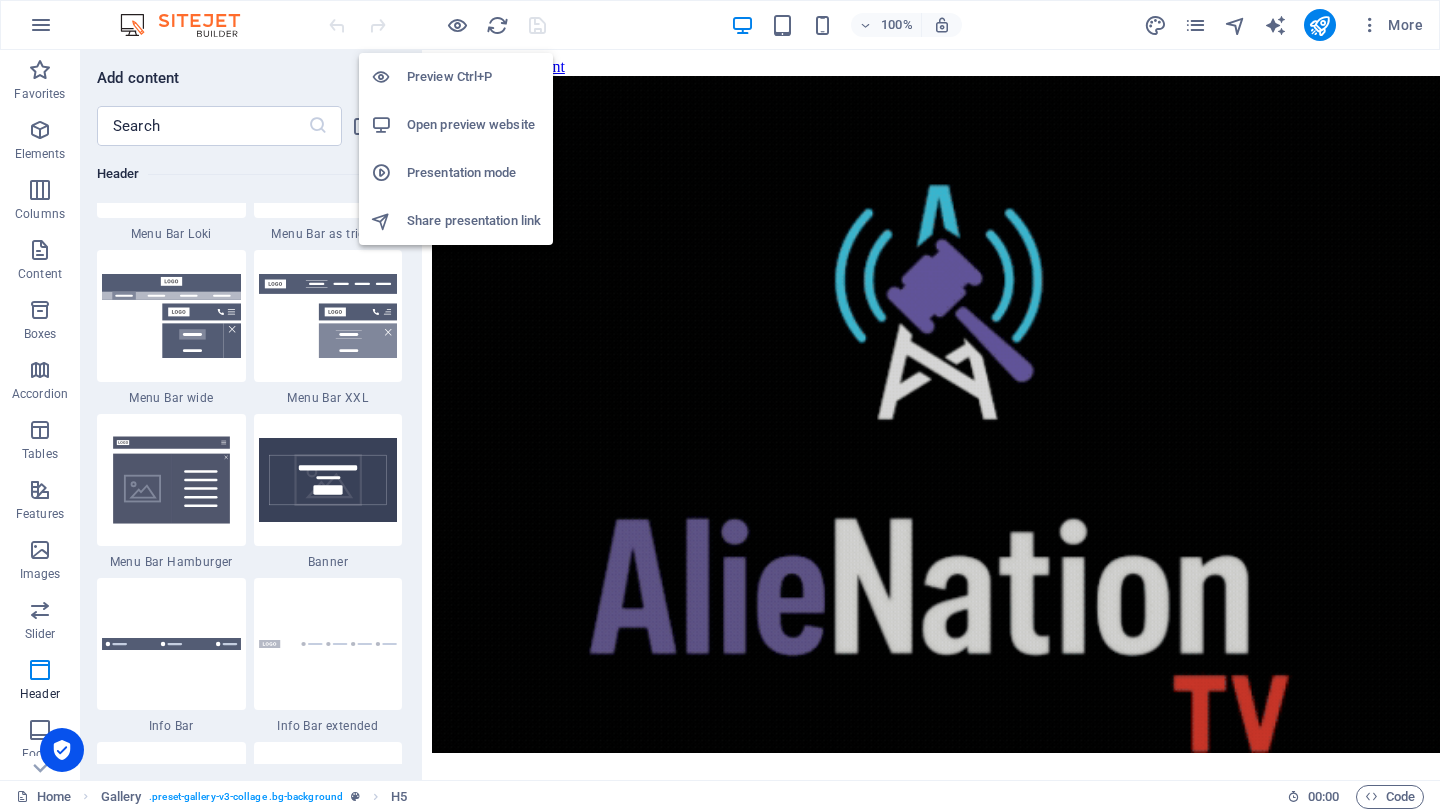 click on "Preview Ctrl+P" at bounding box center (474, 77) 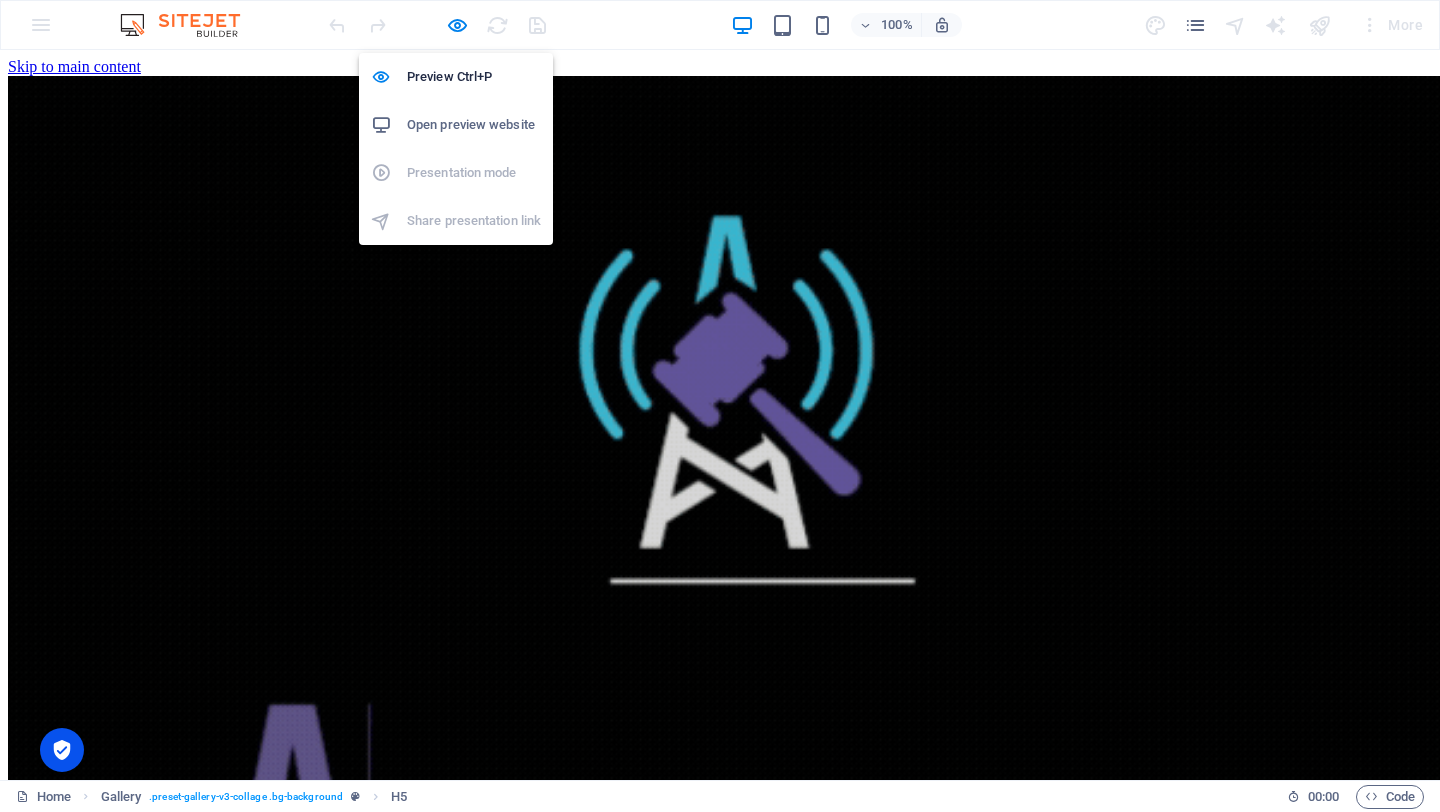 click on "Open preview website" at bounding box center [474, 125] 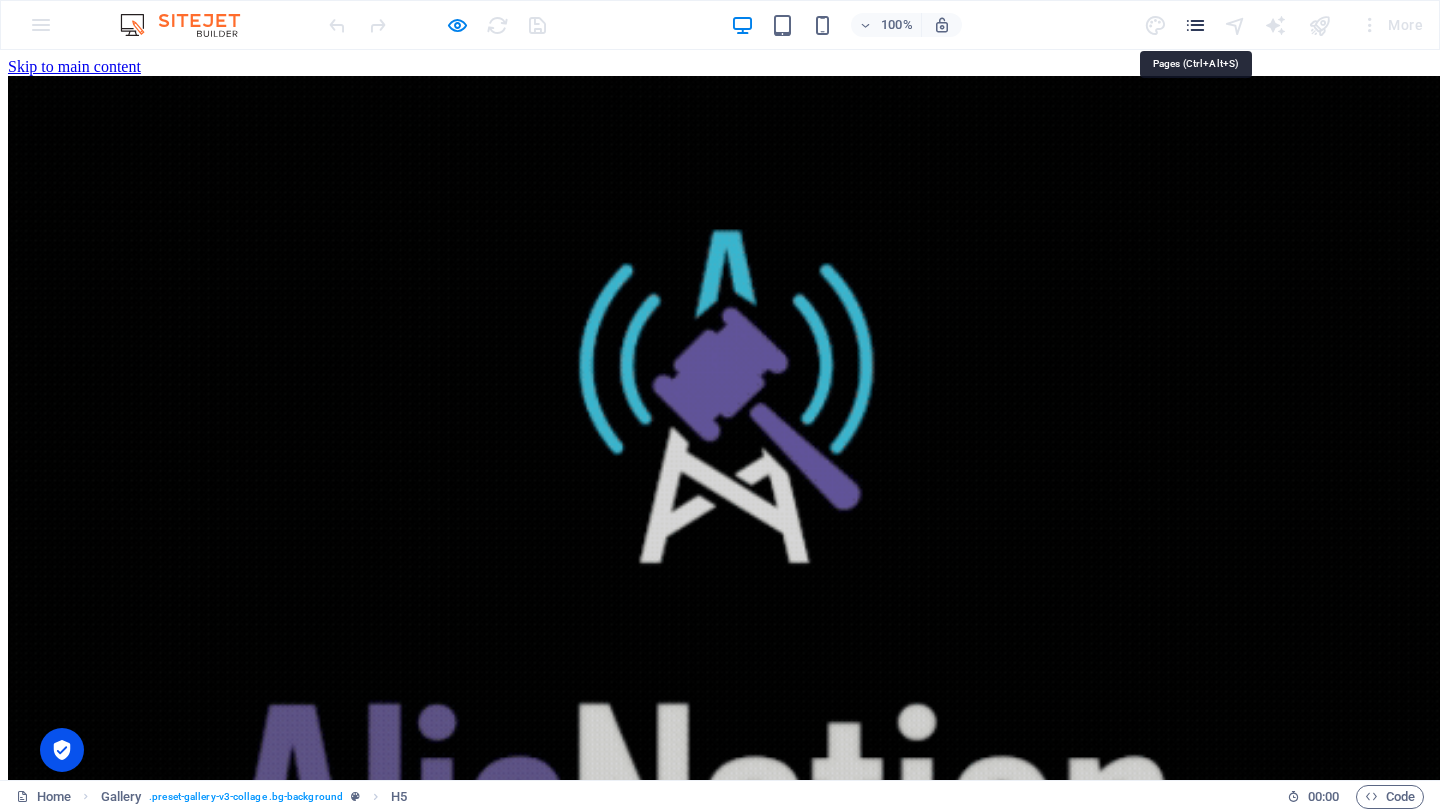 click at bounding box center (1195, 25) 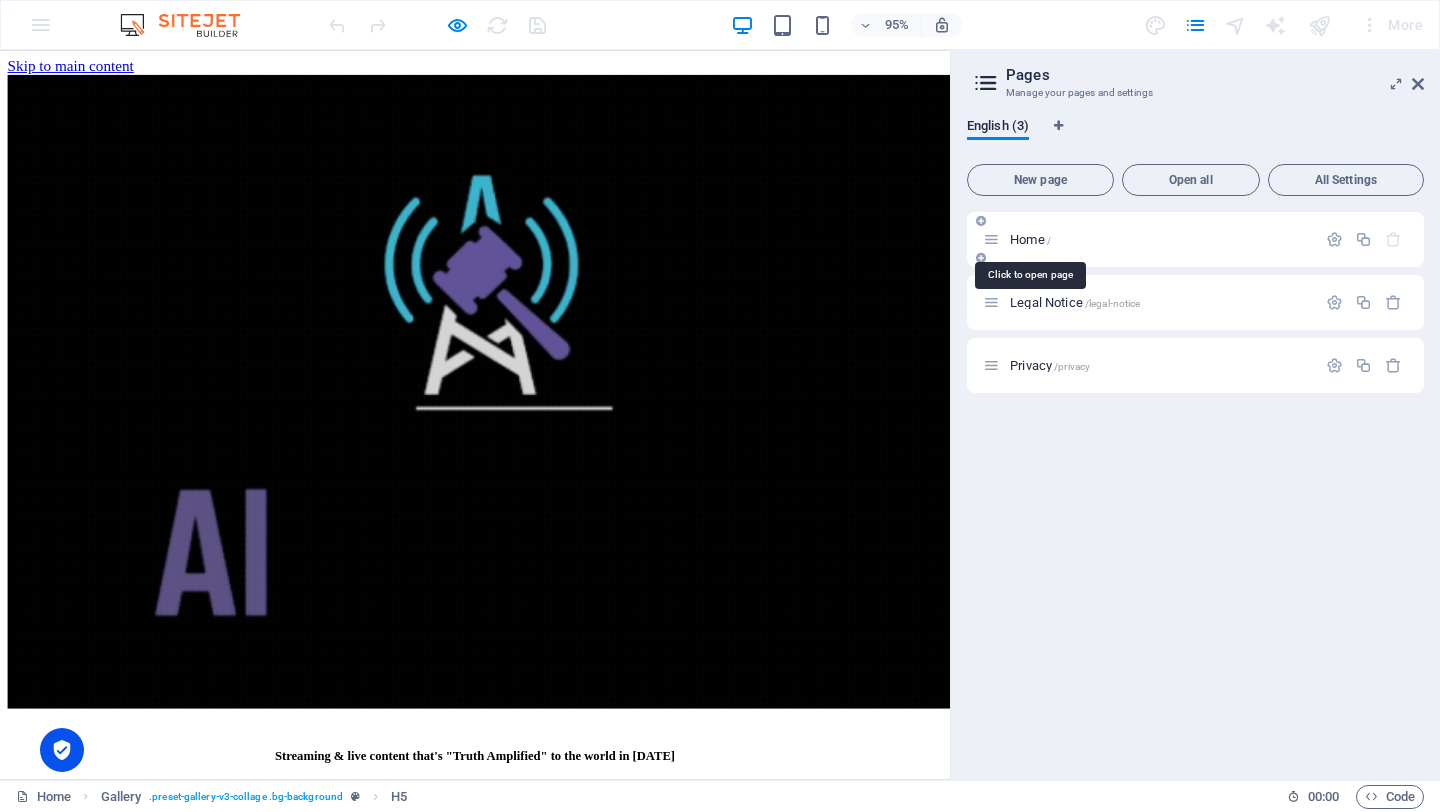 click on "Home /" at bounding box center [1030, 239] 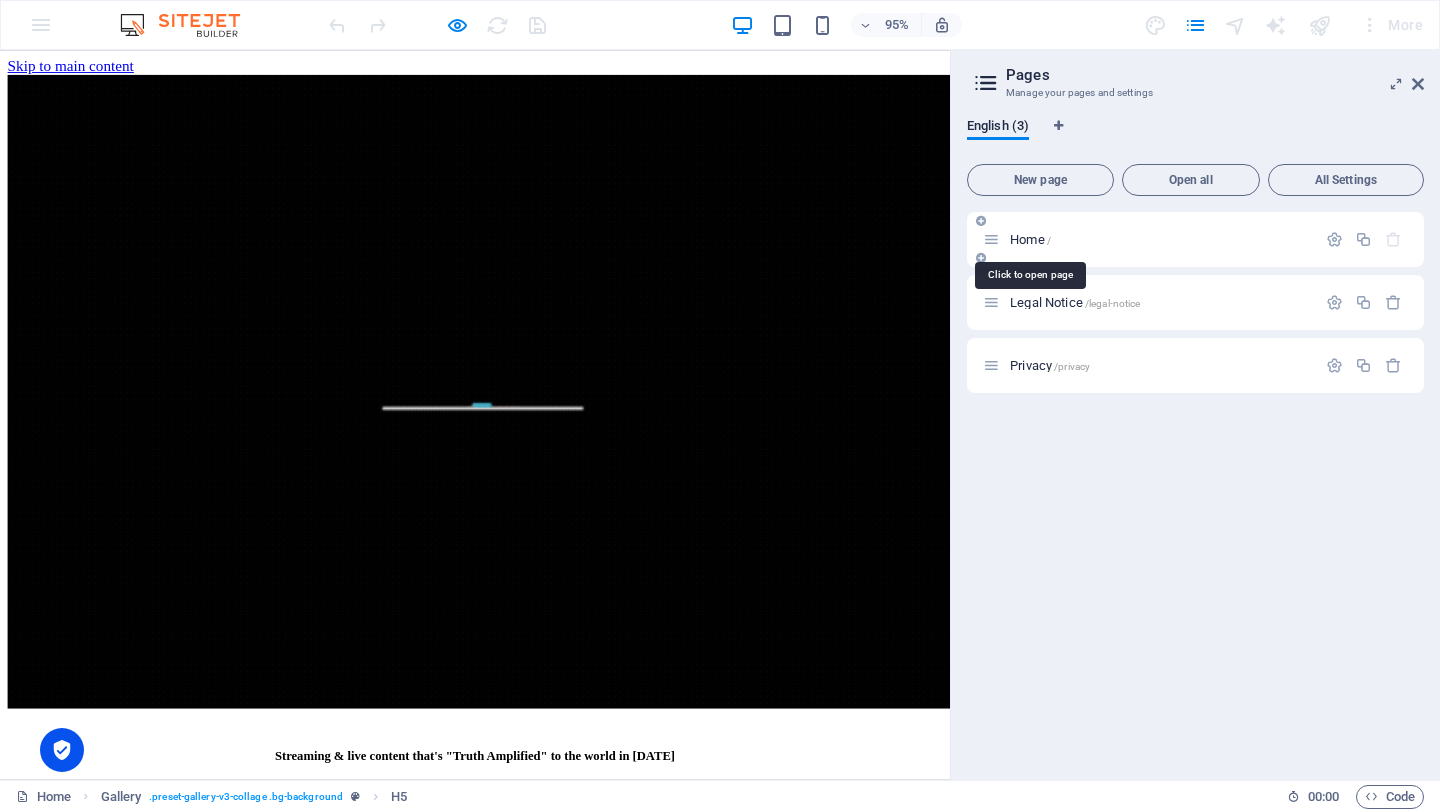 click on "Home /" at bounding box center [1030, 239] 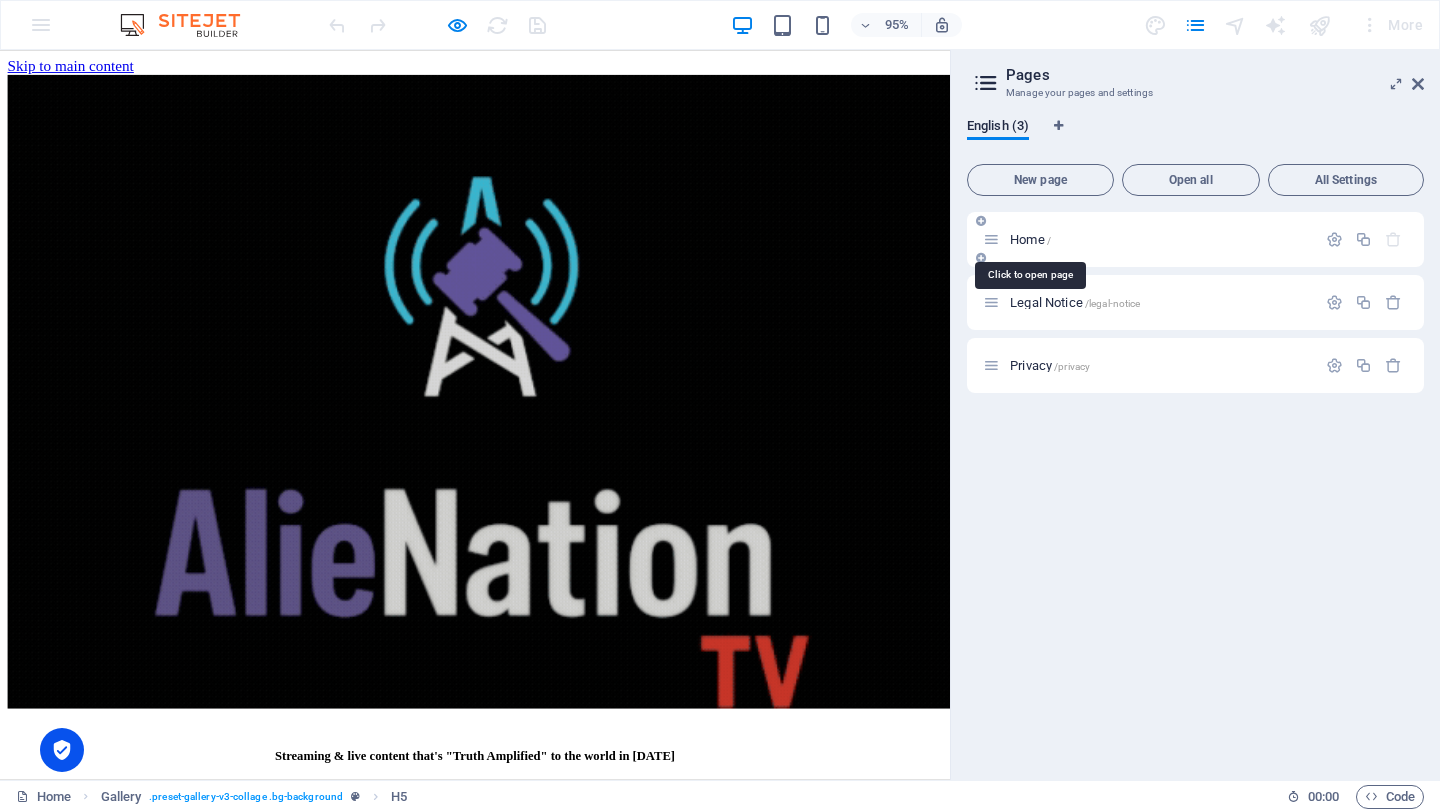 click on "Home /" at bounding box center (1030, 239) 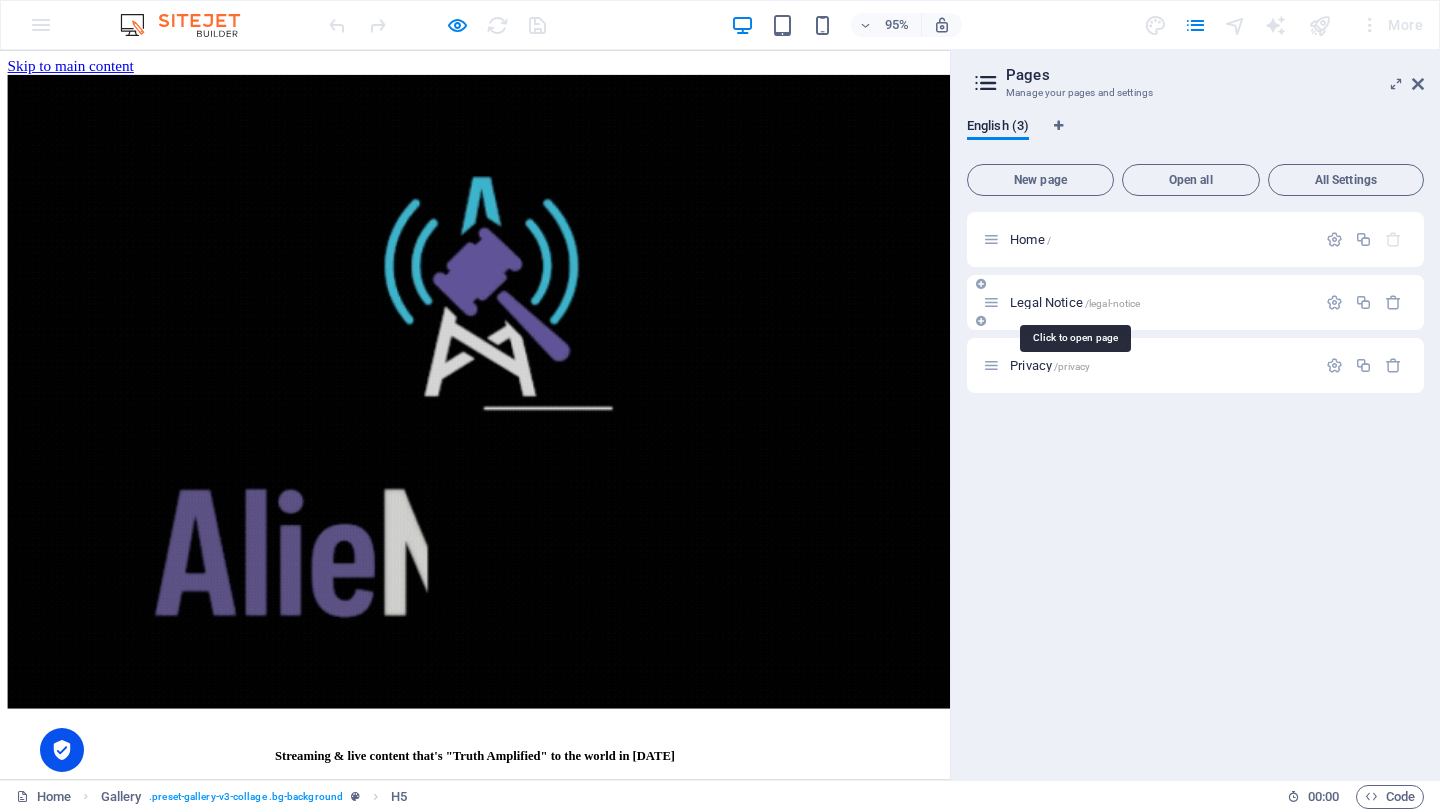 click on "Legal Notice /legal-notice" at bounding box center [1075, 302] 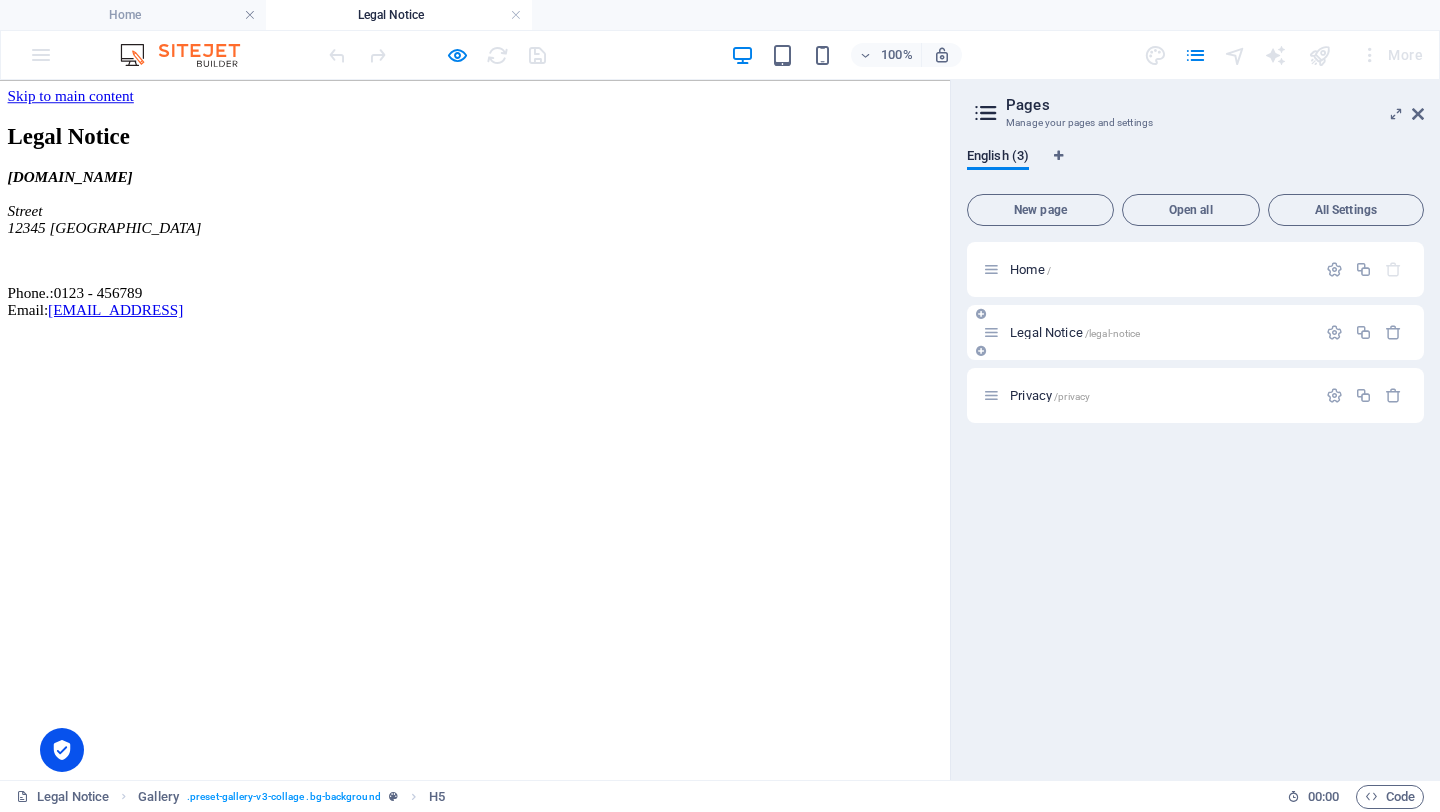 scroll, scrollTop: 0, scrollLeft: 0, axis: both 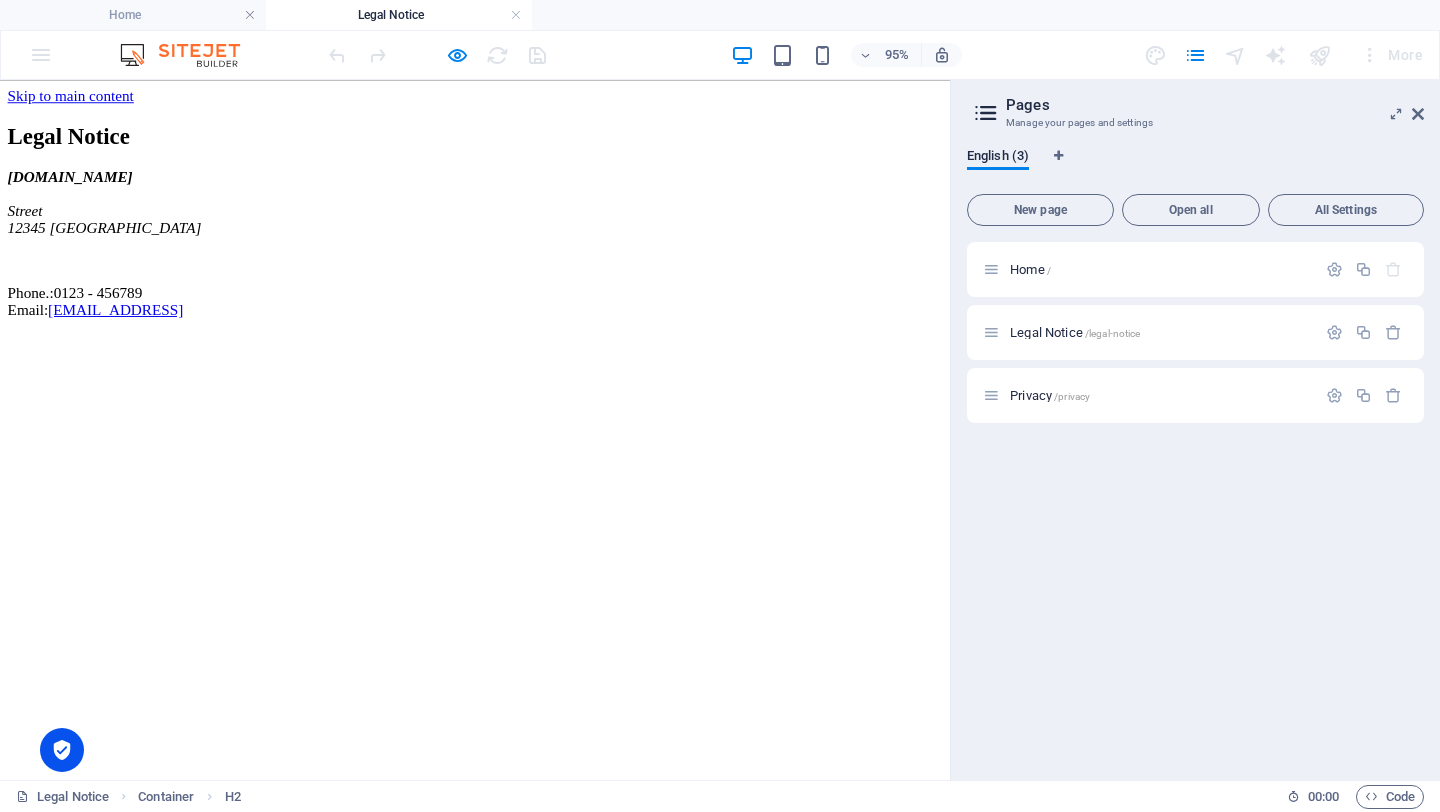 click on "alienation.tv   Street 12345   Berlin Phone.:  0123 - 456789 Email:  1d41453c99a4f58f93342bf0d60a0a@cpanel.local" at bounding box center (500, 252) 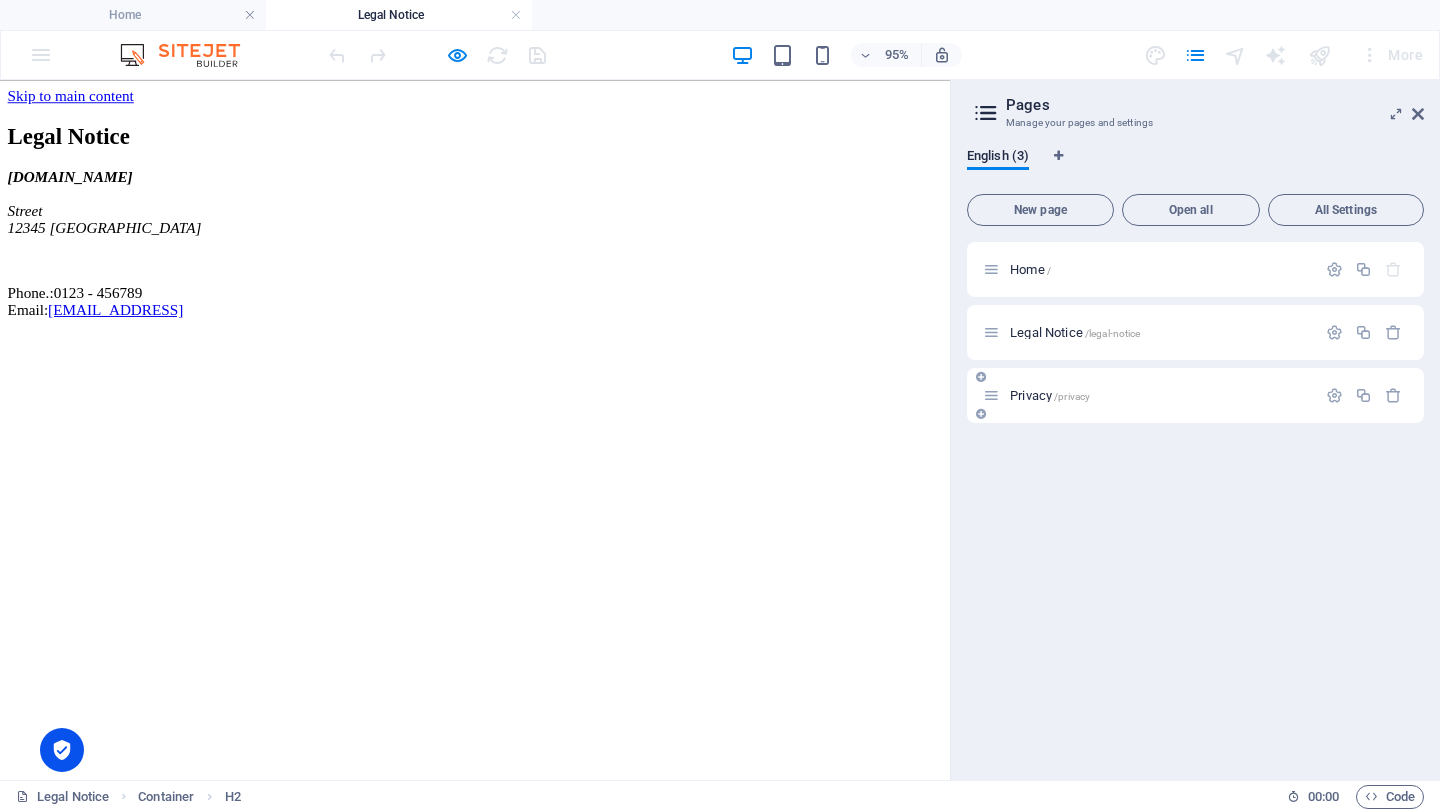 click on "/privacy" at bounding box center [1072, 396] 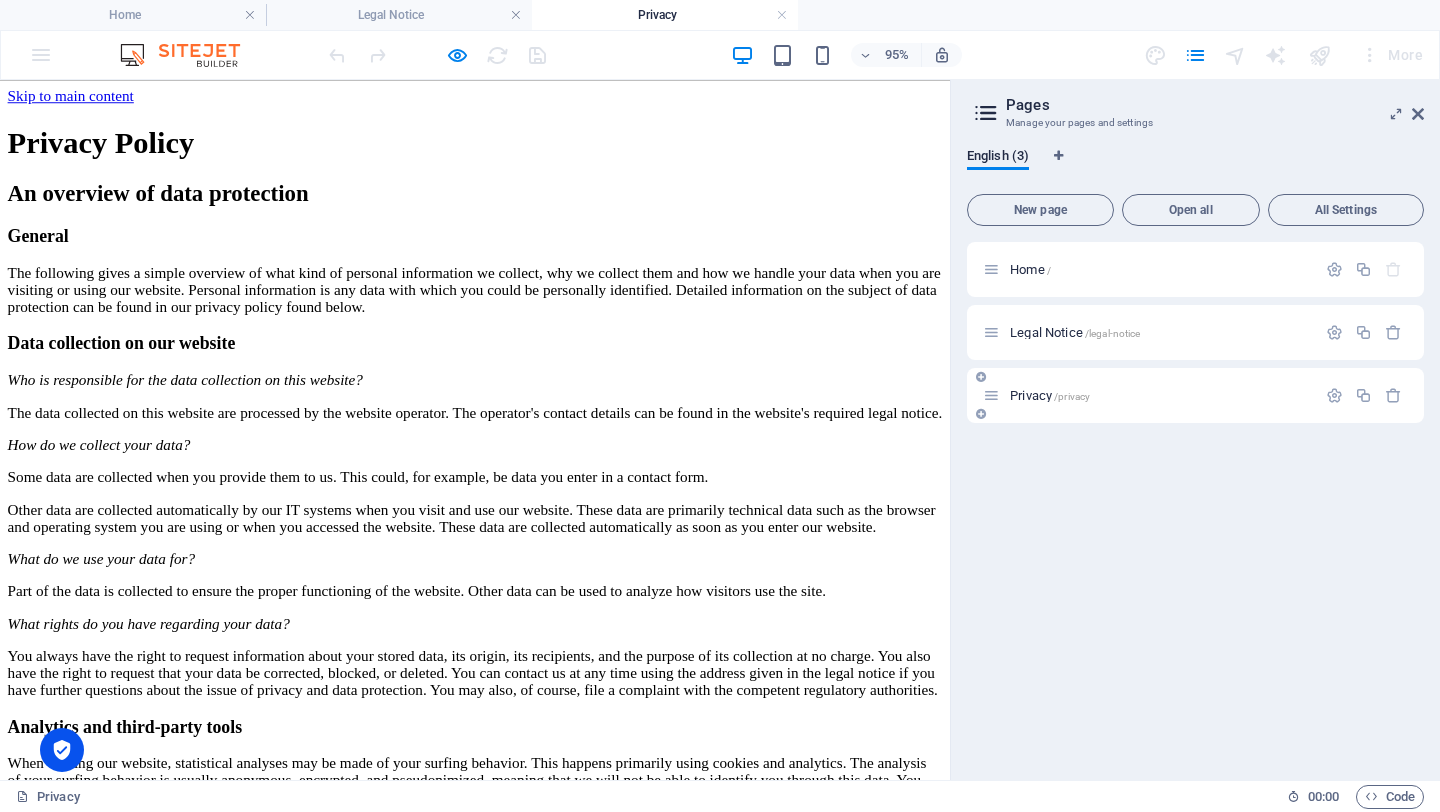 scroll, scrollTop: 0, scrollLeft: 0, axis: both 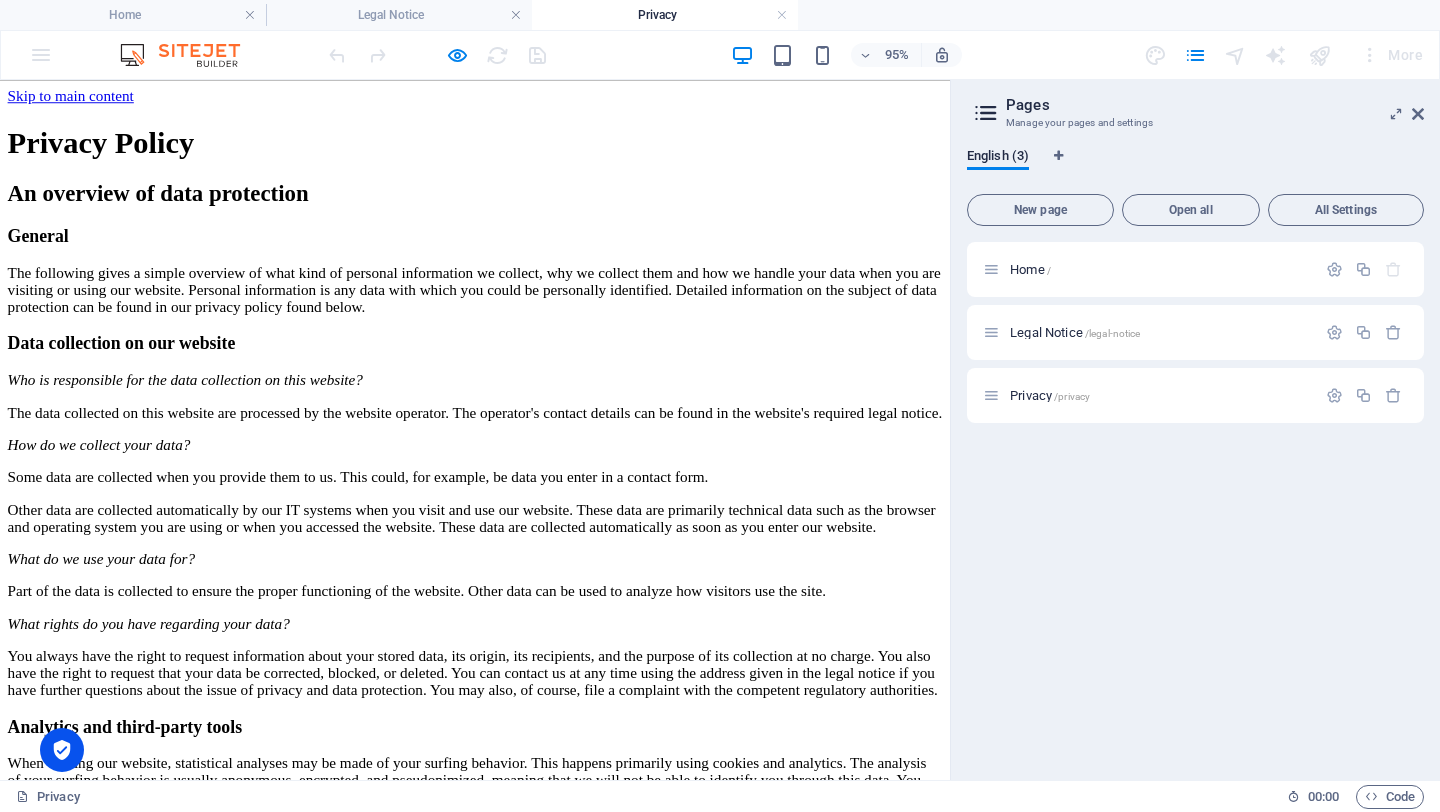 click on "Privacy Policy
An overview of data protection
General
The following gives a simple overview of what kind of personal information we collect, why we collect them and how we handle your data when you are visiting or using our website. Personal information is any data with which you could be personally identified. Detailed information on the subject of data protection can be found in our privacy policy found below.
Data collection on our website
Who is responsible for the data collection on this website?
The data collected on this website are processed by the website operator. The operator's contact details can be found in the website's required legal notice.
How do we collect your data?
Some data are collected when you provide them to us. This could, for example, be data you enter in a contact form.
What do we use your data for?
Part of the data is collected to ensure the proper functioning of the website. Other data can be used to analyze how visitors use the site." at bounding box center [500, 1945] 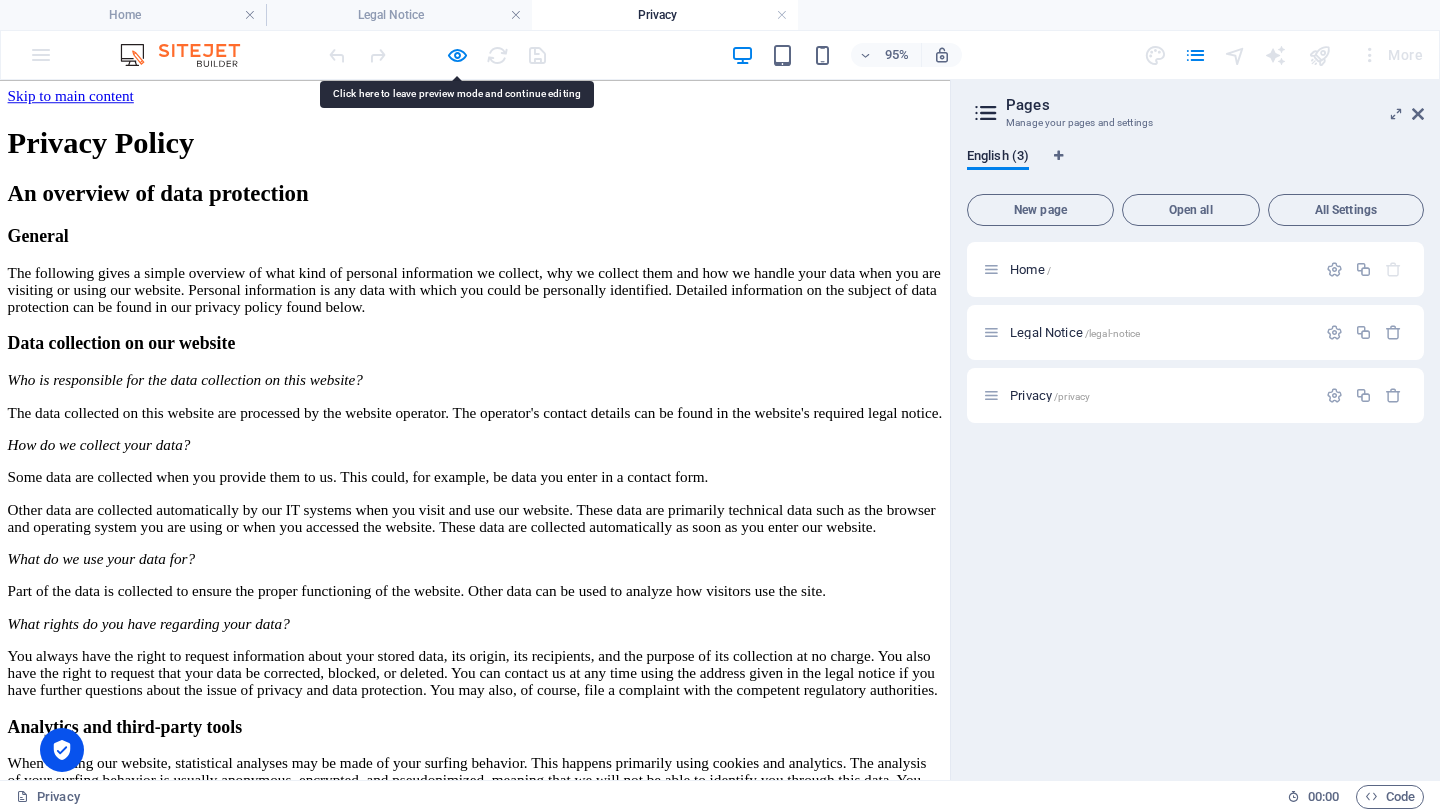 click on "Privacy Policy
An overview of data protection
General
The following gives a simple overview of what kind of personal information we collect, why we collect them and how we handle your data when you are visiting or using our website. Personal information is any data with which you could be personally identified. Detailed information on the subject of data protection can be found in our privacy policy found below.
Data collection on our website
Who is responsible for the data collection on this website?
The data collected on this website are processed by the website operator. The operator's contact details can be found in the website's required legal notice.
How do we collect your data?
Some data are collected when you provide them to us. This could, for example, be data you enter in a contact form.
What do we use your data for?
Part of the data is collected to ensure the proper functioning of the website. Other data can be used to analyze how visitors use the site." at bounding box center [500, 1945] 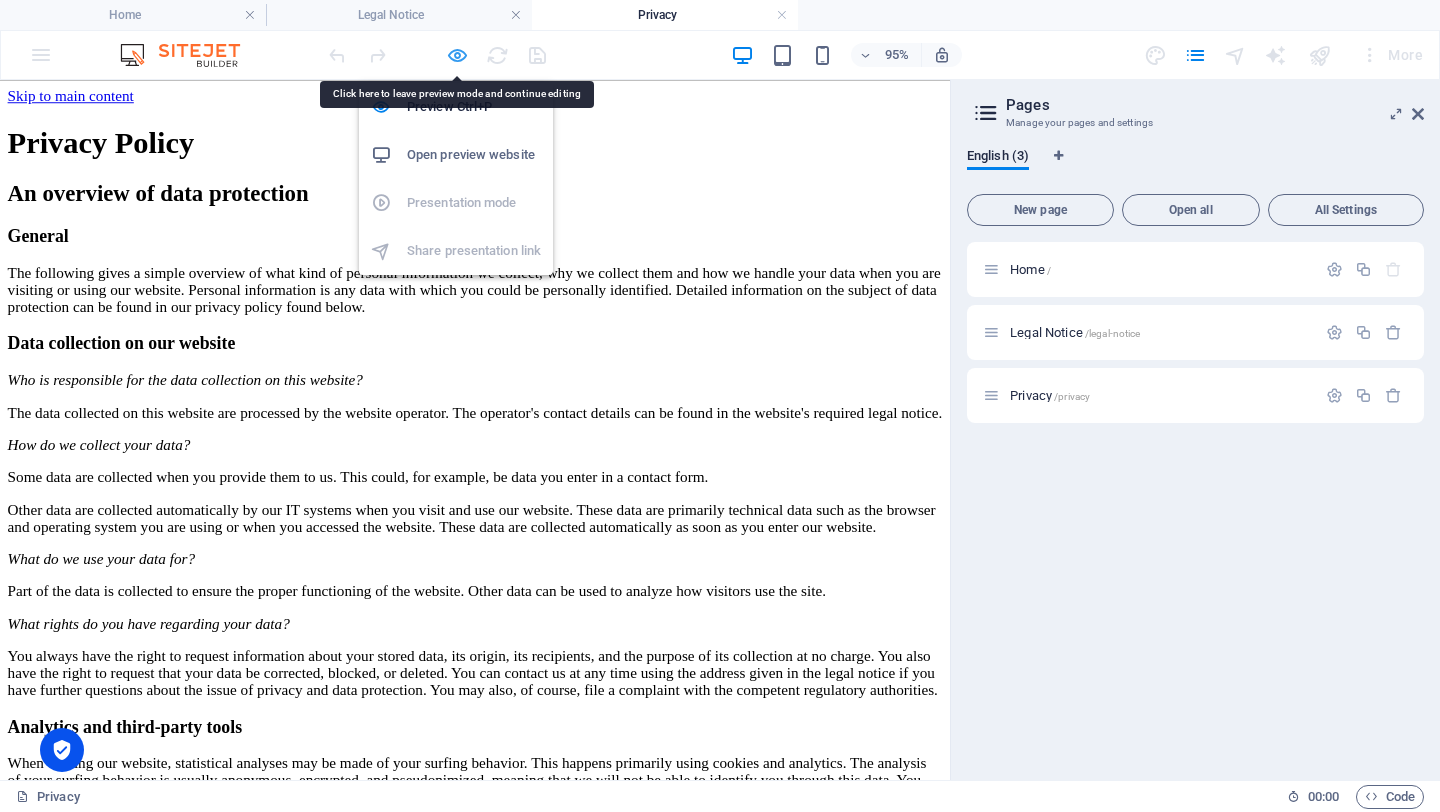 click at bounding box center [457, 55] 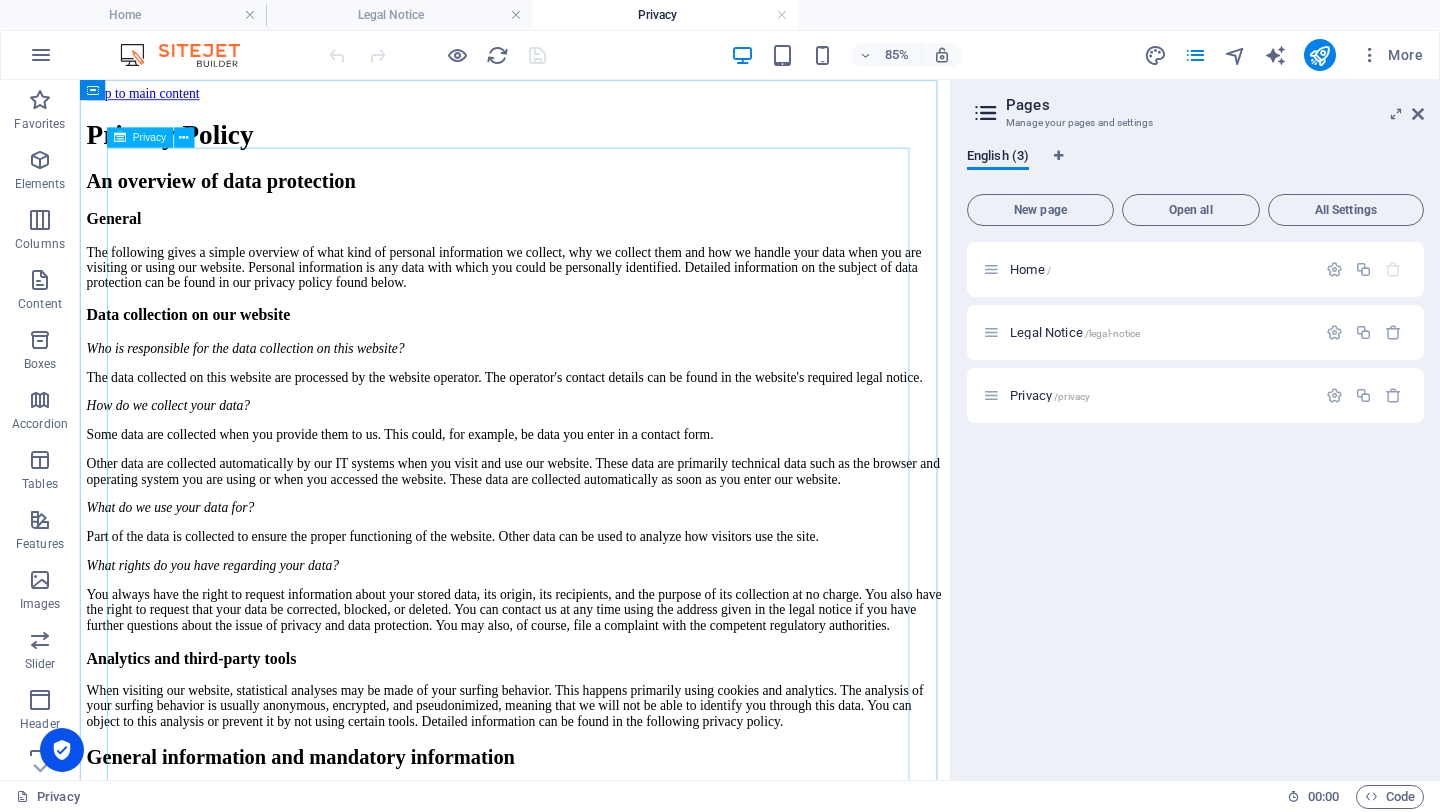 click on "Privacy" at bounding box center [149, 138] 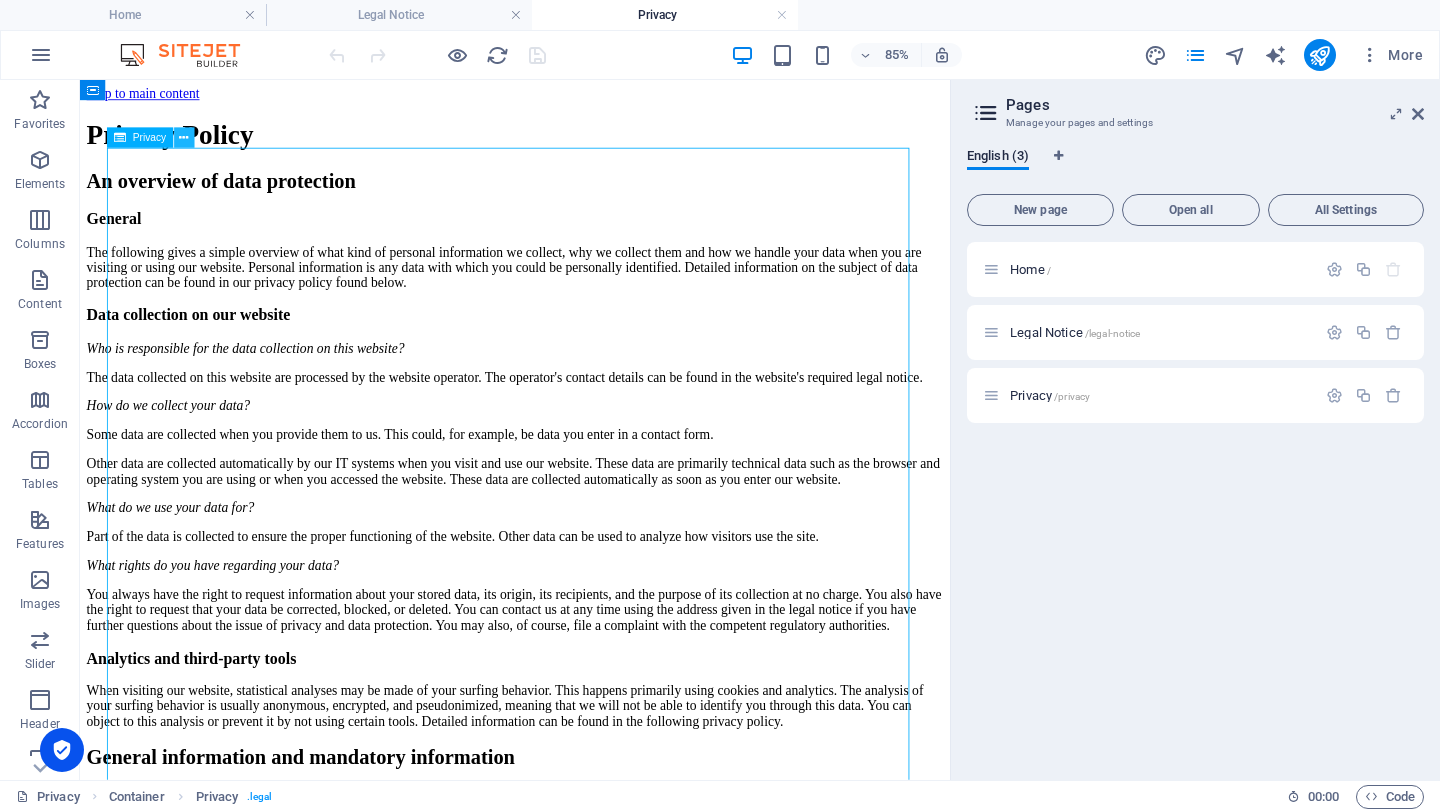 click at bounding box center [184, 138] 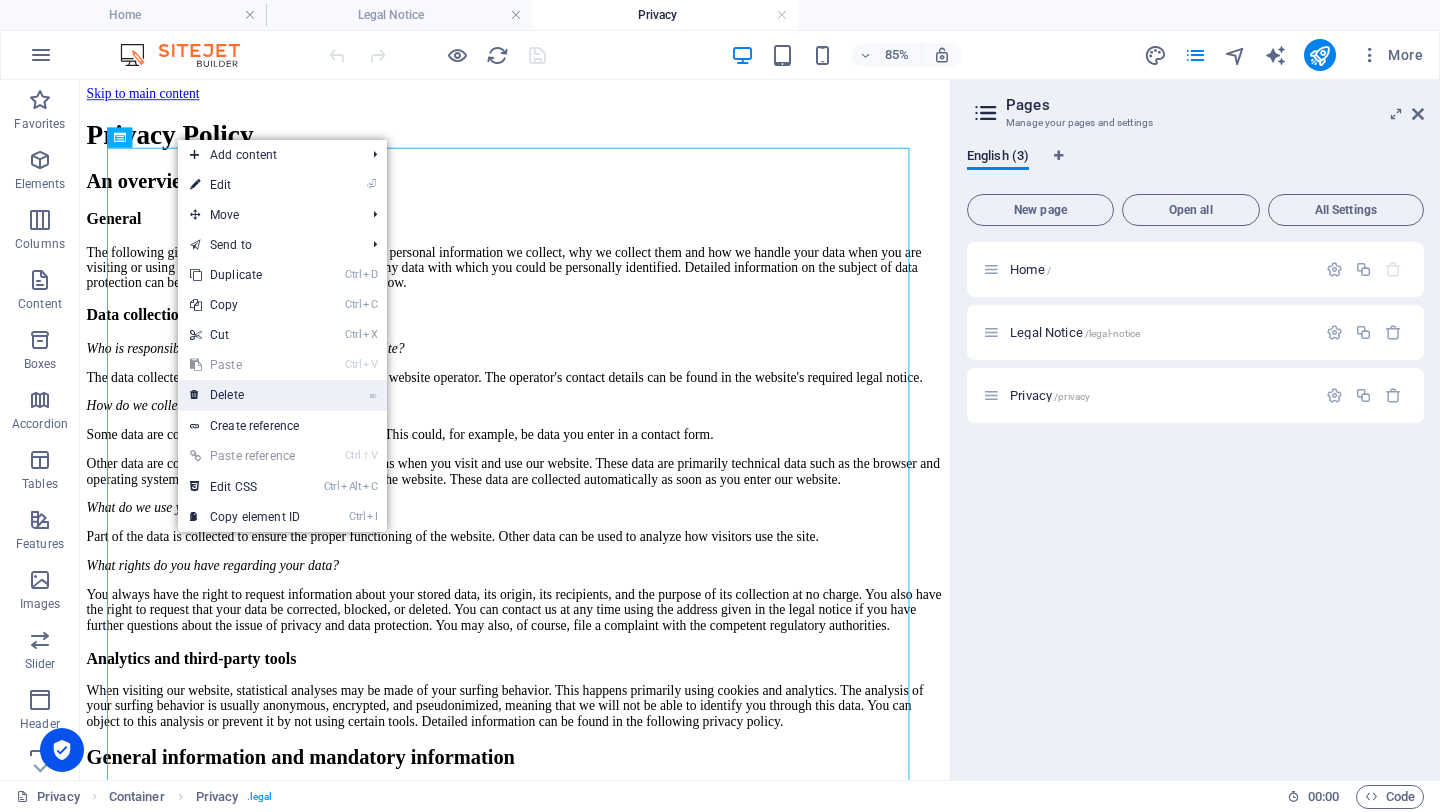 click on "⌦  Delete" at bounding box center [245, 395] 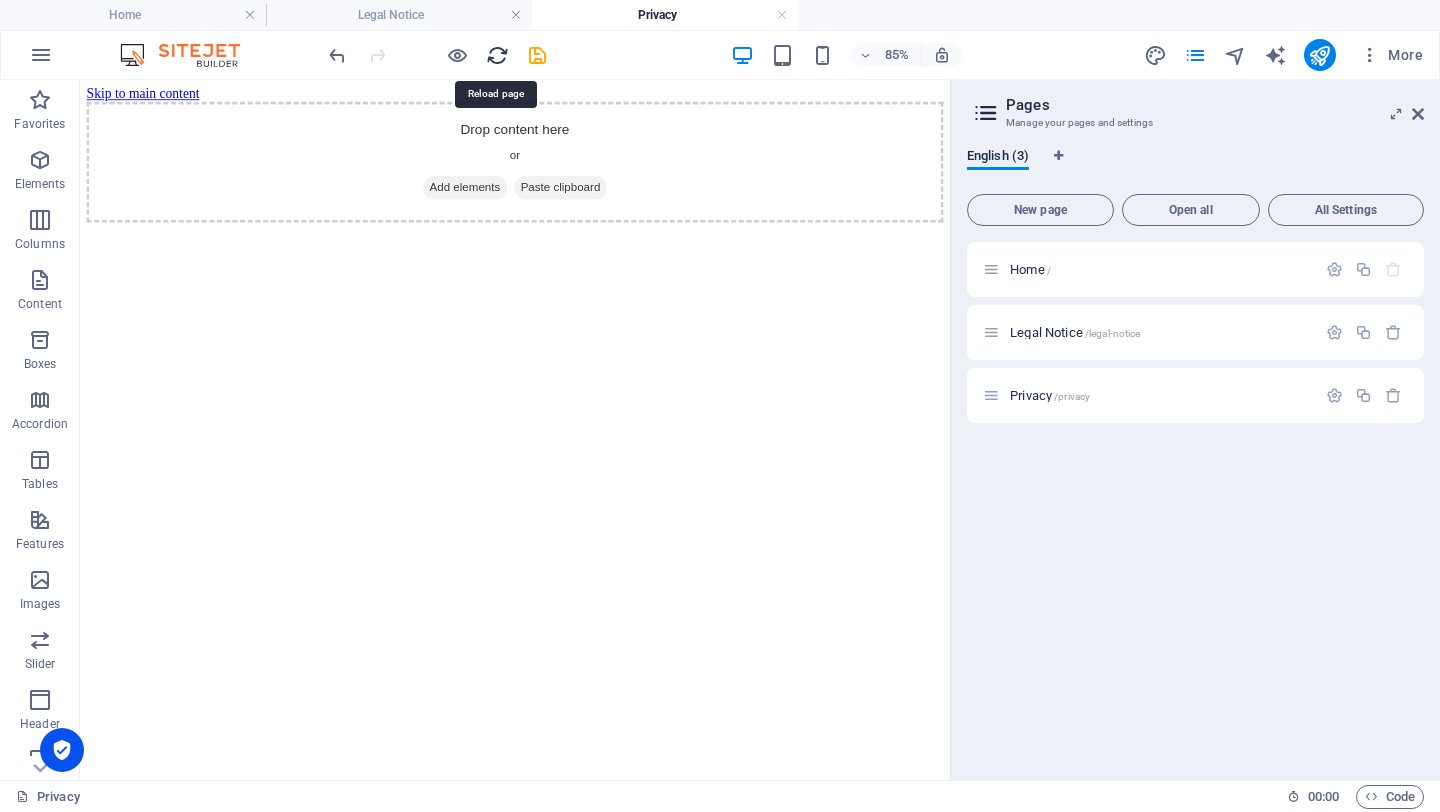 click at bounding box center [497, 55] 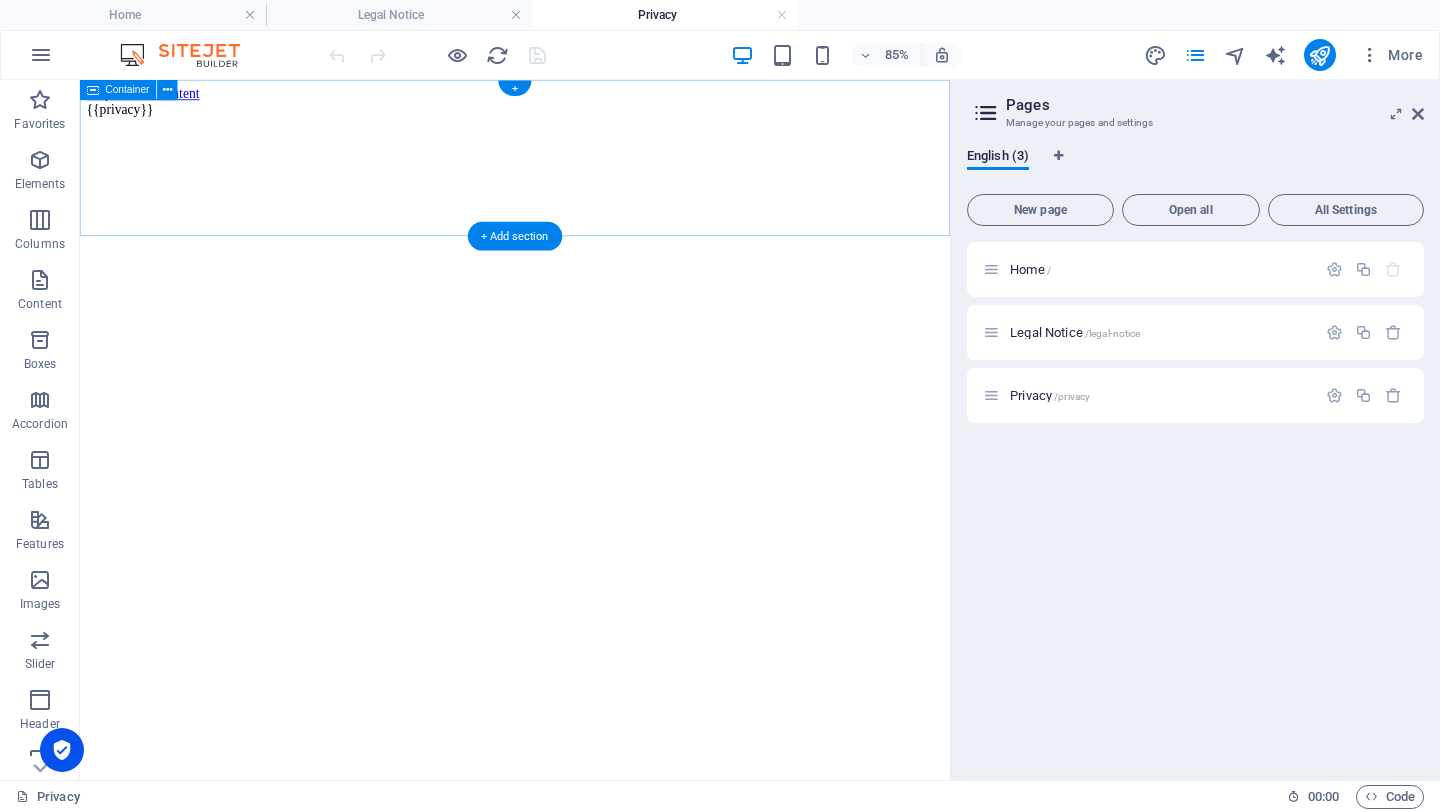scroll, scrollTop: 0, scrollLeft: 0, axis: both 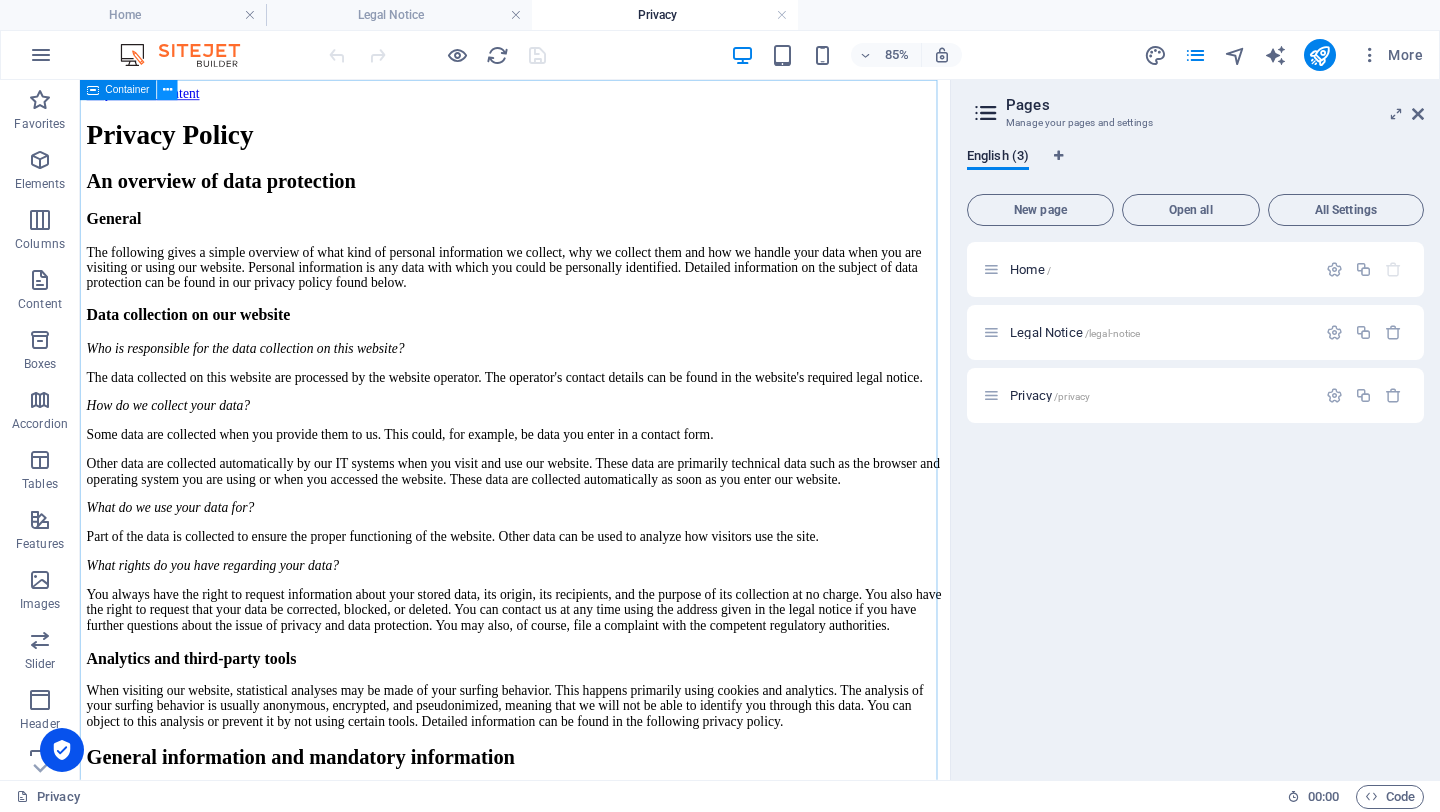 click at bounding box center [167, 90] 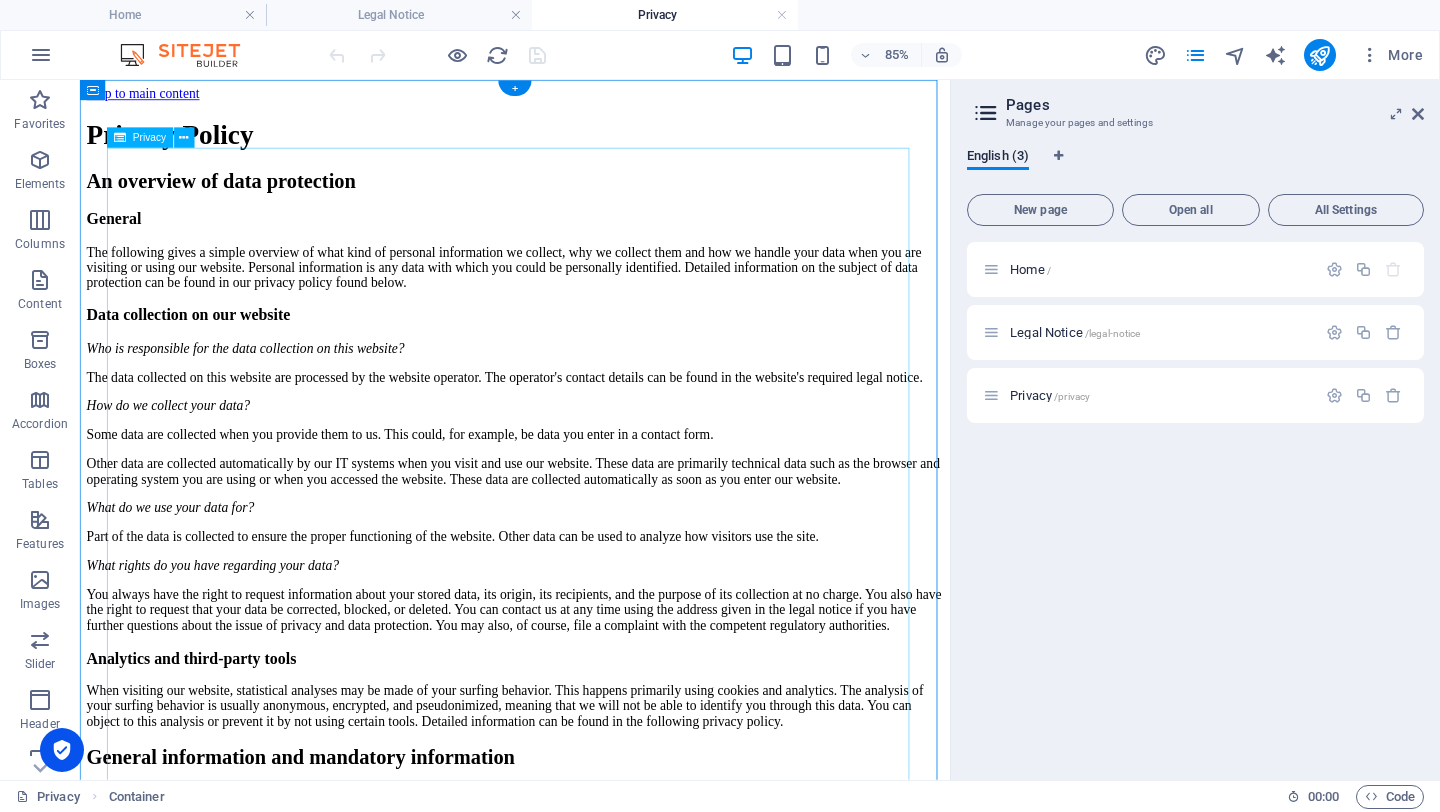 click on "Privacy Policy
An overview of data protection
General
The following gives a simple overview of what kind of personal information we collect, why we collect them and how we handle your data when you are visiting or using our website. Personal information is any data with which you could be personally identified. Detailed information on the subject of data protection can be found in our privacy policy found below.
Data collection on our website
Who is responsible for the data collection on this website?
The data collected on this website are processed by the website operator. The operator's contact details can be found in the website's required legal notice.
How do we collect your data?
Some data are collected when you provide them to us. This could, for example, be data you enter in a contact form.
What do we use your data for?
Part of the data is collected to ensure the proper functioning of the website. Other data can be used to analyze how visitors use the site." at bounding box center [592, 1927] 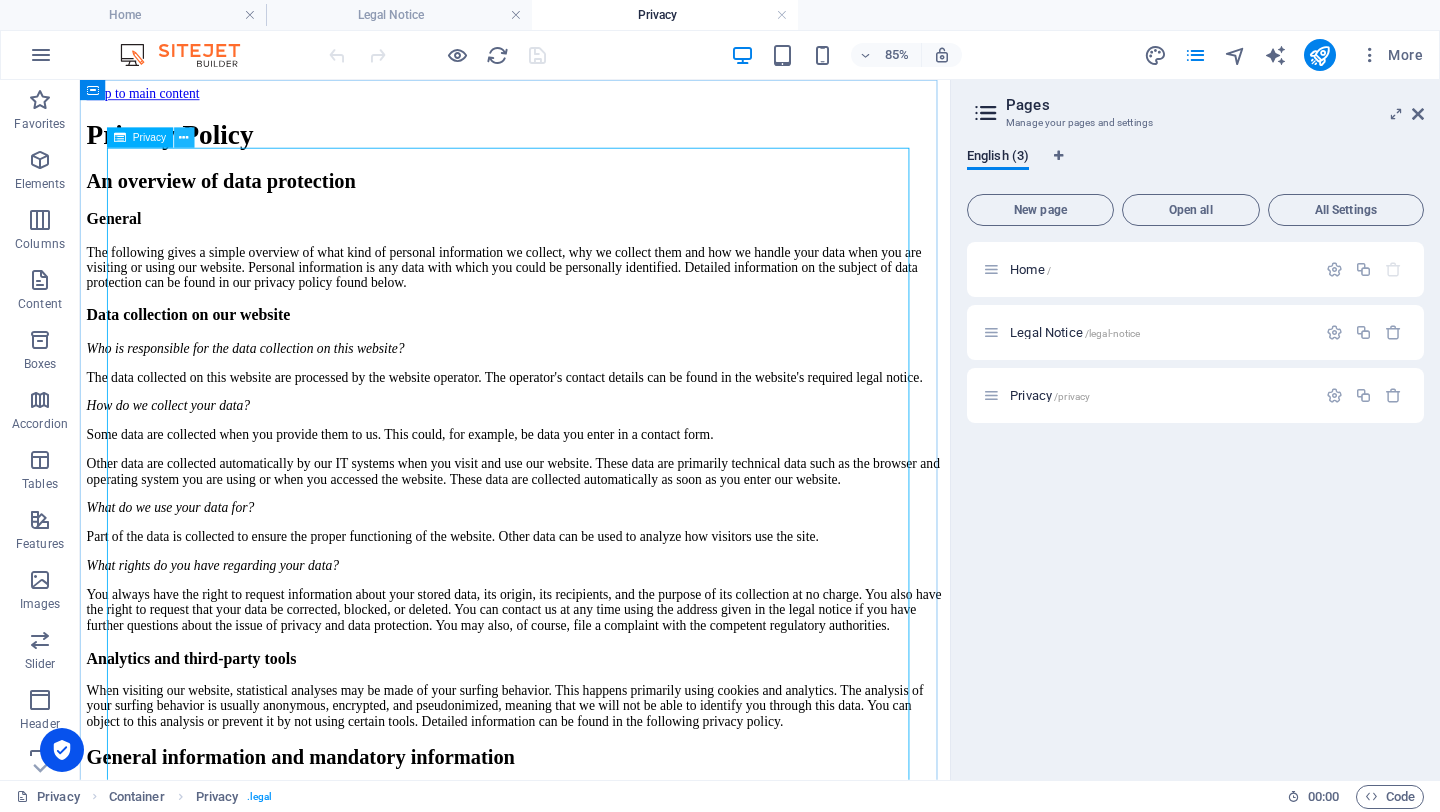 click at bounding box center (184, 138) 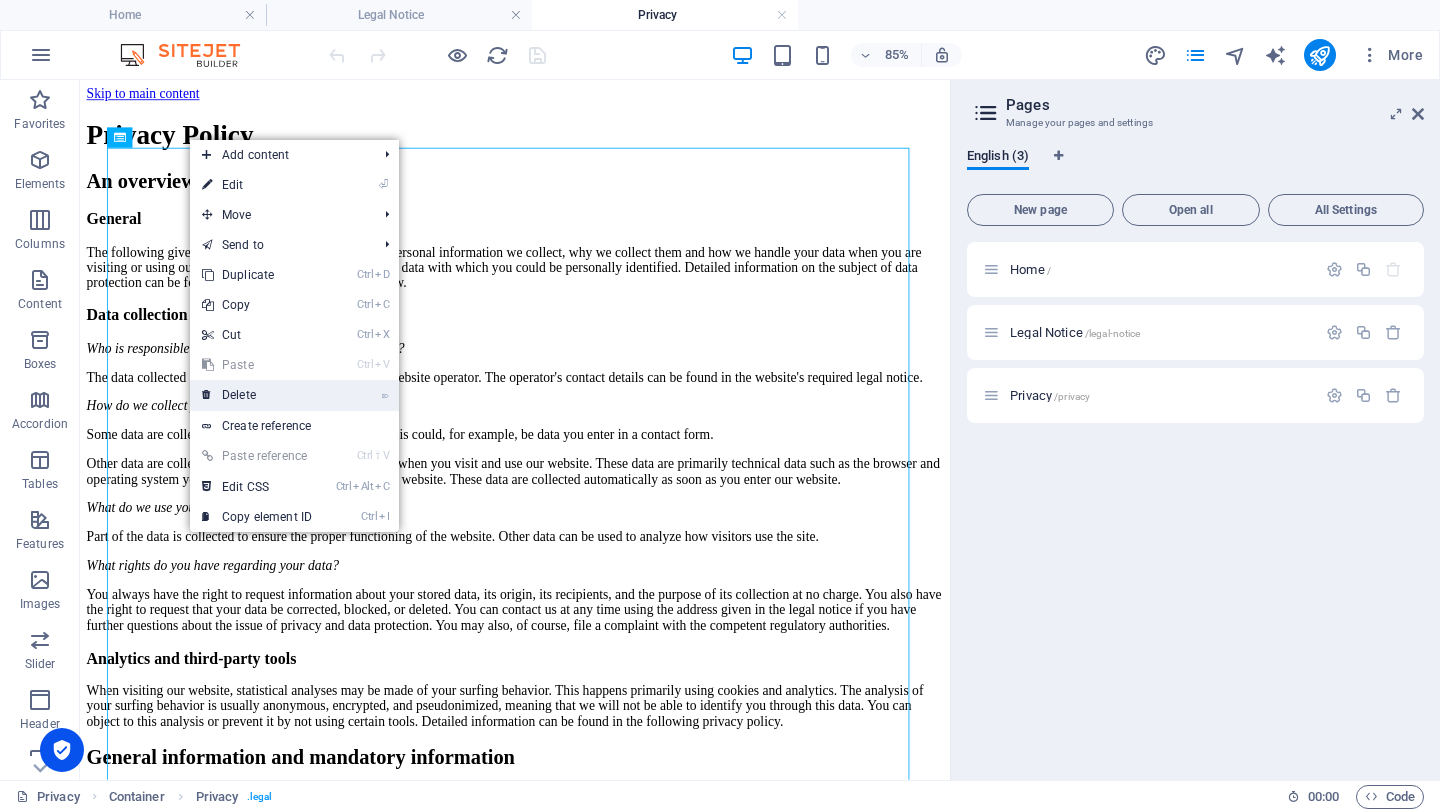 drag, startPoint x: 254, startPoint y: 396, endPoint x: 204, endPoint y: 370, distance: 56.35601 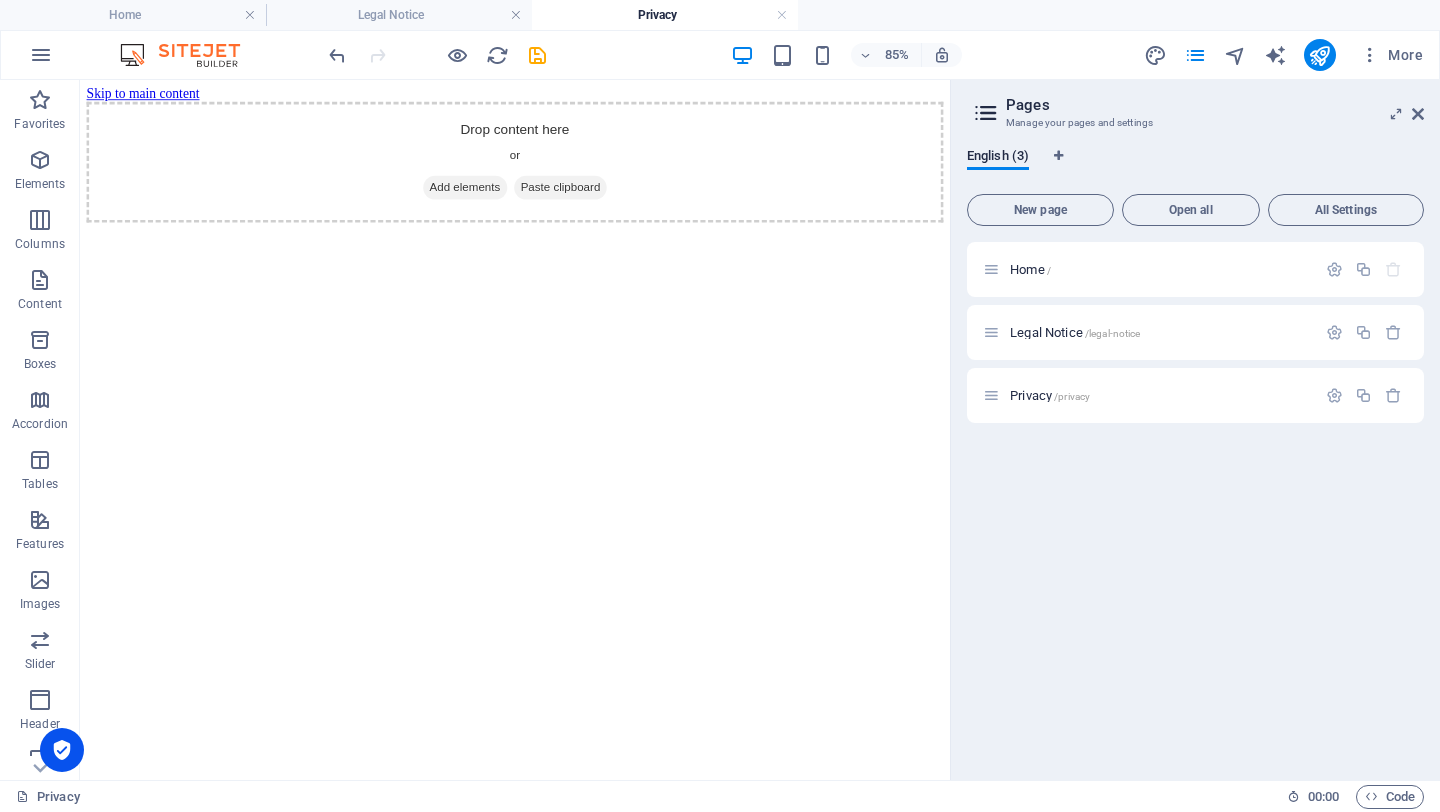 click on "Privacy" at bounding box center [665, 15] 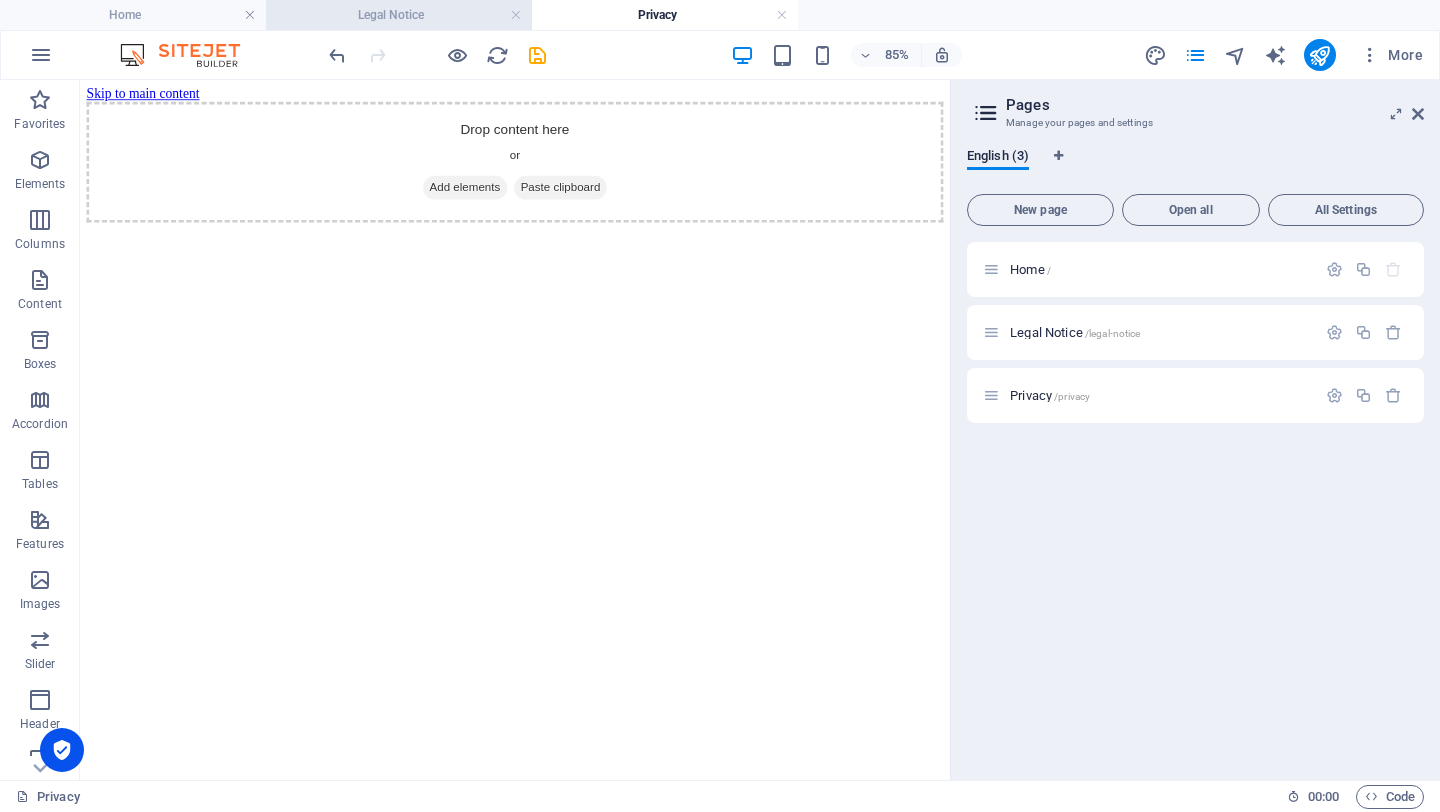 click on "Legal Notice" at bounding box center (399, 15) 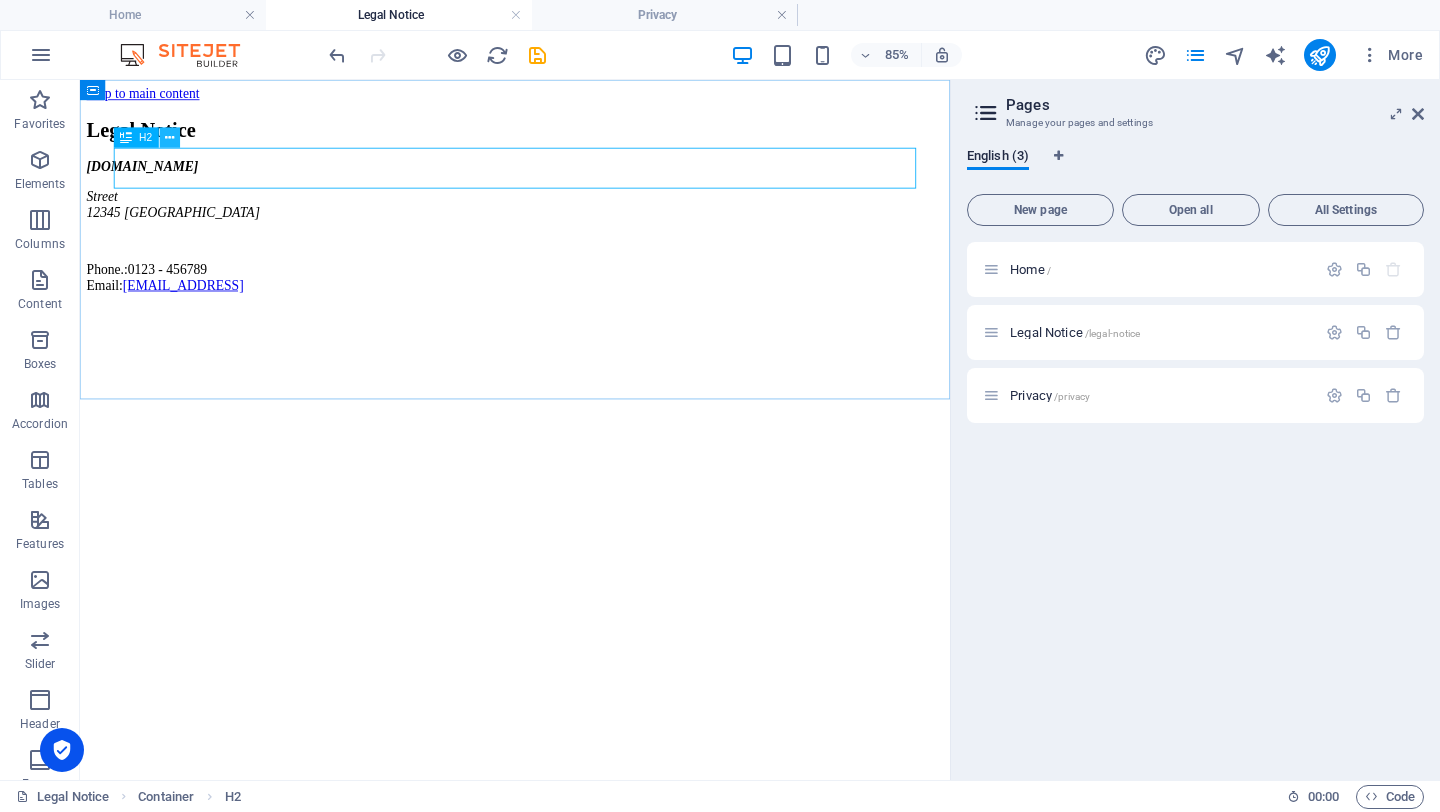 click at bounding box center [170, 138] 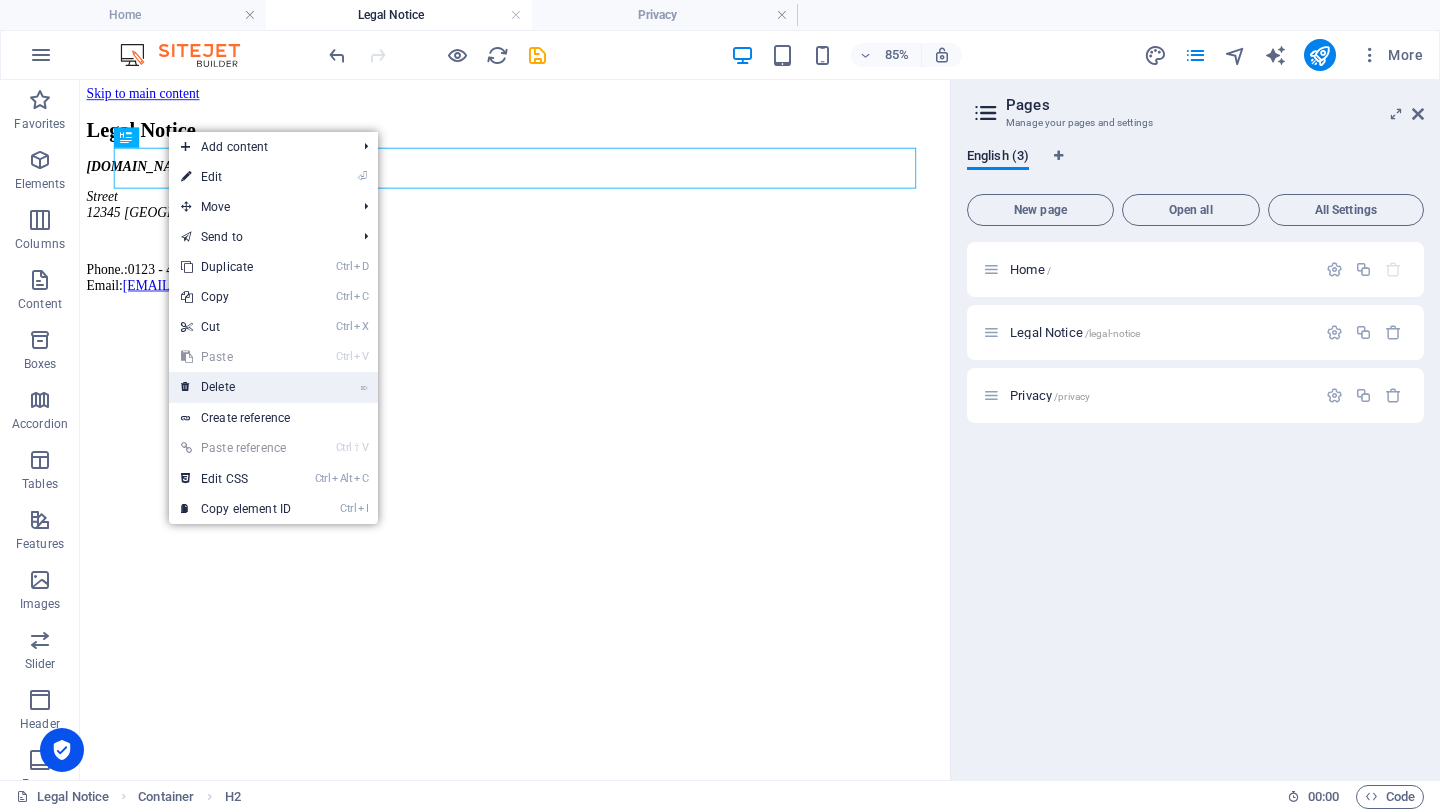 click on "⌦  Delete" at bounding box center [236, 387] 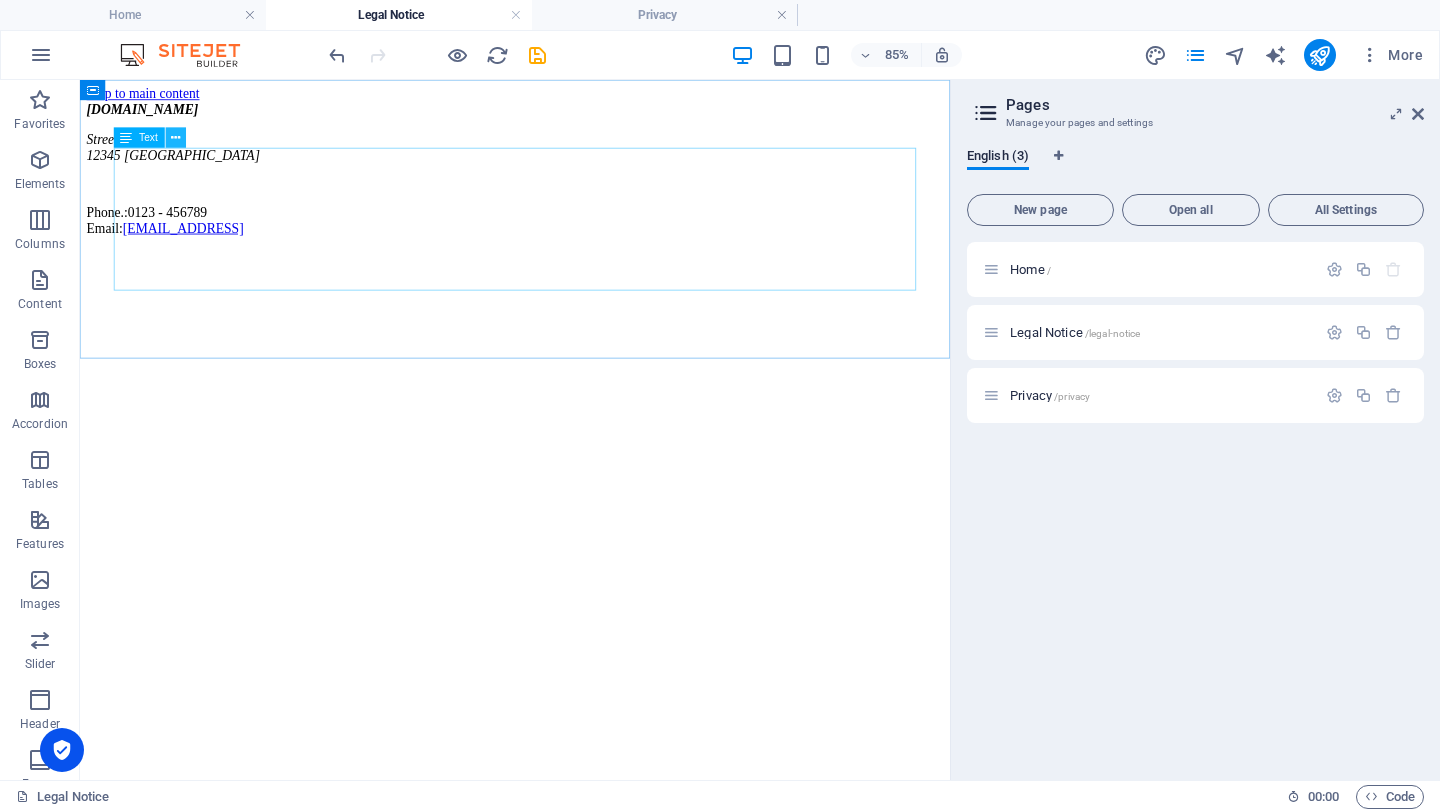click at bounding box center (176, 138) 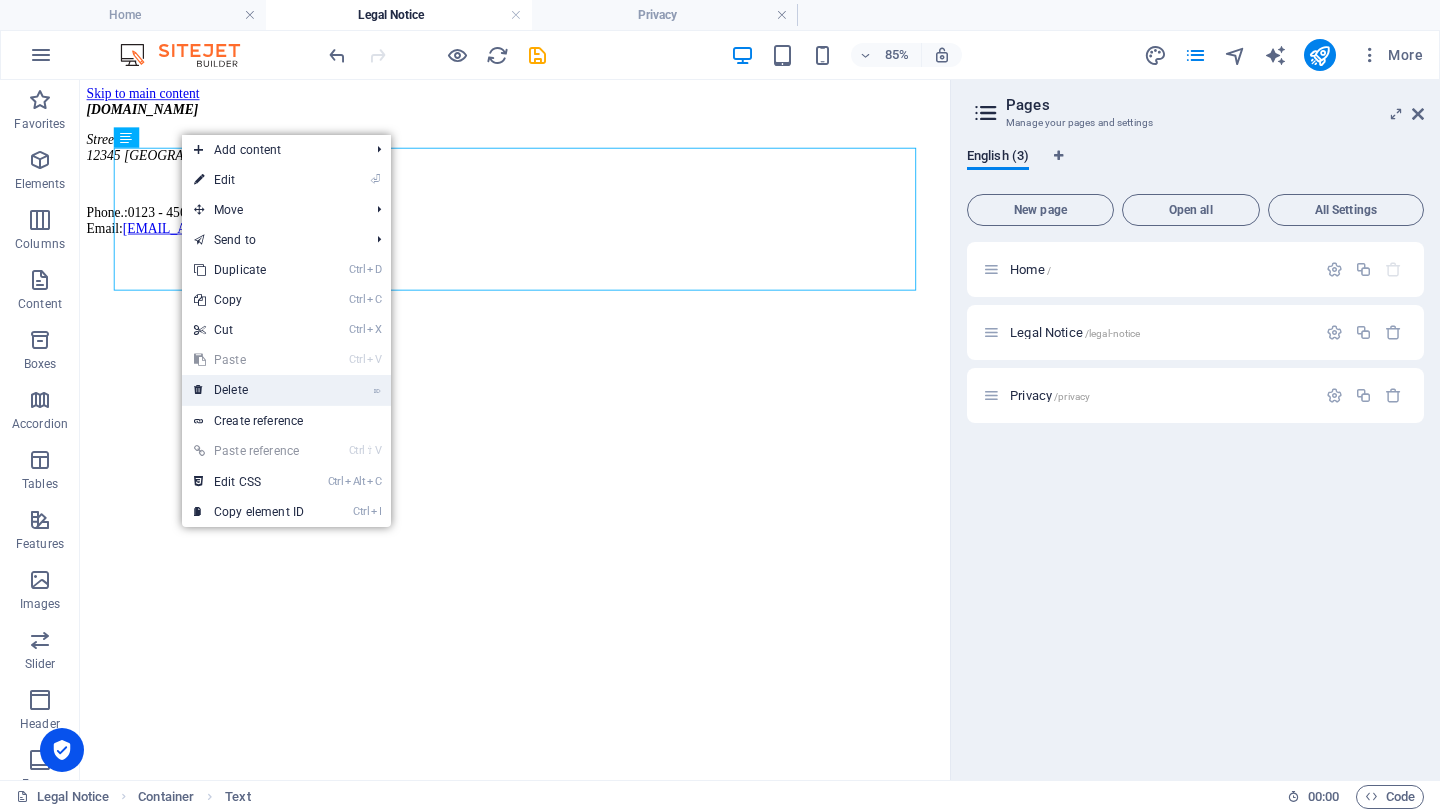 click on "⌦  Delete" at bounding box center (249, 390) 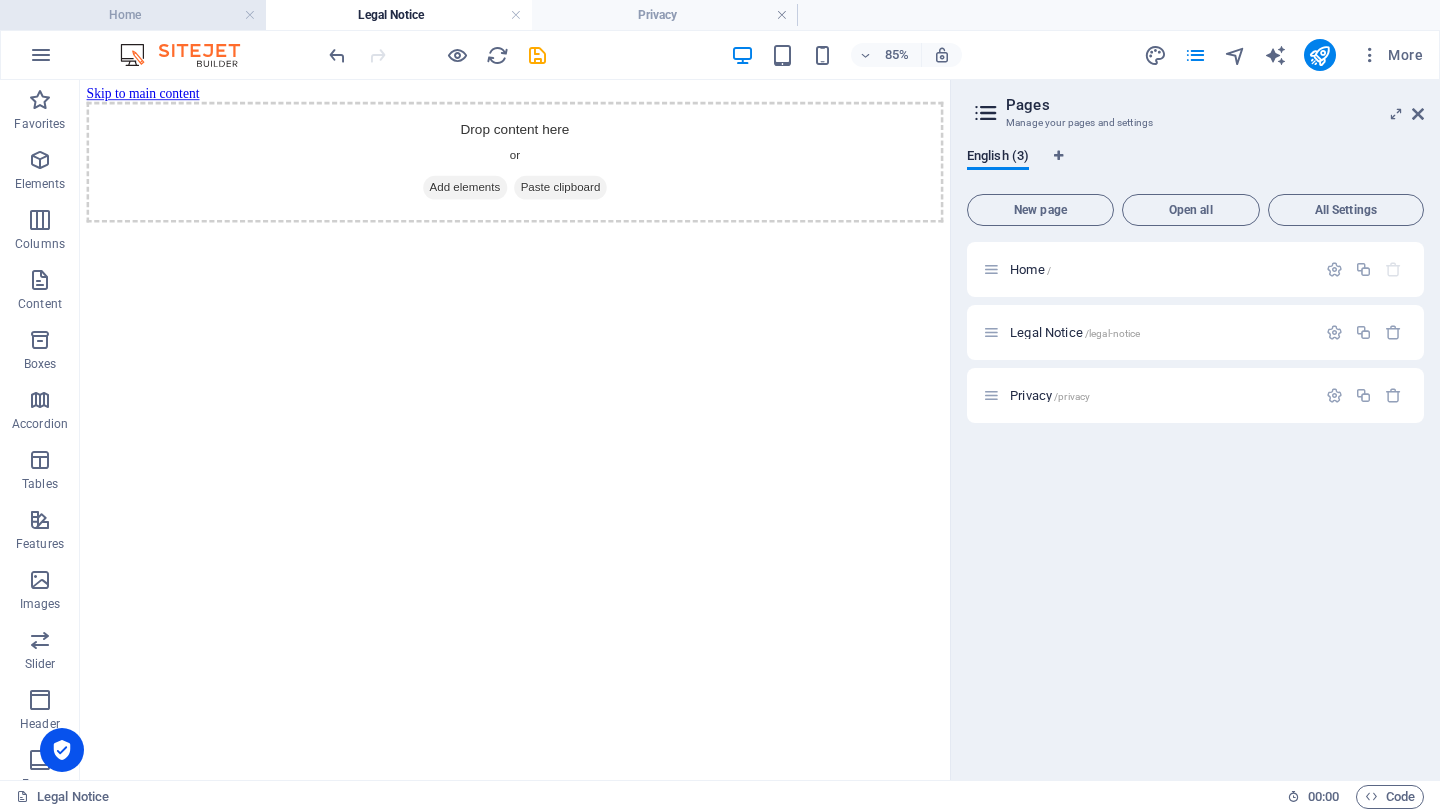click on "Home" at bounding box center (133, 15) 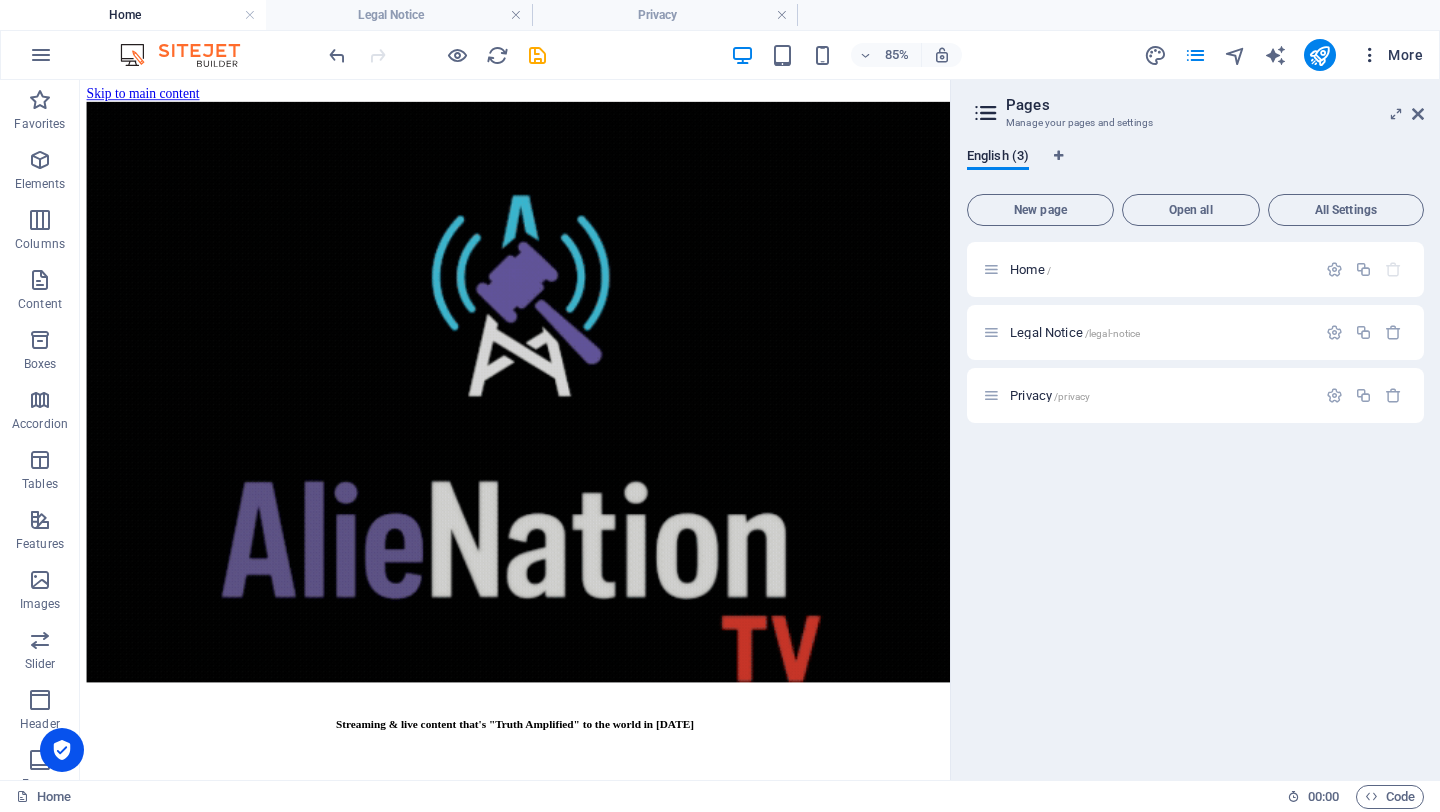 click on "More" at bounding box center (1391, 55) 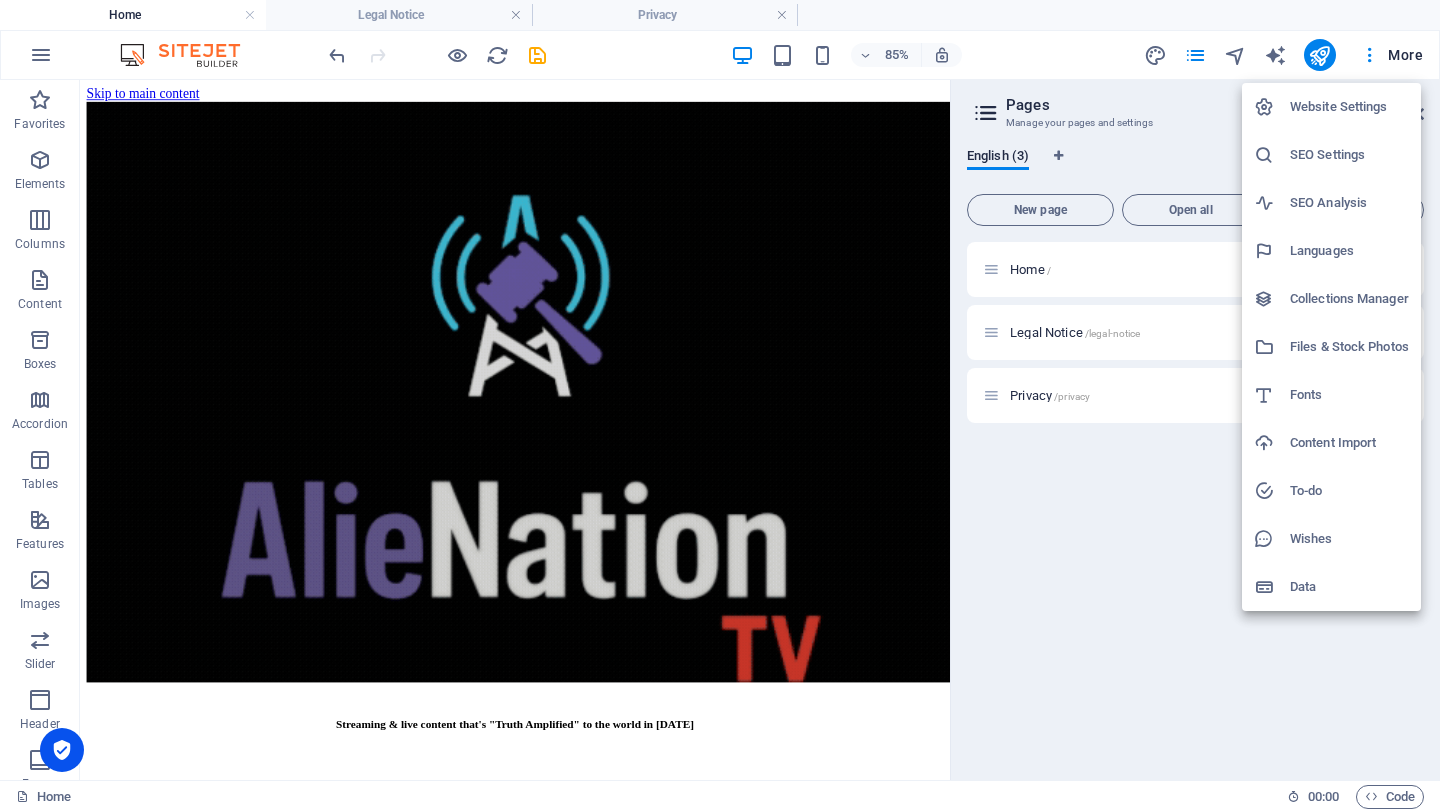 click on "Website Settings" at bounding box center (1349, 107) 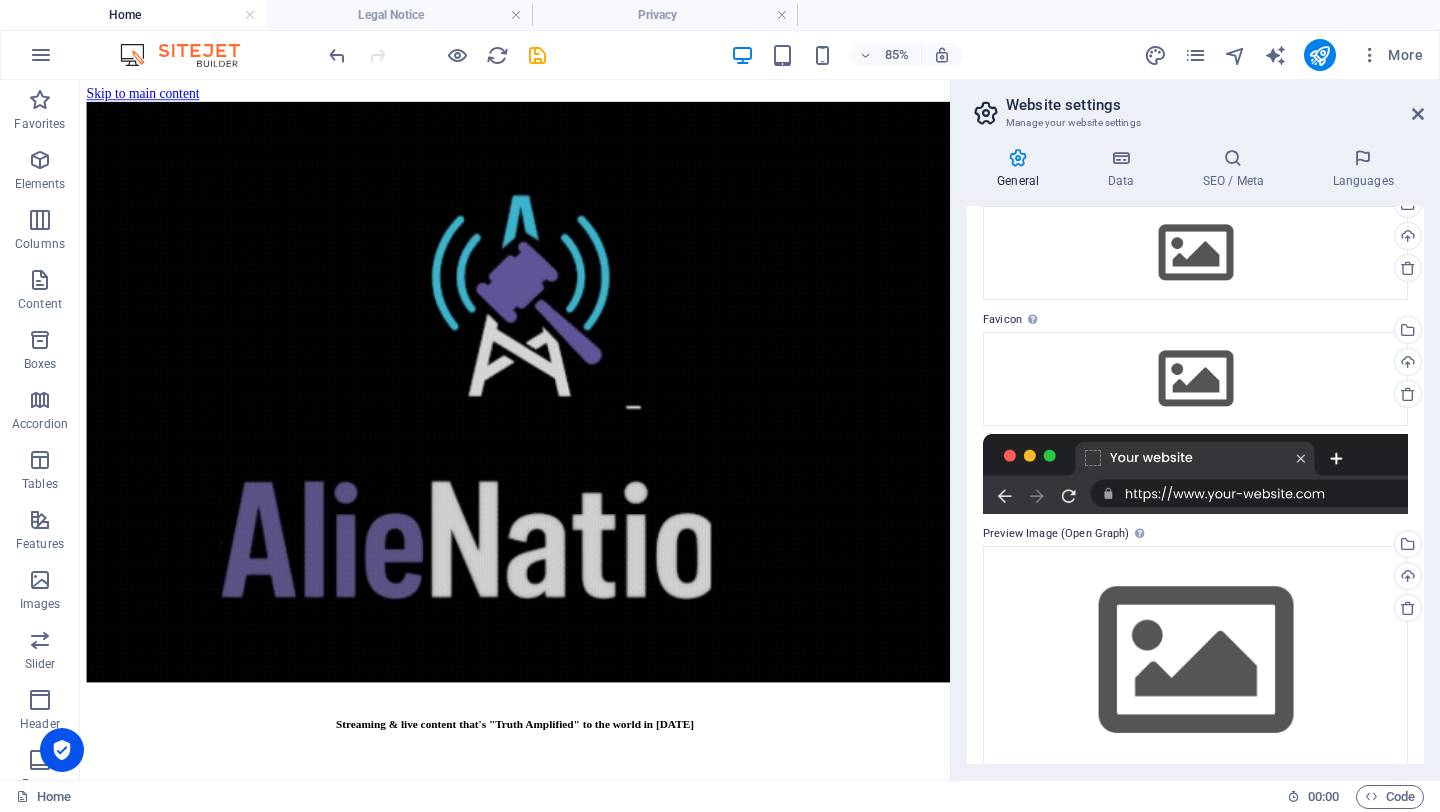 scroll, scrollTop: 123, scrollLeft: 0, axis: vertical 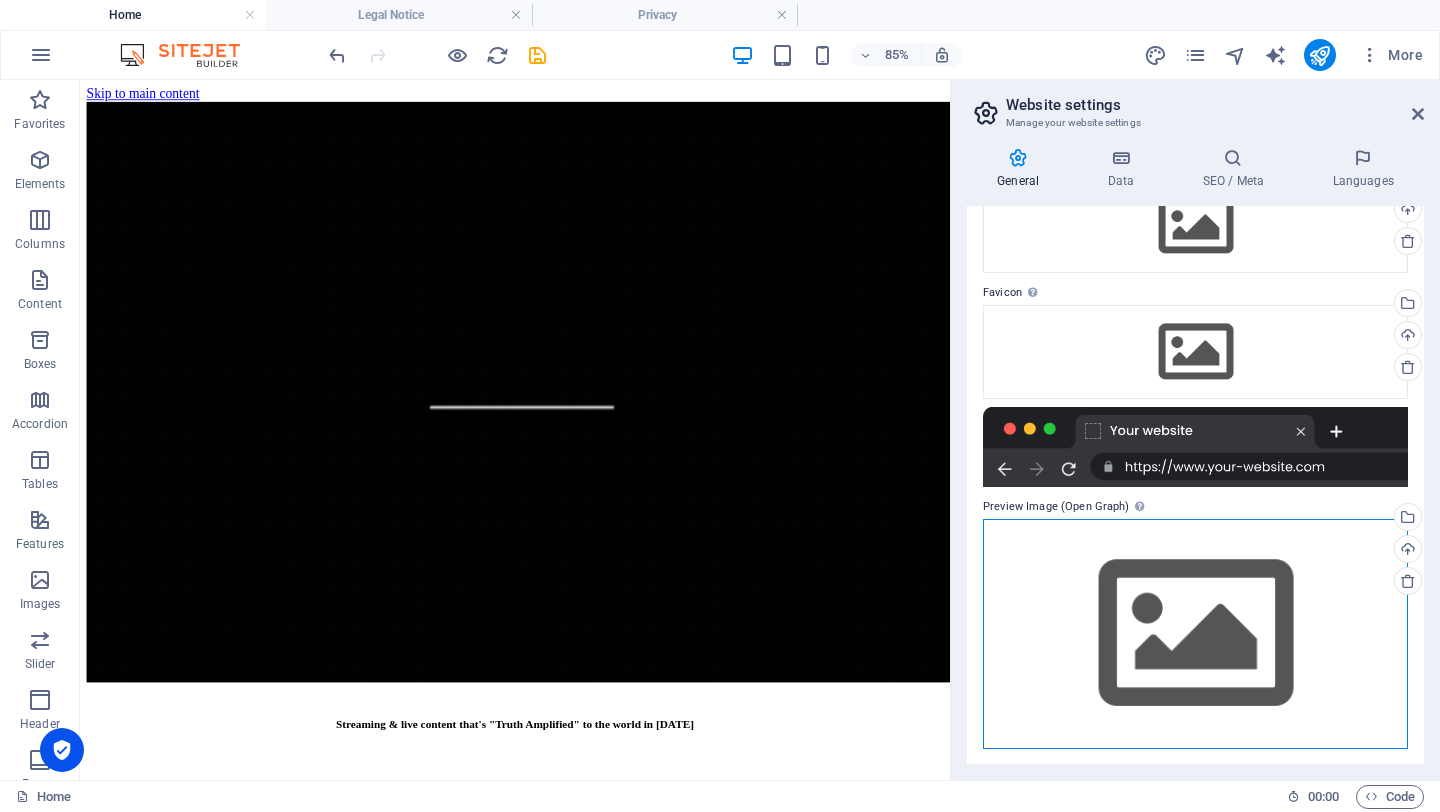 click on "Drag files here, click to choose files or select files from Files or our free stock photos & videos" at bounding box center [1195, 633] 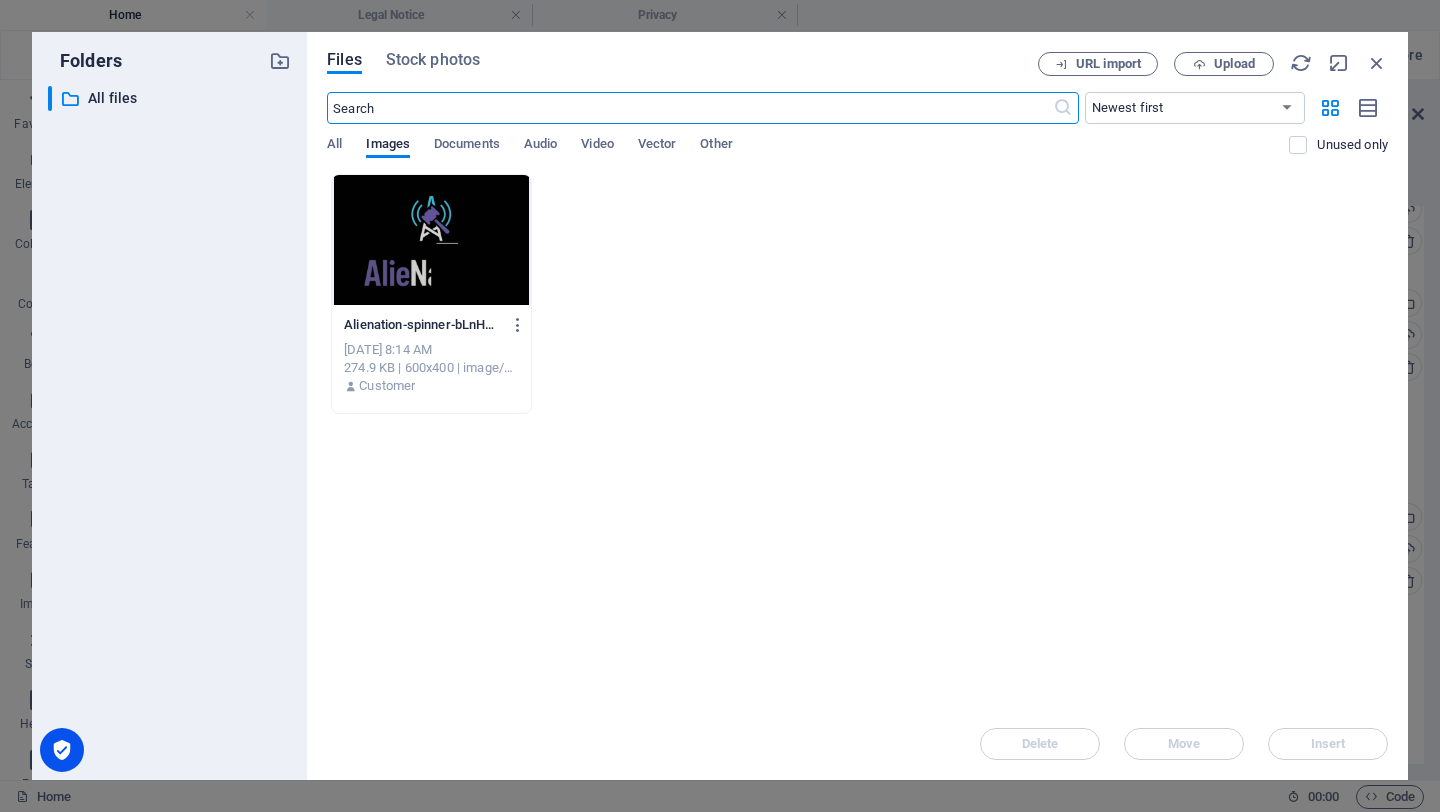 click at bounding box center (431, 240) 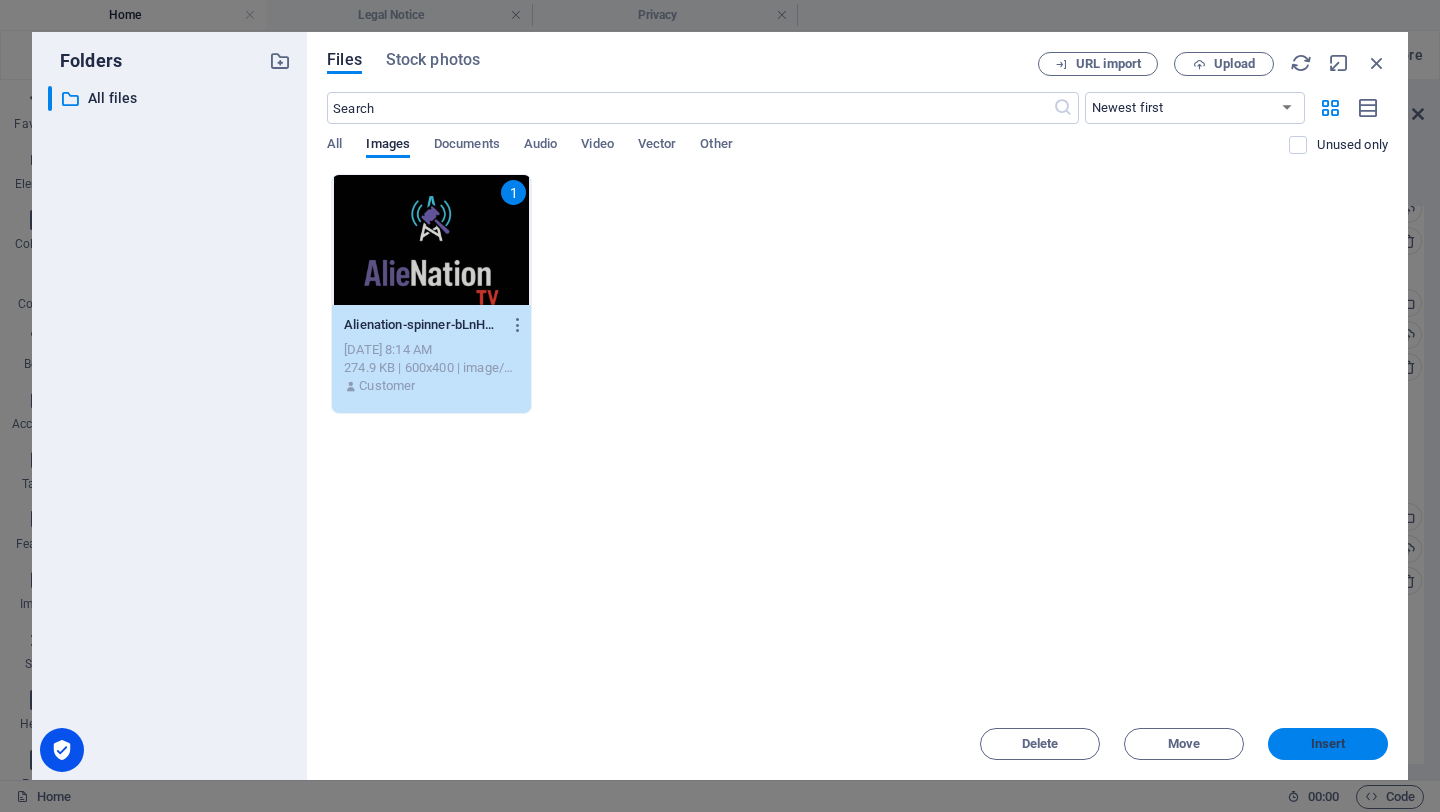 click on "Insert" at bounding box center (1328, 744) 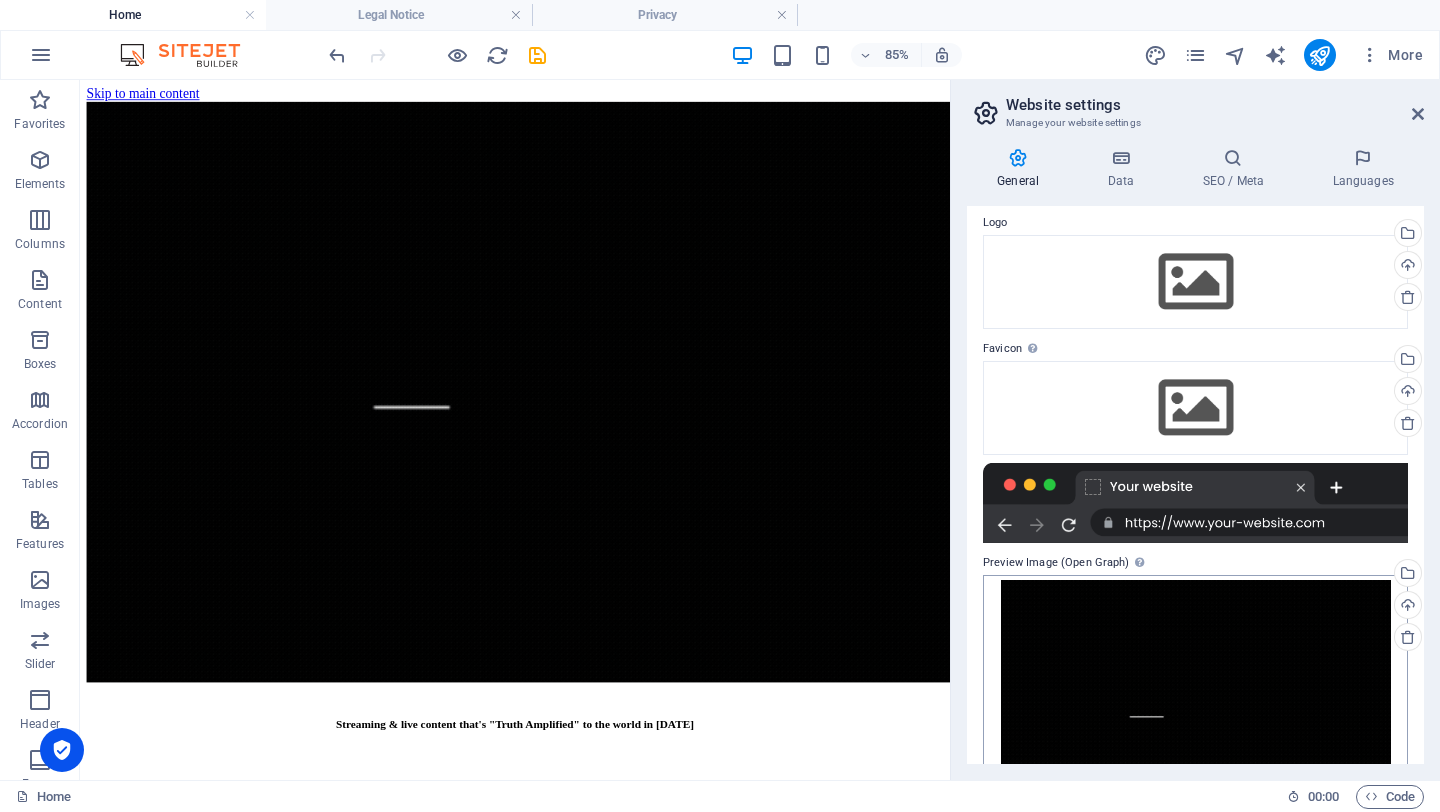 scroll, scrollTop: 0, scrollLeft: 0, axis: both 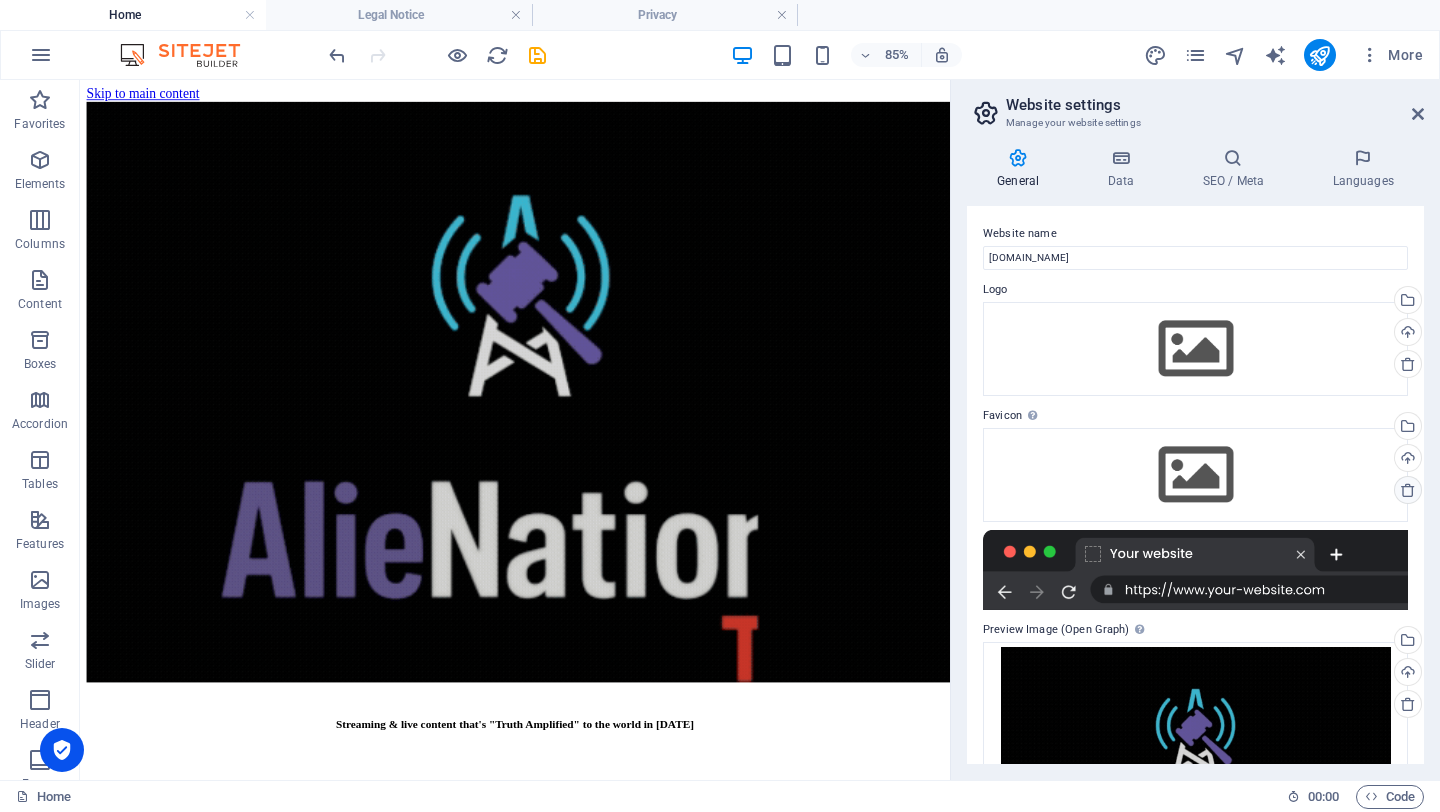 click at bounding box center [1408, 490] 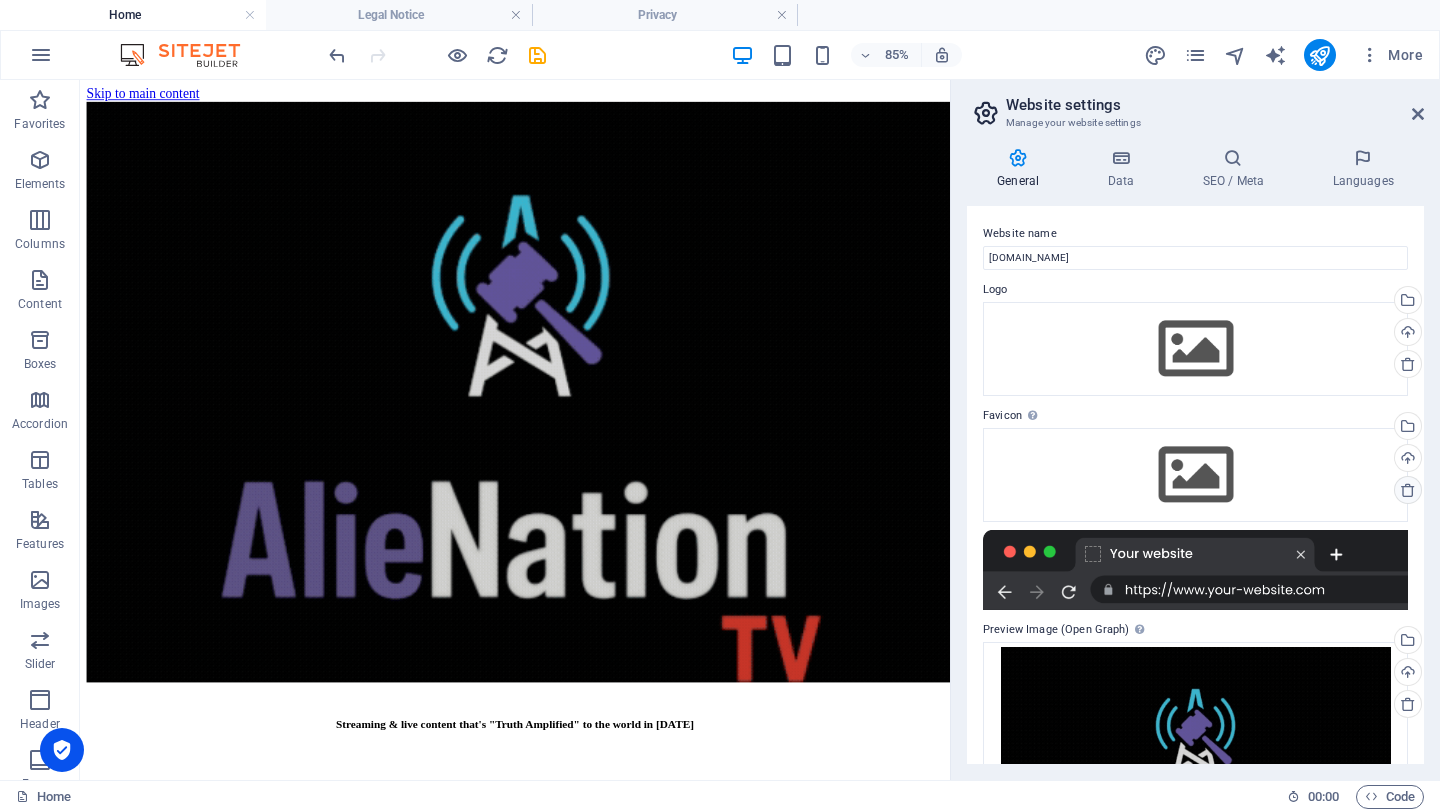 click at bounding box center [1408, 490] 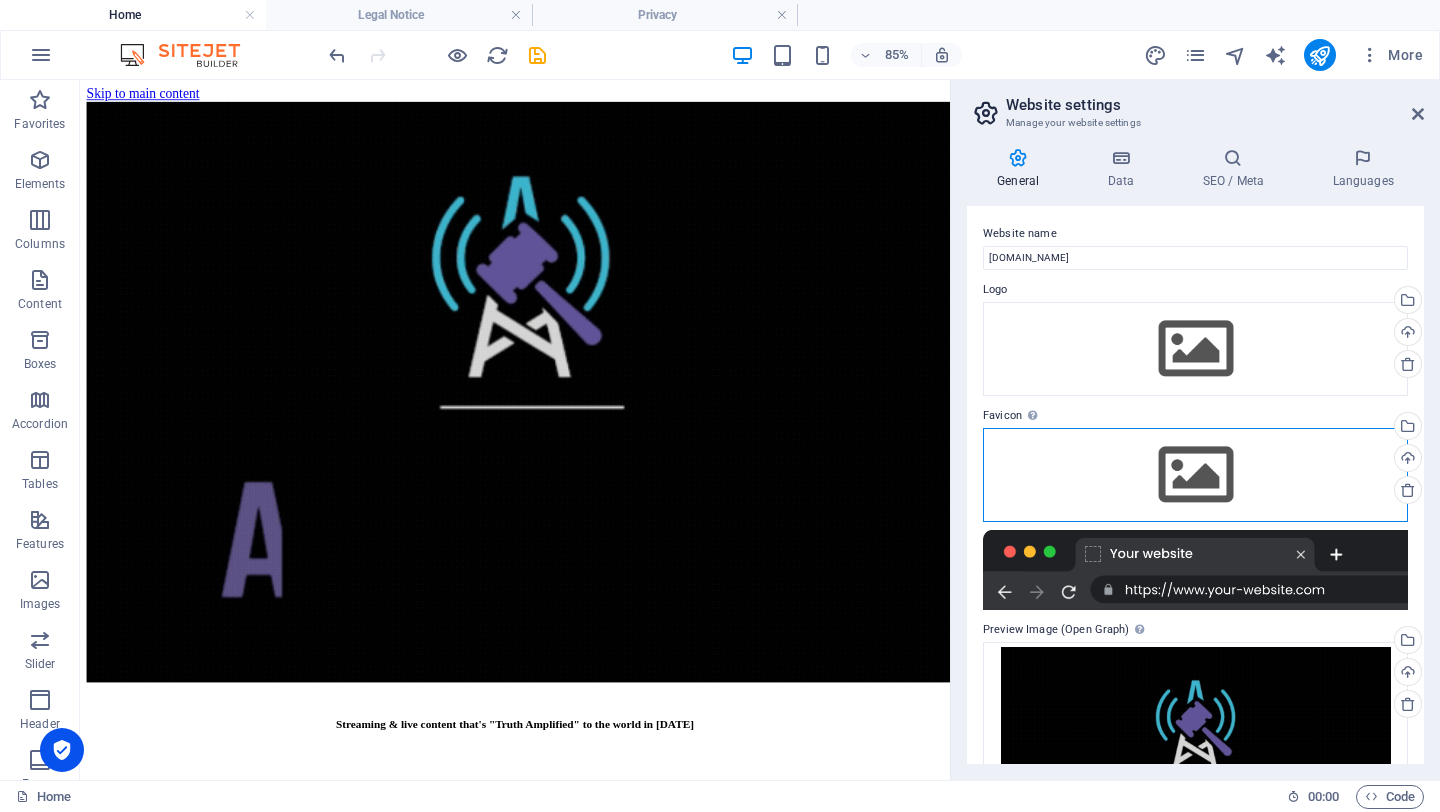 click on "Drag files here, click to choose files or select files from Files or our free stock photos & videos" at bounding box center (1195, 475) 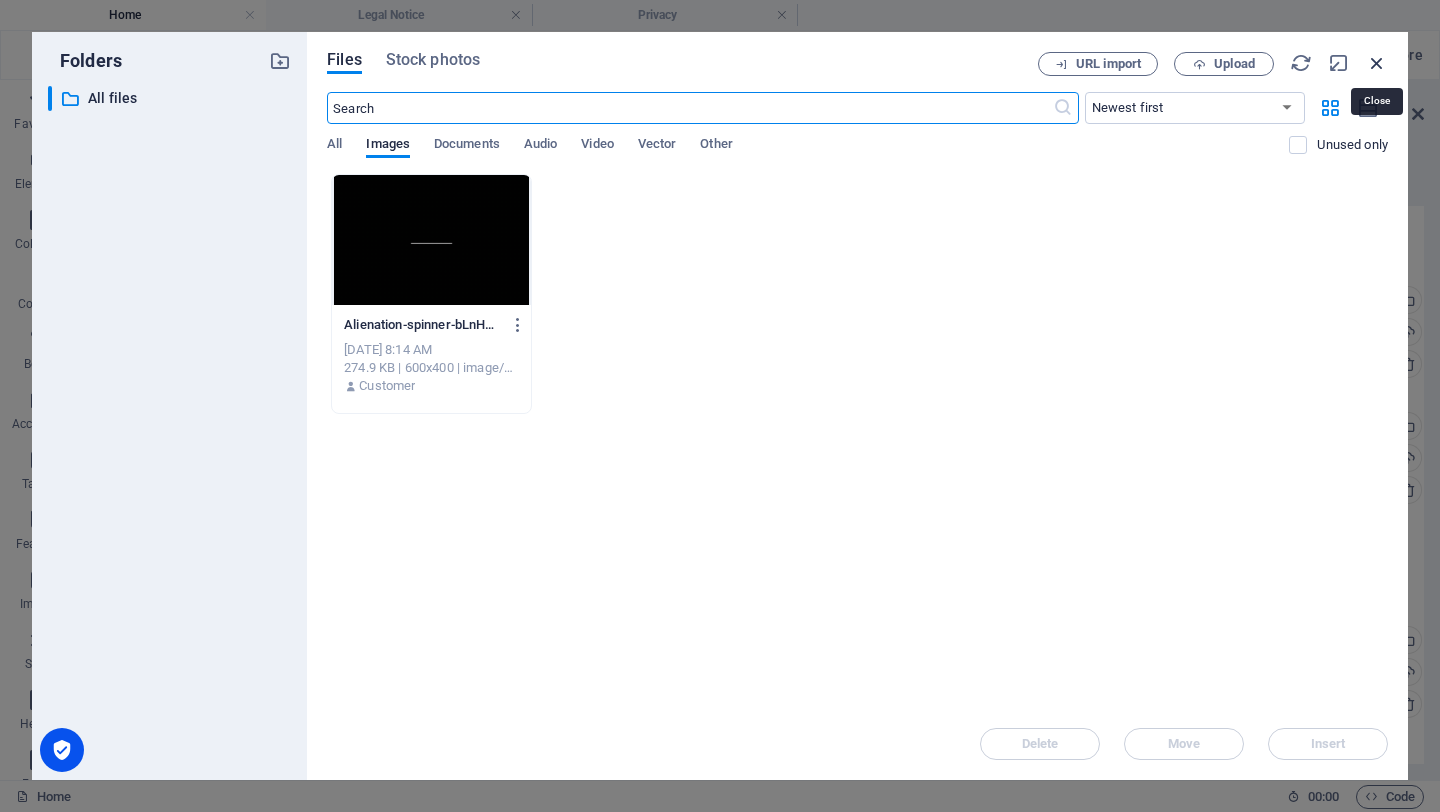 click at bounding box center [1377, 63] 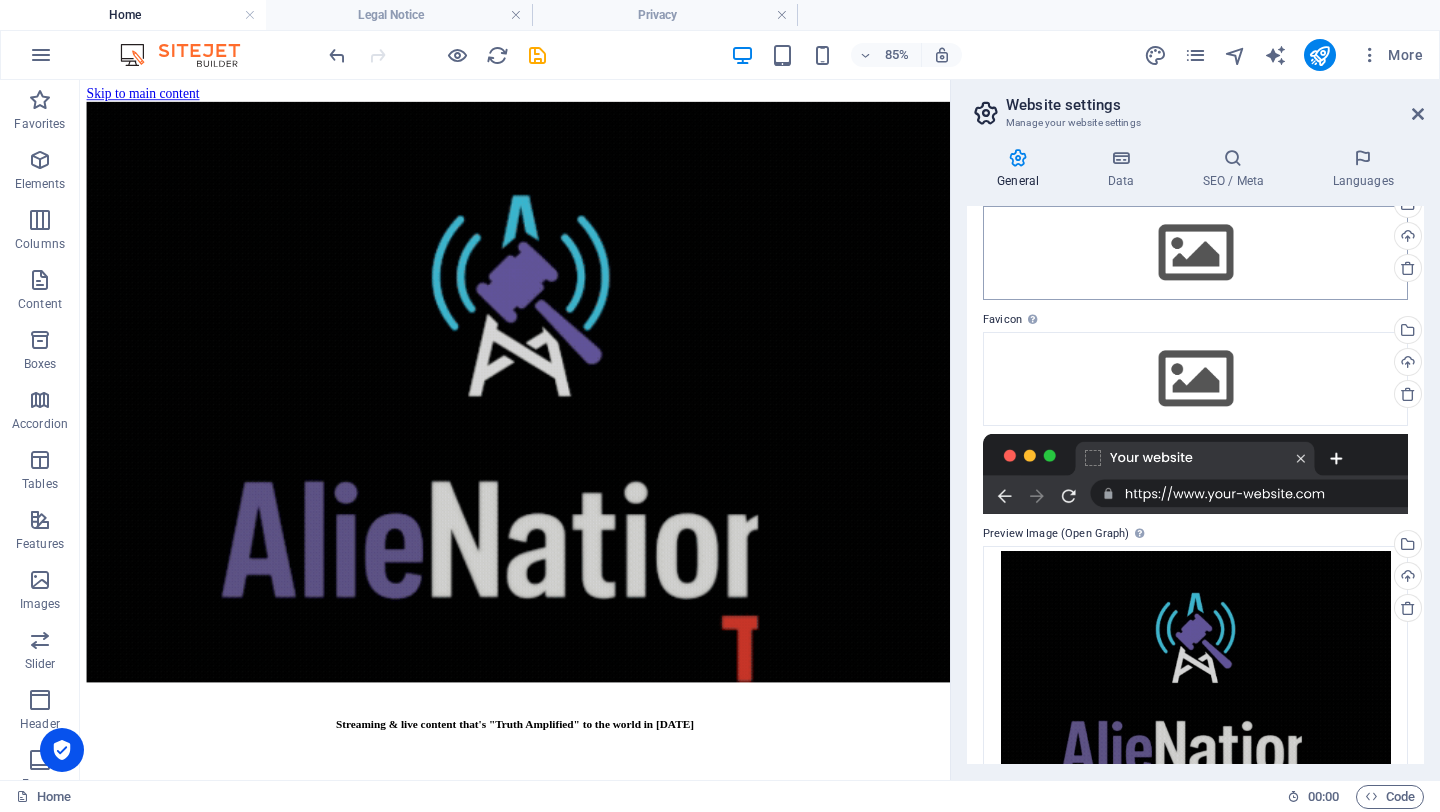 scroll, scrollTop: 164, scrollLeft: 0, axis: vertical 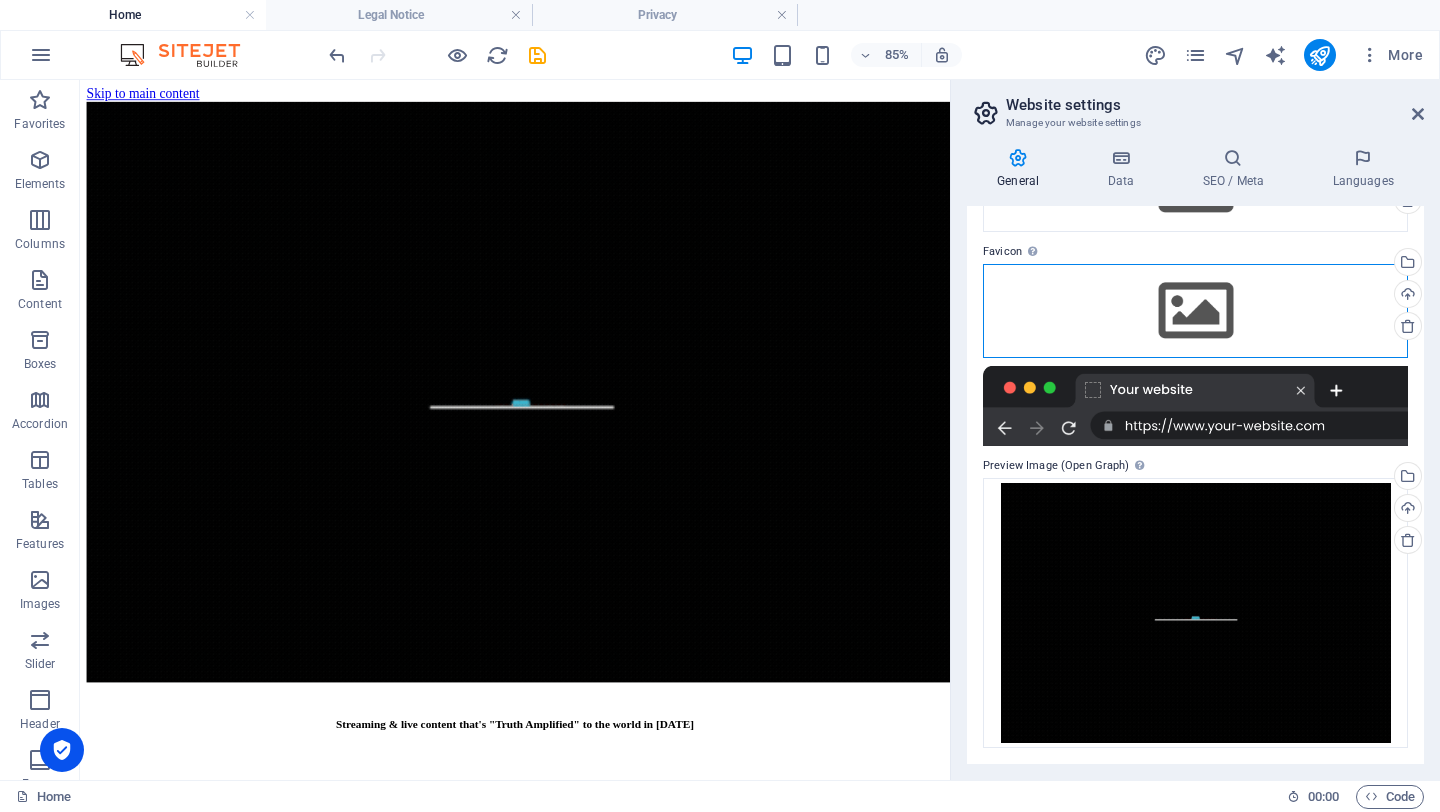 click on "Drag files here, click to choose files or select files from Files or our free stock photos & videos" at bounding box center (1195, 311) 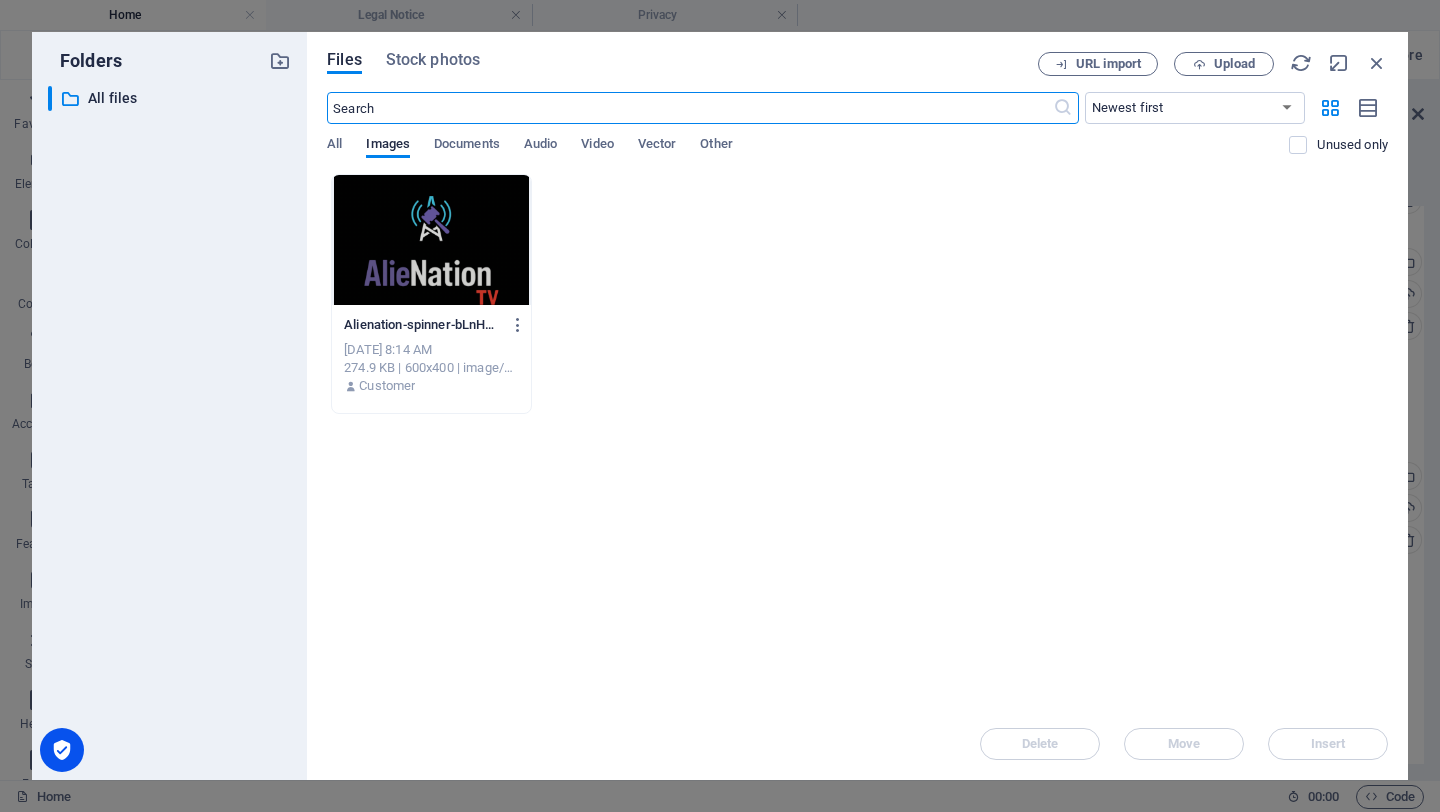 scroll, scrollTop: 0, scrollLeft: 0, axis: both 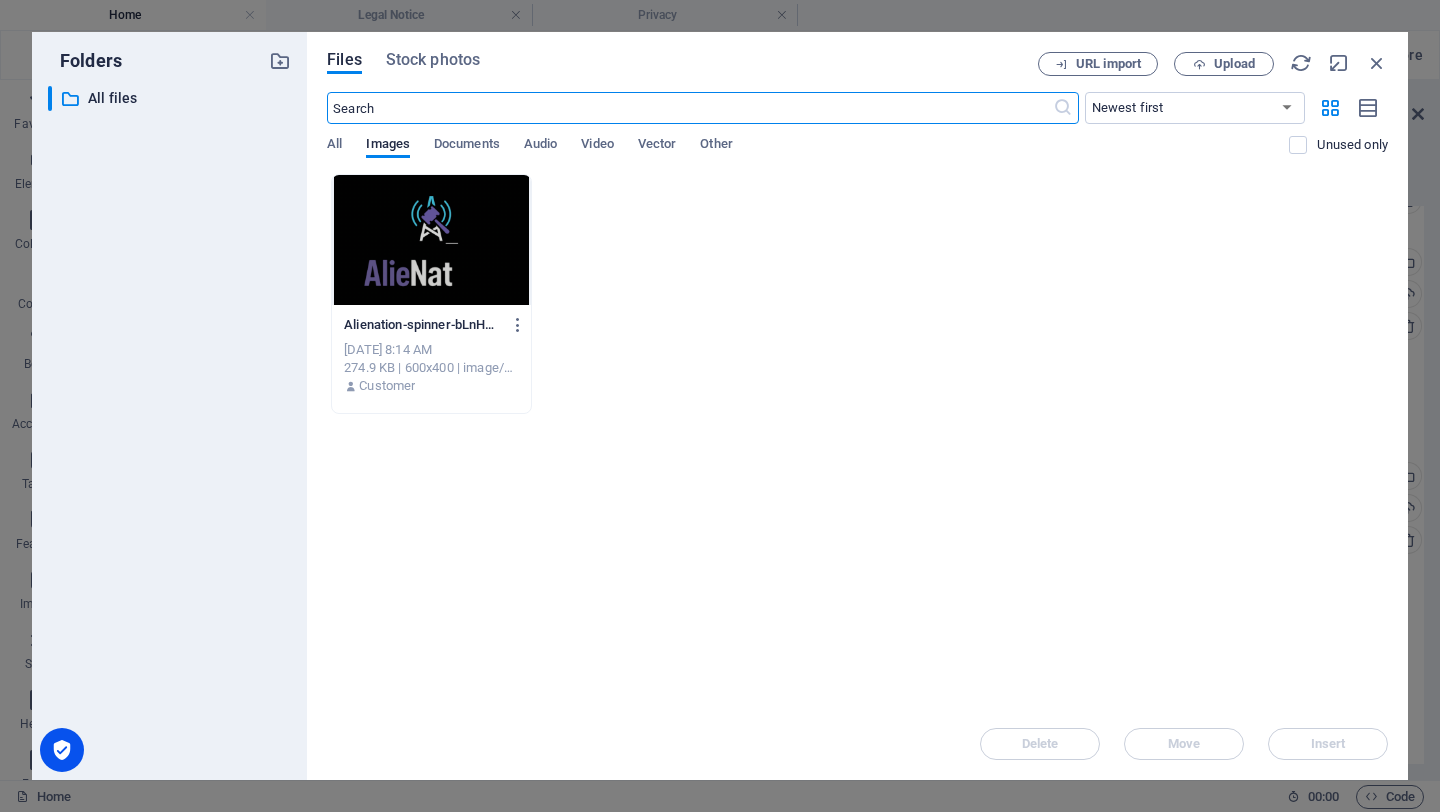 click on "Files Stock photos URL import Upload ​ Newest first Oldest first Name (A-Z) Name (Z-A) Size (0-9) Size (9-0) Resolution (0-9) Resolution (9-0) All Images Documents Audio Video Vector Other Unused only Drop files here to upload them instantly Alienation-spinner-bLnHFFfcp-wF95PZkwKGIg.gif Alienation-spinner-bLnHFFfcp-wF95PZkwKGIg.gif Jul 14, 2025 8:14 AM 274.9 KB | 600x400 | image/gif Customer Delete Move Insert" at bounding box center (857, 406) 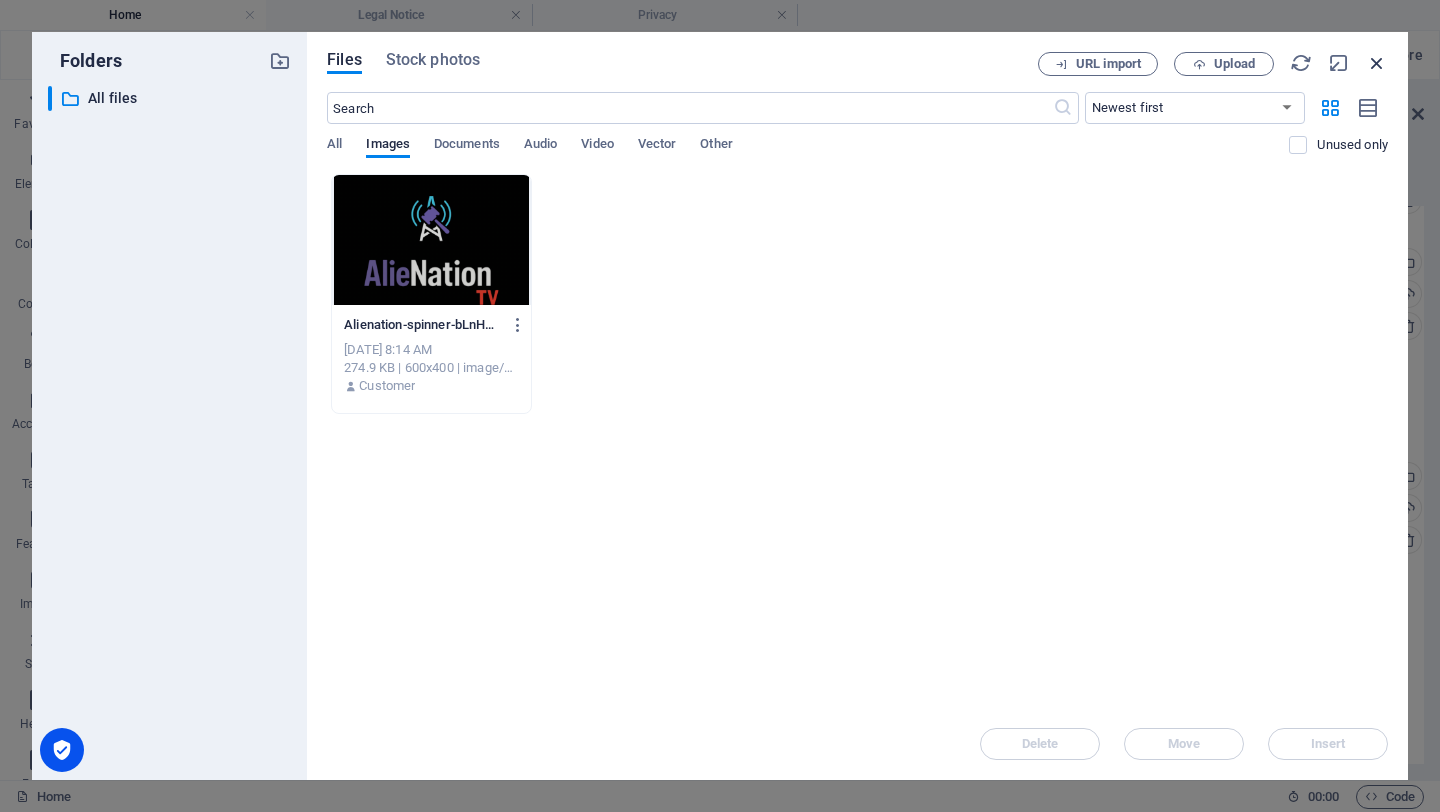 click at bounding box center (1377, 63) 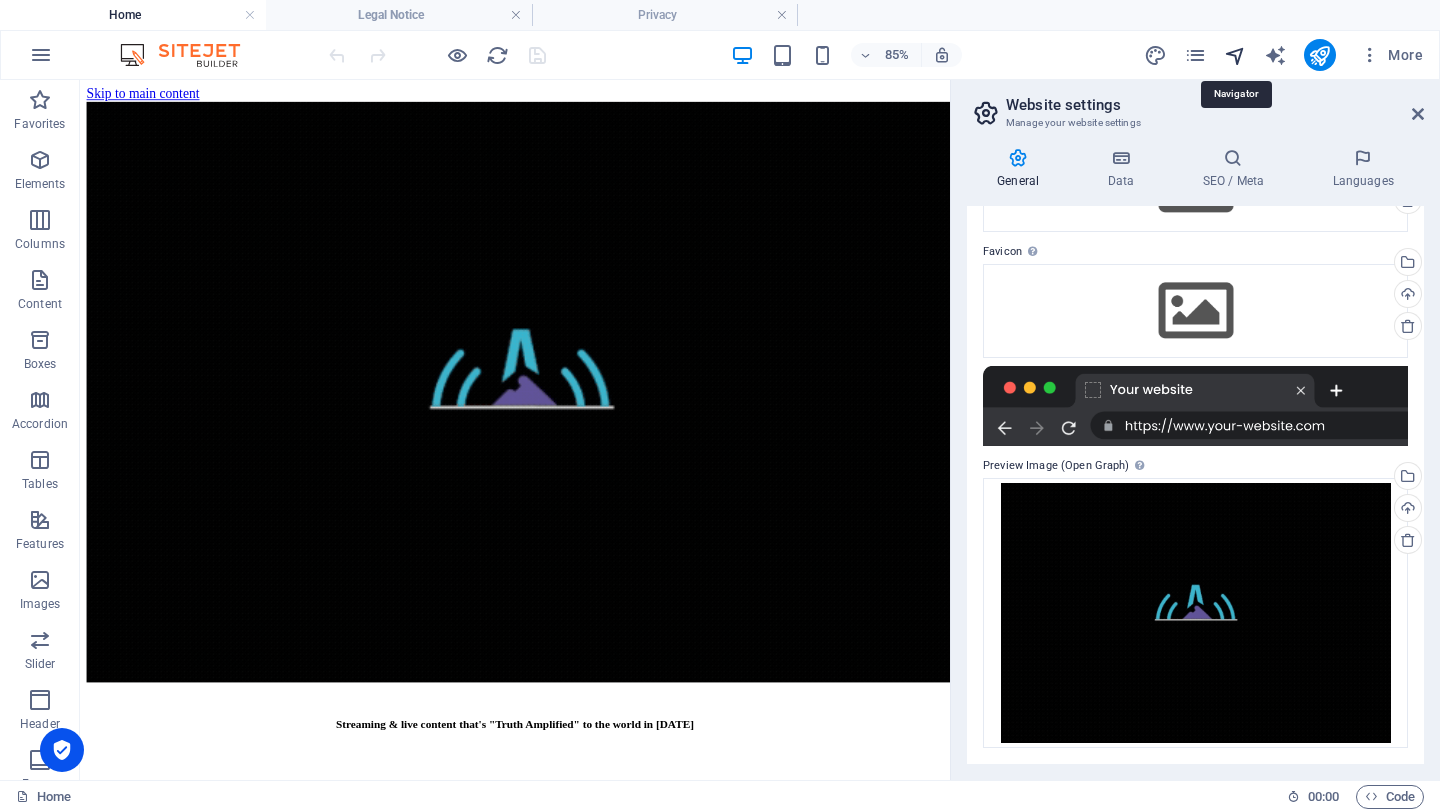 click at bounding box center [1235, 55] 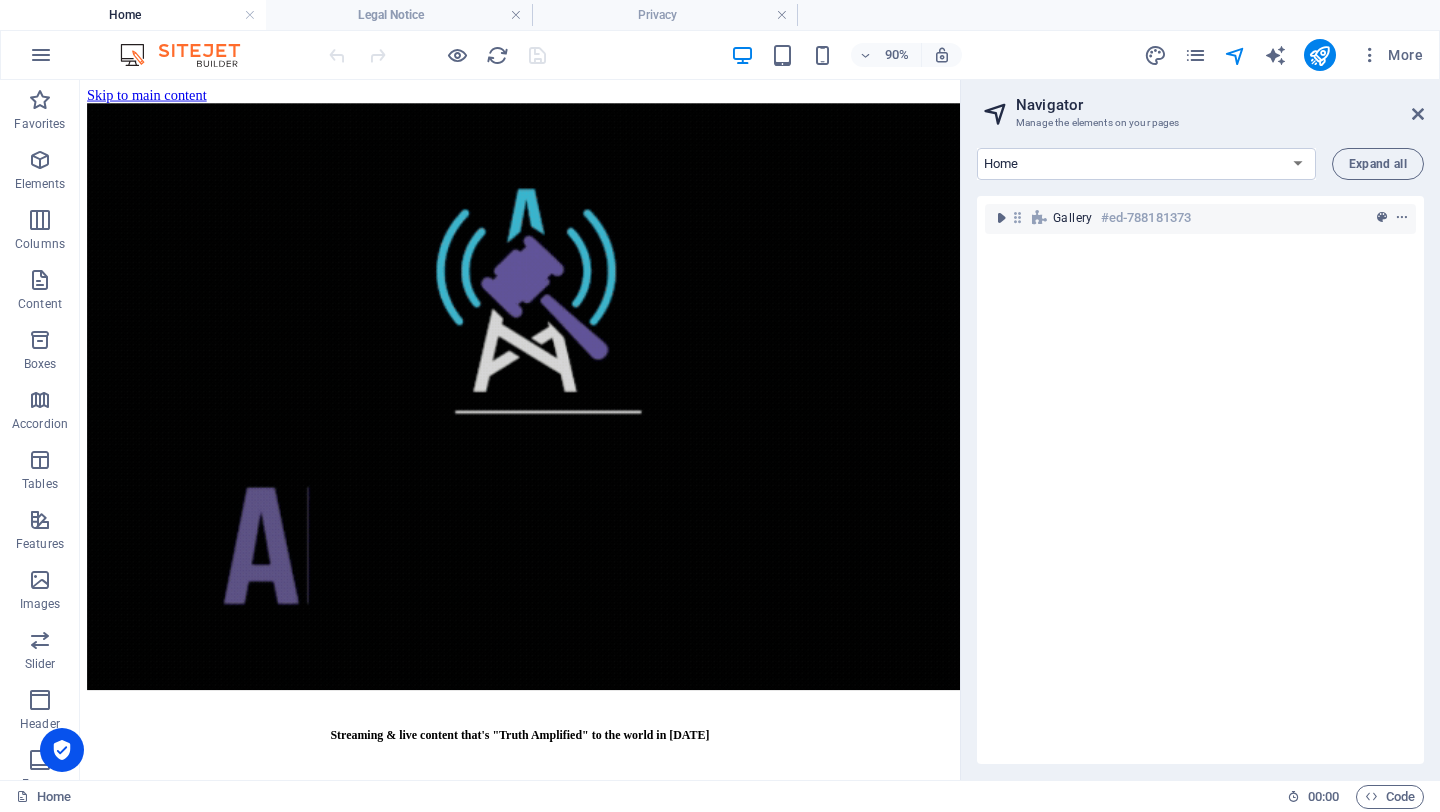 click on "Home" at bounding box center (133, 15) 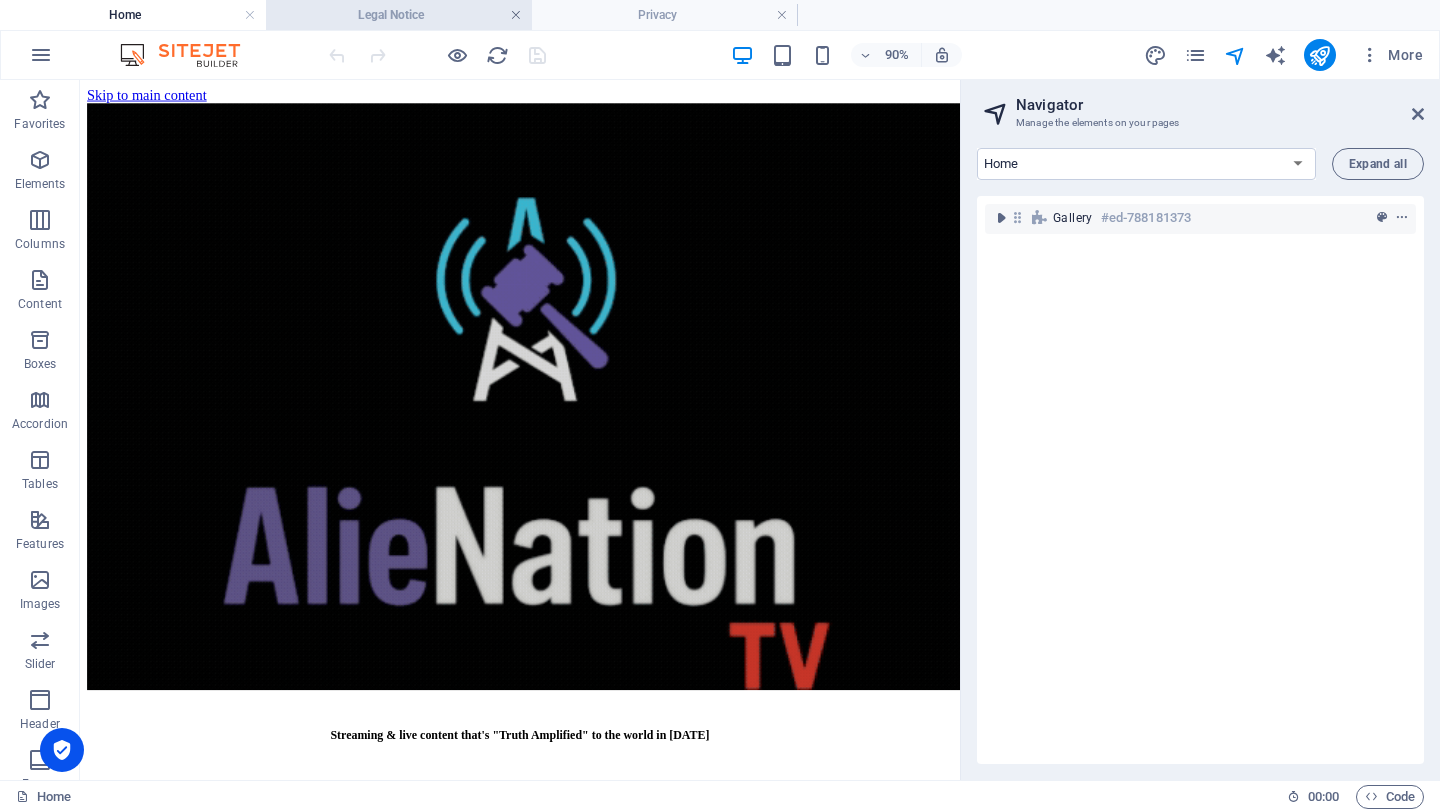 click at bounding box center (516, 15) 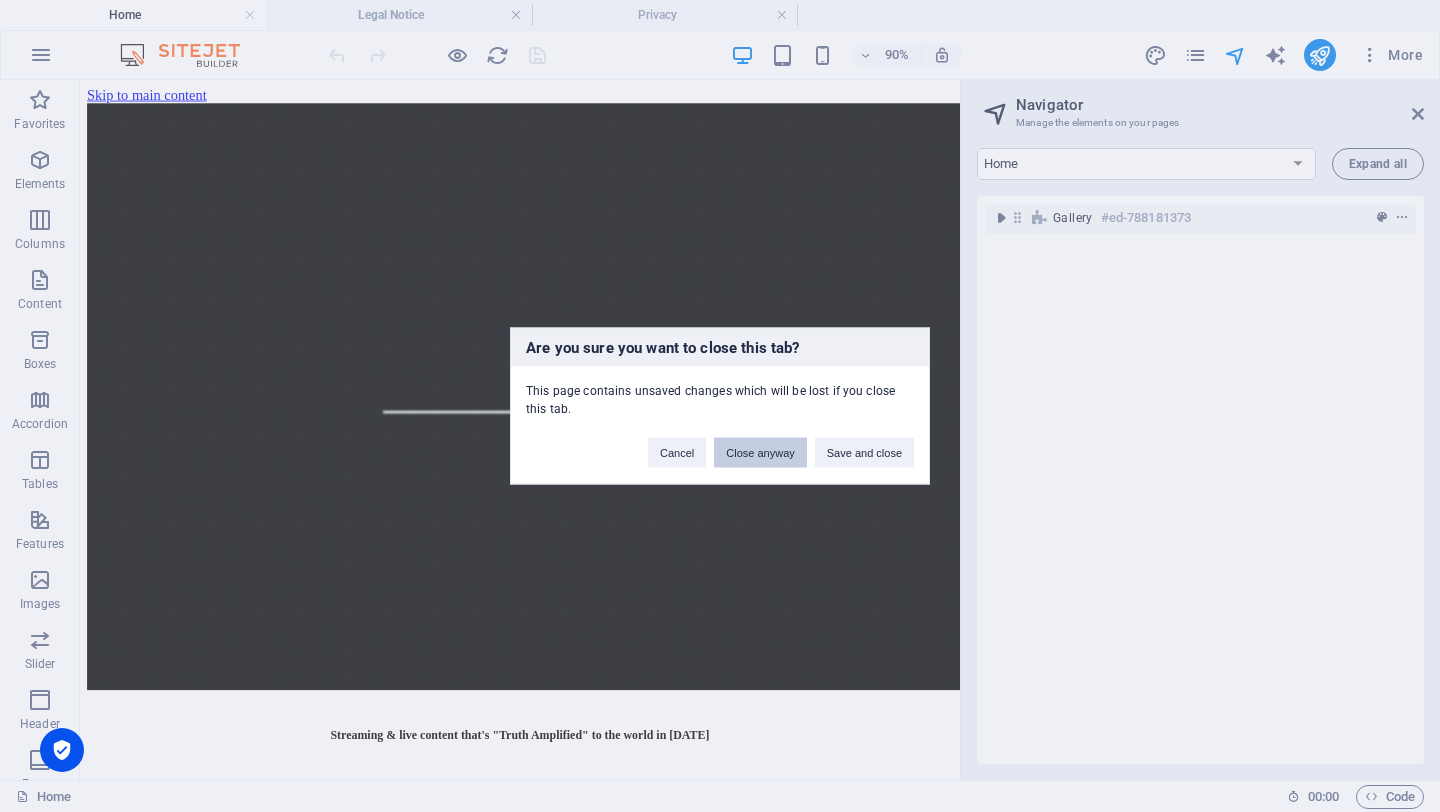 click on "Close anyway" at bounding box center (760, 453) 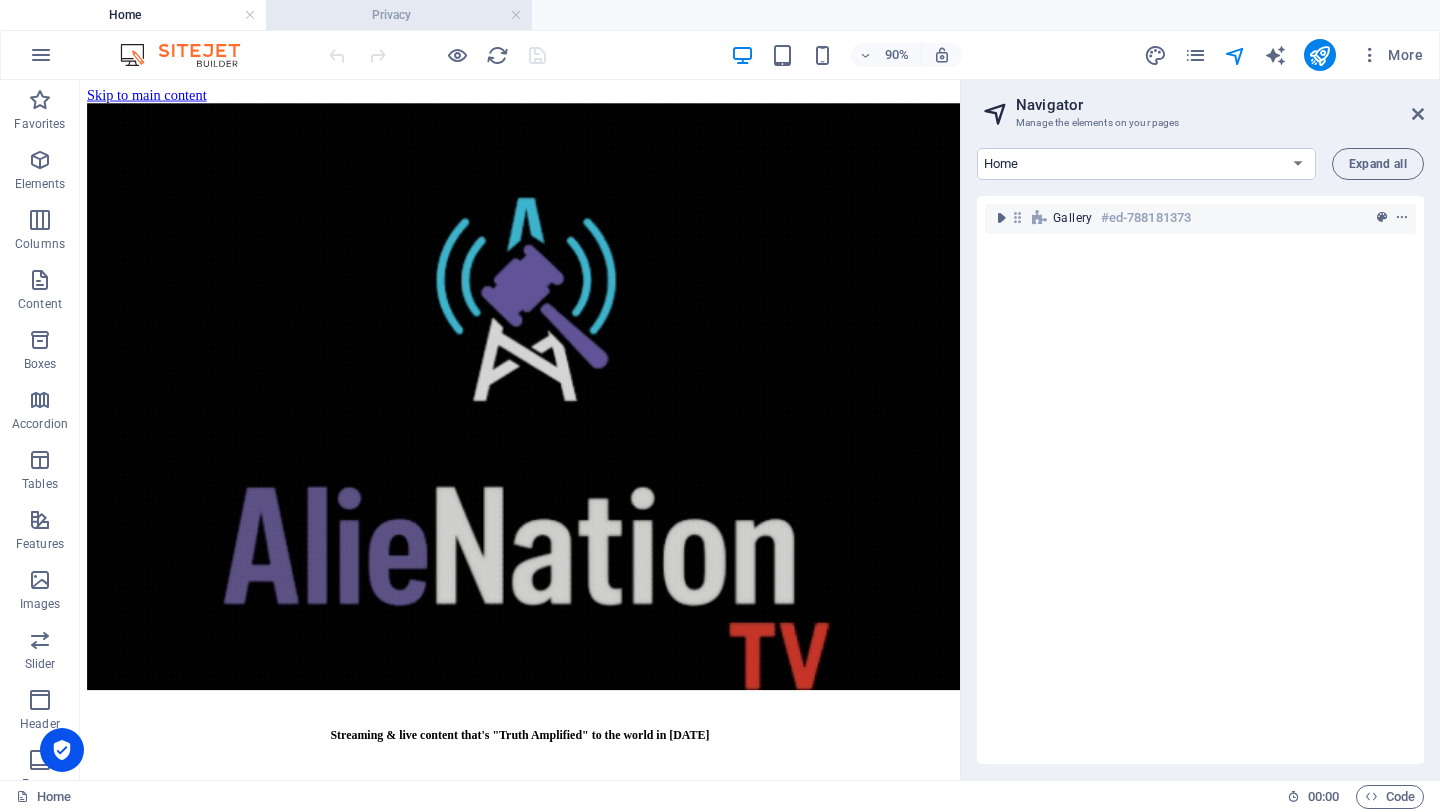 click on "Privacy" at bounding box center (399, 15) 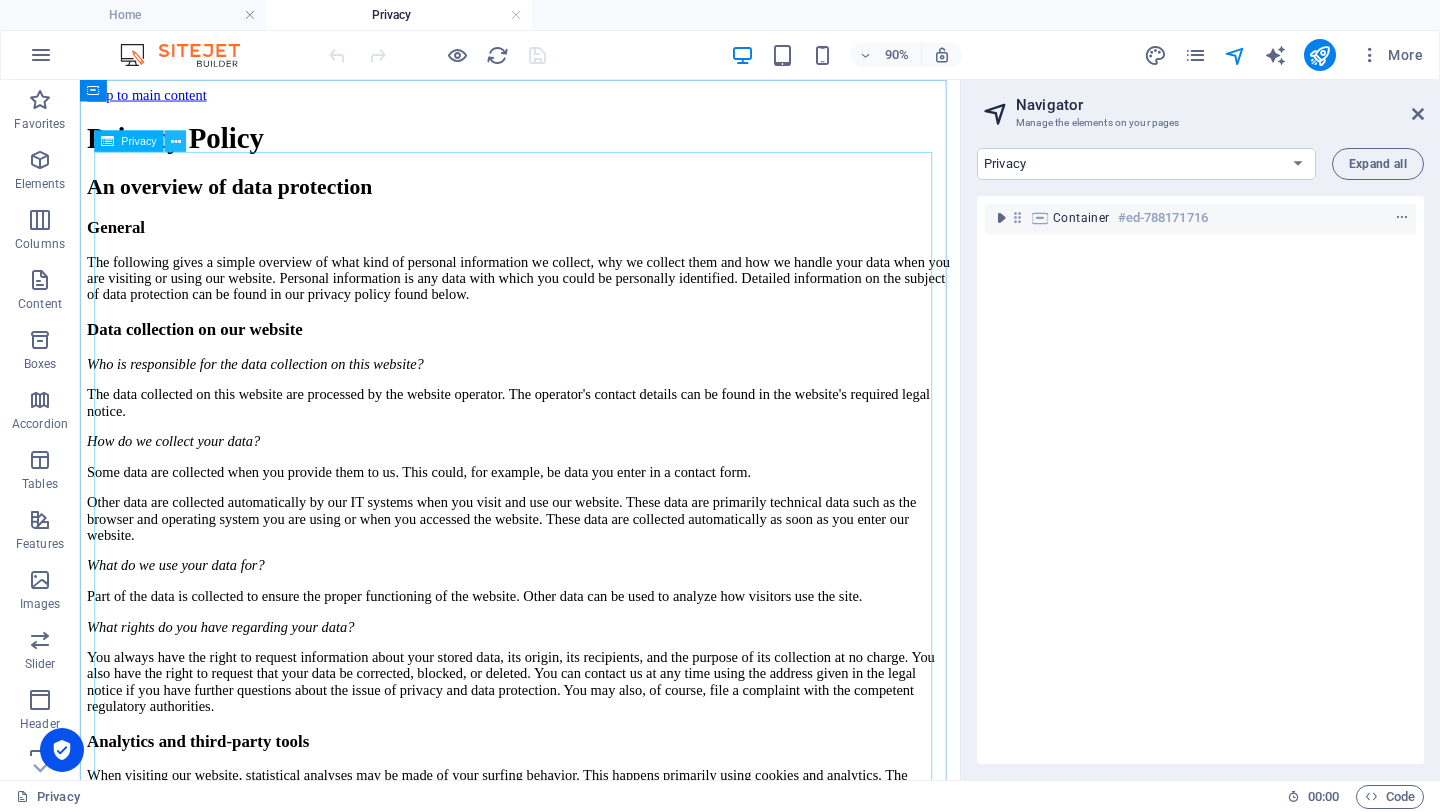 click at bounding box center [176, 141] 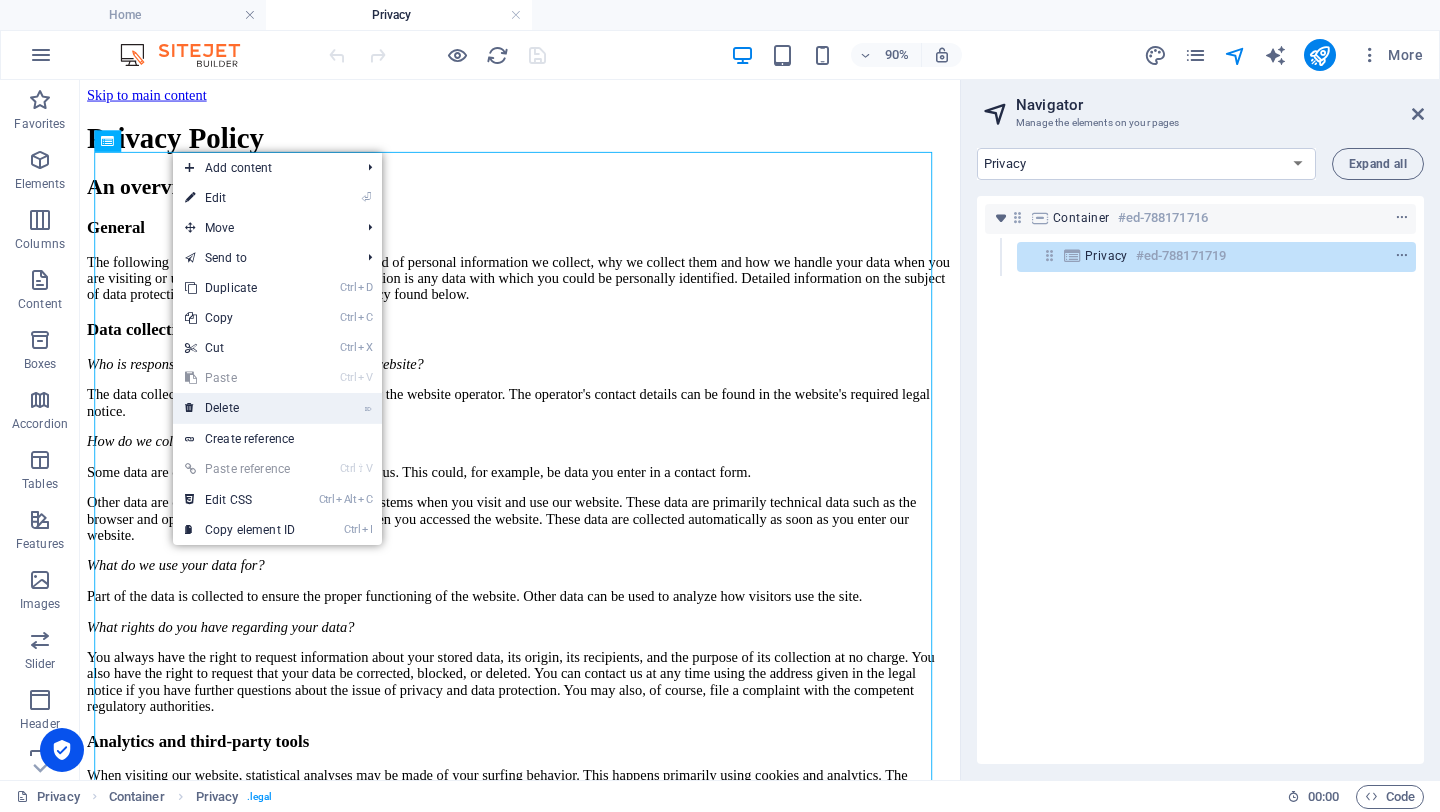 click on "⌦  Delete" at bounding box center (240, 408) 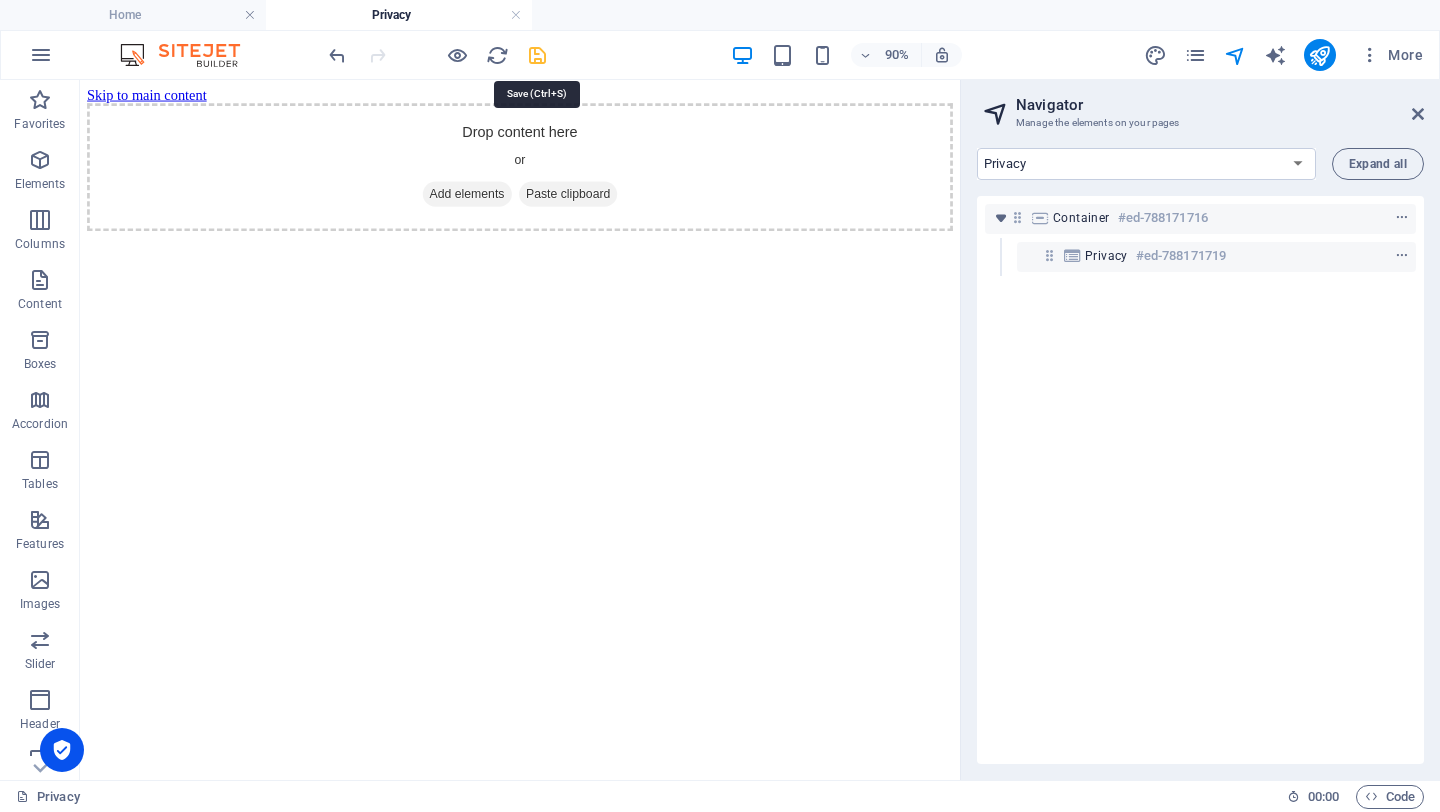 click at bounding box center [537, 55] 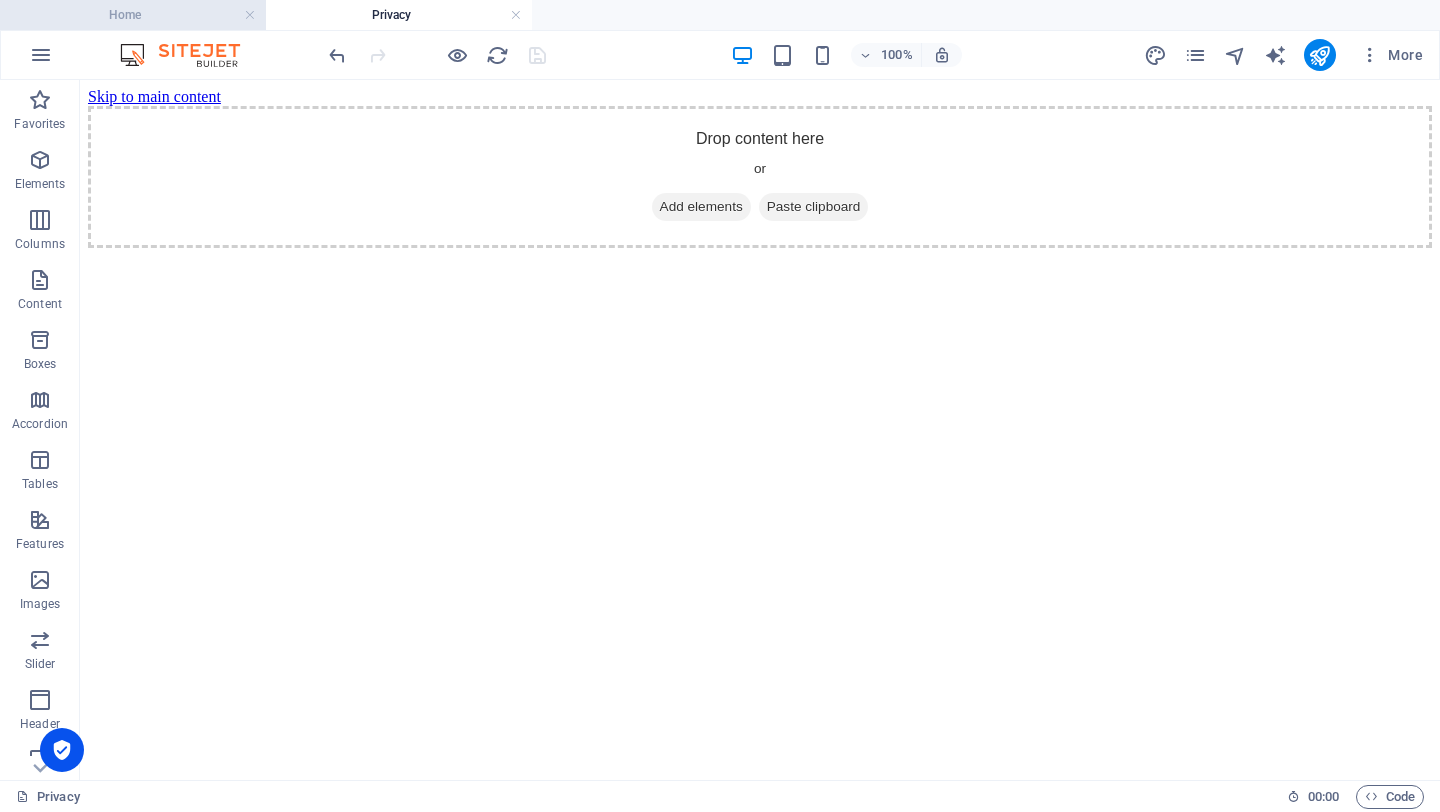 click on "Home" at bounding box center [133, 15] 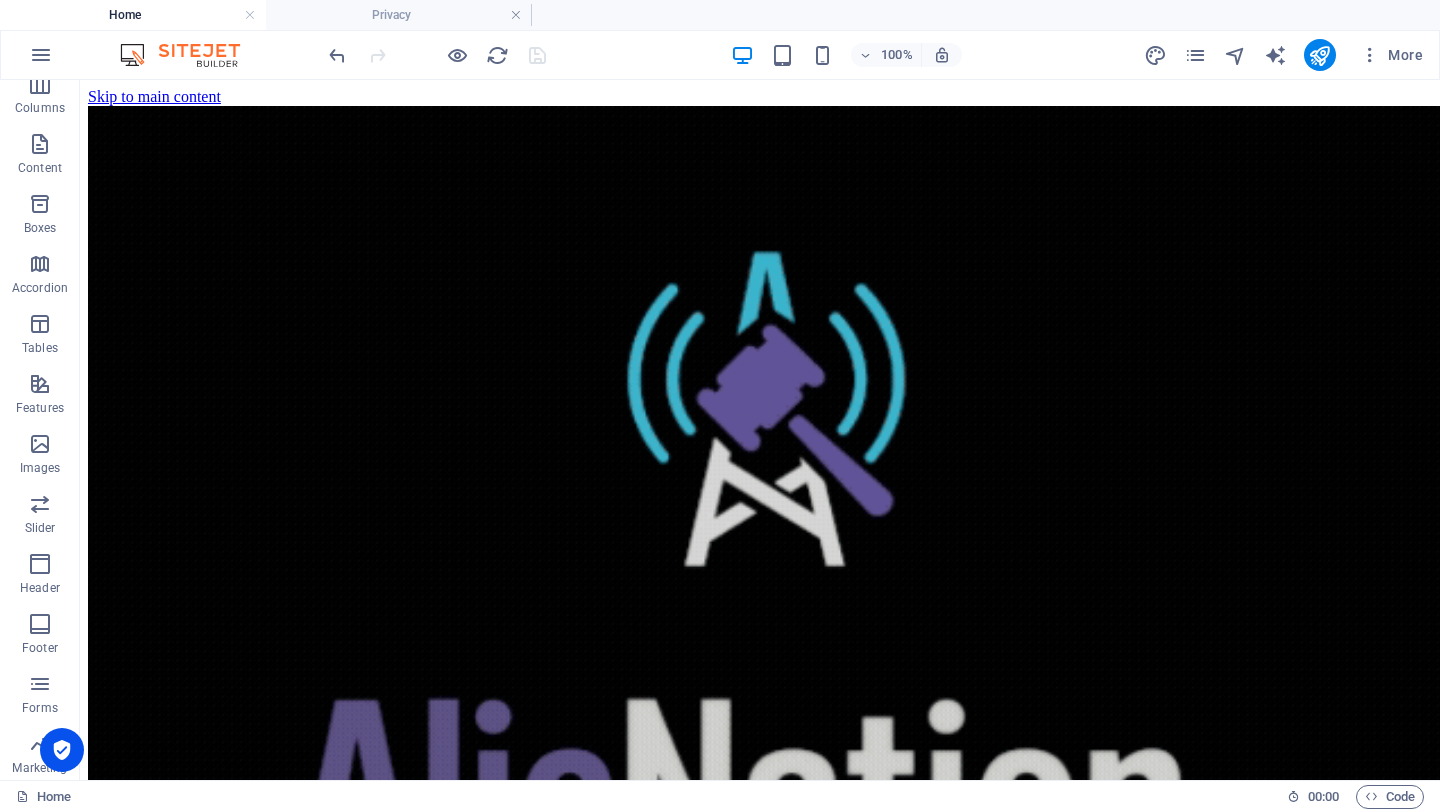 scroll, scrollTop: 200, scrollLeft: 0, axis: vertical 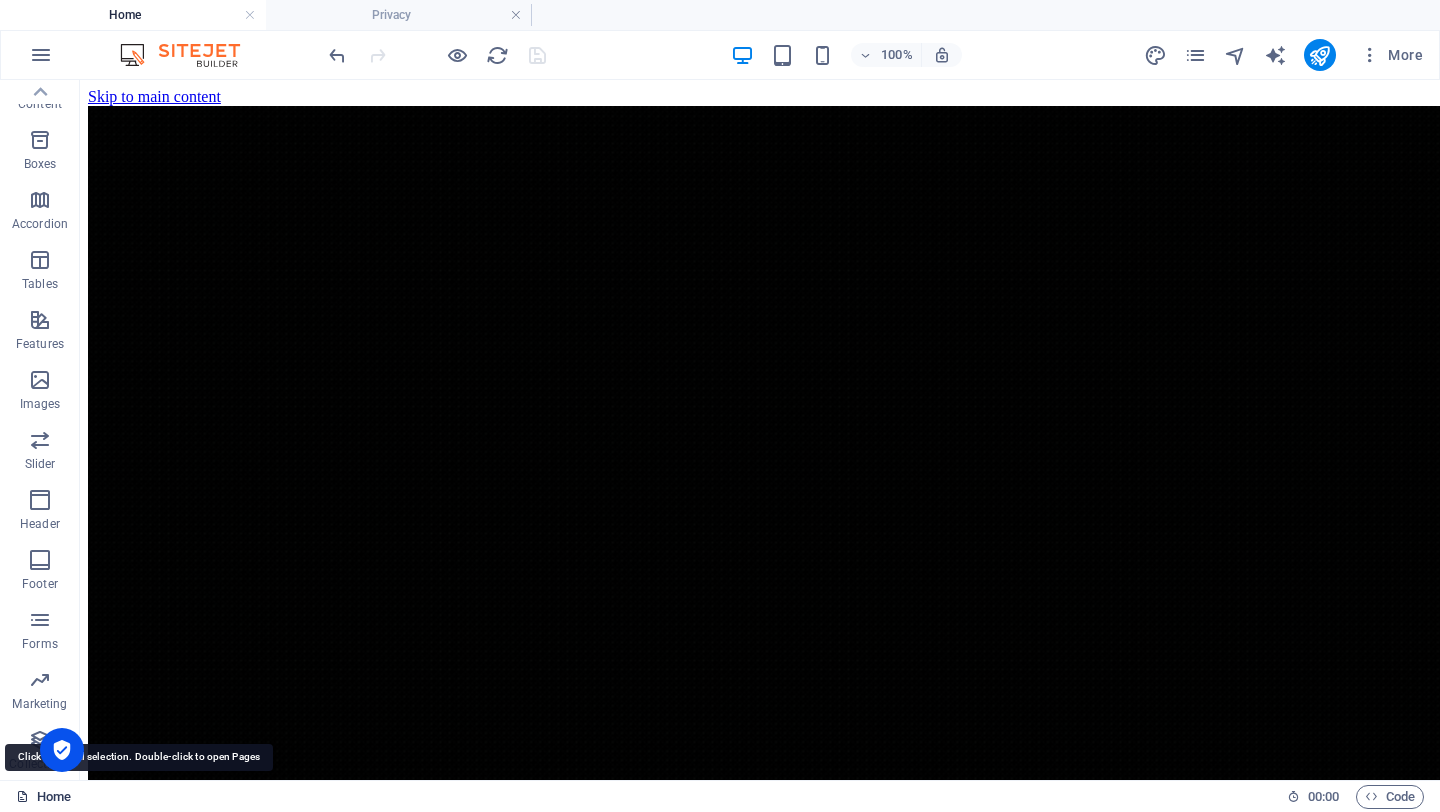 click on "Home" at bounding box center [43, 797] 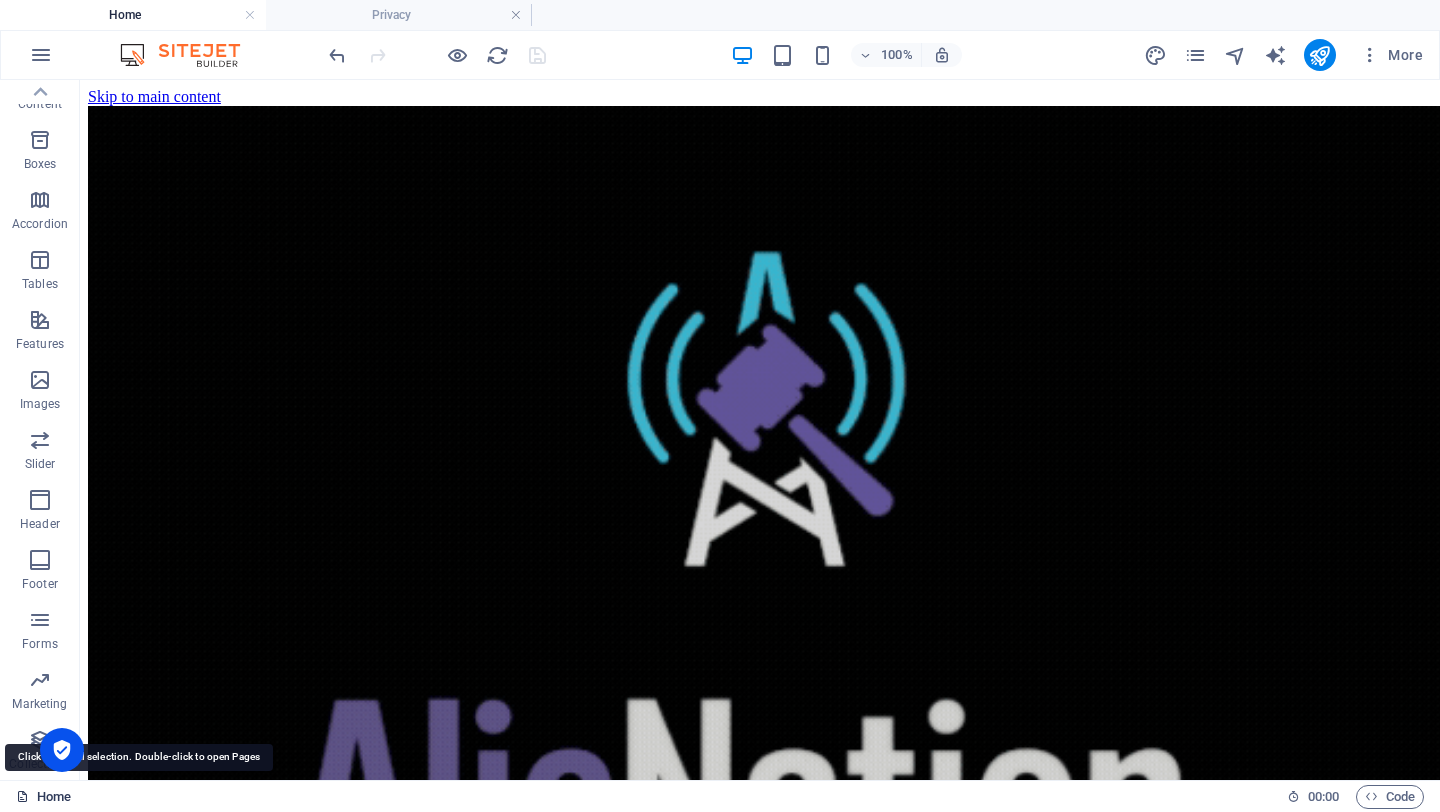 click on "Home" at bounding box center [43, 797] 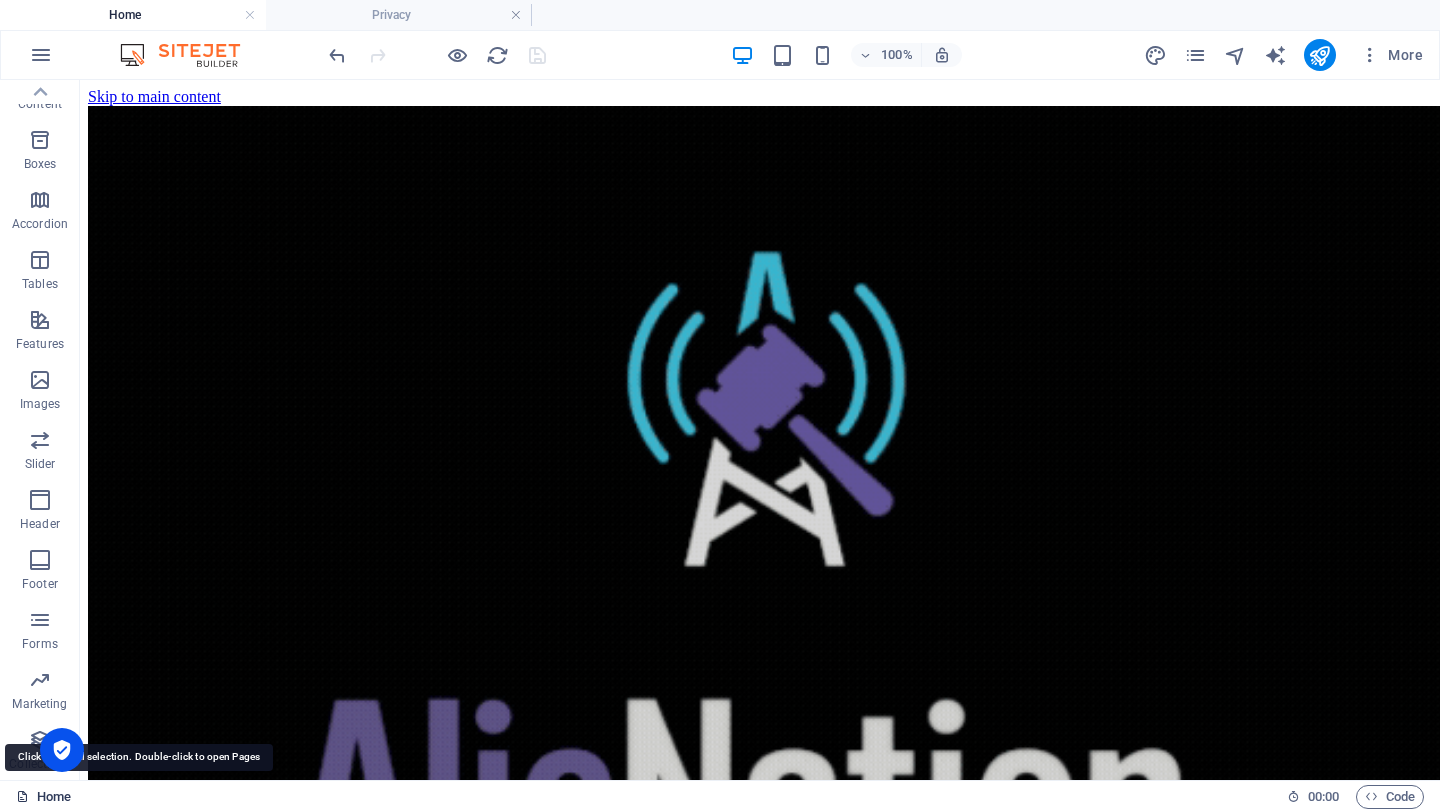 click on "Home" at bounding box center [43, 797] 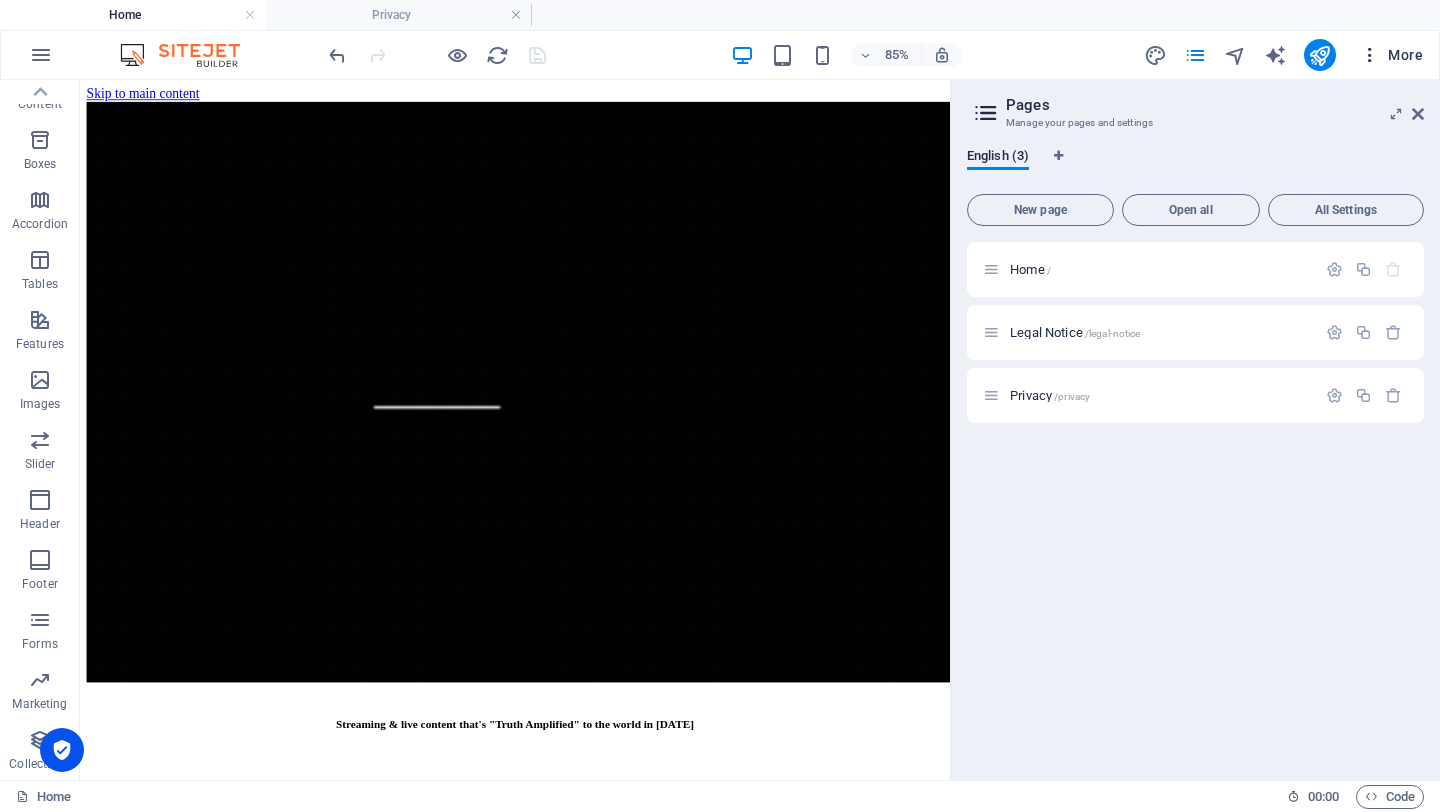 click at bounding box center [1370, 55] 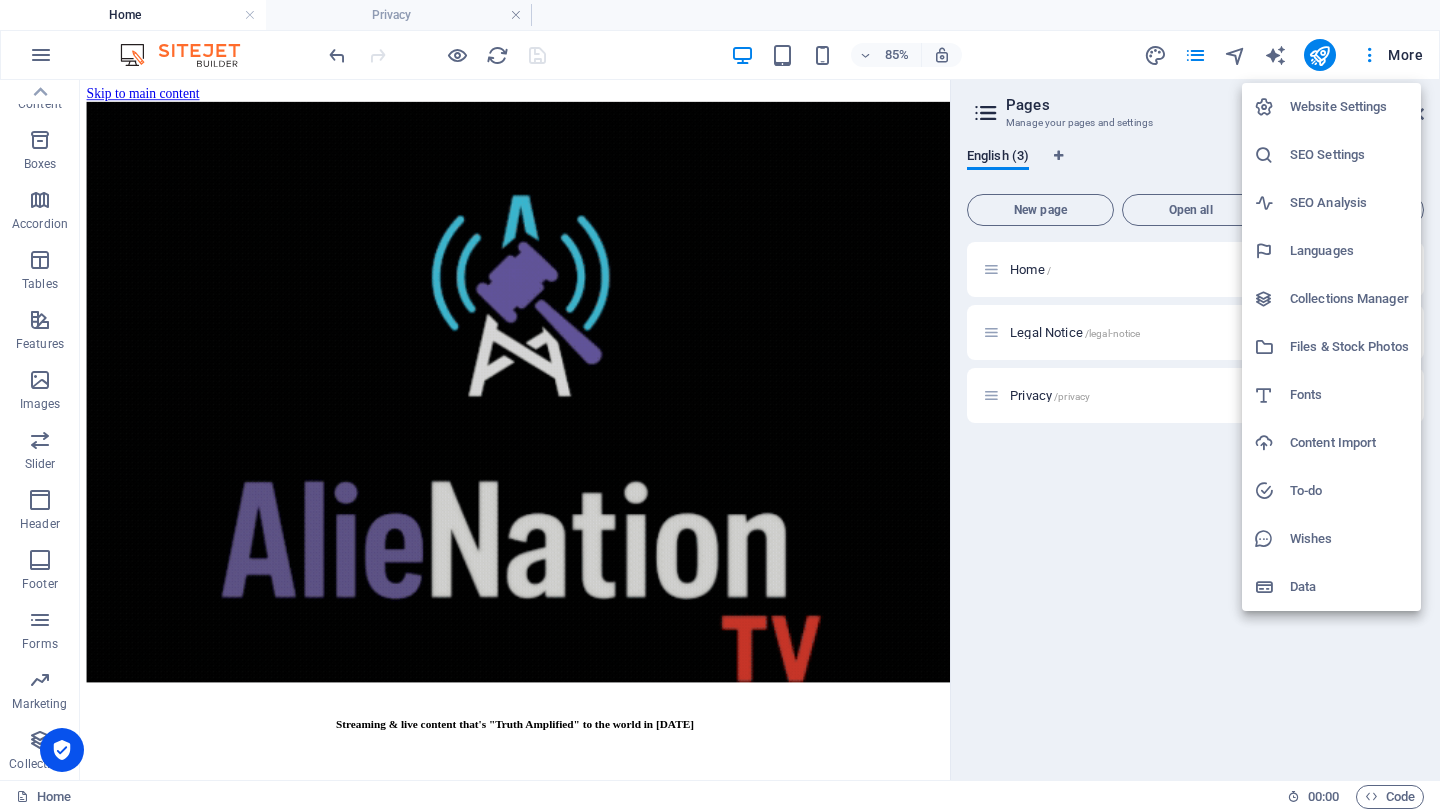 click on "Website Settings" at bounding box center [1349, 107] 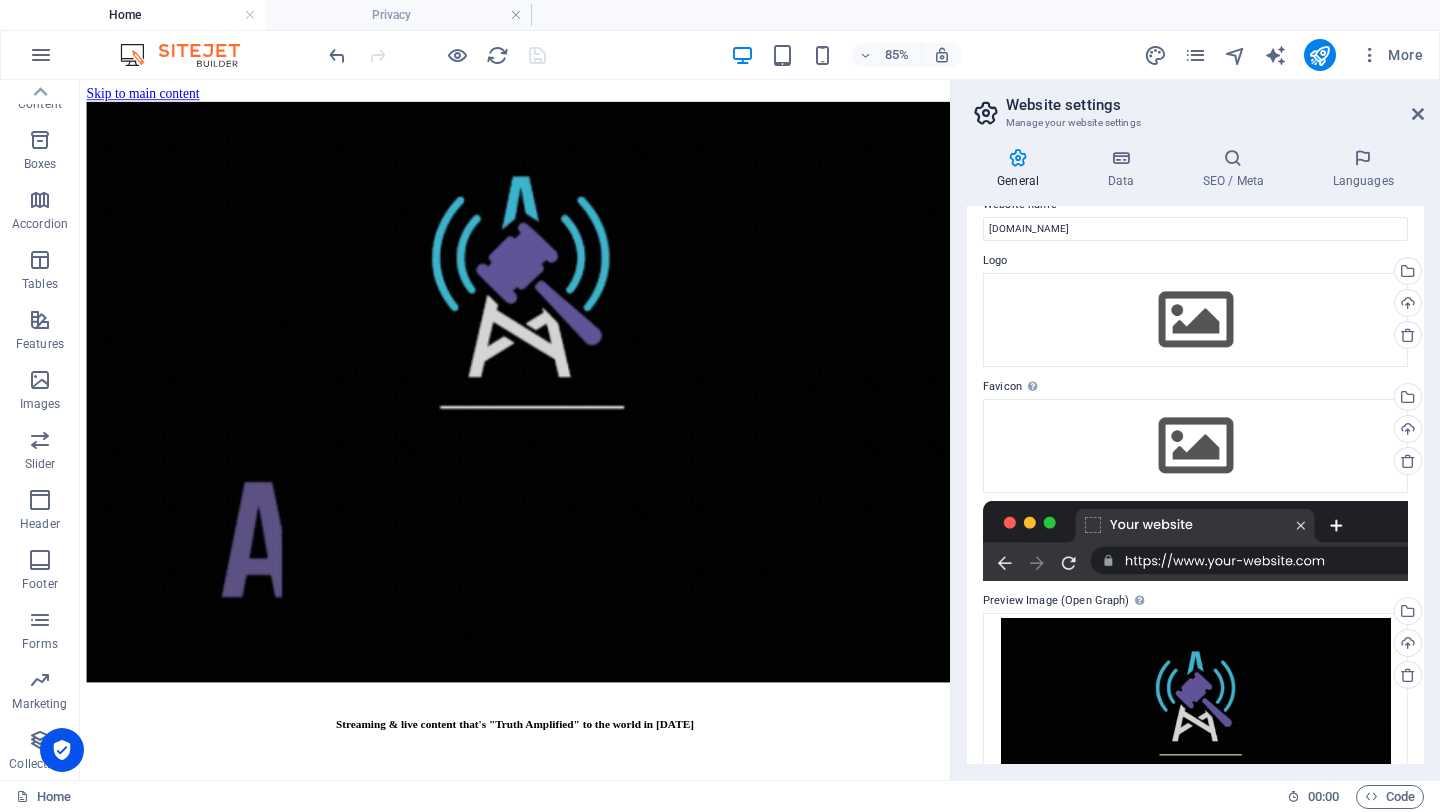 scroll, scrollTop: 0, scrollLeft: 0, axis: both 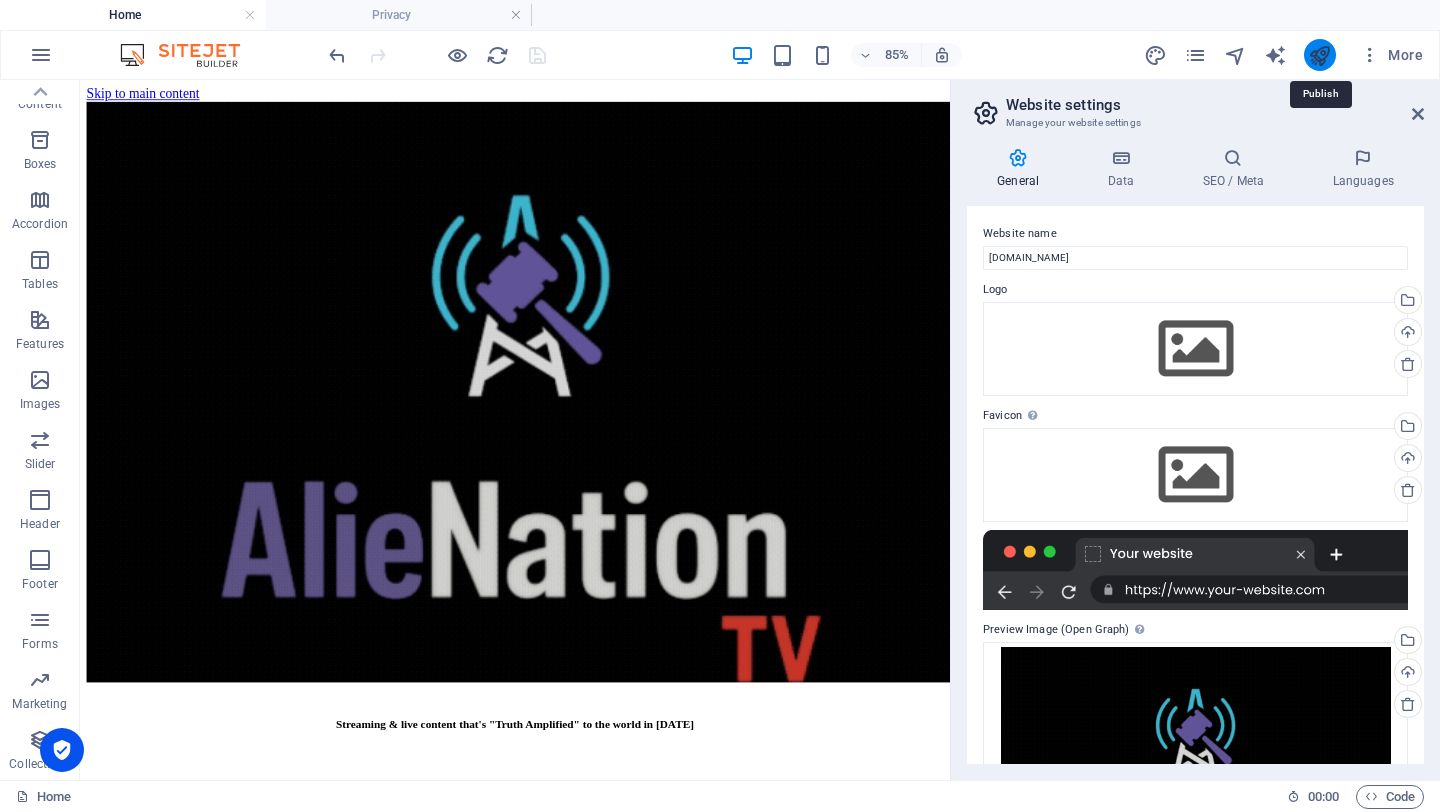 click at bounding box center [1319, 55] 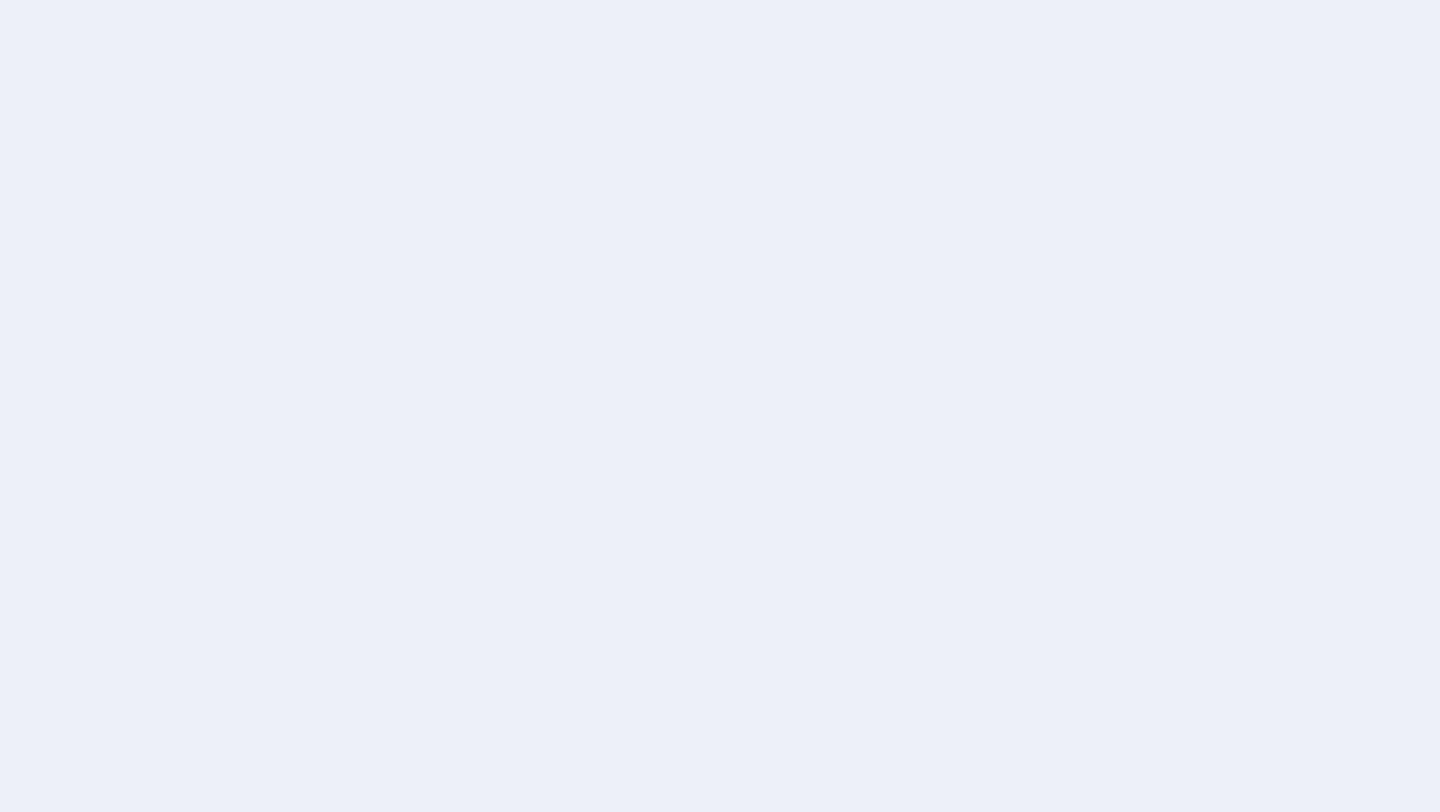 scroll, scrollTop: 0, scrollLeft: 0, axis: both 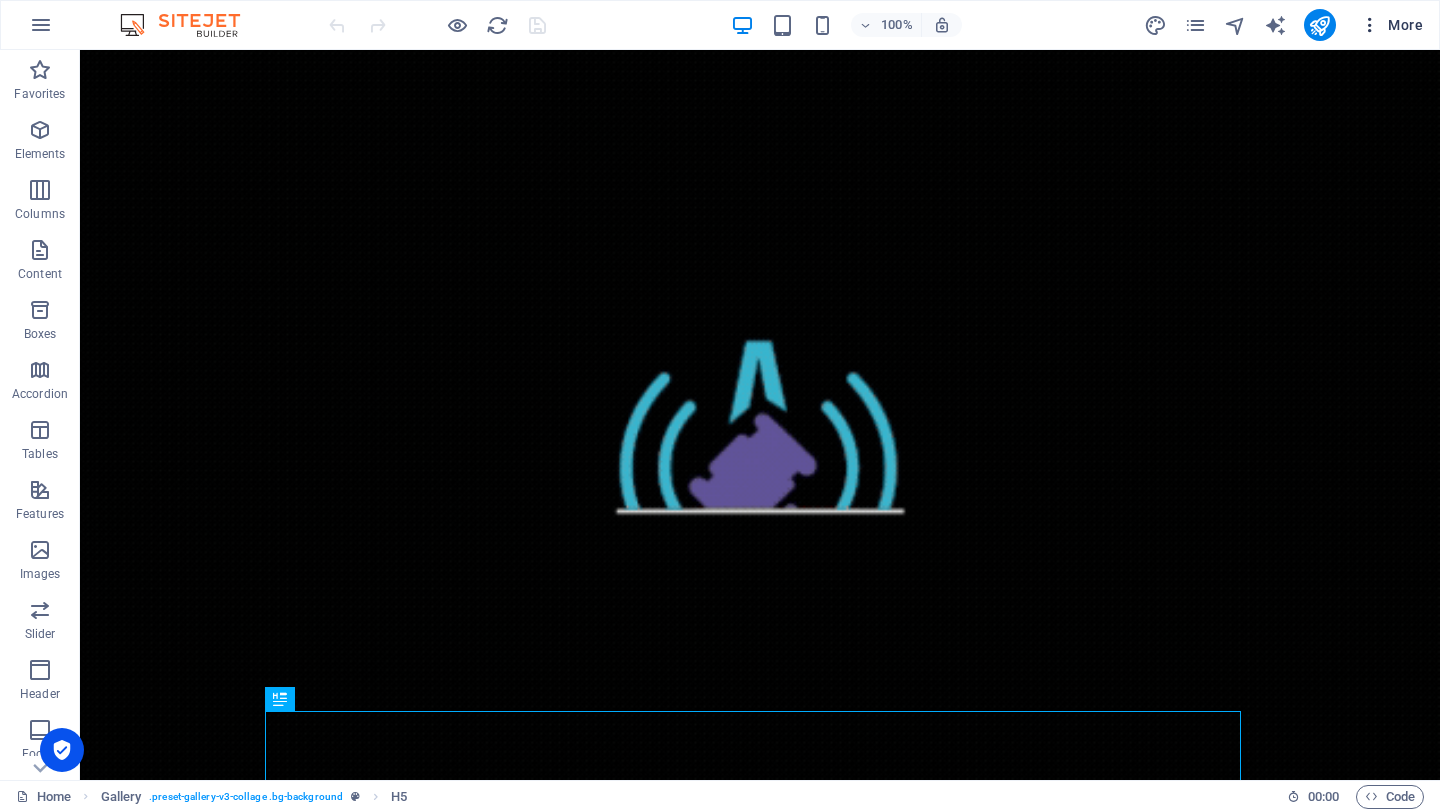 click on "More" at bounding box center [1391, 25] 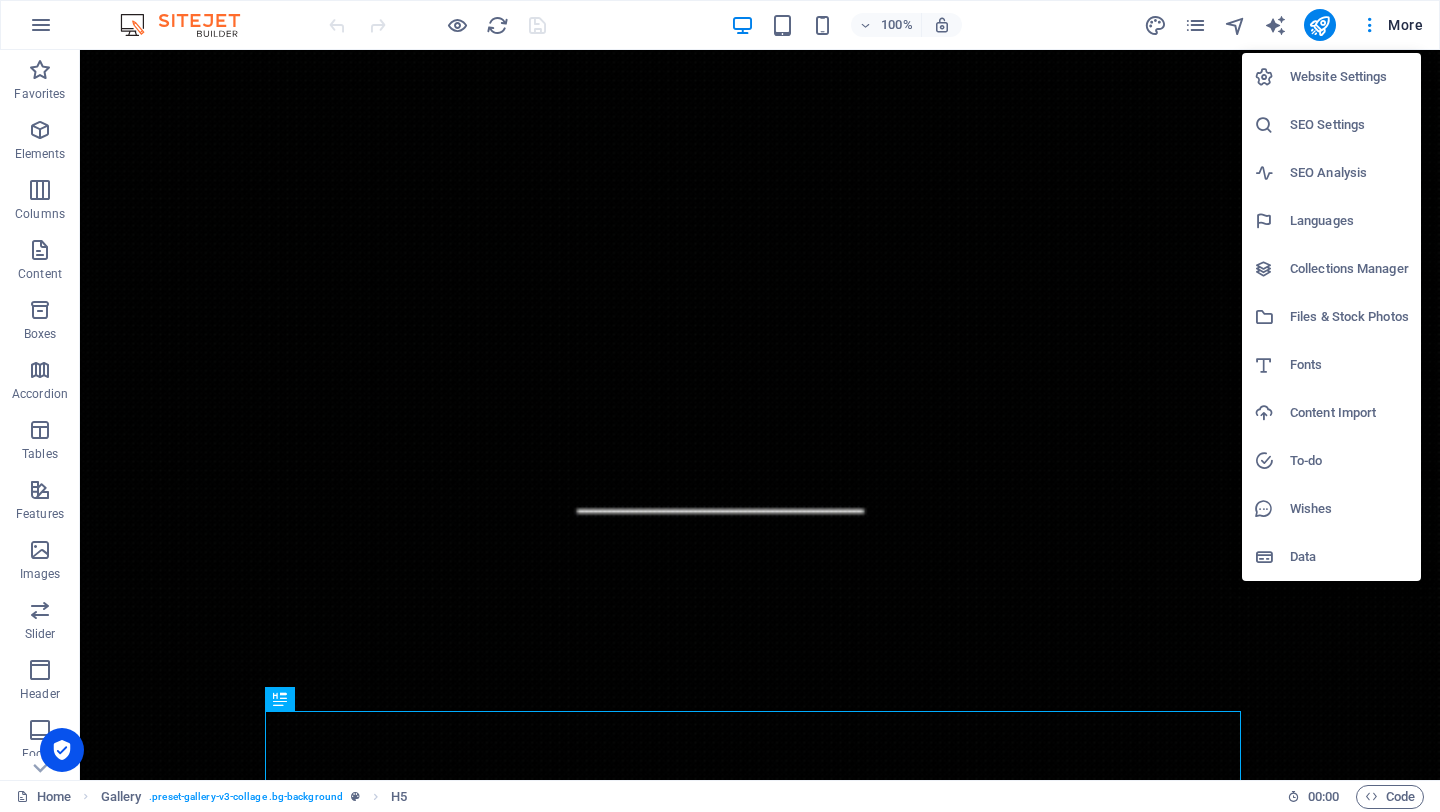click on "To-do" at bounding box center [1349, 461] 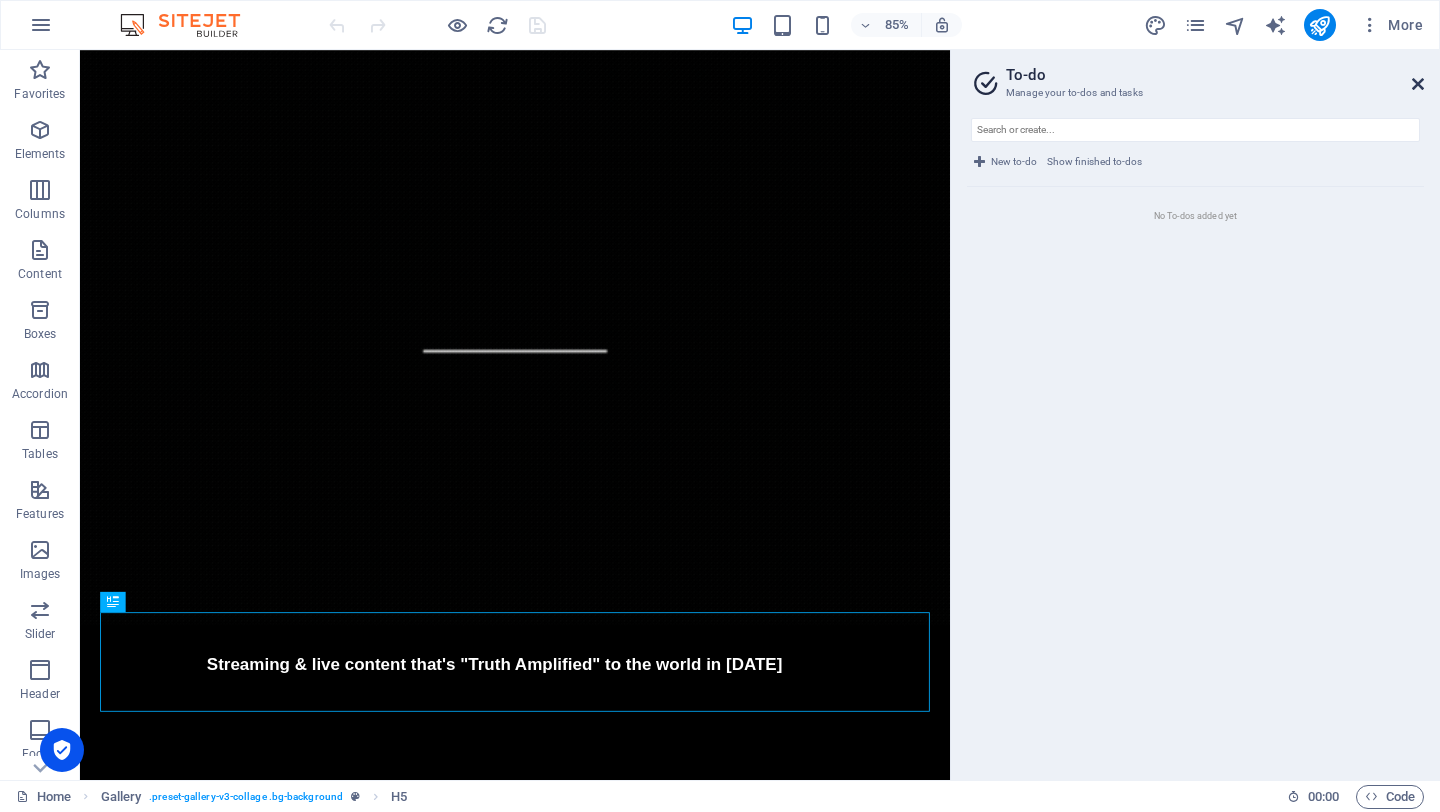 click at bounding box center (1418, 84) 